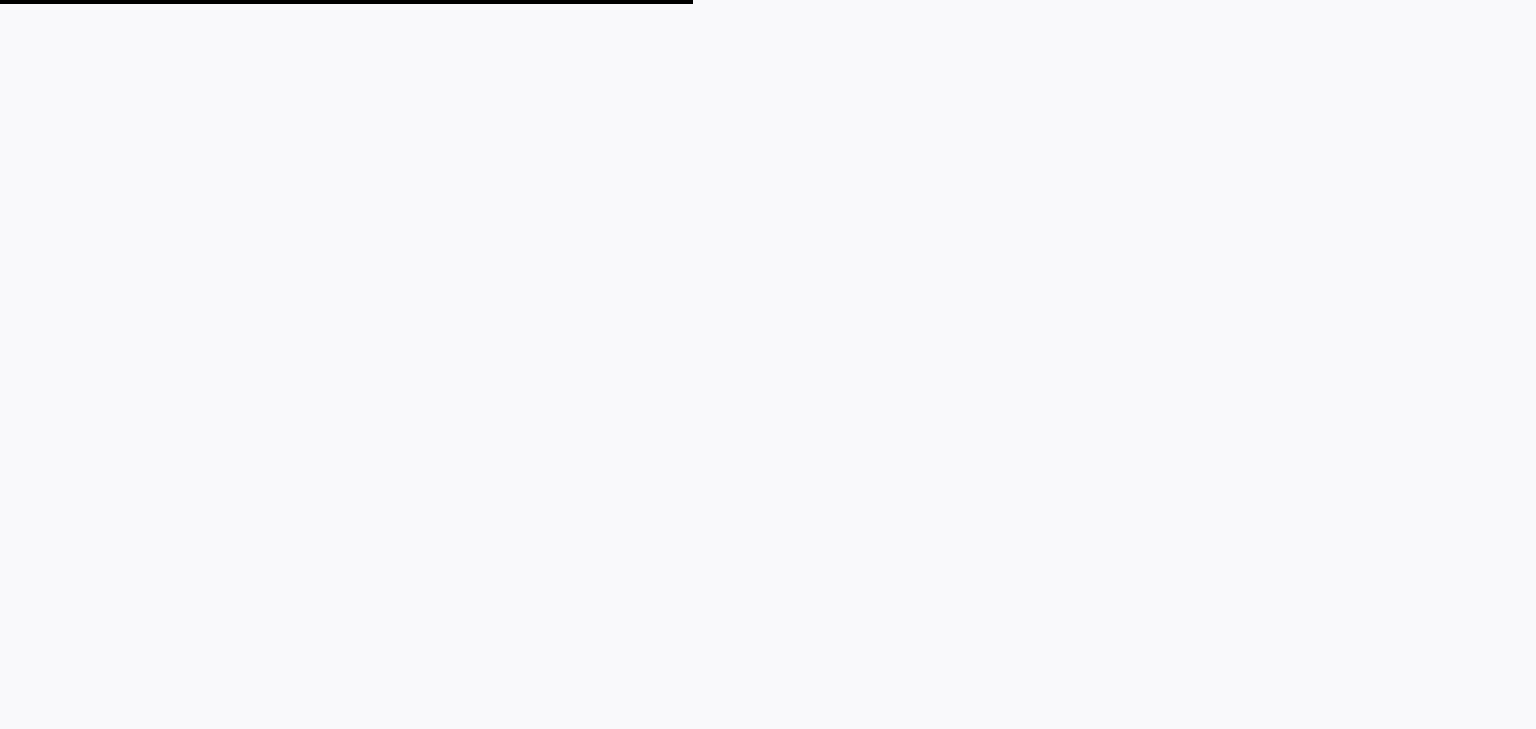 scroll, scrollTop: 0, scrollLeft: 0, axis: both 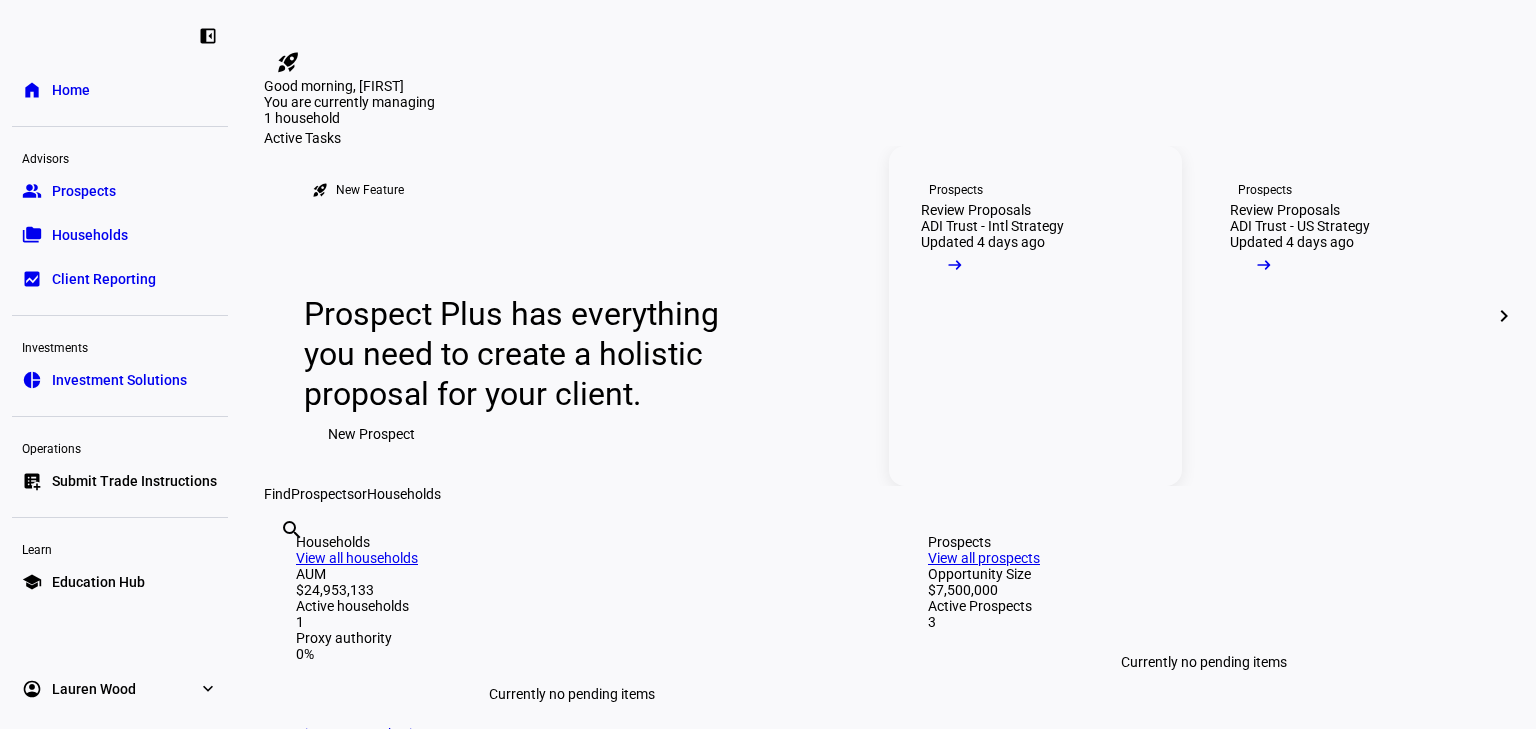 click on "Review Proposals" 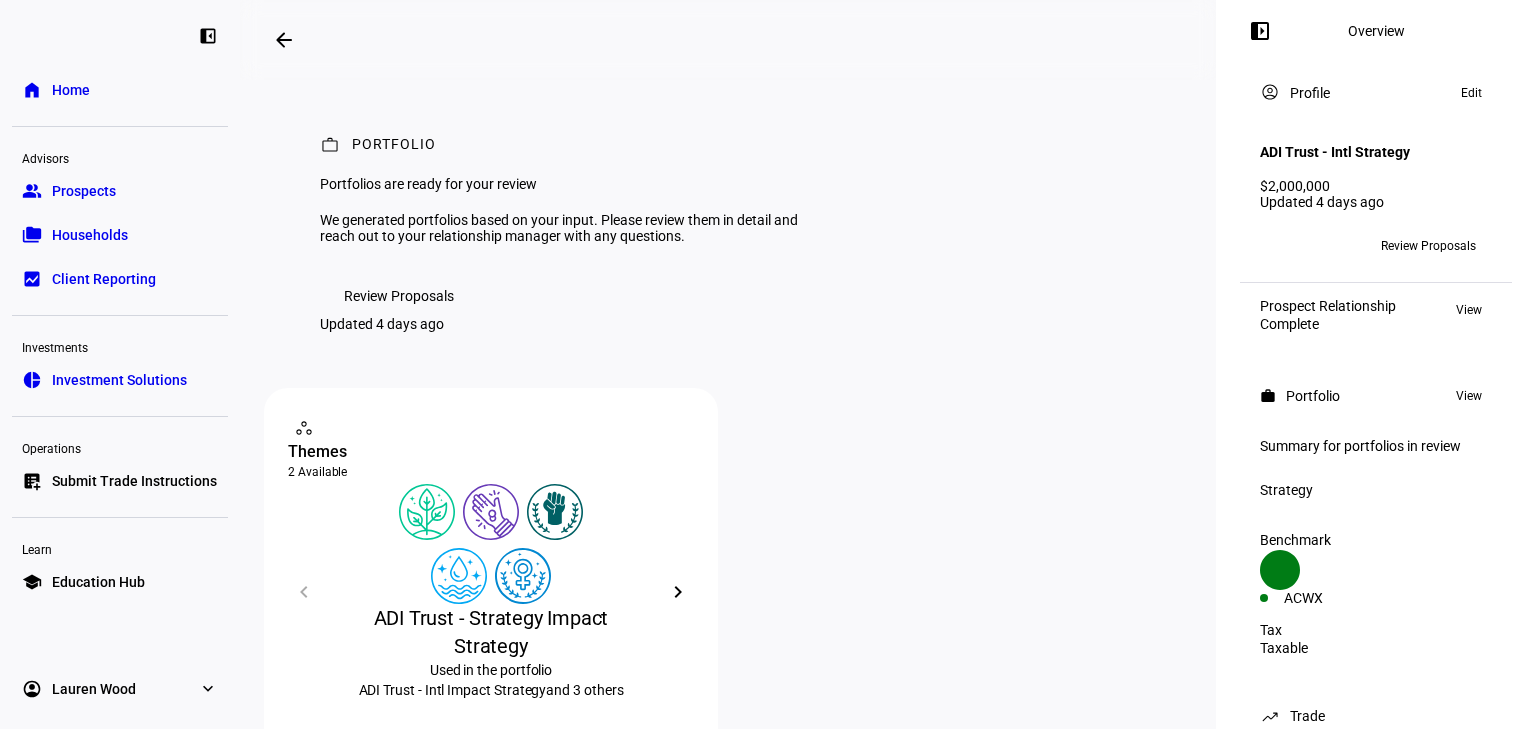 click 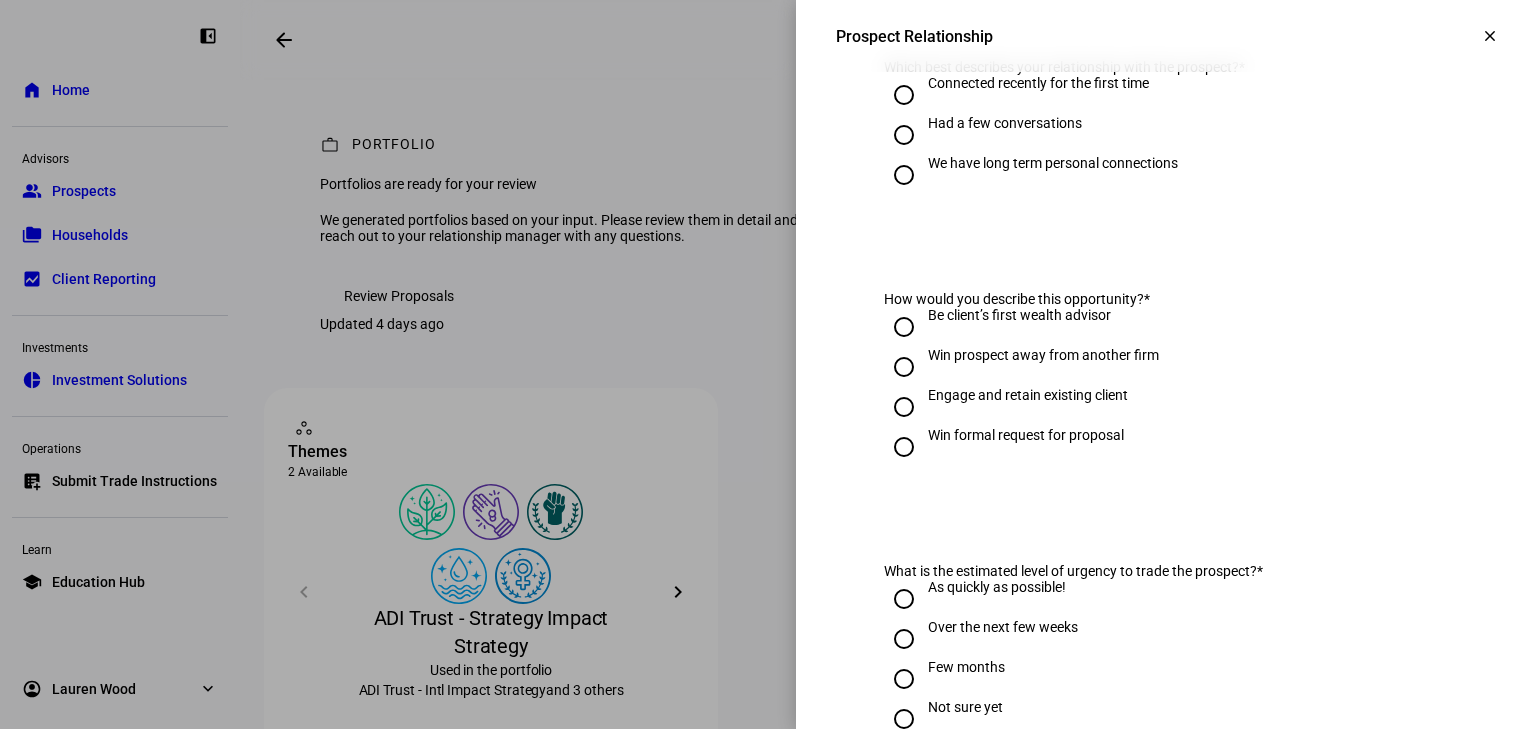 scroll, scrollTop: 320, scrollLeft: 0, axis: vertical 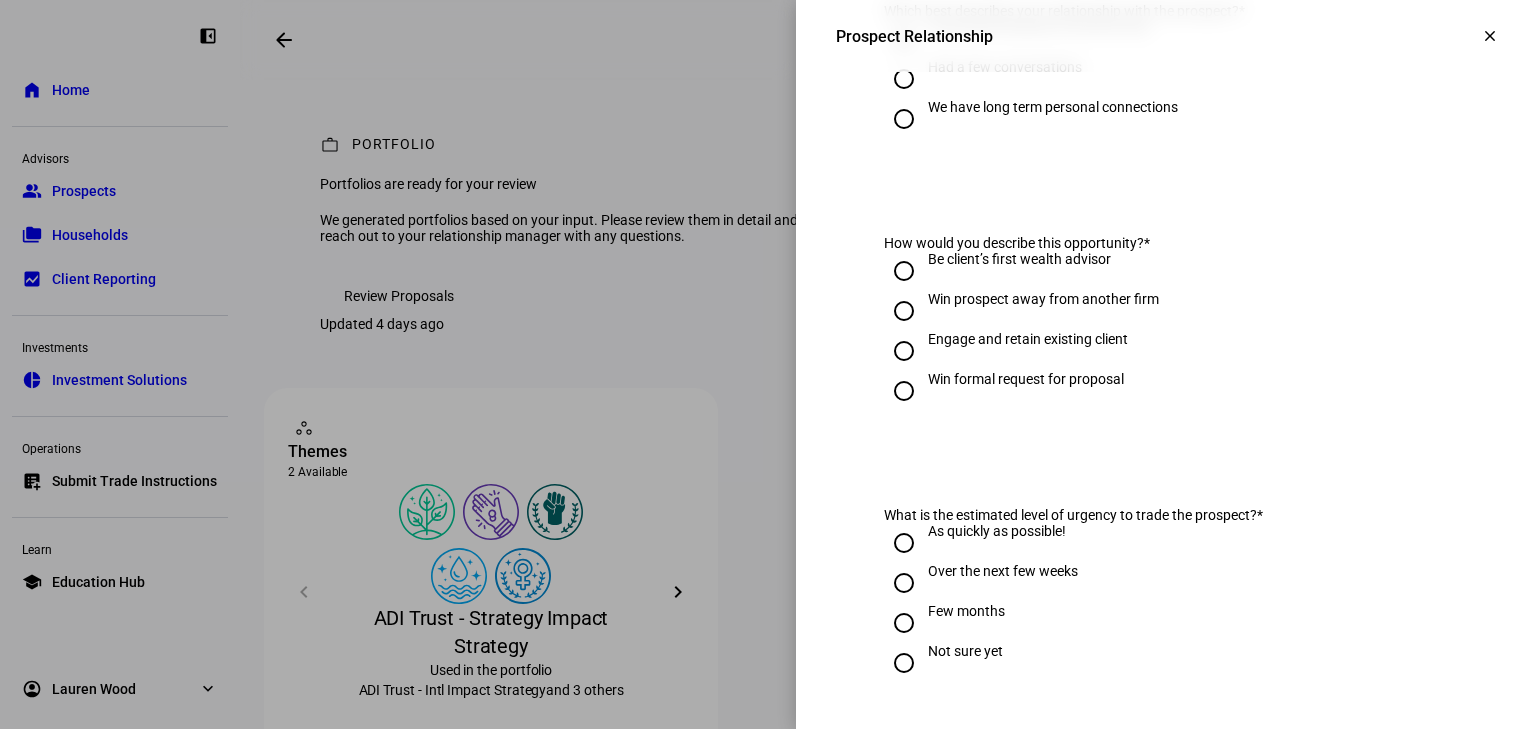 click on "clear" at bounding box center [1490, 36] 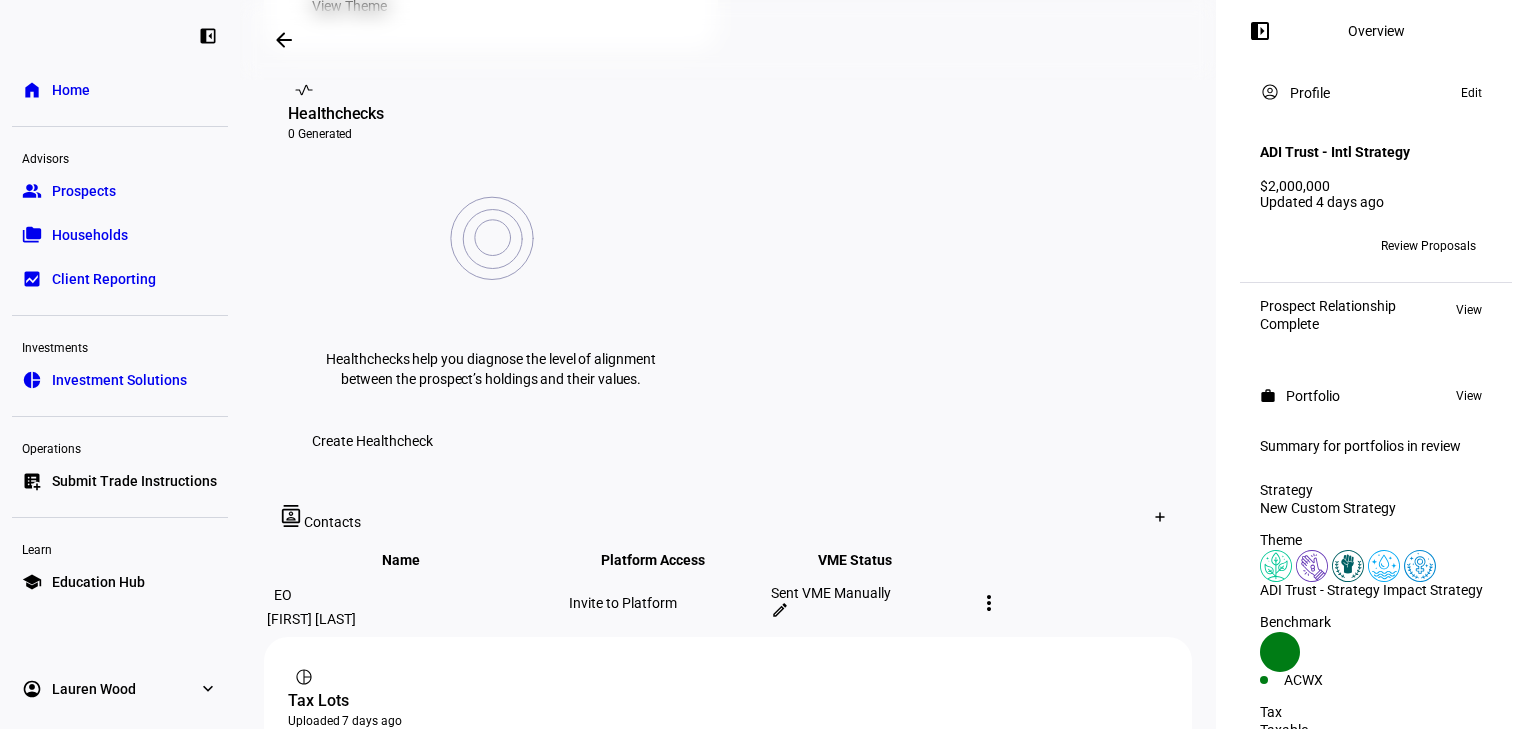 scroll, scrollTop: 986, scrollLeft: 0, axis: vertical 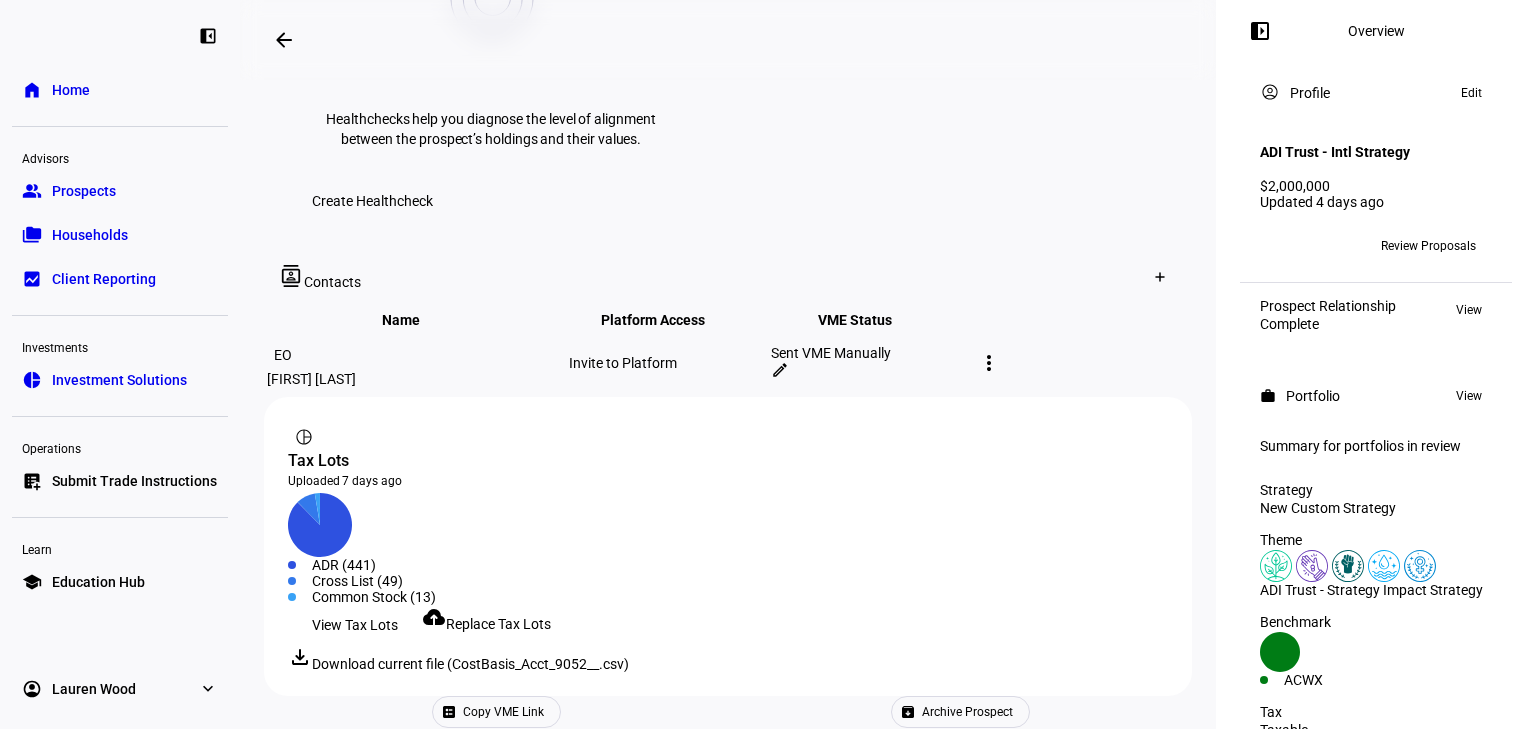 click on "folder_copy  Households" at bounding box center (120, 235) 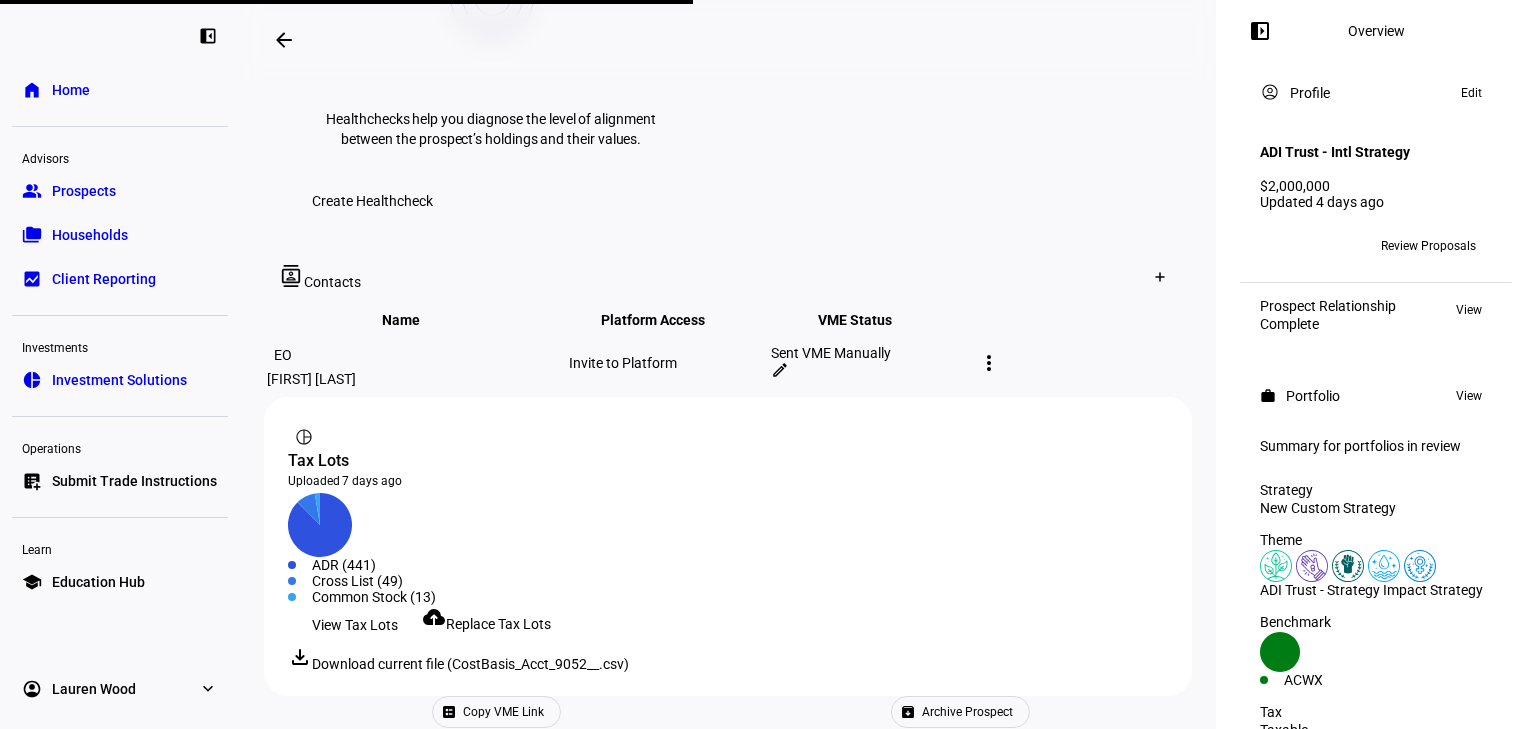scroll, scrollTop: 886, scrollLeft: 0, axis: vertical 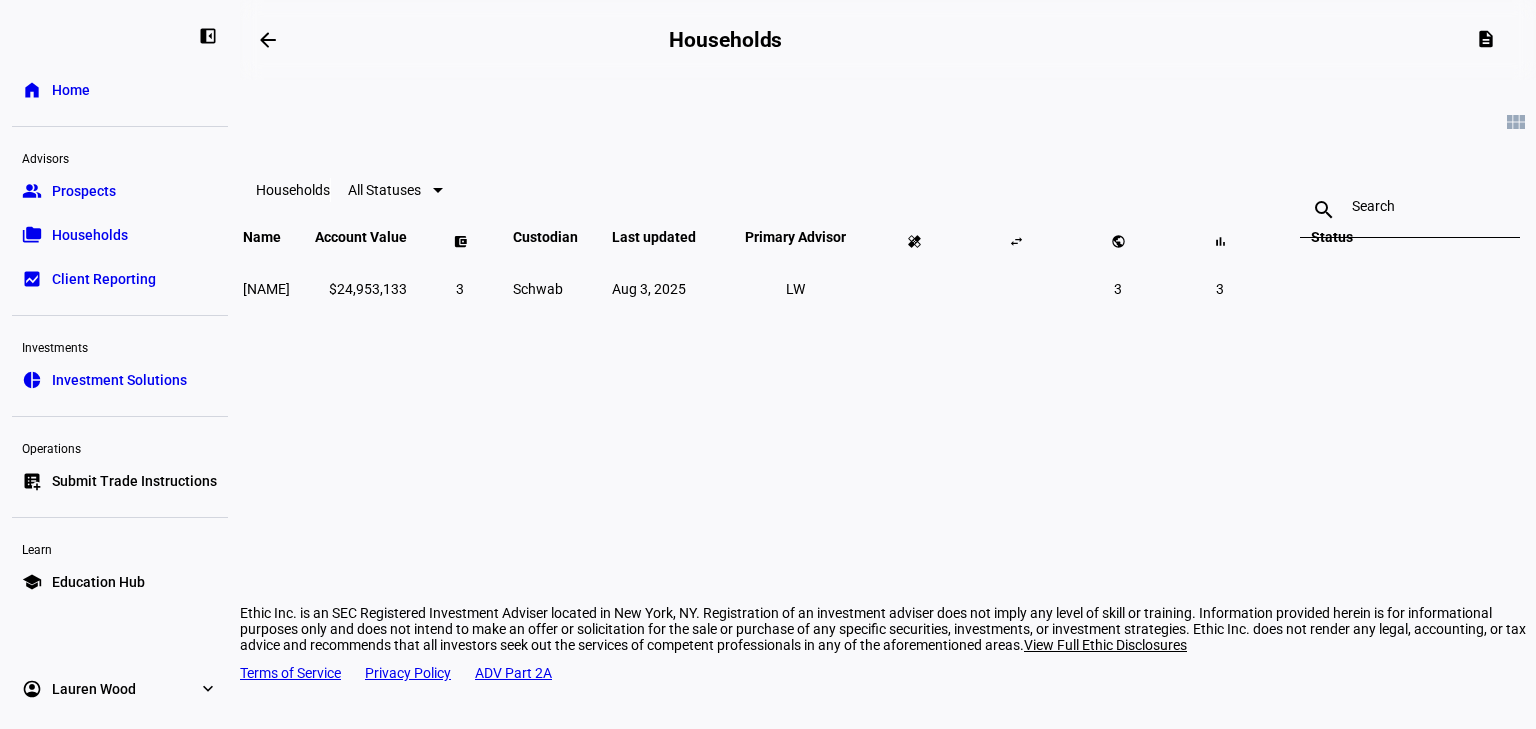 click on "group  Prospects" at bounding box center [120, 191] 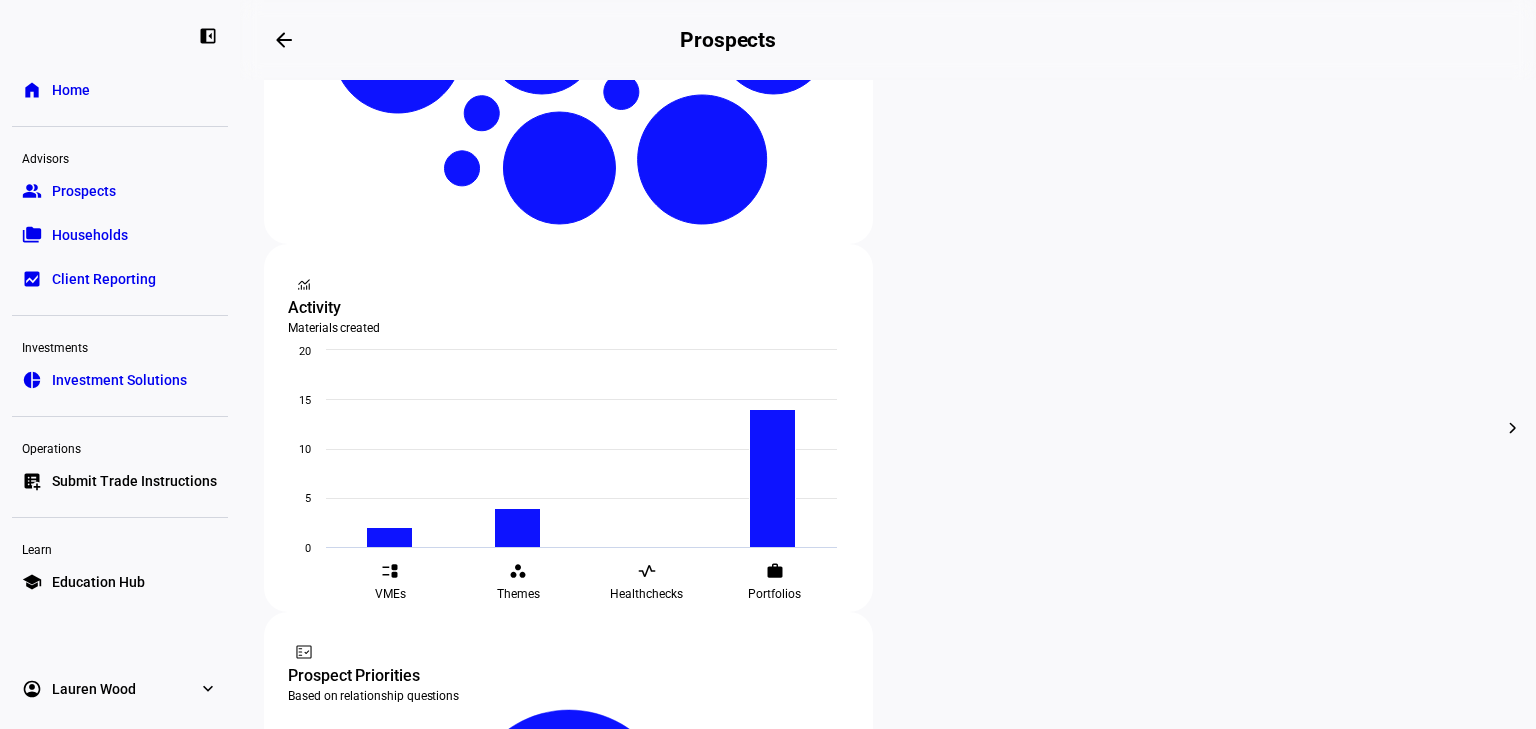 scroll, scrollTop: 320, scrollLeft: 0, axis: vertical 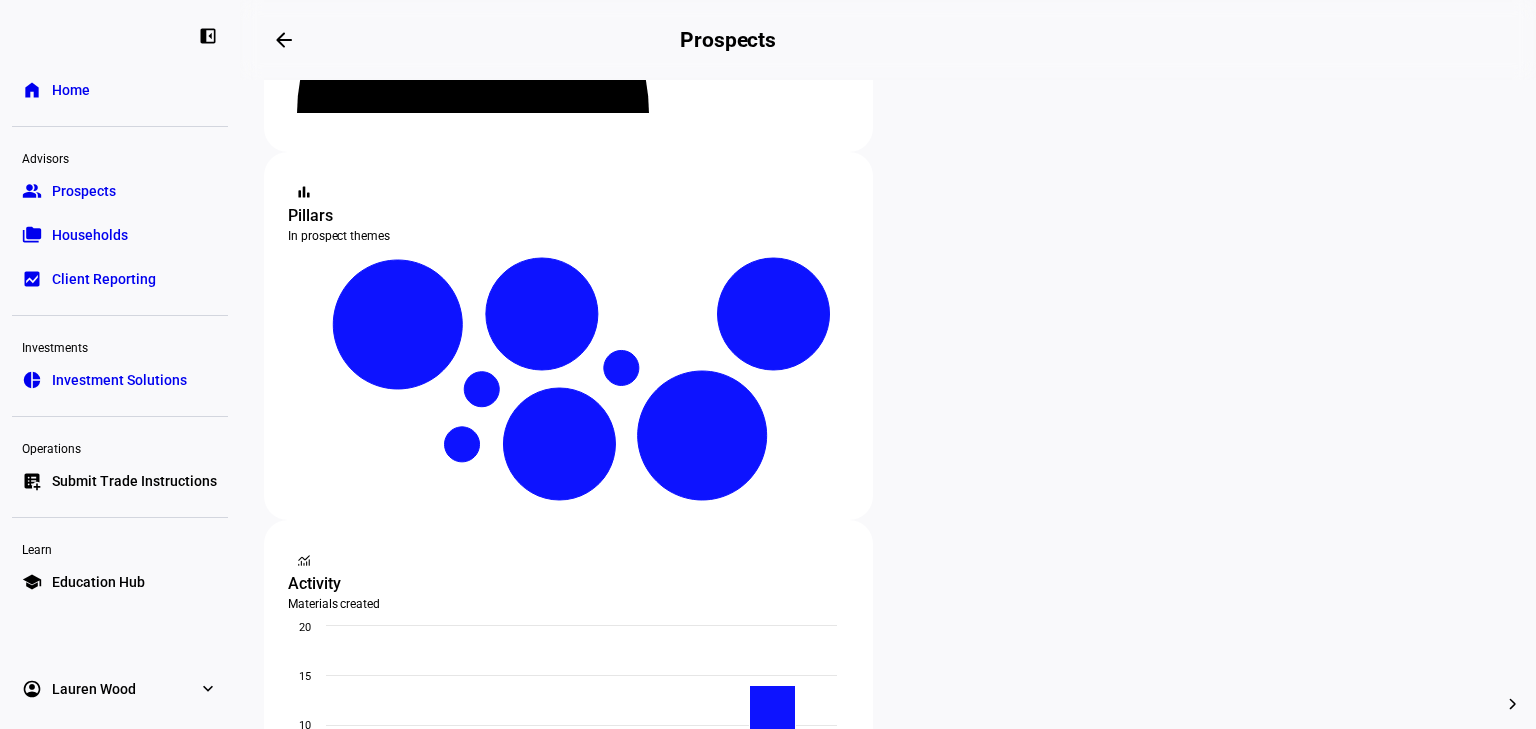 click on "more_vert" 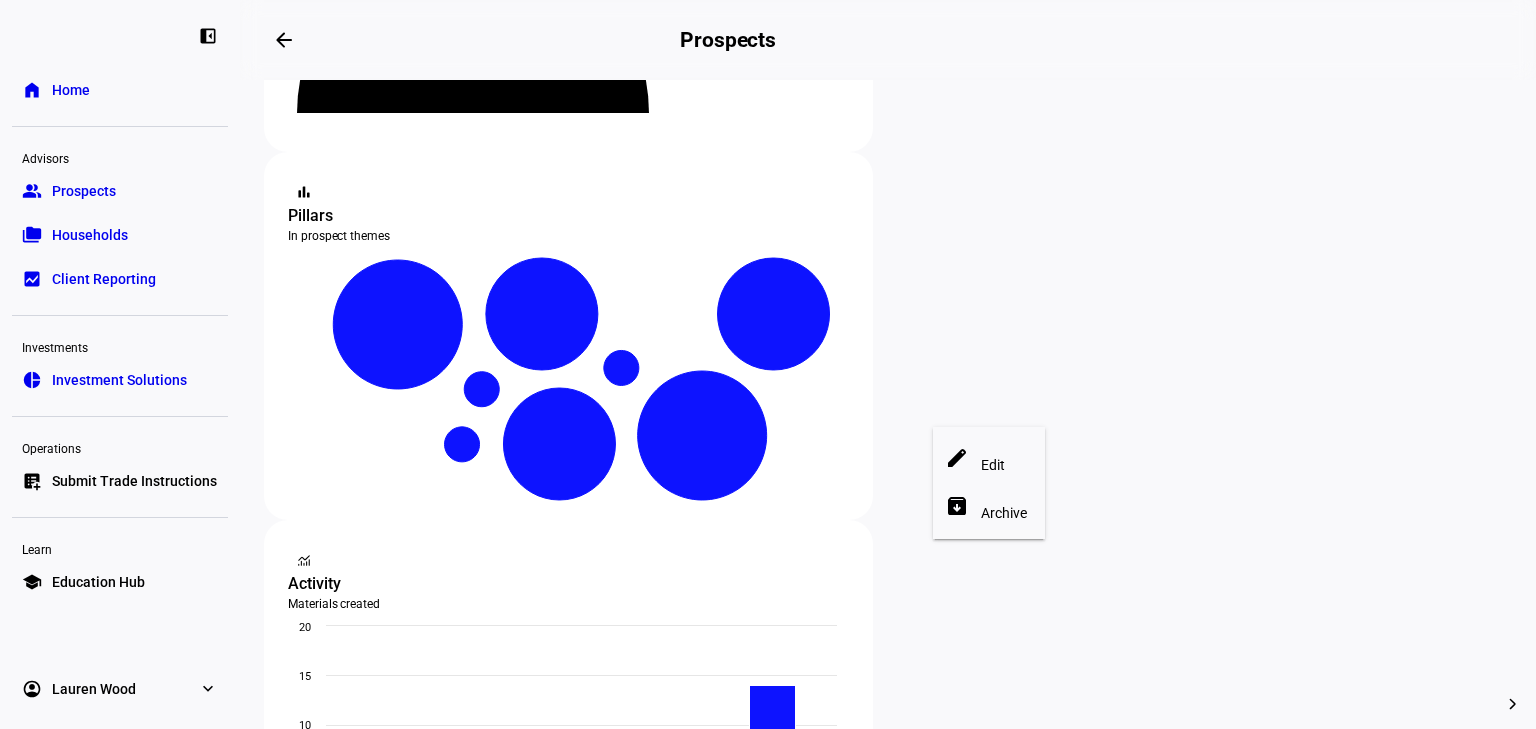 click on "Edit" at bounding box center (993, 464) 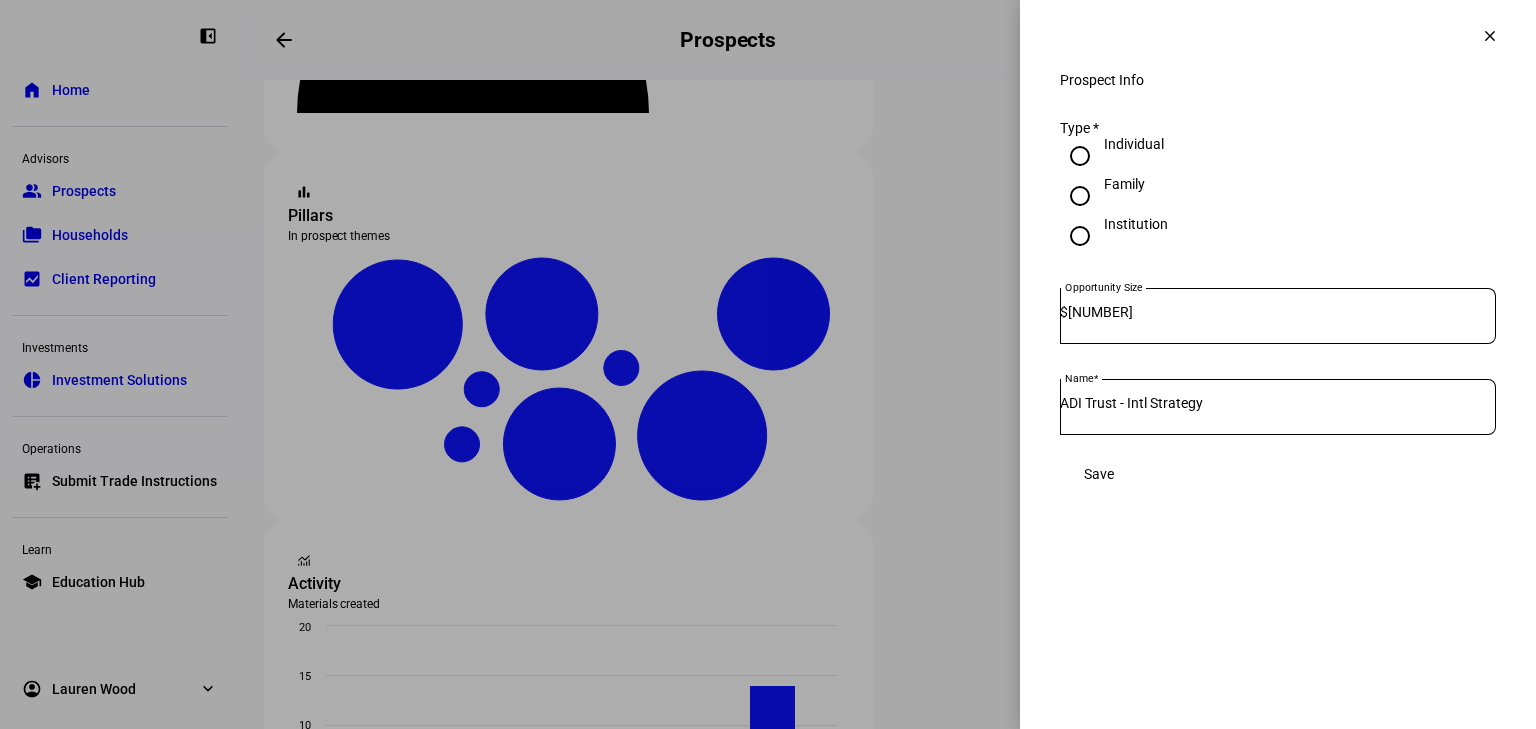 click at bounding box center [1490, 36] 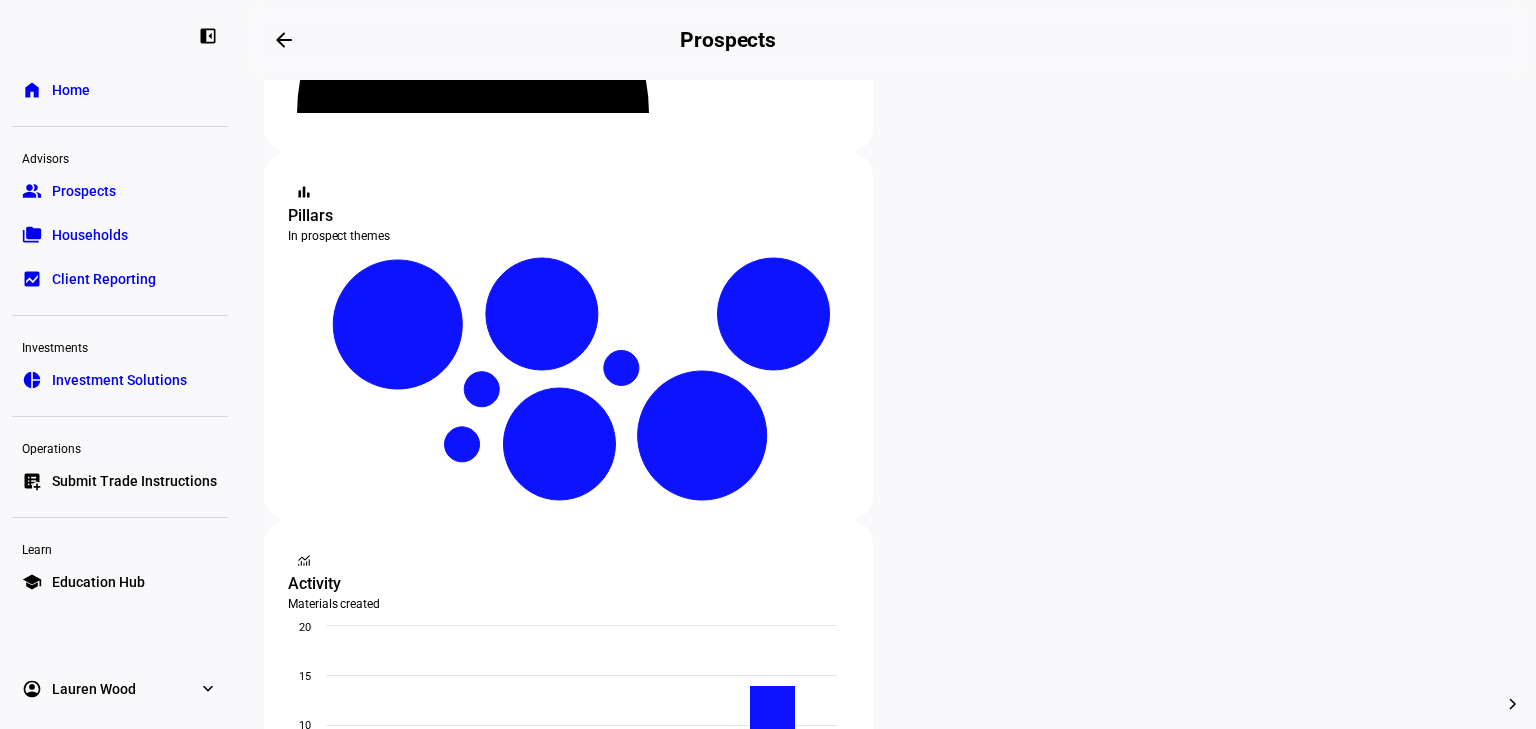 click on "$2,000,000" 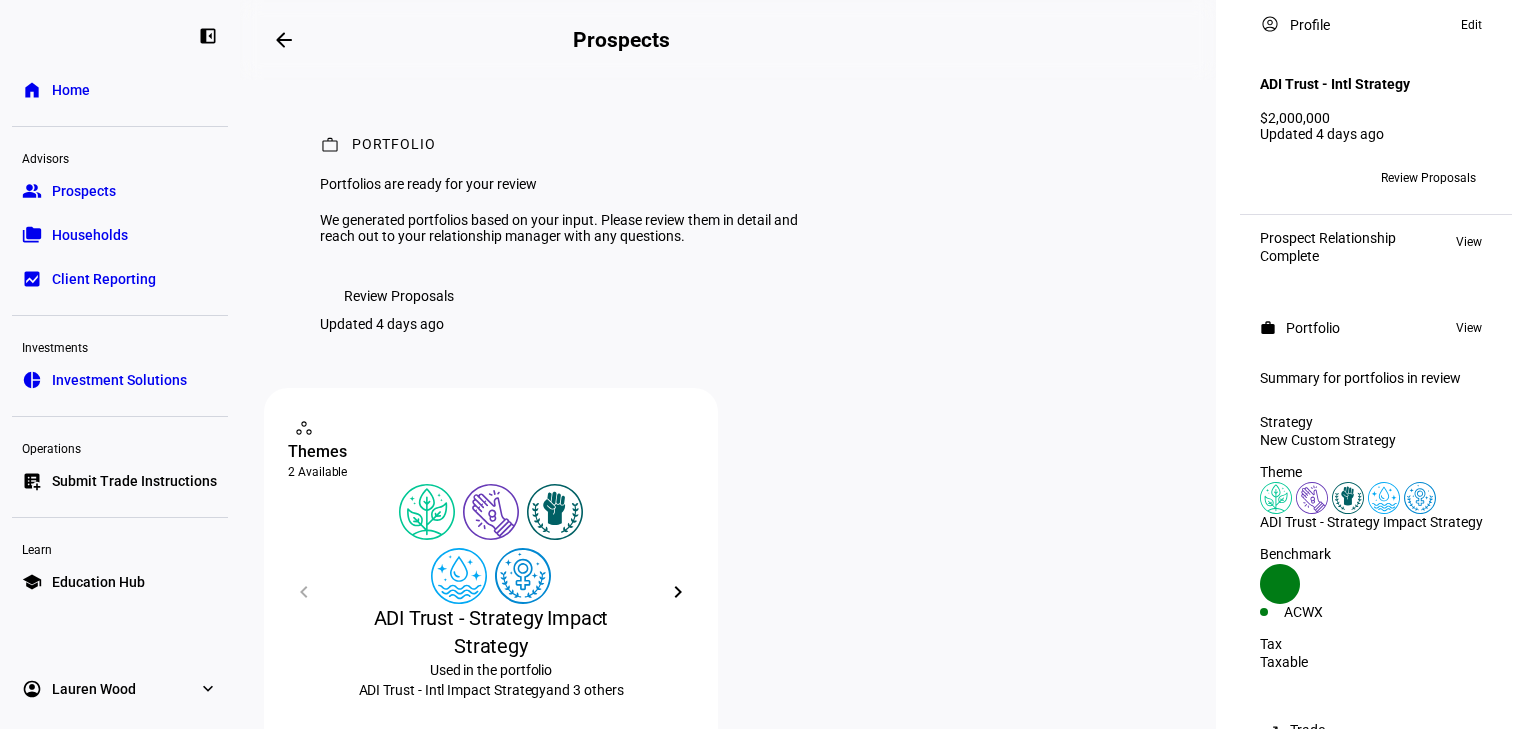 scroll, scrollTop: 204, scrollLeft: 0, axis: vertical 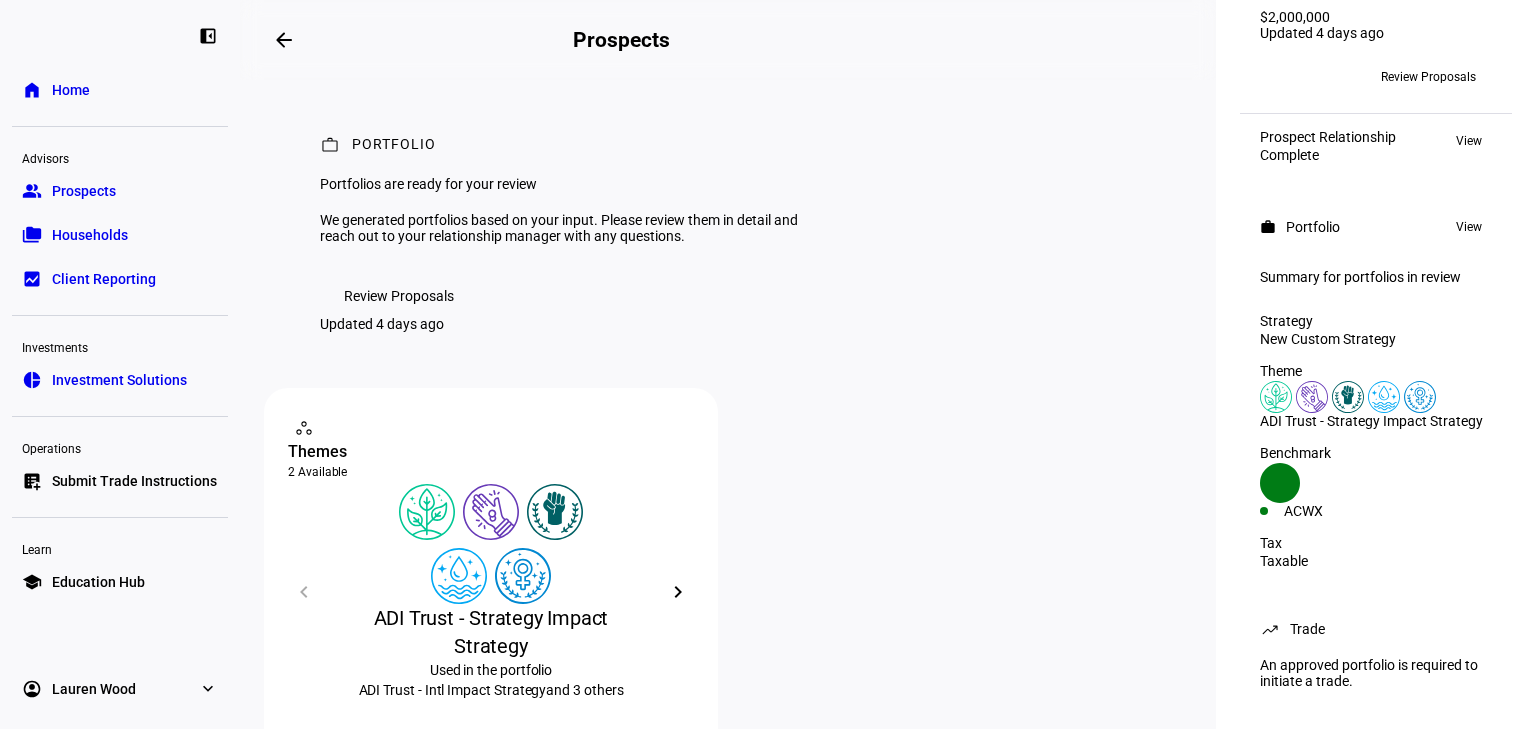 click on "expand_more" at bounding box center [208, 689] 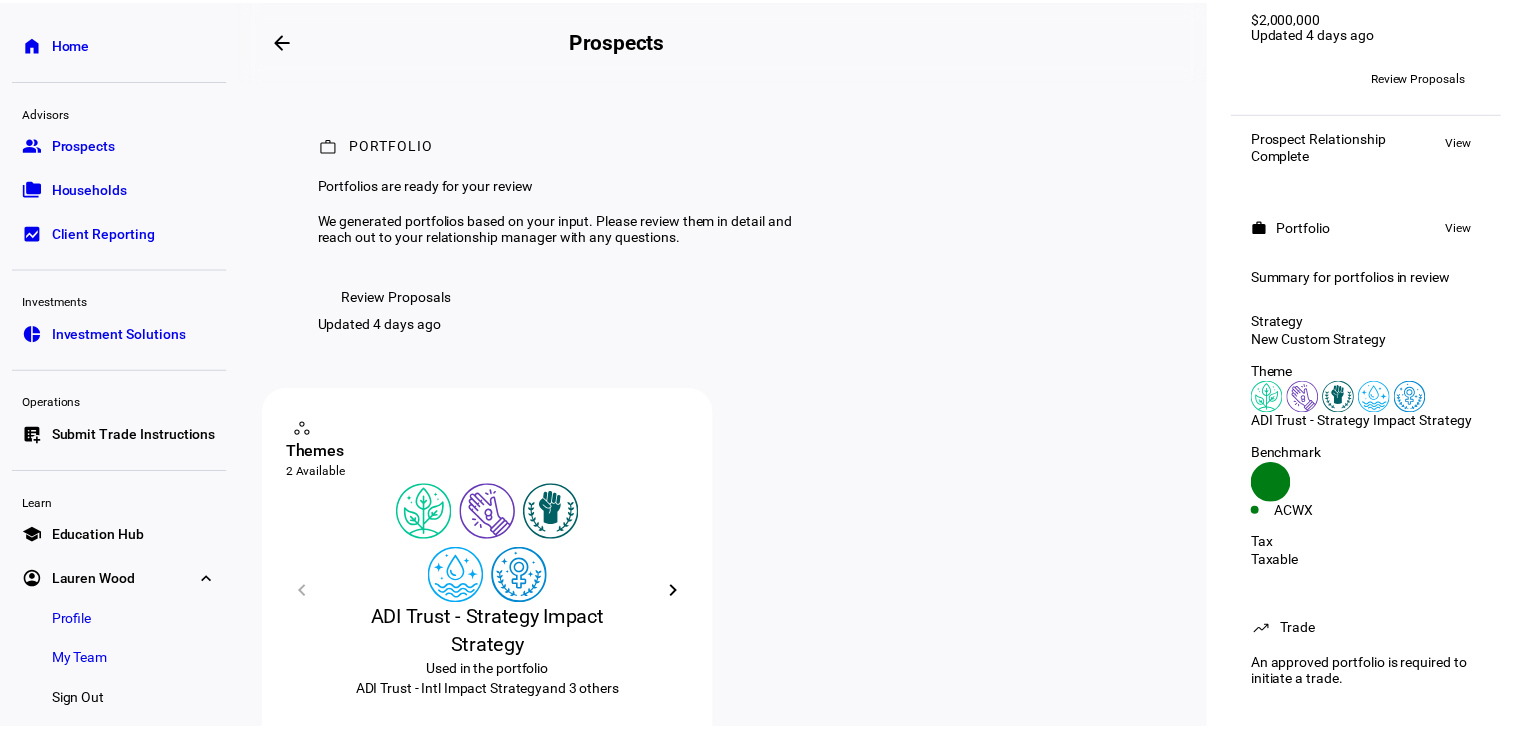 scroll, scrollTop: 69, scrollLeft: 0, axis: vertical 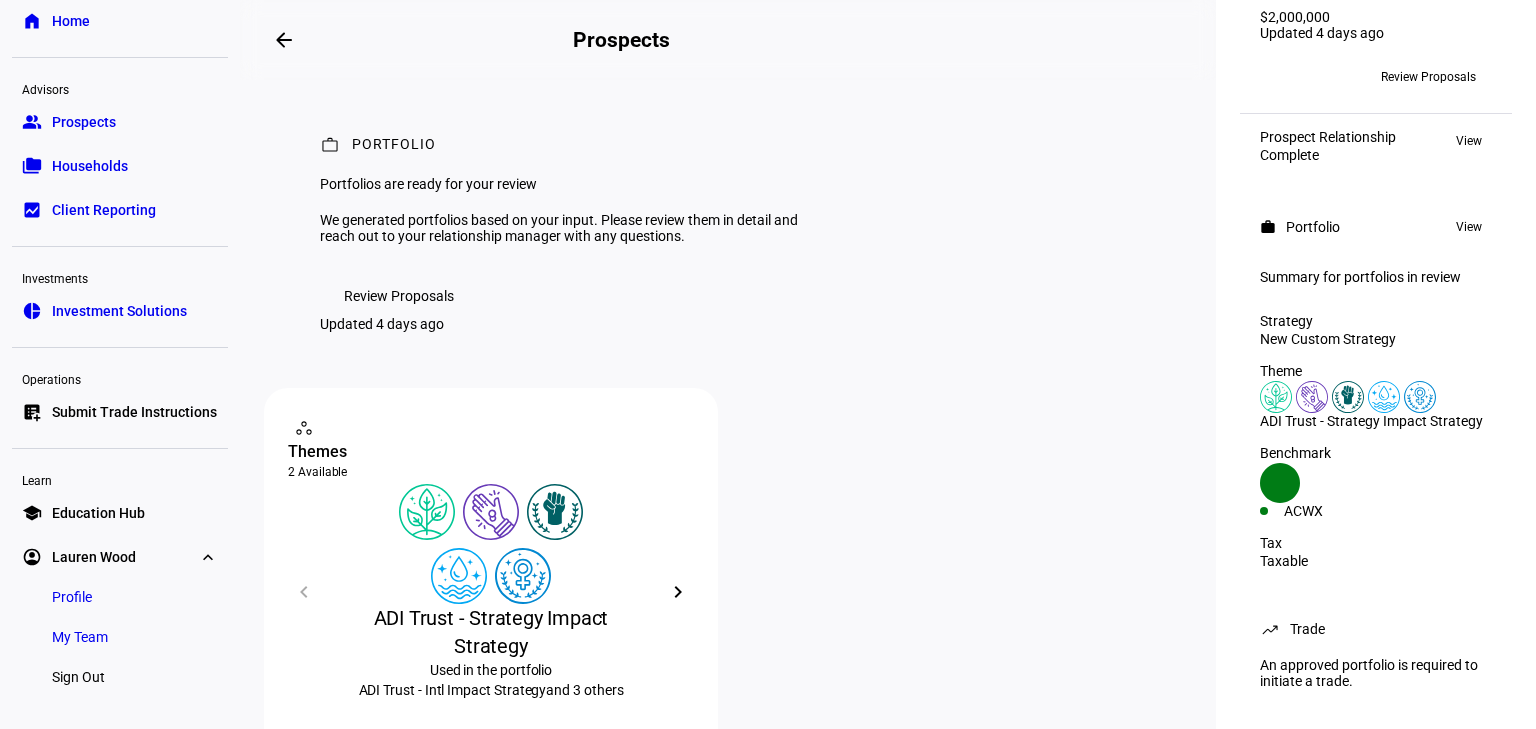 click on "My Team" at bounding box center (80, 637) 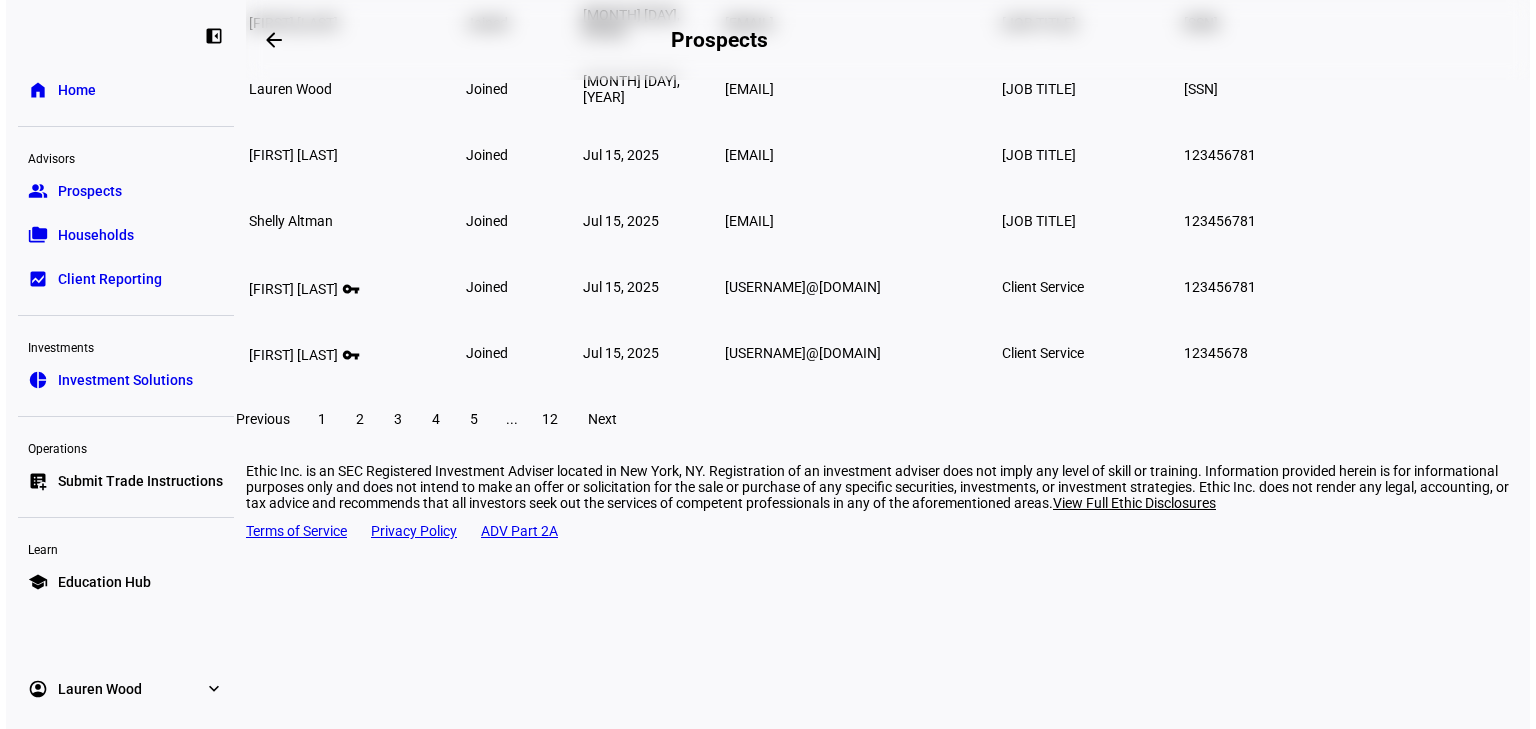 scroll, scrollTop: 0, scrollLeft: 0, axis: both 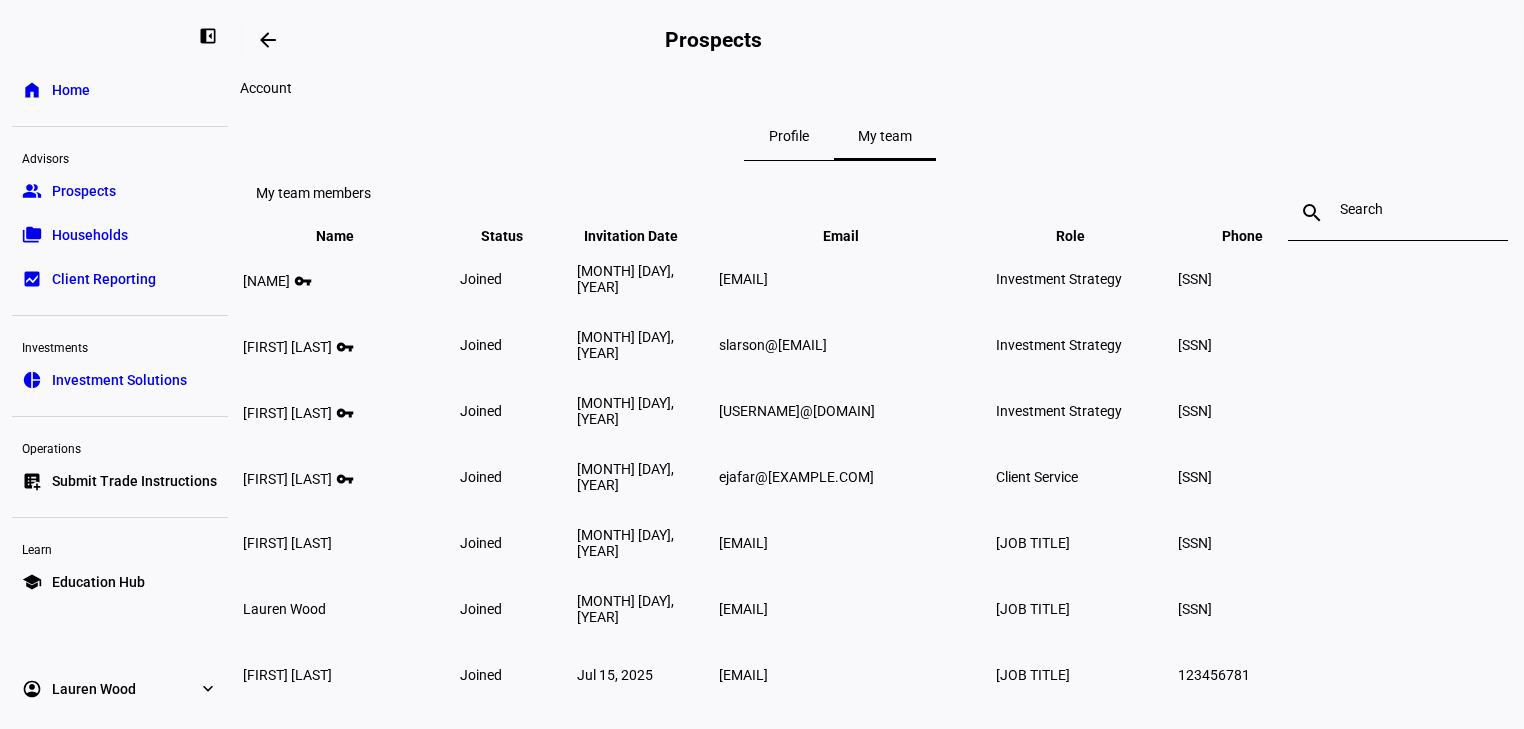 click 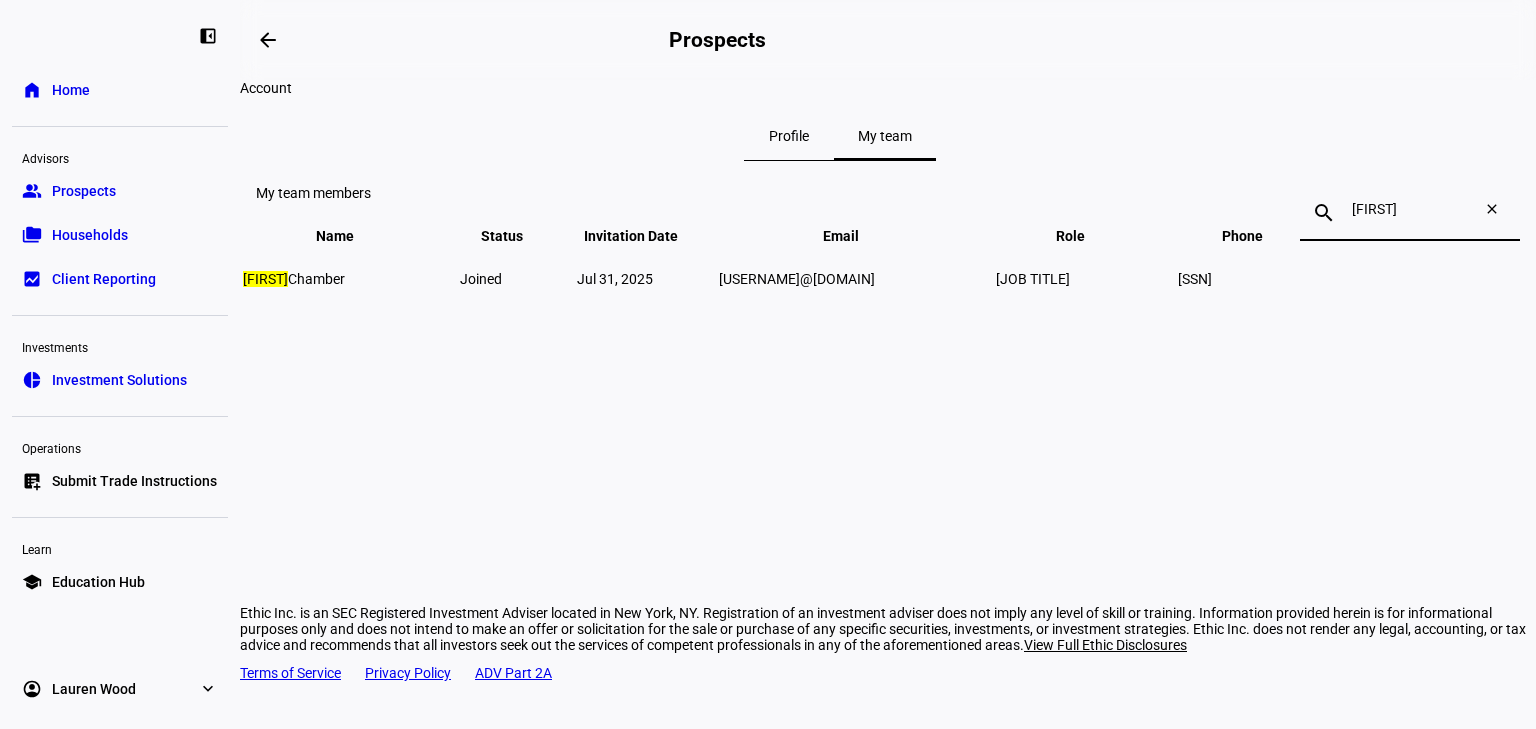 type on "[FIRST]" 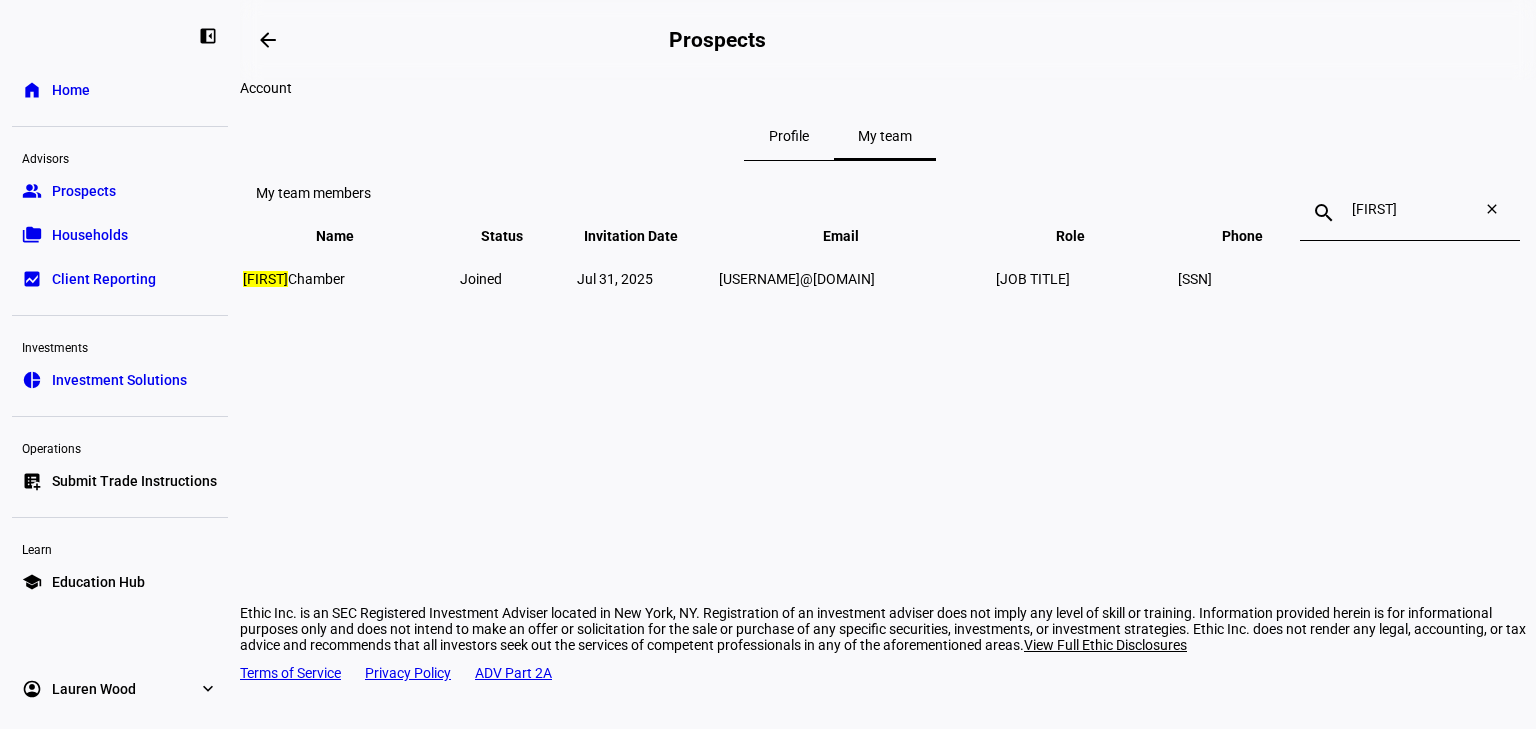 click on "[NAME]" 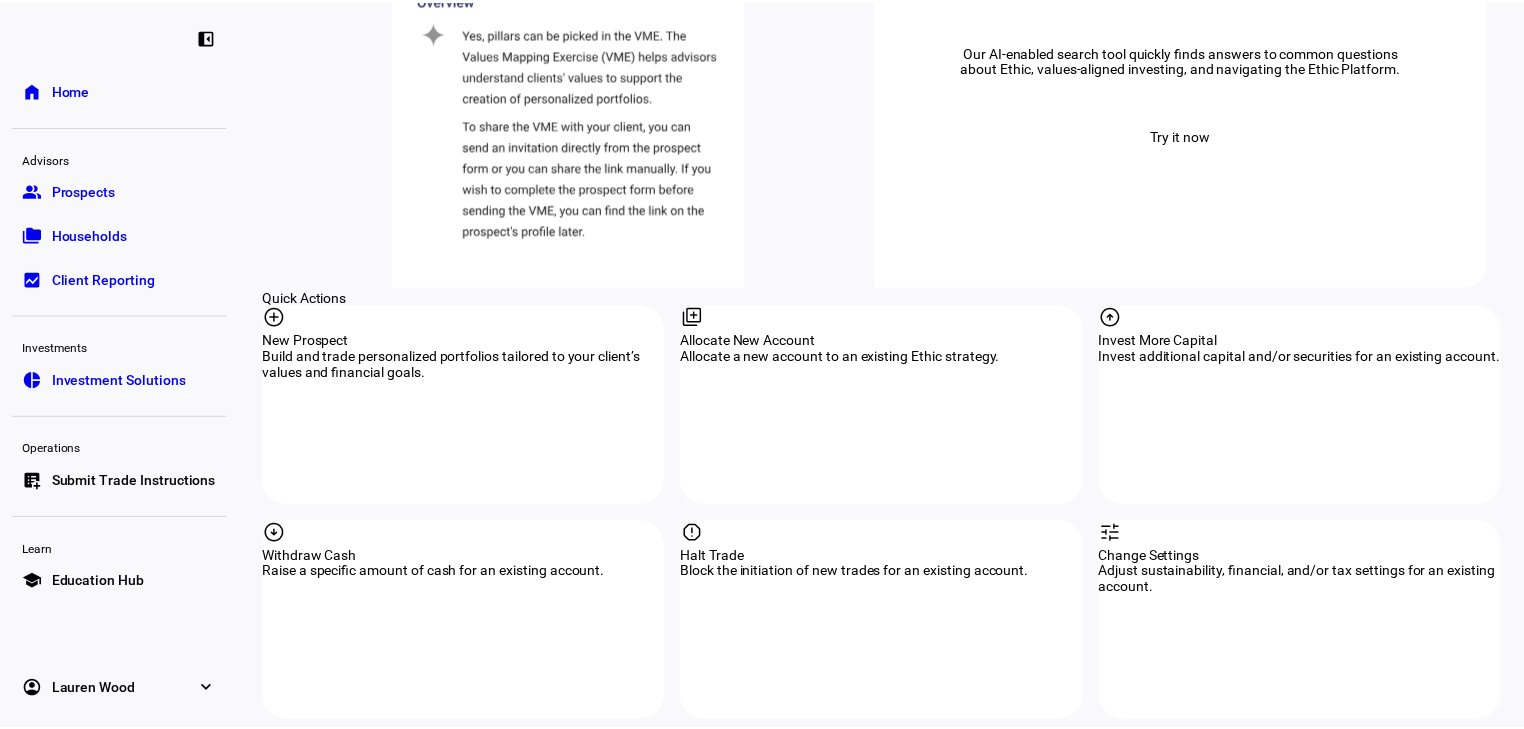 scroll, scrollTop: 1920, scrollLeft: 0, axis: vertical 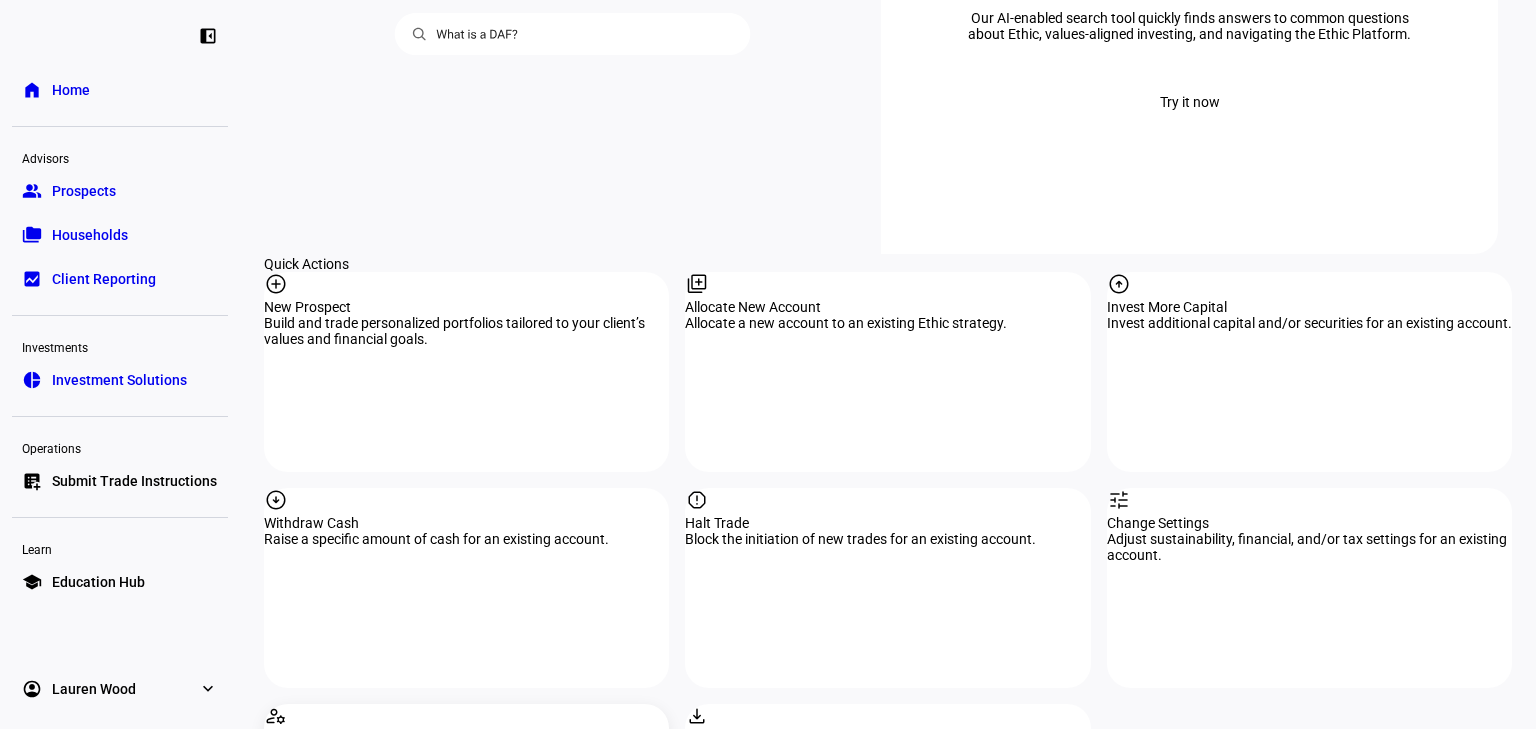click on "manage_accounts" 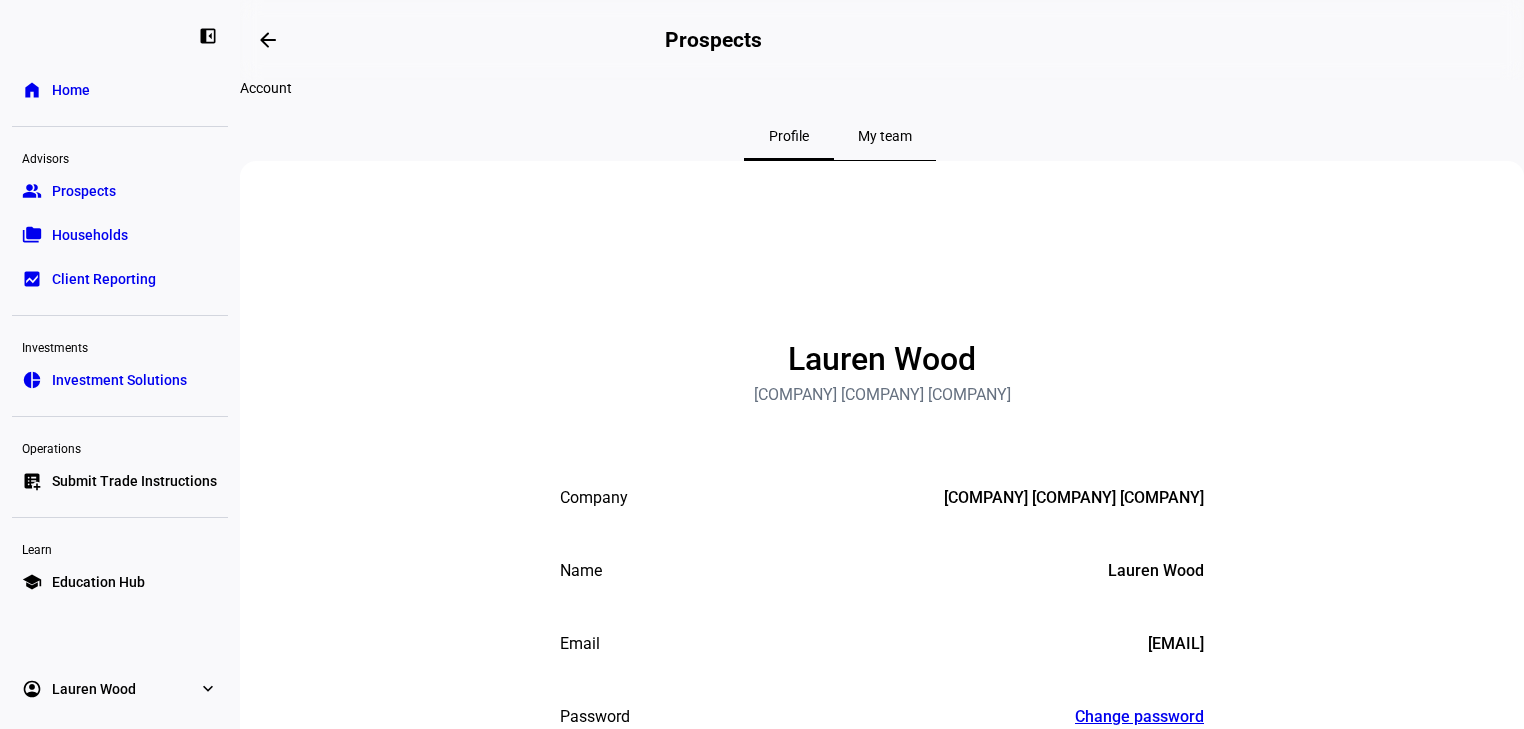 click on "My team" at bounding box center [885, 136] 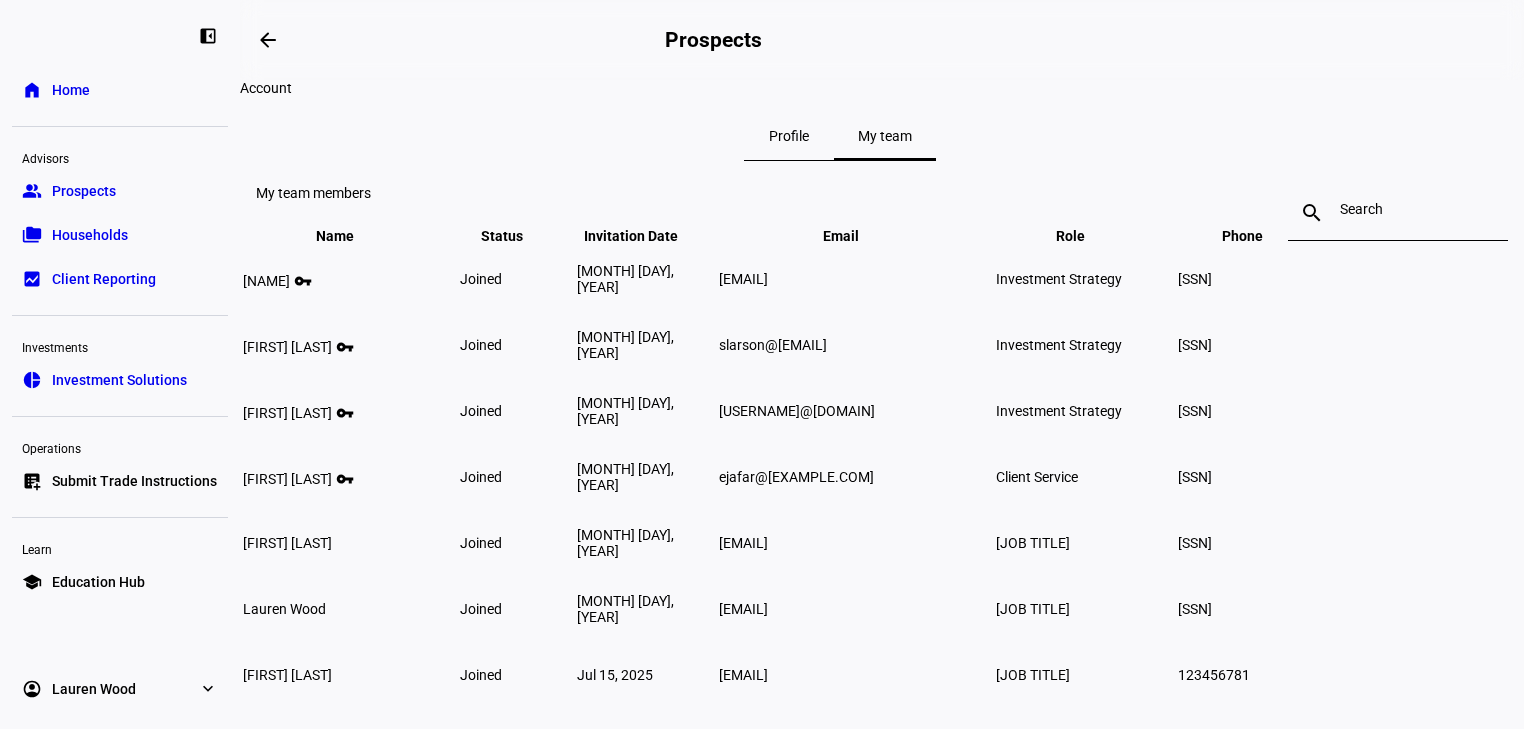 click on "Profile" at bounding box center [789, 136] 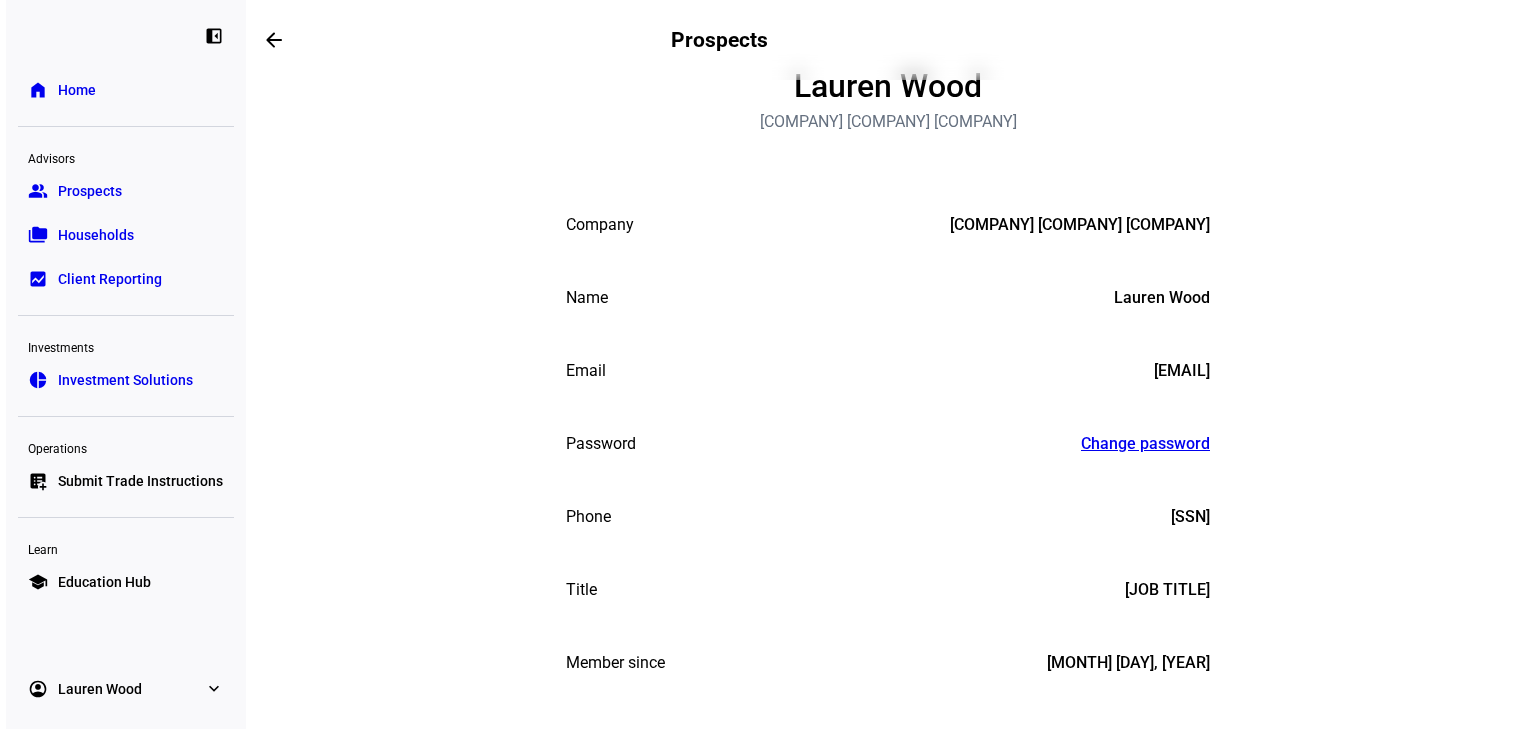 scroll, scrollTop: 0, scrollLeft: 0, axis: both 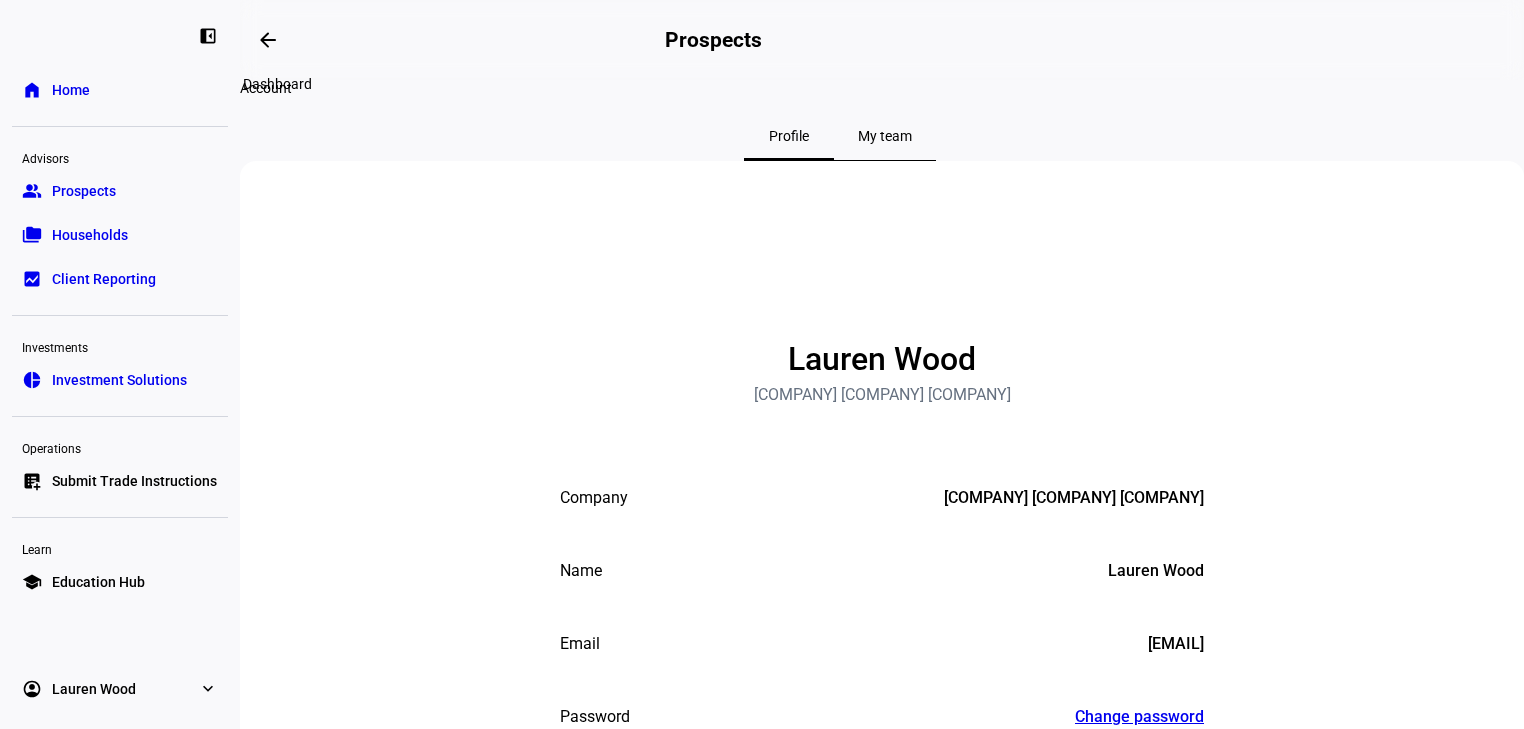 click on "arrow_backwards" at bounding box center (268, 40) 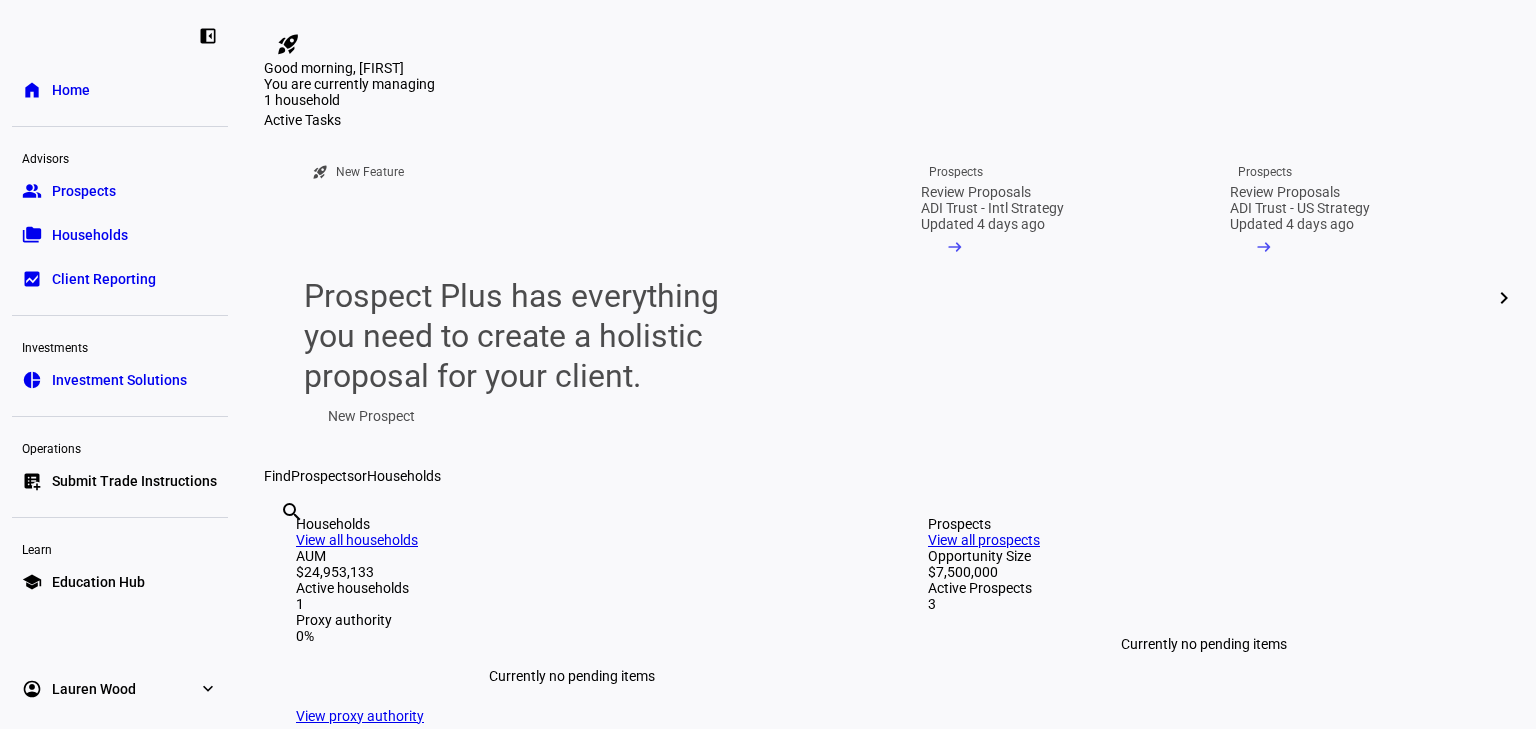 scroll, scrollTop: 0, scrollLeft: 0, axis: both 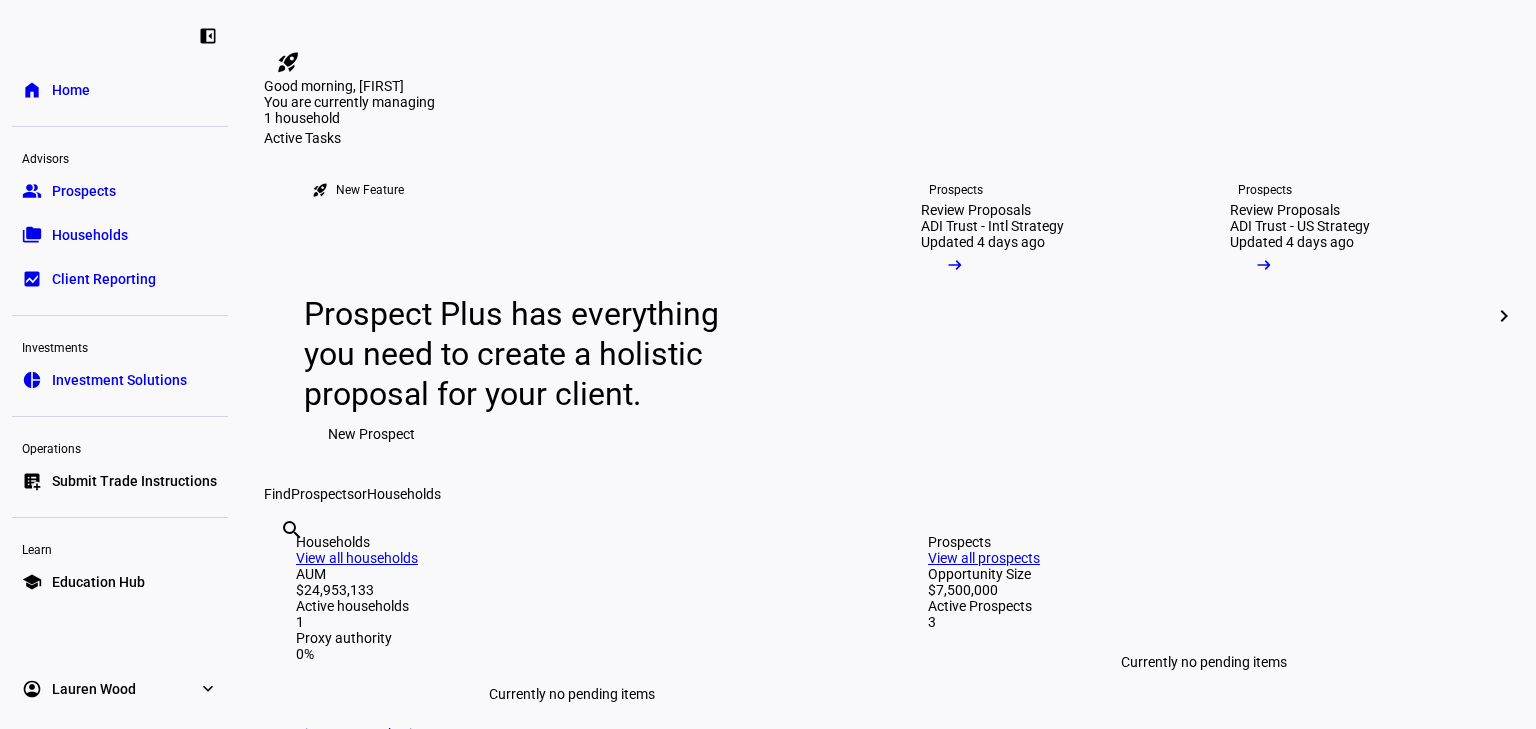 click on "group  Prospects" at bounding box center (120, 191) 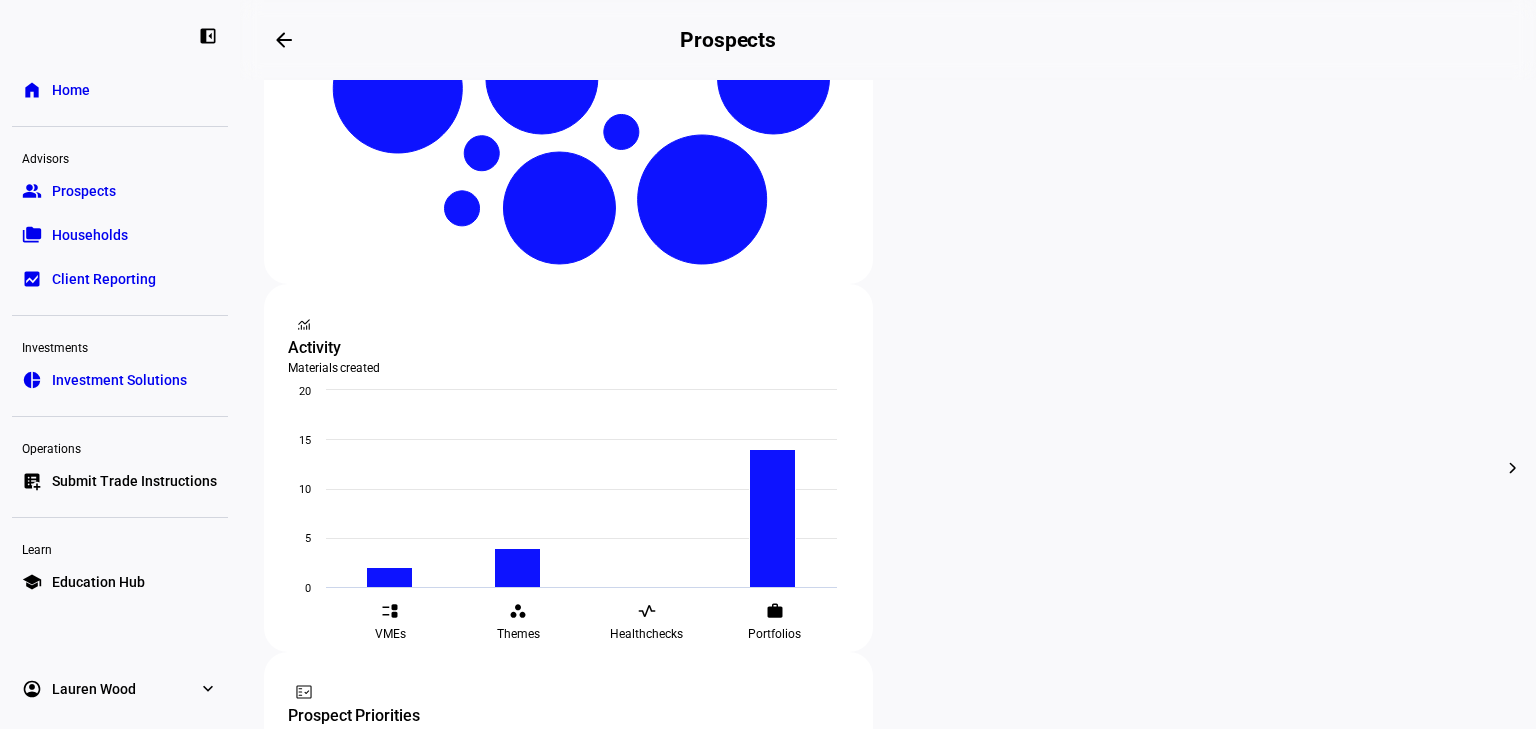 scroll, scrollTop: 770, scrollLeft: 0, axis: vertical 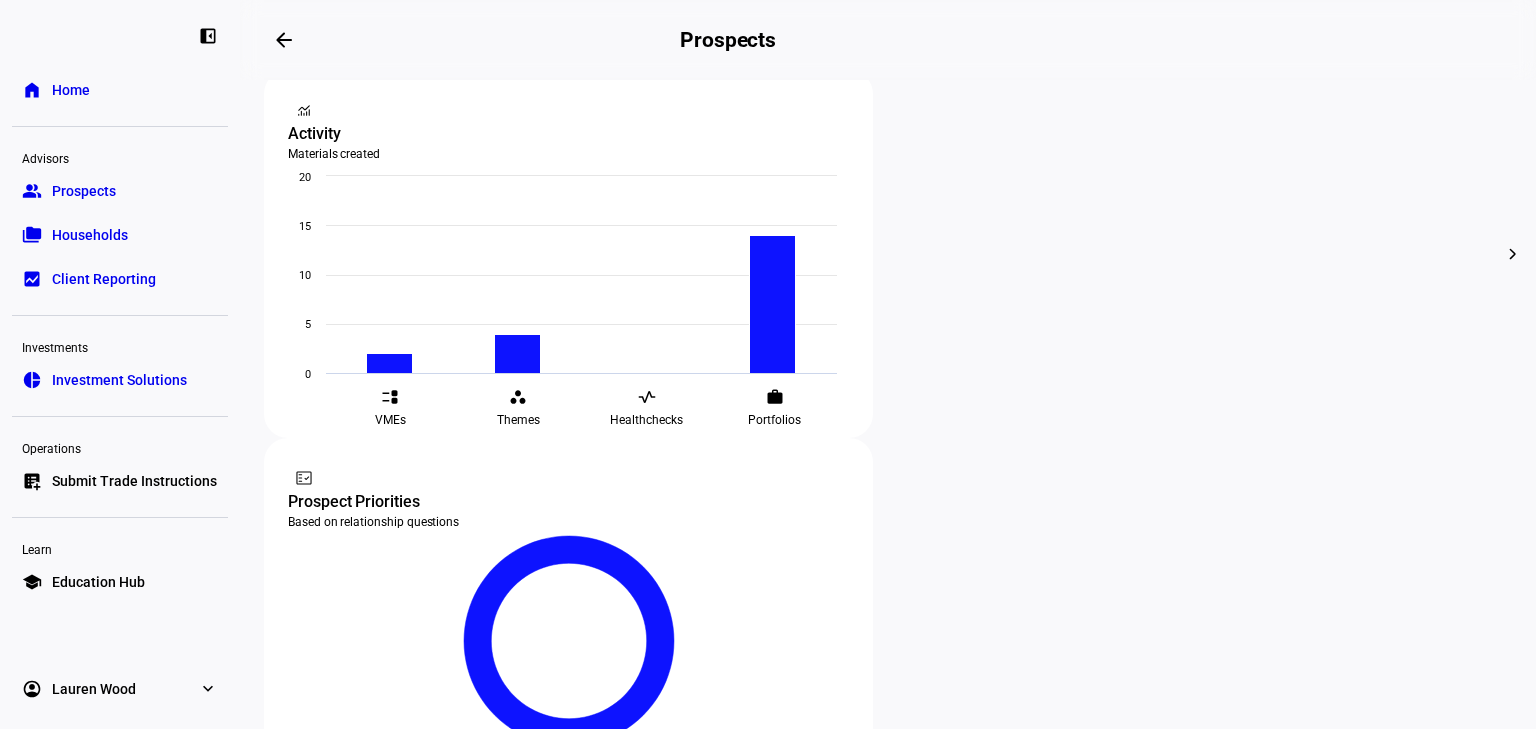 click on "Grossman Bypass Trust" 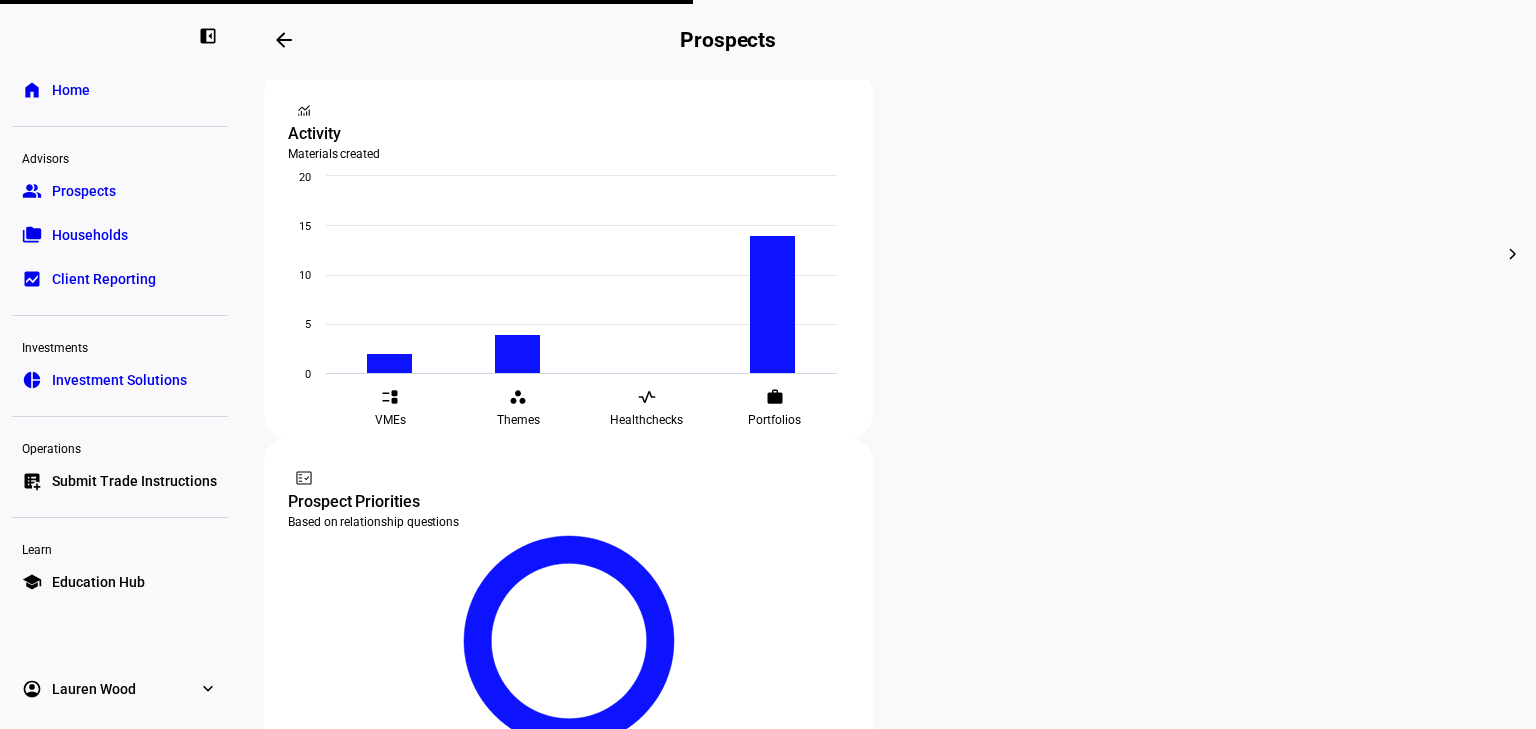 scroll, scrollTop: 670, scrollLeft: 0, axis: vertical 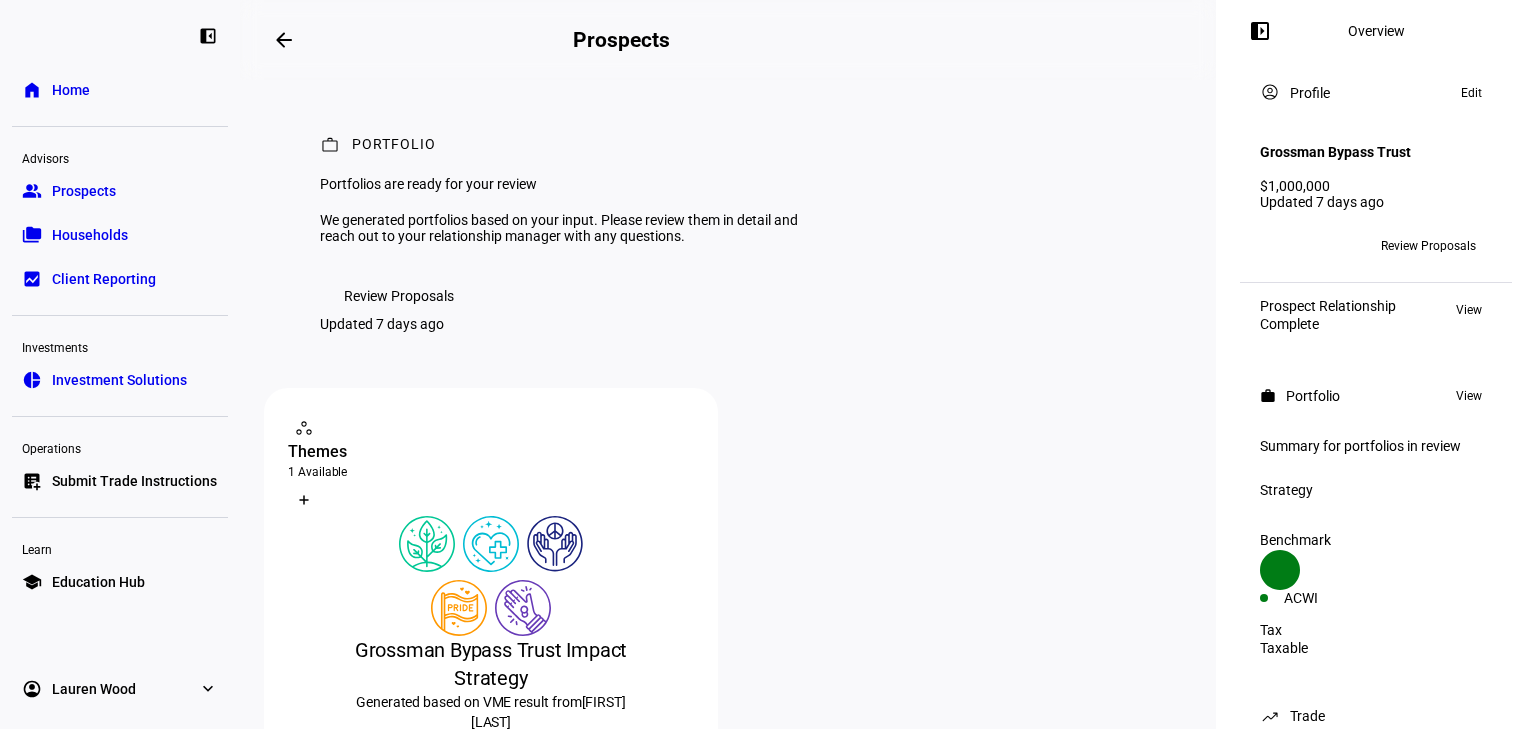 click on "Review Proposals" 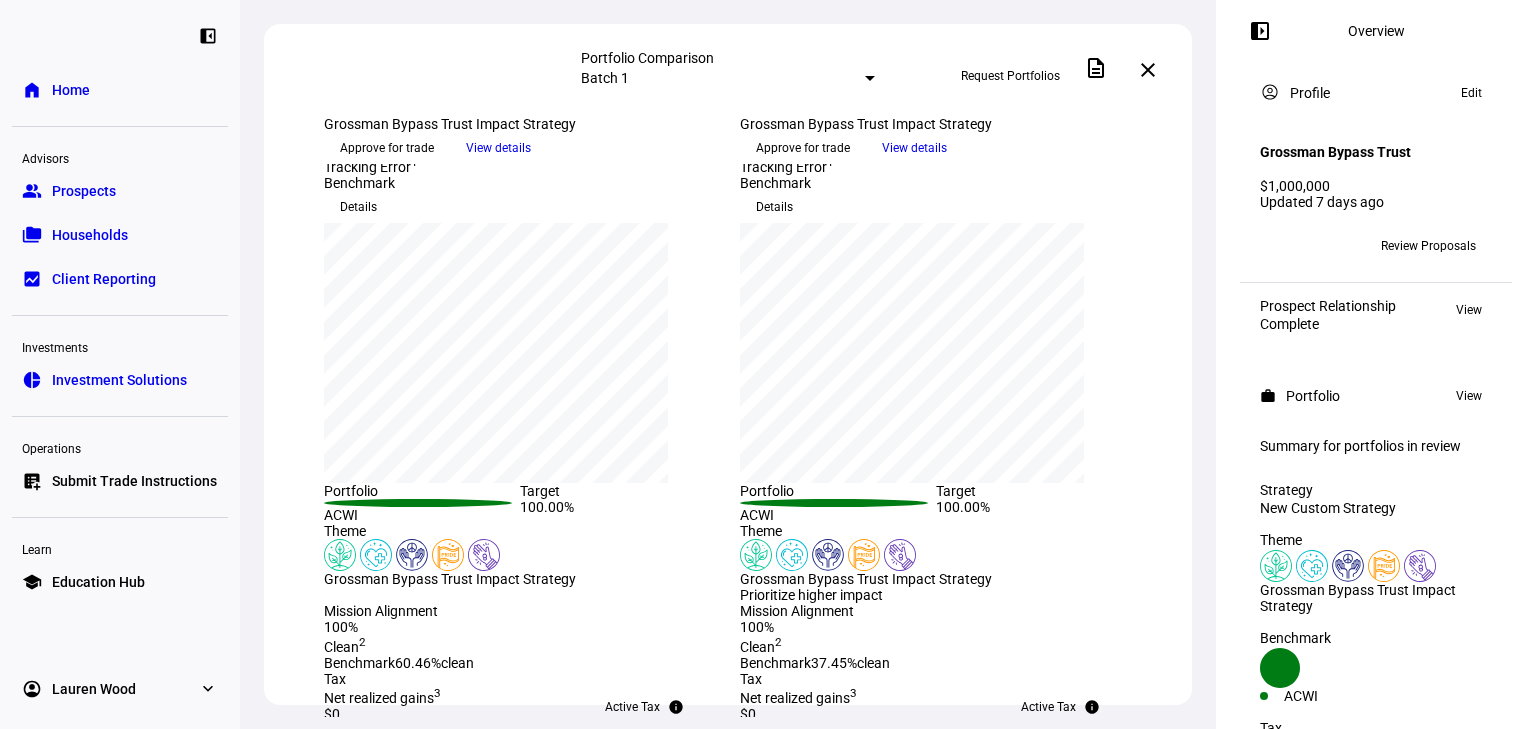 scroll, scrollTop: 0, scrollLeft: 0, axis: both 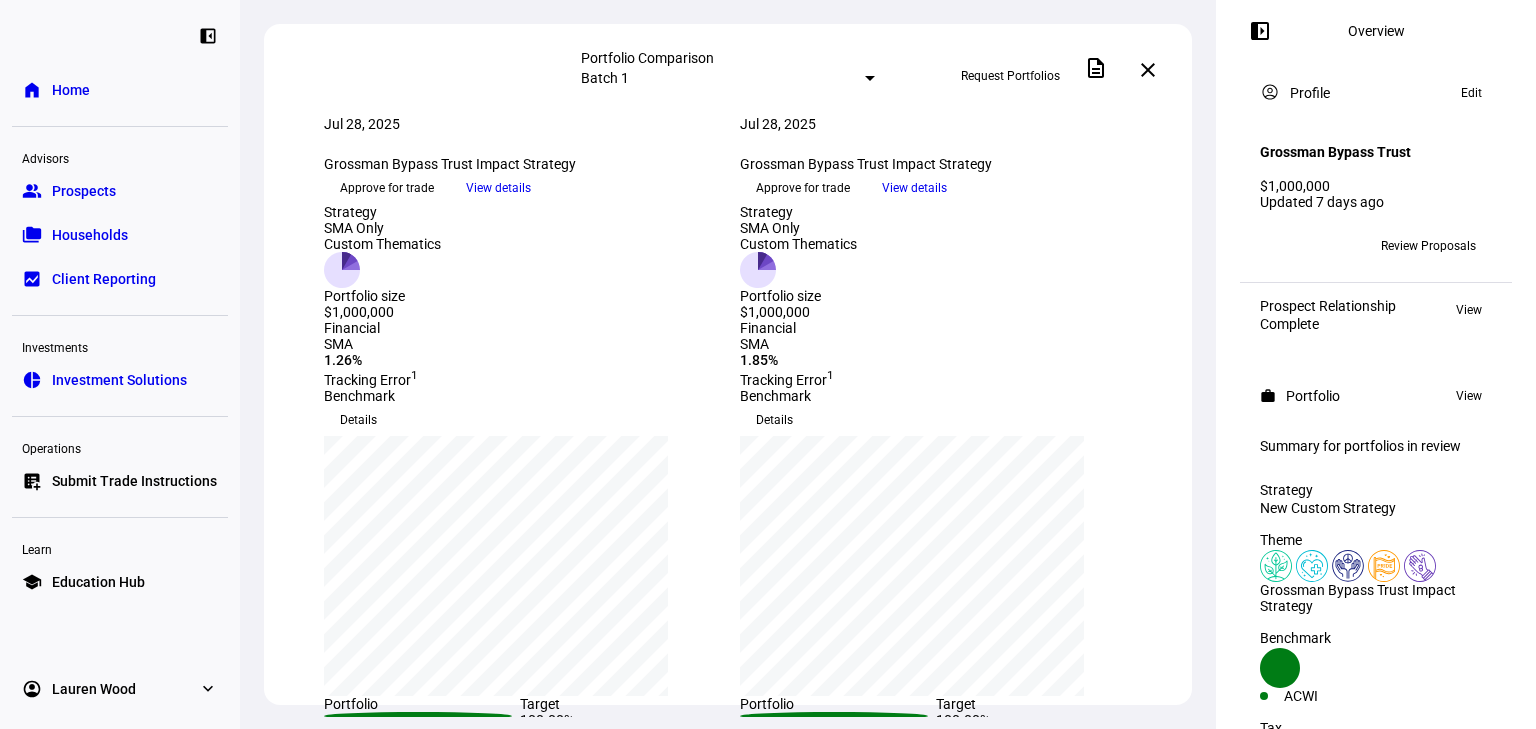click on "View details" 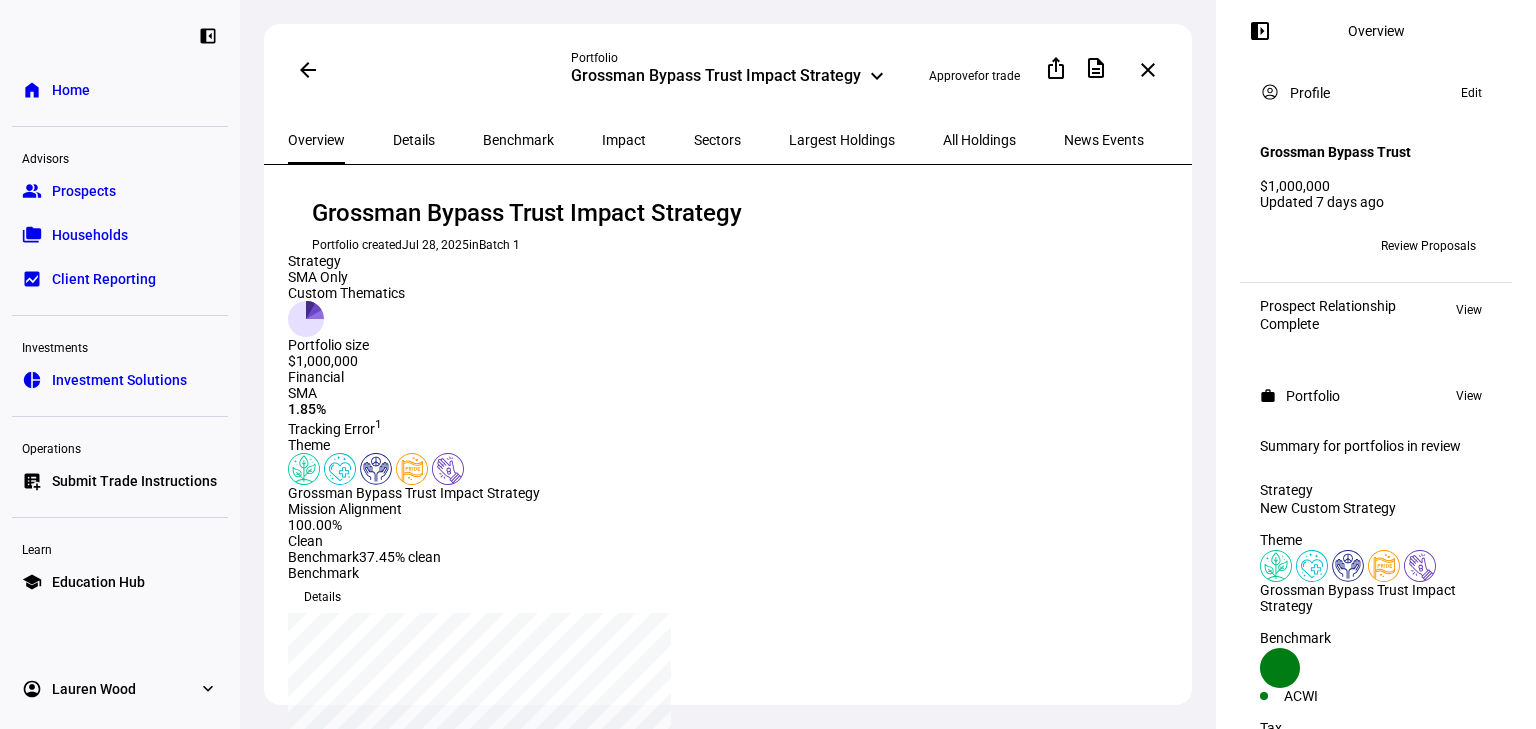 click on "Largest Holdings" at bounding box center [842, 140] 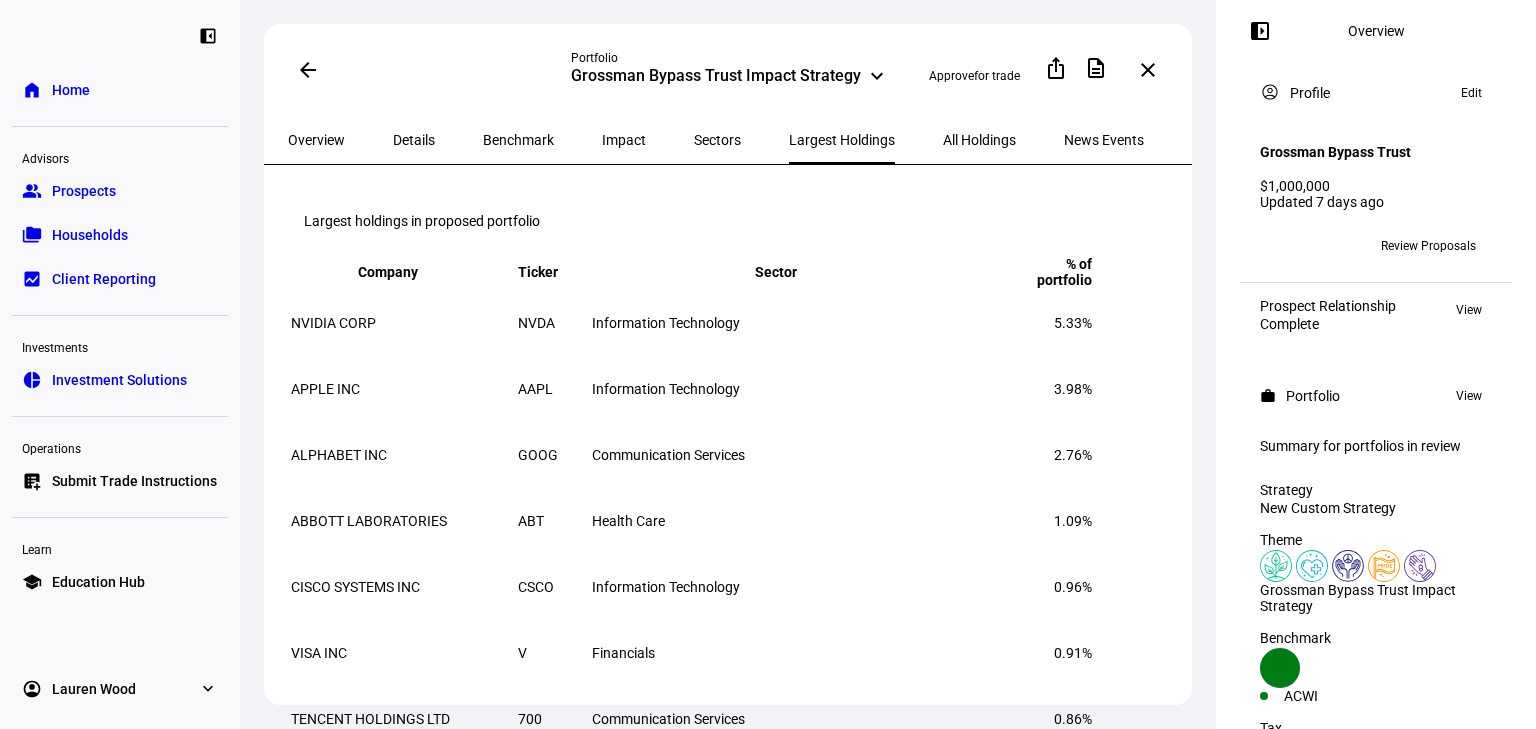 click on "All Holdings" at bounding box center [979, 140] 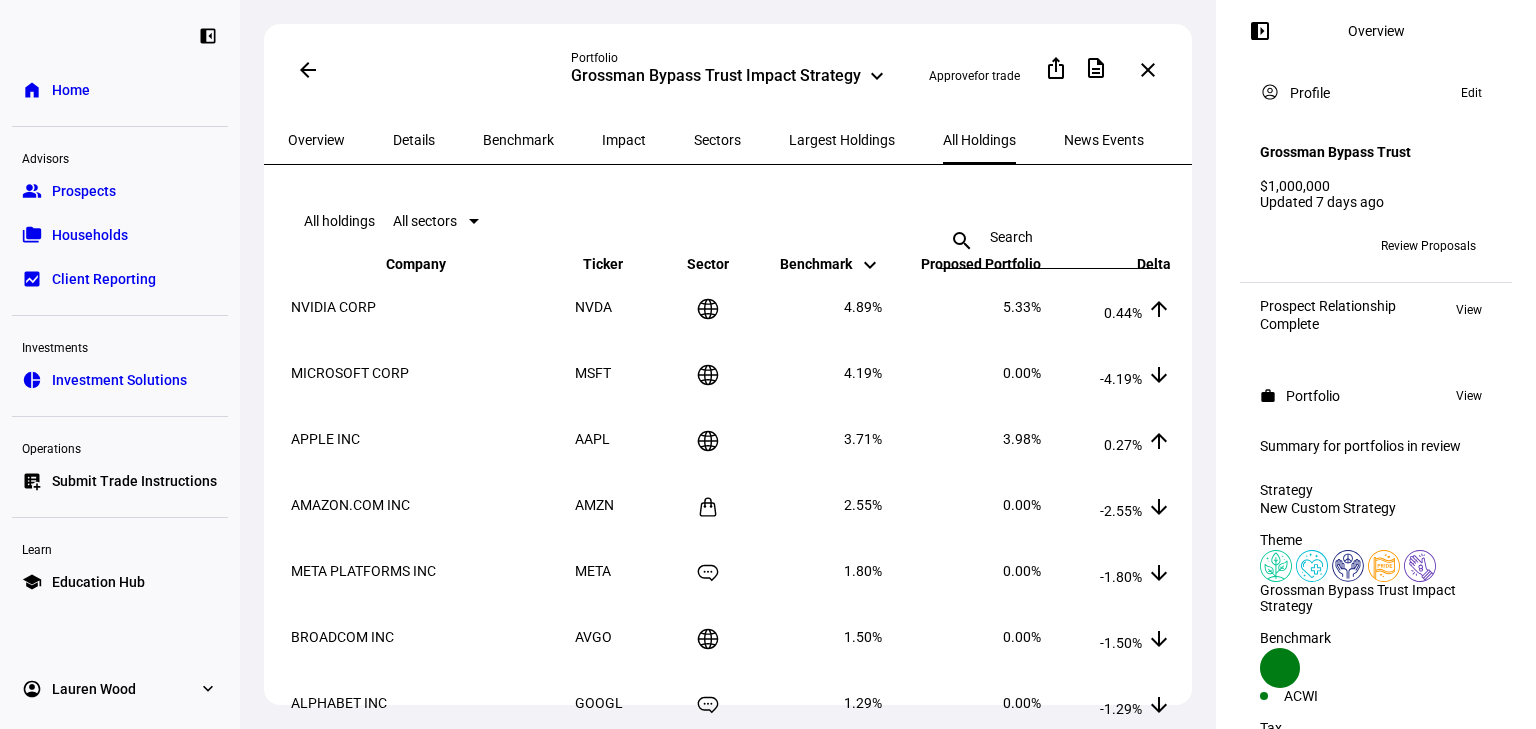 click on "keyboard_arrow_up" 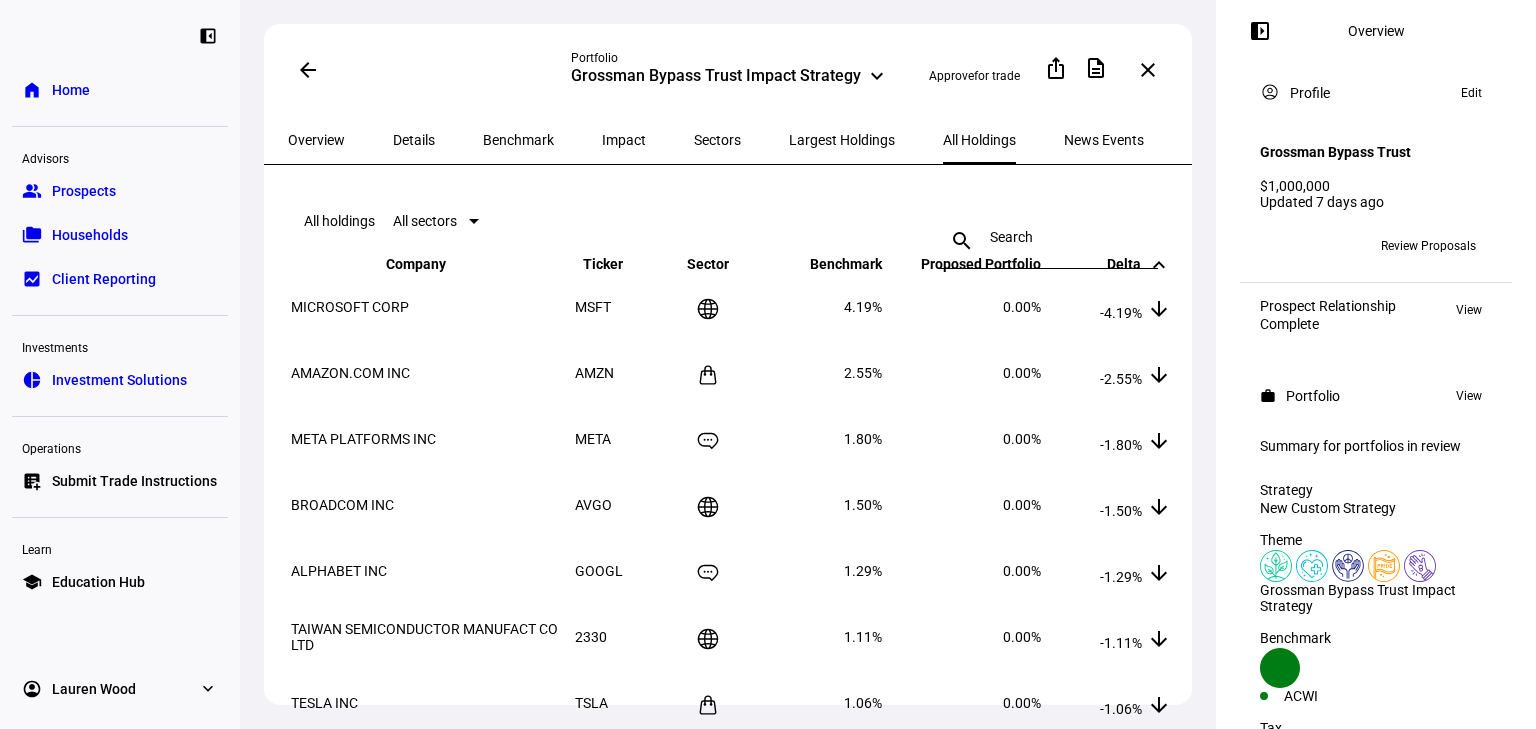 click 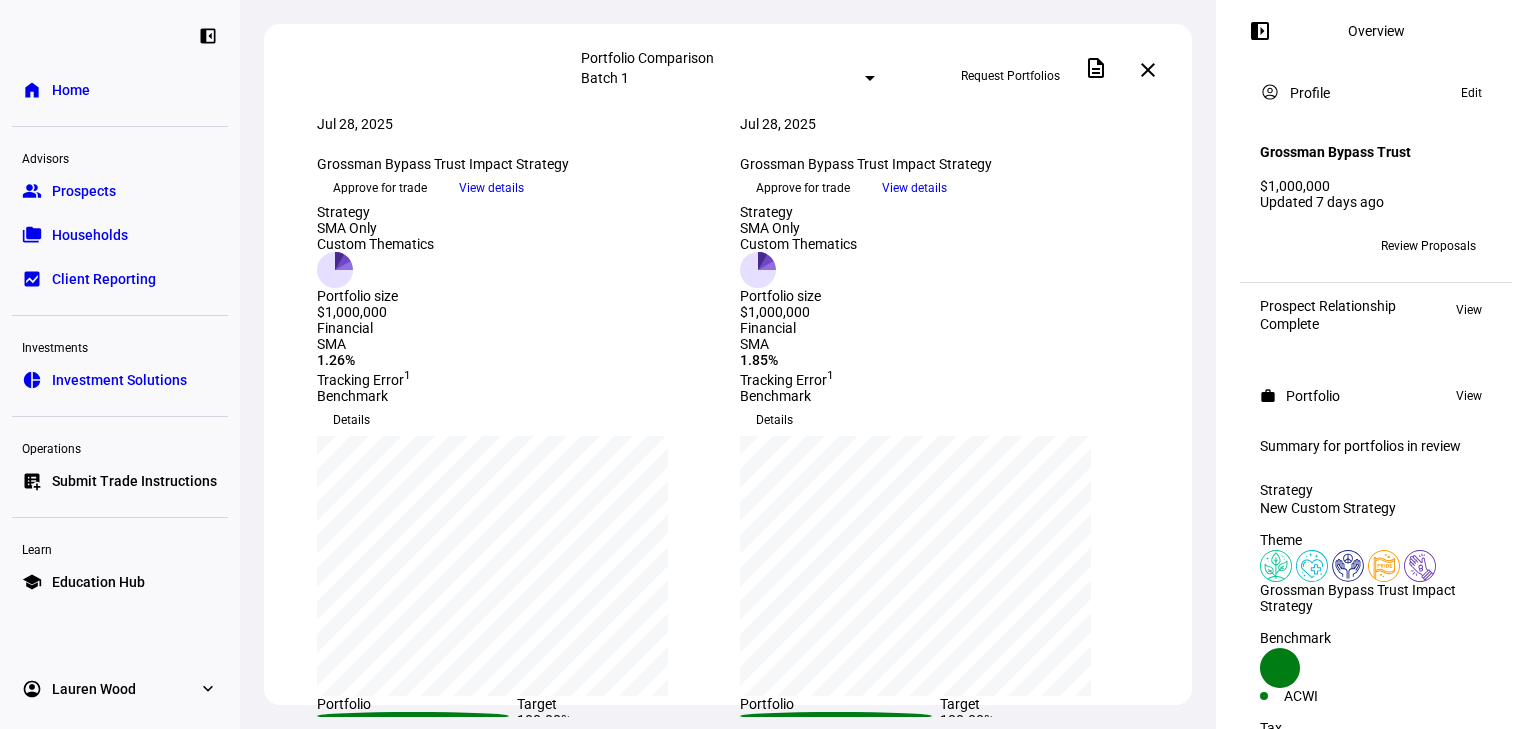 click on "View details" 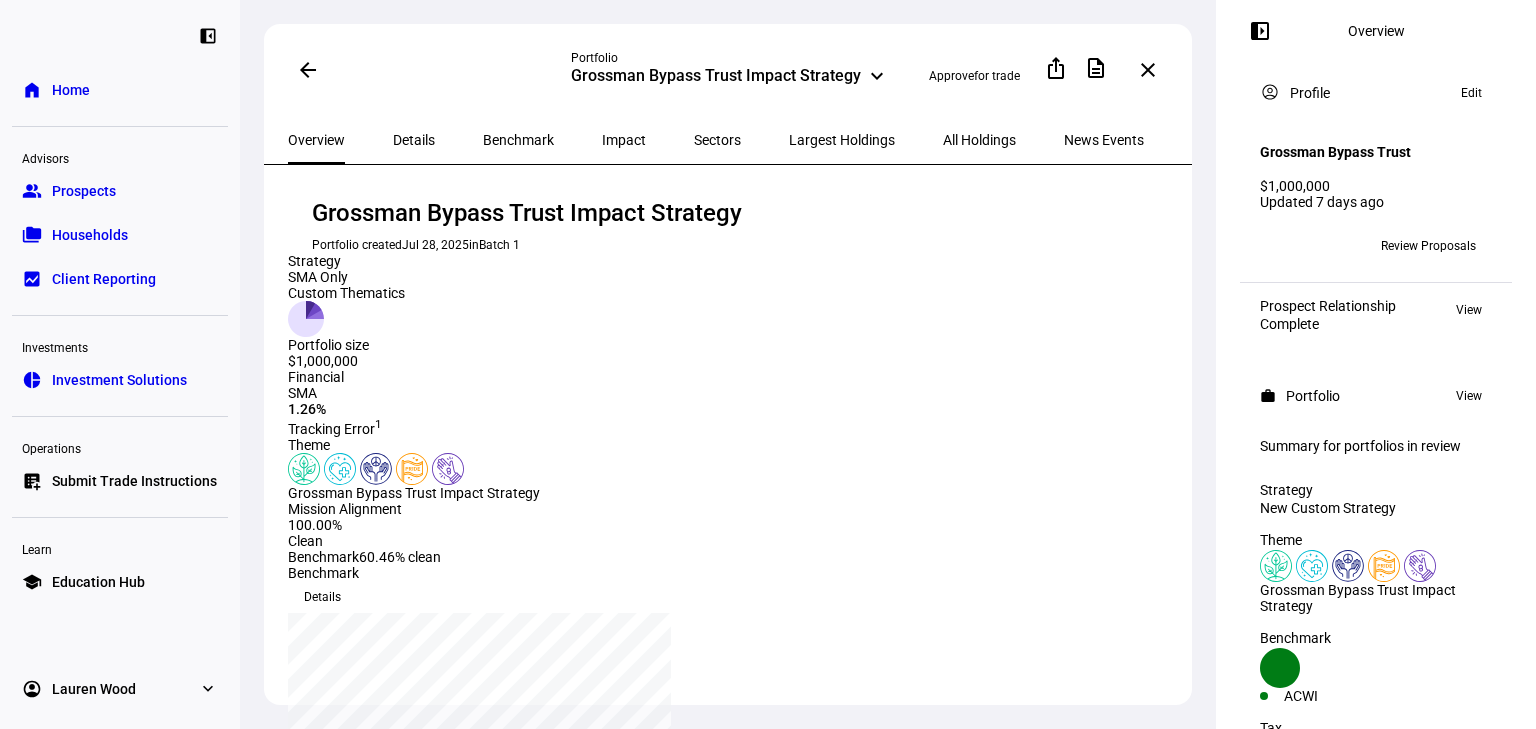 click on "All Holdings" at bounding box center (979, 140) 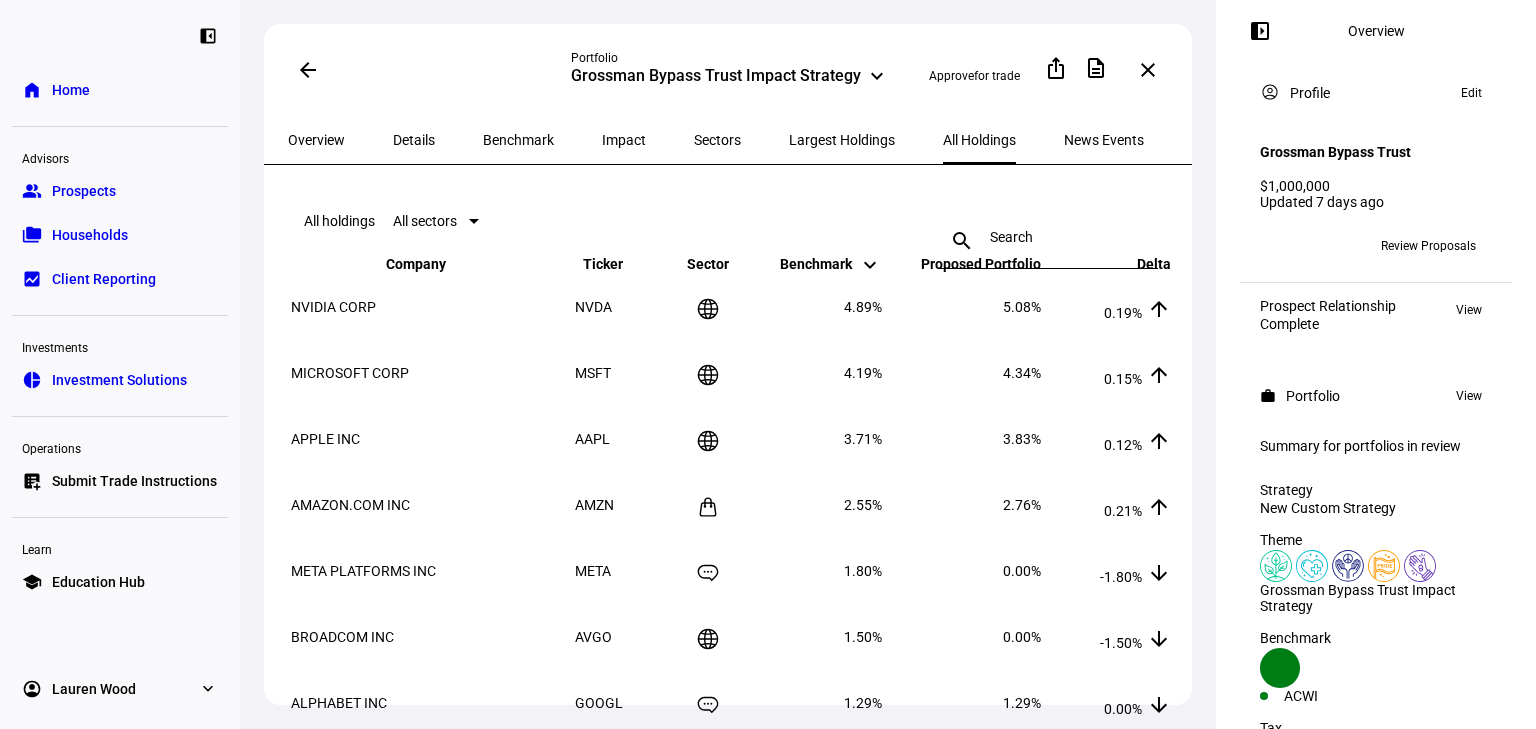 click on "keyboard_arrow_up" 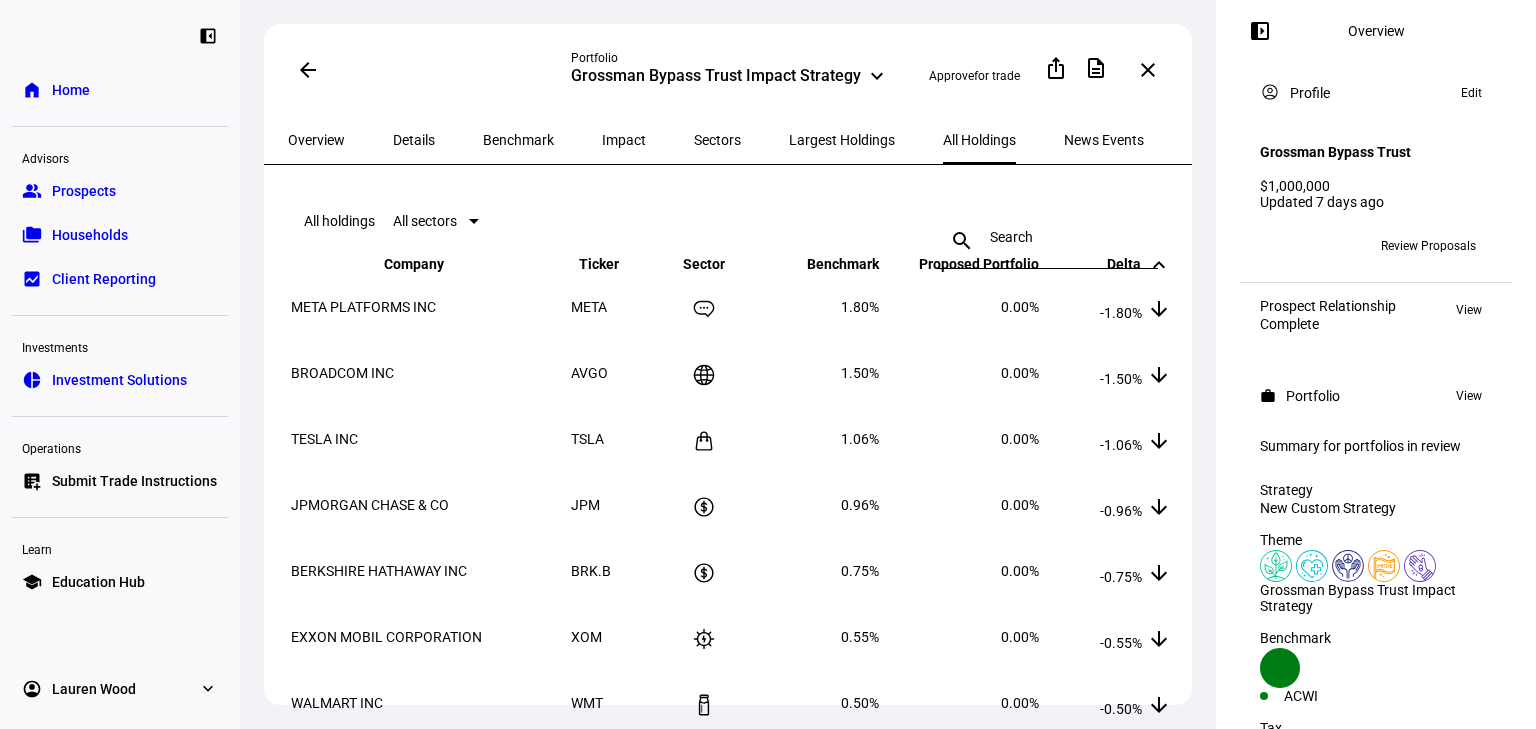click on "keyboard_arrow_up" 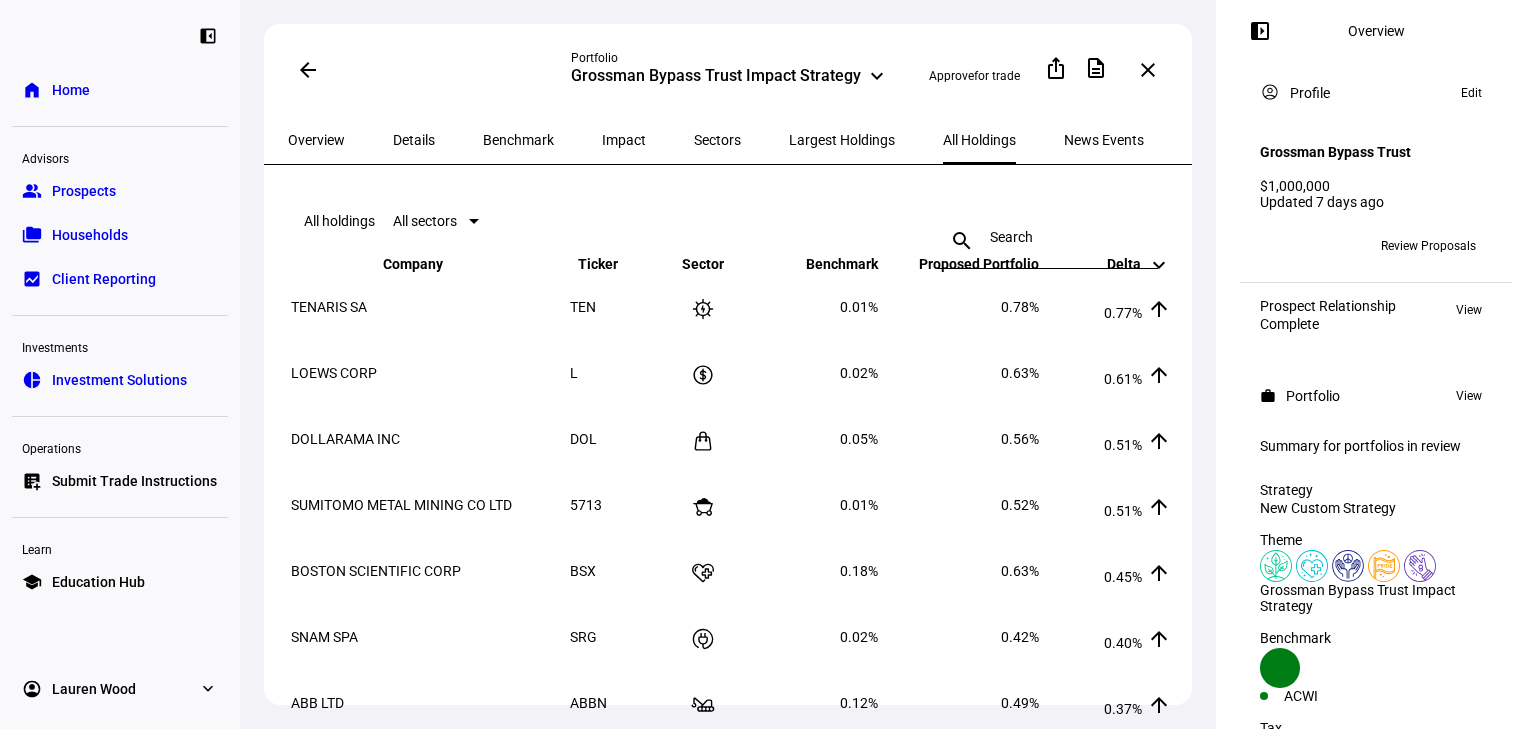 click on "keyboard_arrow_up" 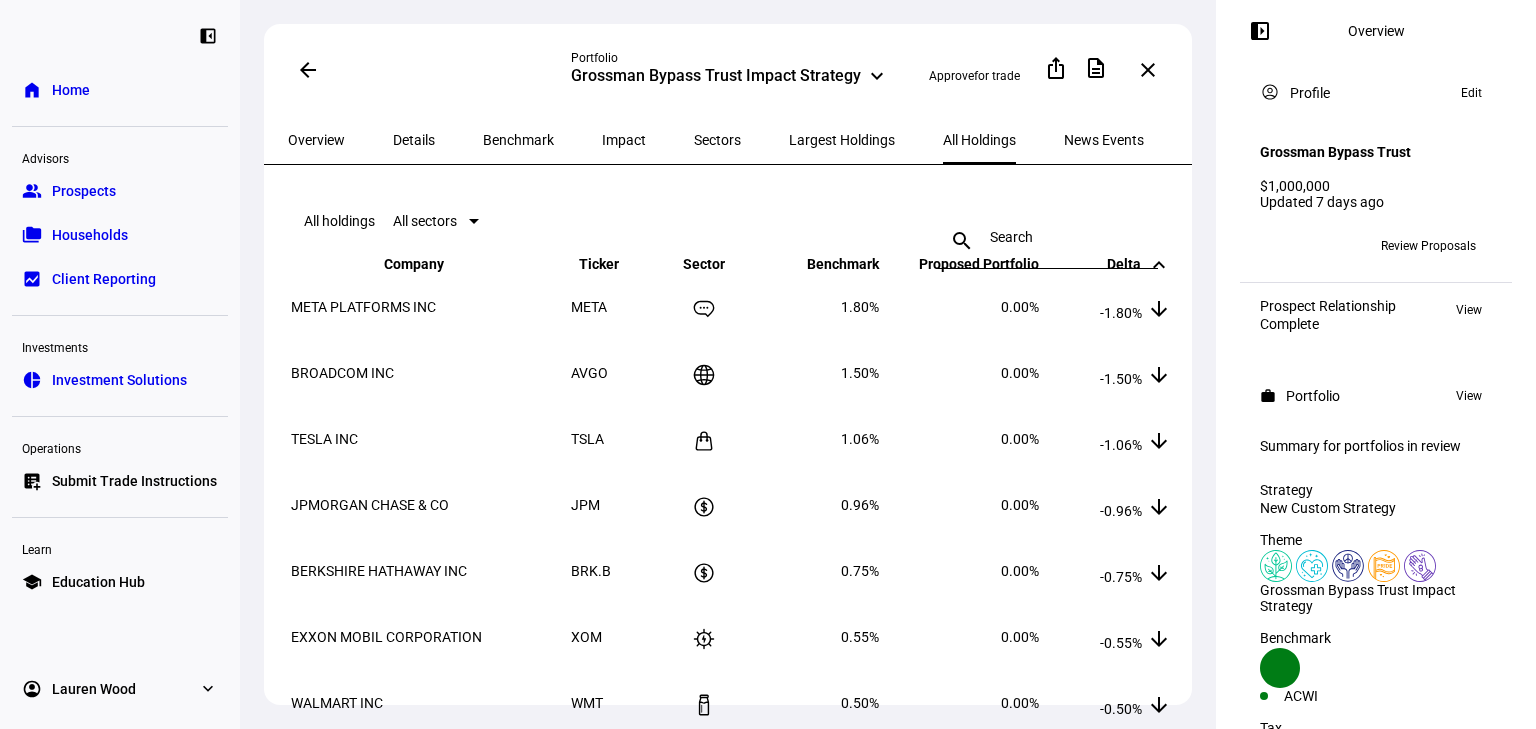 click on "arrow_back" 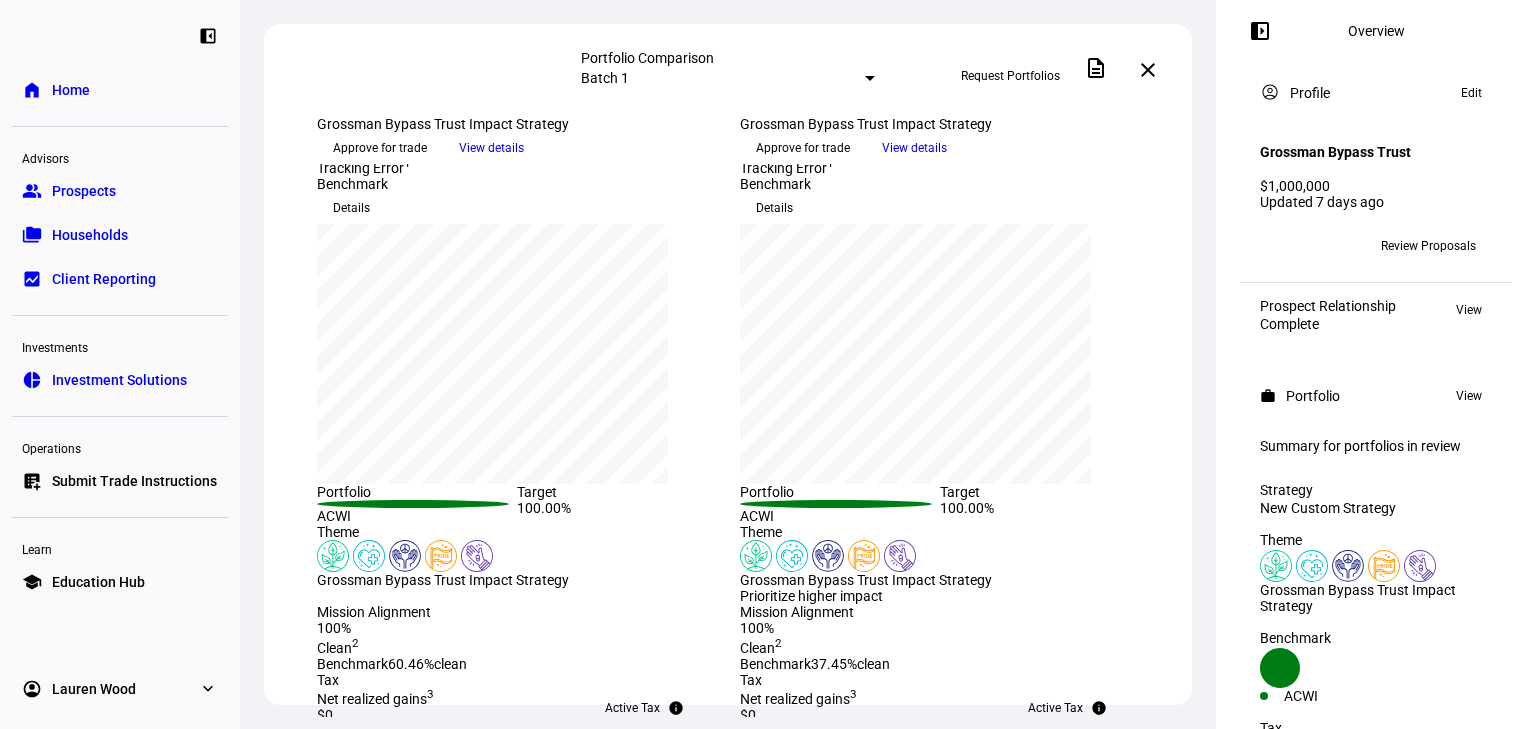 scroll, scrollTop: 213, scrollLeft: 0, axis: vertical 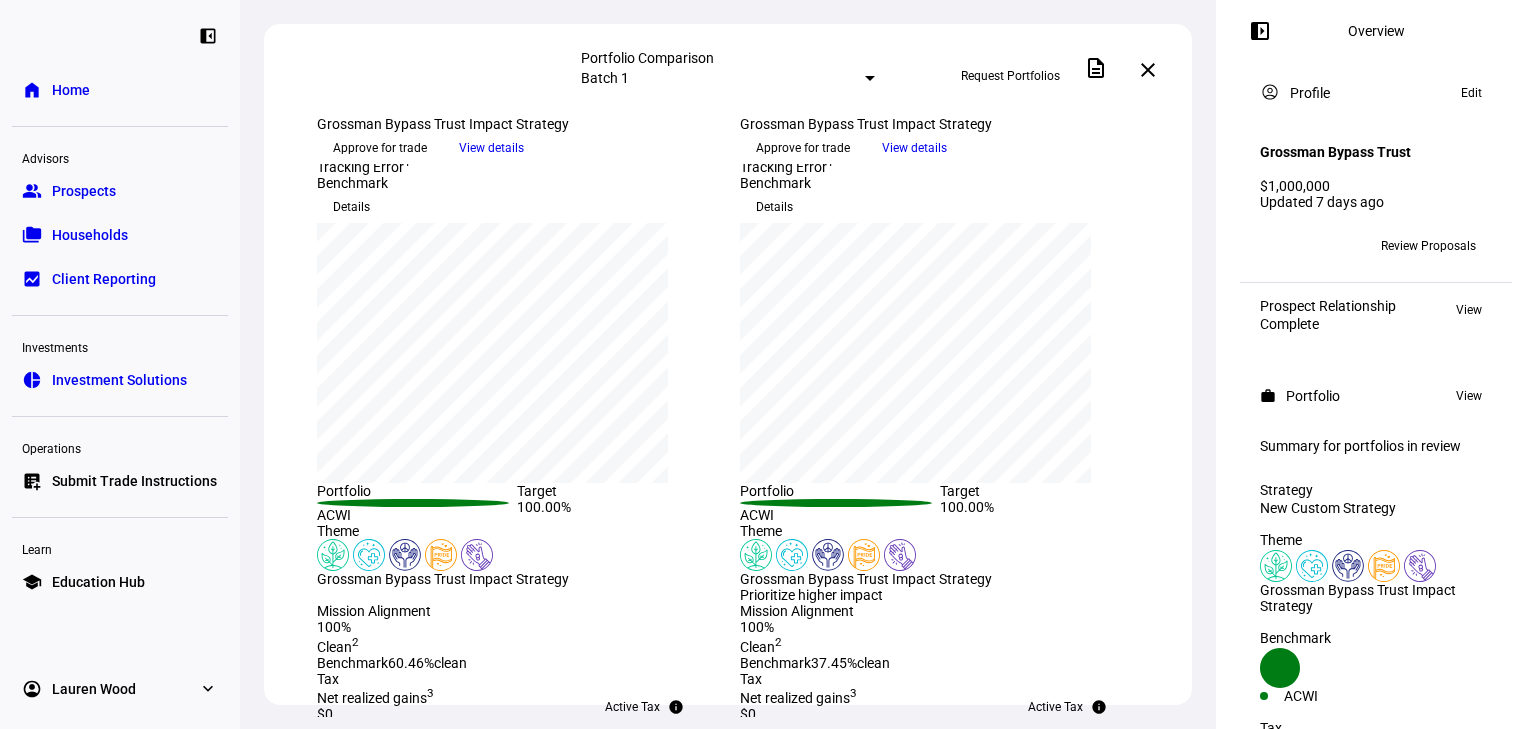 click on "group  Prospects" at bounding box center (120, 191) 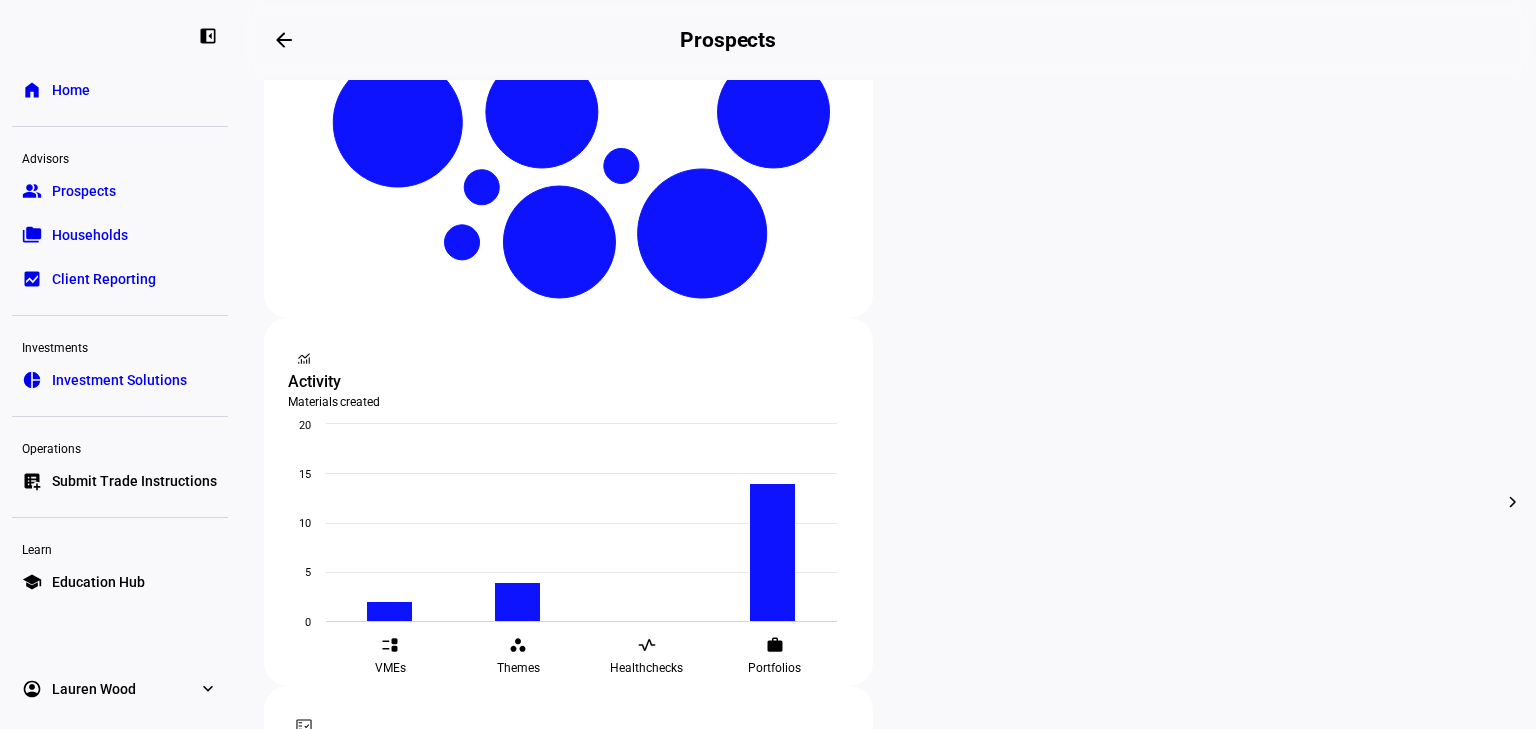 scroll, scrollTop: 533, scrollLeft: 0, axis: vertical 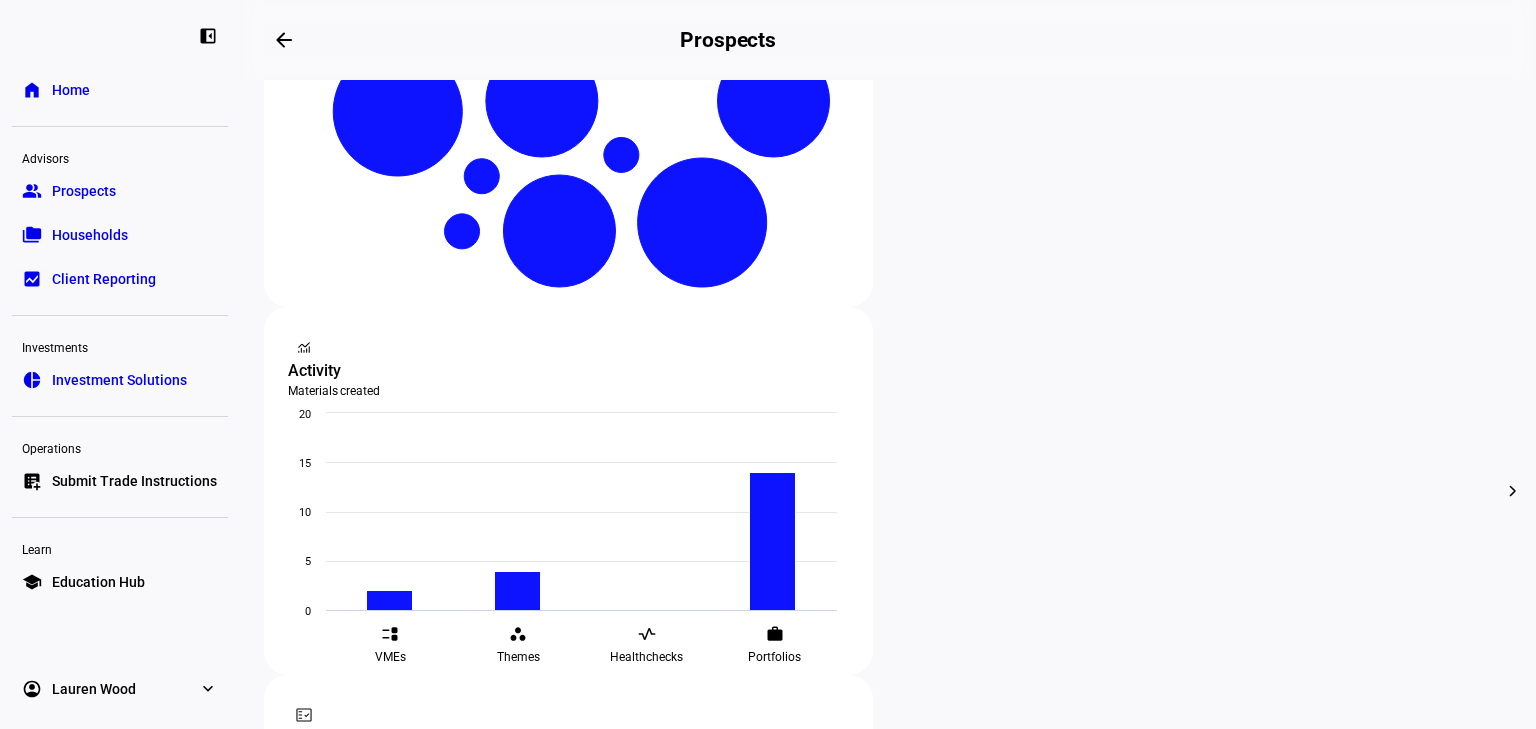 click on "ADI Trust - US Strategy  more_vert  $4,500,000   Updated 4 days ago" 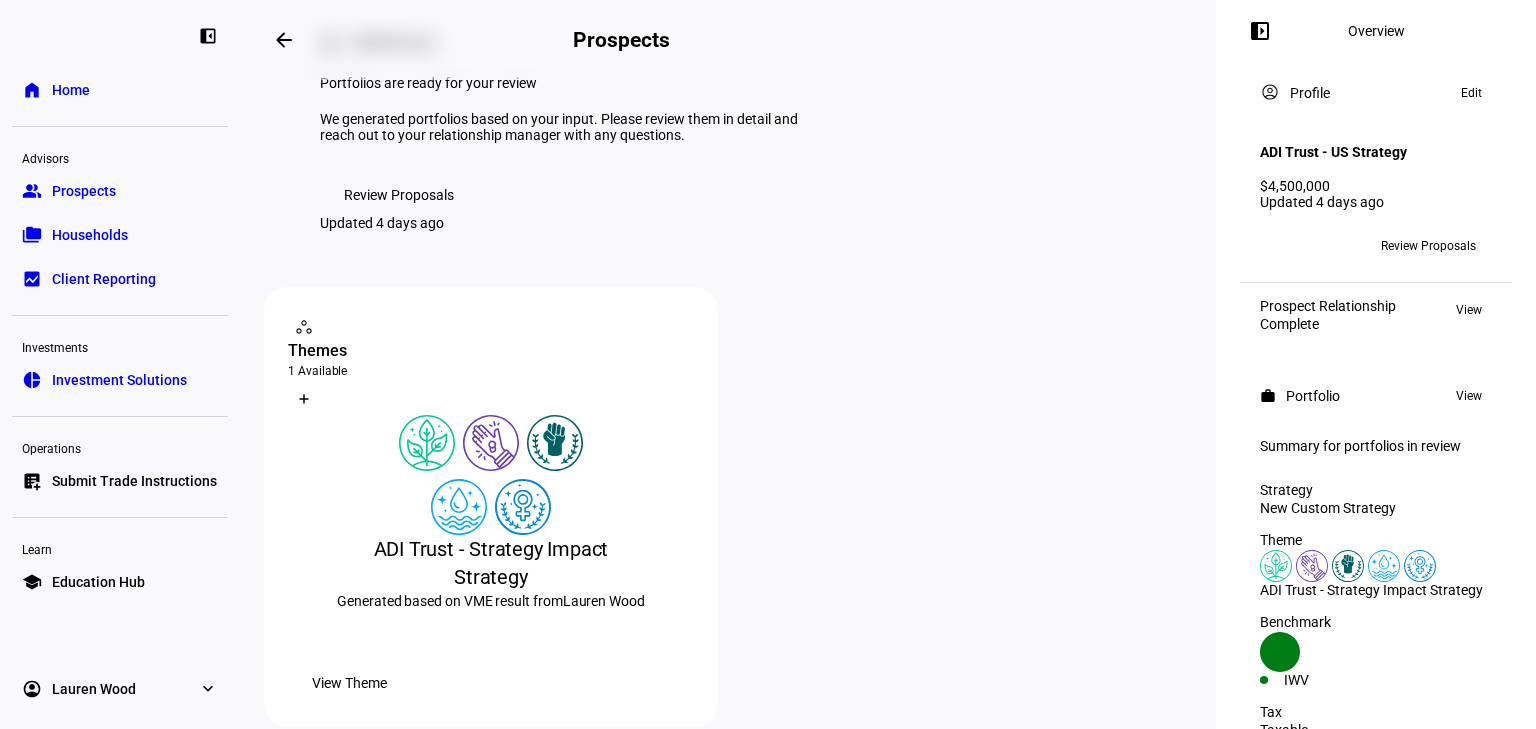 scroll, scrollTop: 213, scrollLeft: 0, axis: vertical 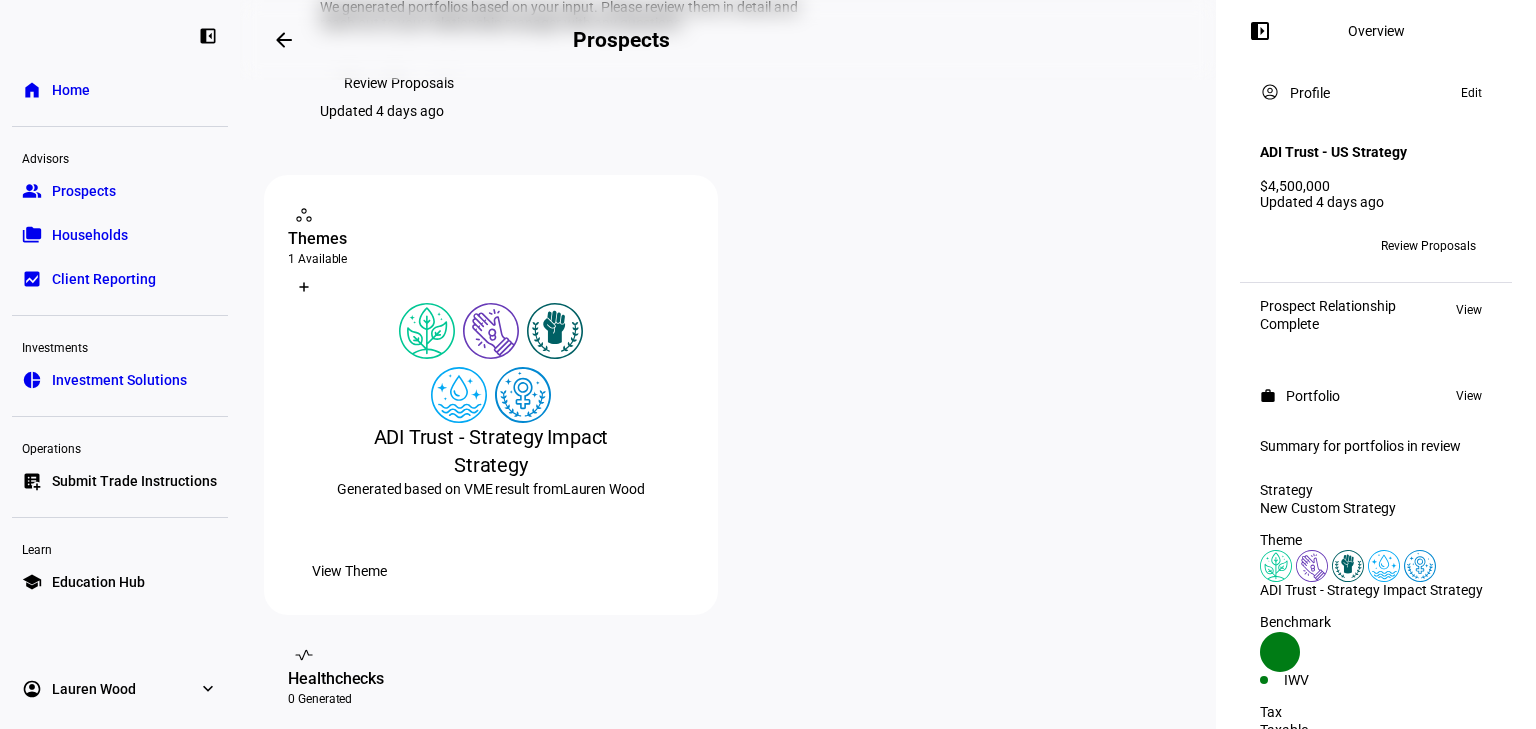 click on "Review Proposals" 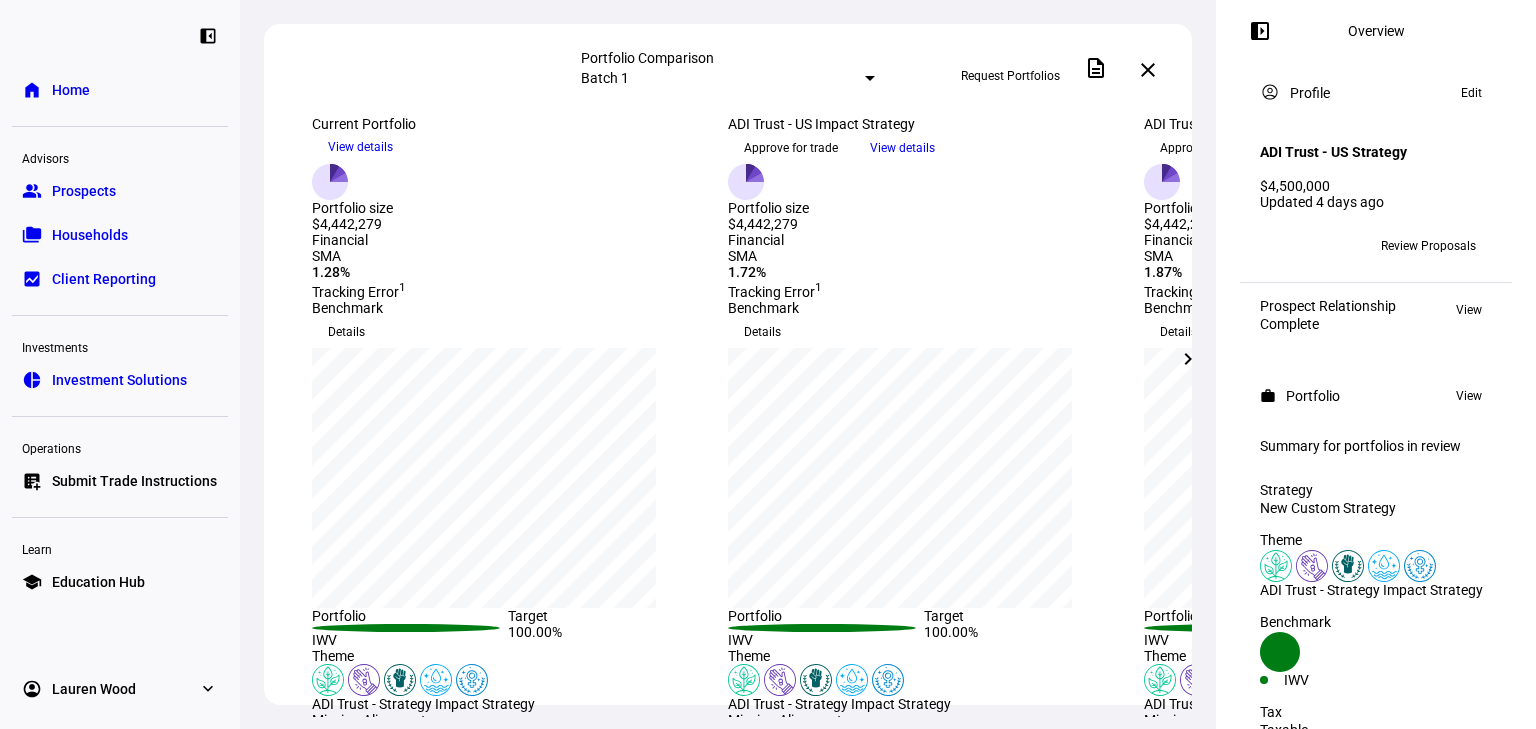 scroll, scrollTop: 0, scrollLeft: 0, axis: both 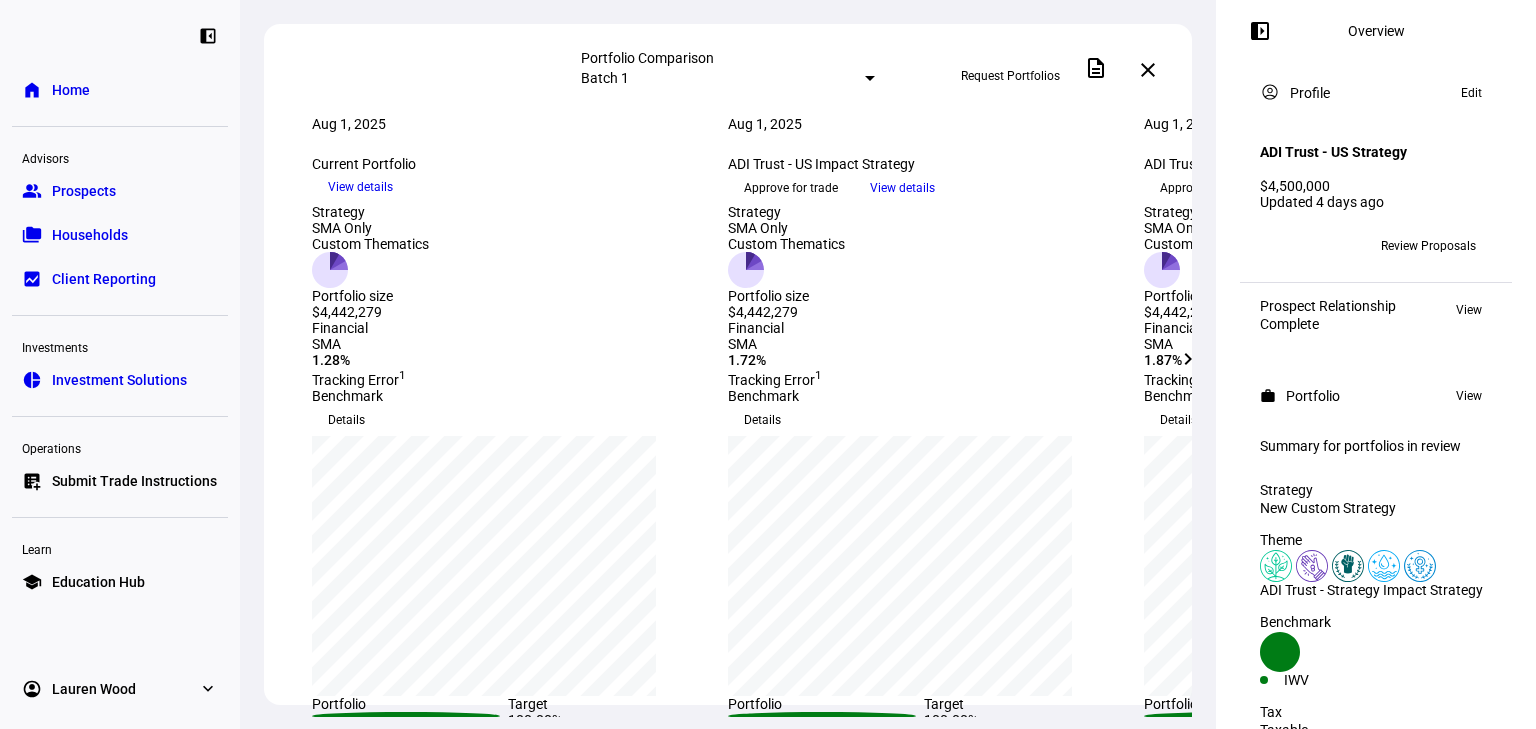 click on "chevron_right" 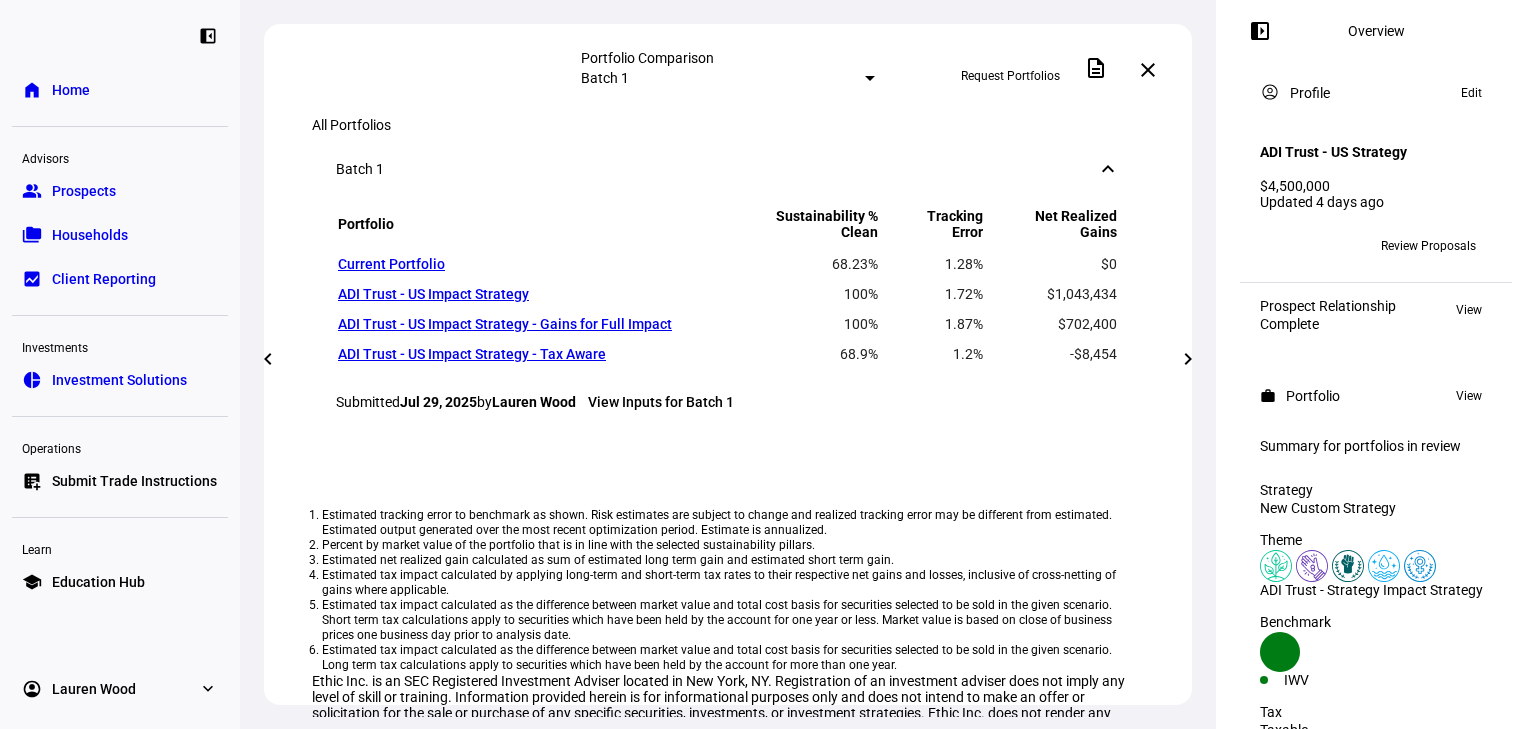 scroll, scrollTop: 1066, scrollLeft: 0, axis: vertical 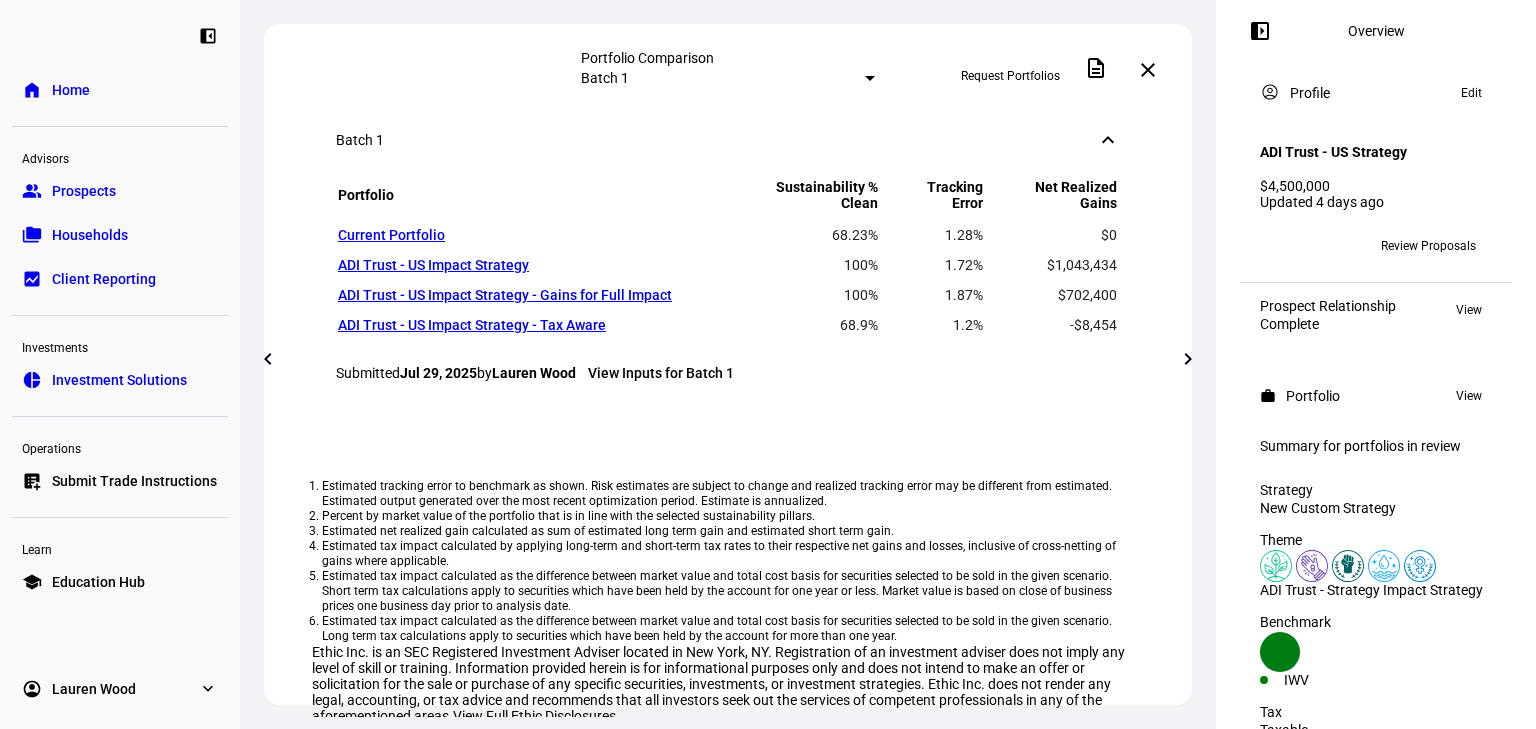 click on "chevron_right" 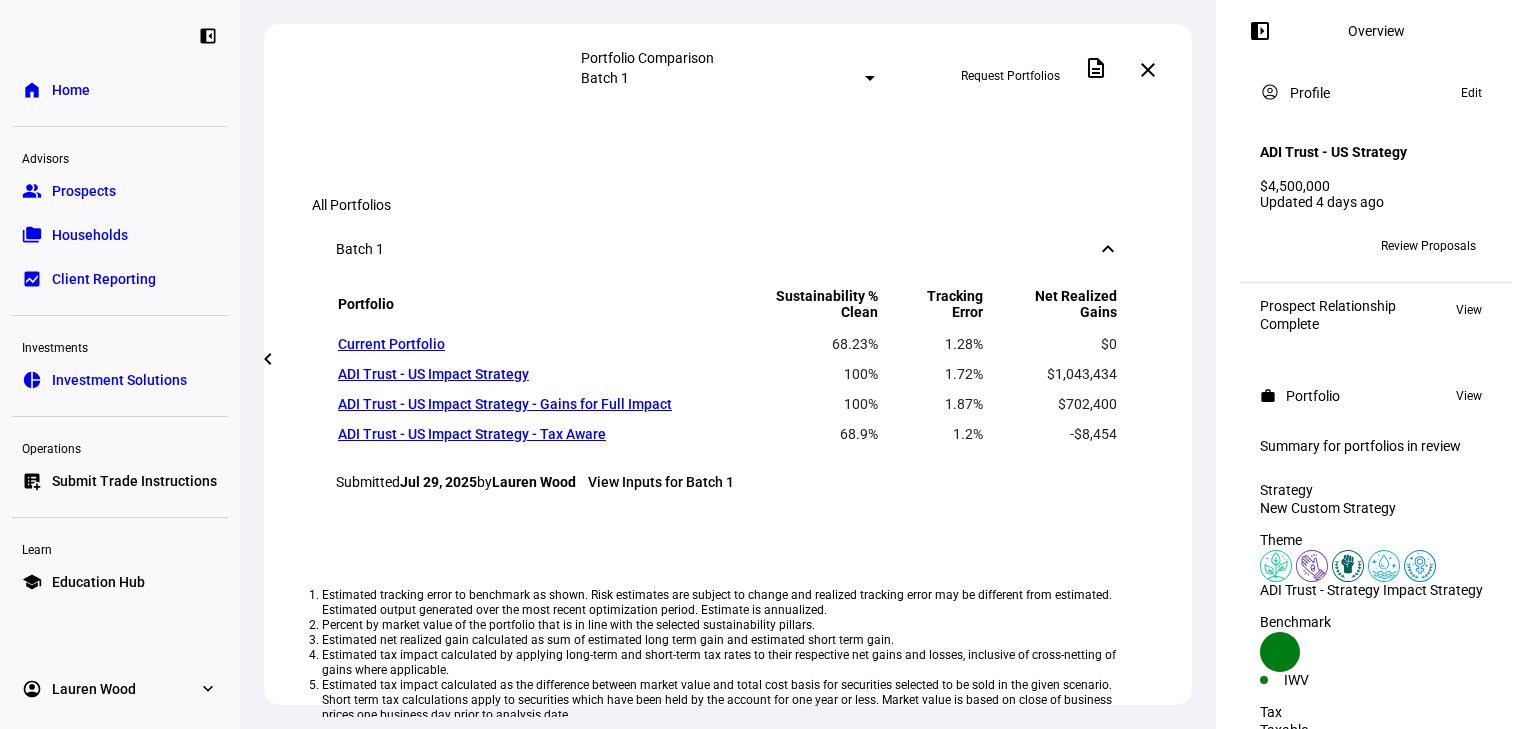 scroll, scrollTop: 1066, scrollLeft: 0, axis: vertical 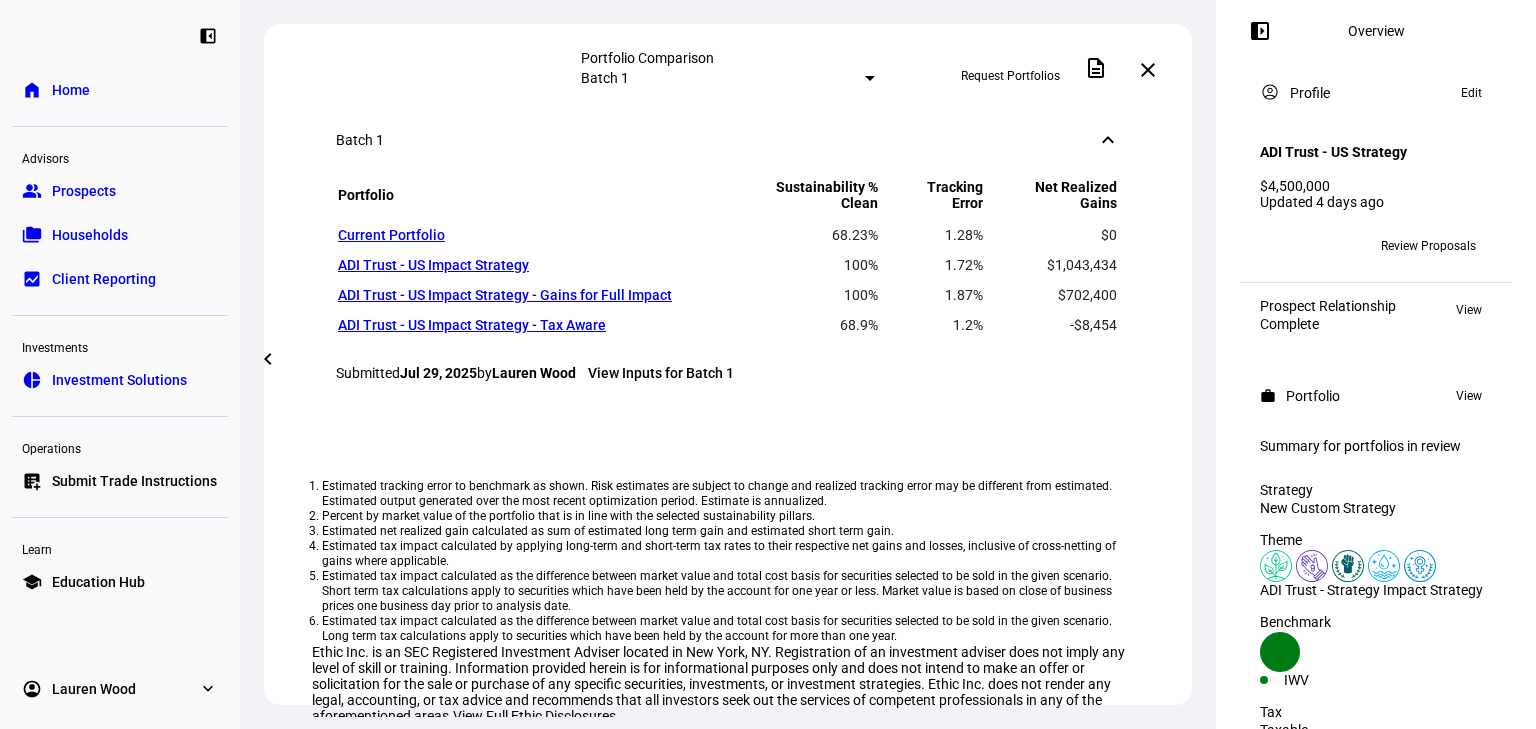 click 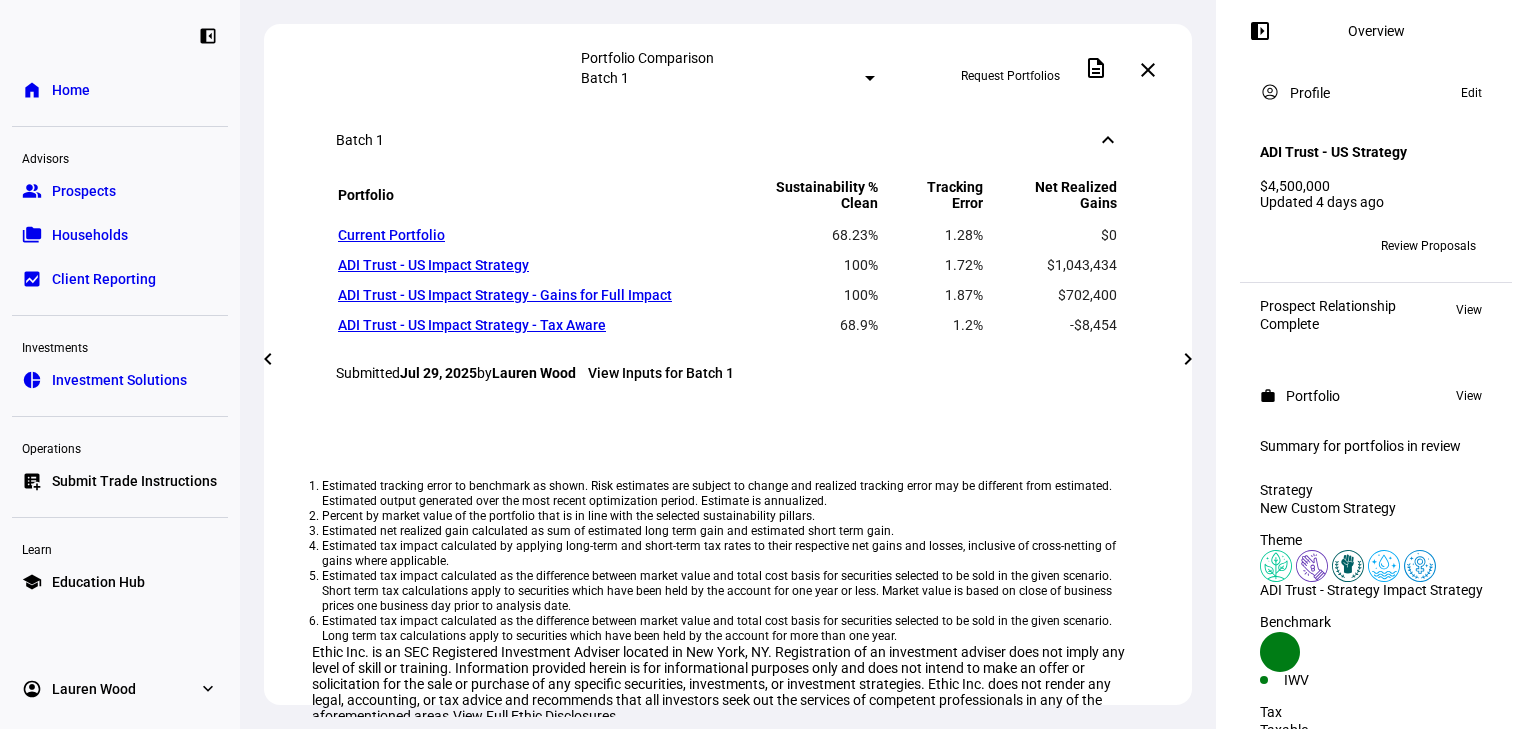 click 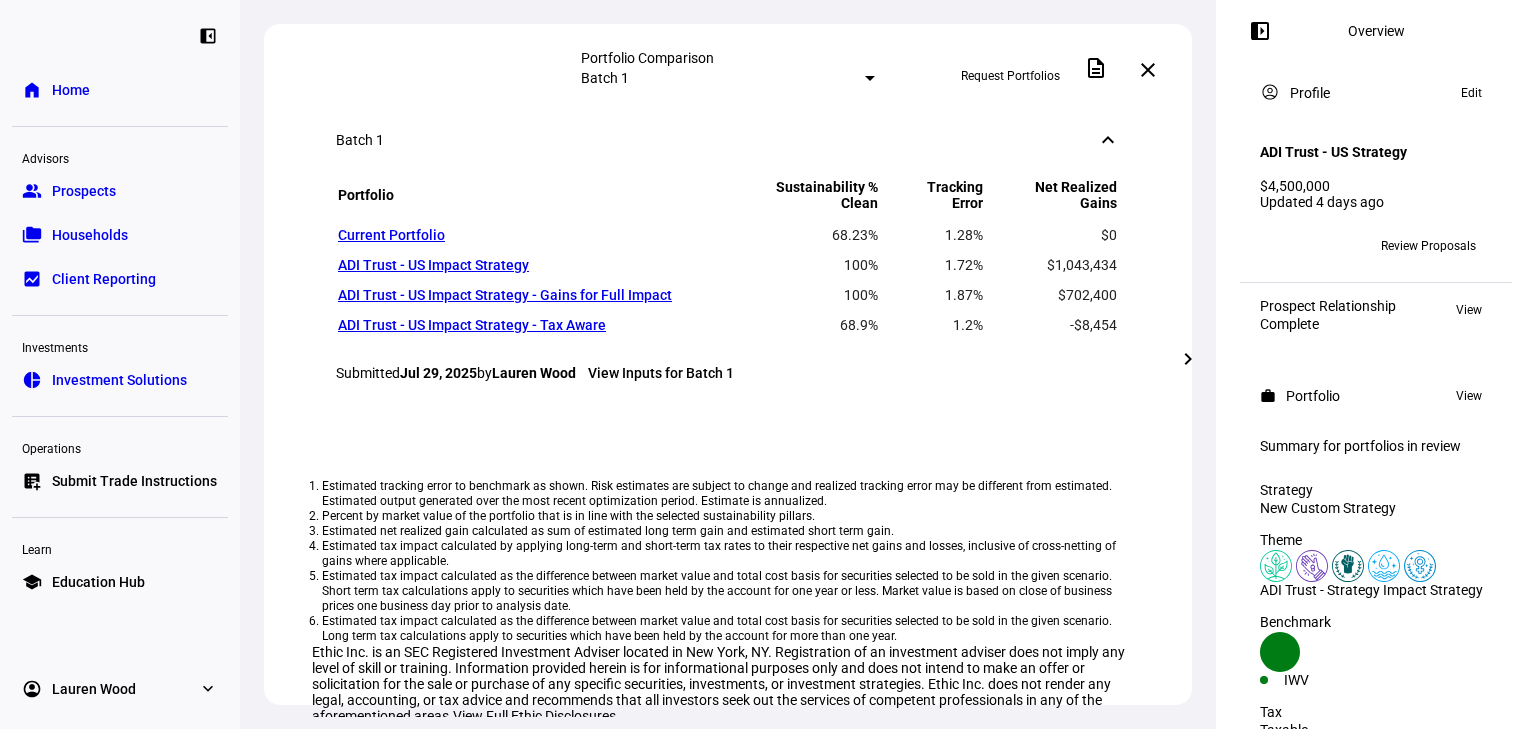 click on "Portfolio Comparison Batch 1 Request Portfolios description close Aug 1, 2025 more_vert Current Portfolio keyboard_arrow_down View details Aug 1, 2025 more_vert ADI Trust - US Impact Strategy keyboard_arrow_down Approve for trade View details Aug 1, 2025 more_vert ADI Trust - US Impact Strategy - Gains for Full Impact keyboard_arrow_down Approve for trade View details Aug 1, 2025 more_vert ADI Trust - US Impact Strategy - Tax Aware keyboard_arrow_down Approve for trade View details Strategy SMA Only Custom Thematics Portfolio size $4,442,279 Strategy SMA Only Custom Thematics Portfolio size $4,442,279 Strategy SMA Only Custom Thematics Portfolio size $4,442,279 Strategy SMA Only Custom Thematics Portfolio size $4,442,279 Financial SMA 1.28% Tracking Error 1 Financial SMA 1.72% Tracking Error 1 Financial SMA 1.87% Tracking Error 1 Financial SMA 1.20% Tracking Error 1 Benchmark Details Press Space or Enter to toggle visibility Portfolio Target IWV 100.00%" 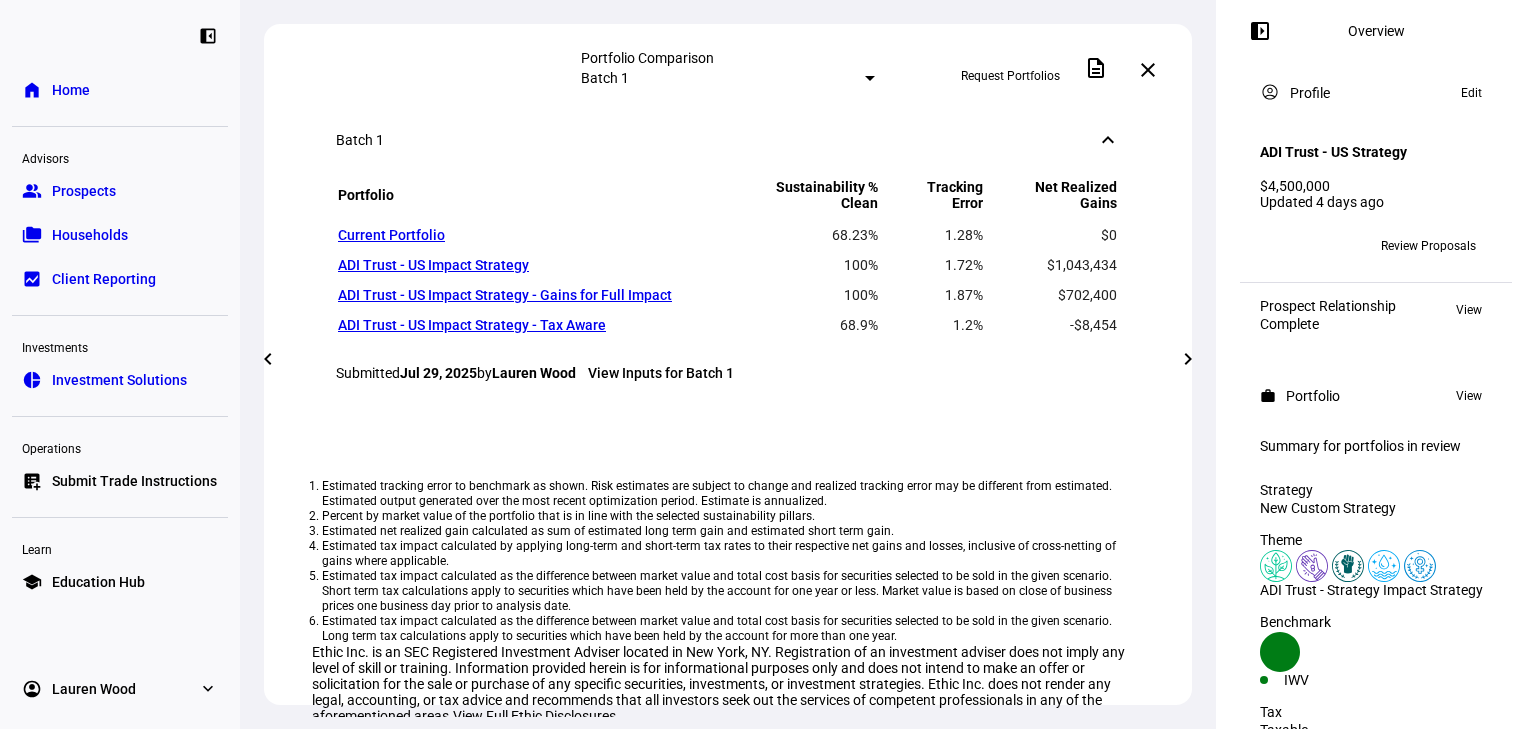 click on "chevron_right" 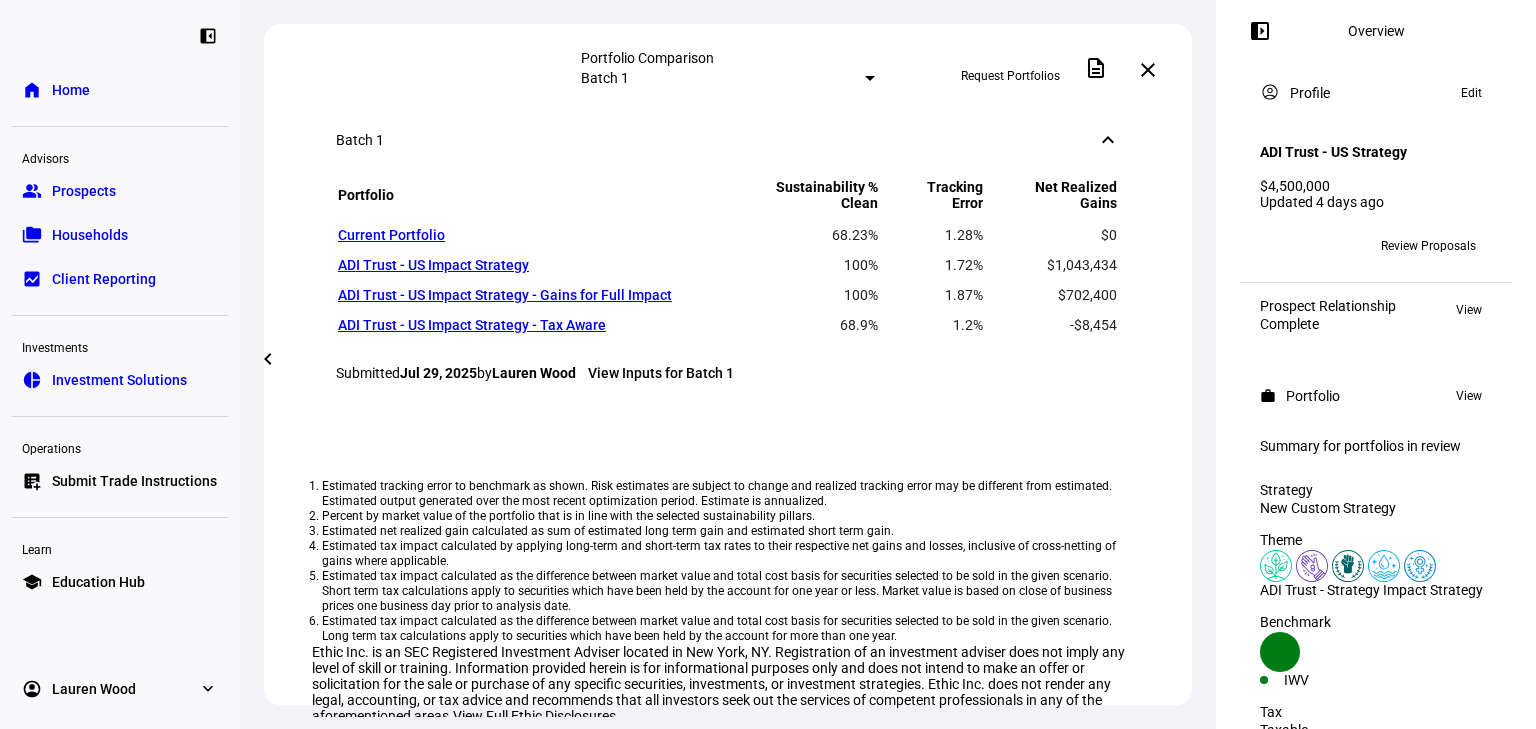 click on "chevron_left" 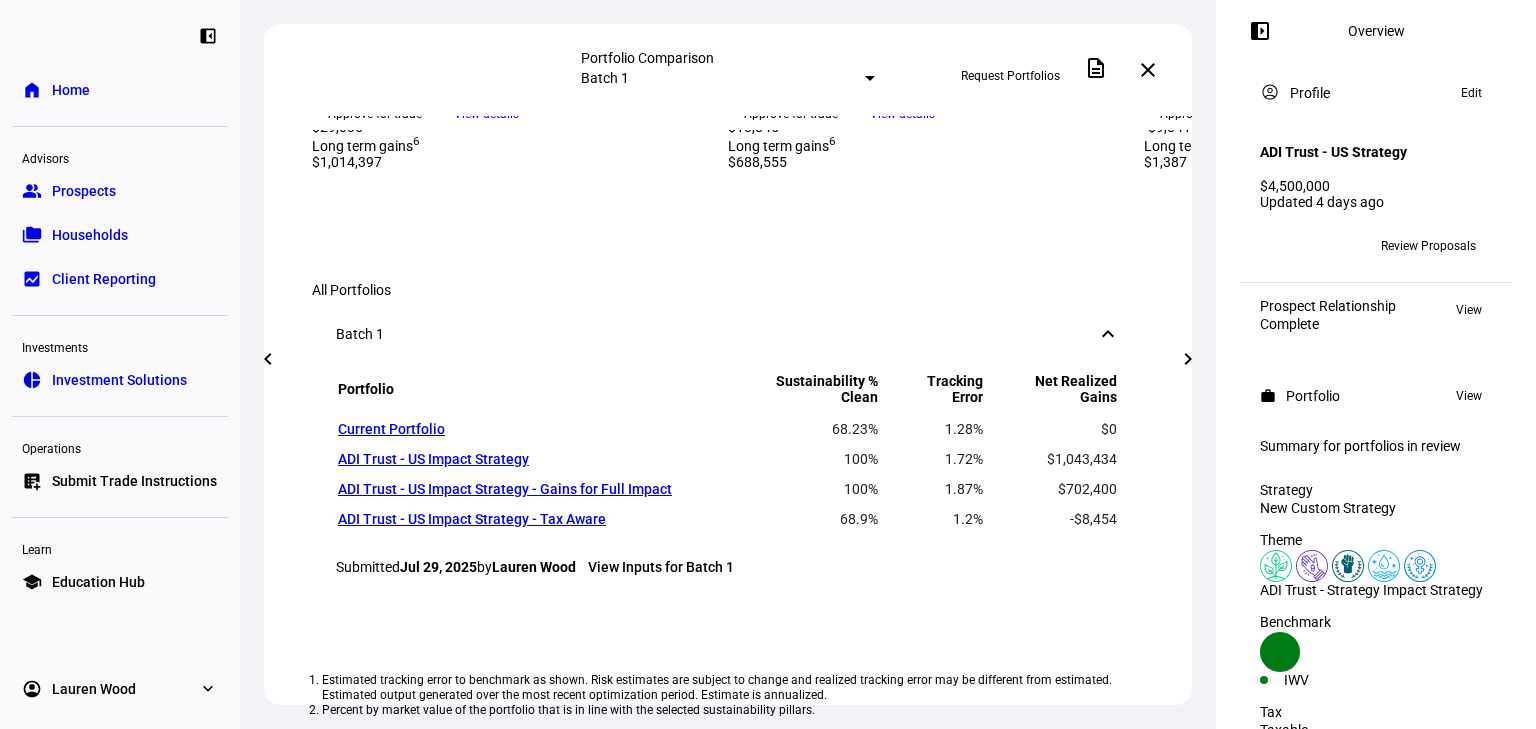 scroll, scrollTop: 853, scrollLeft: 0, axis: vertical 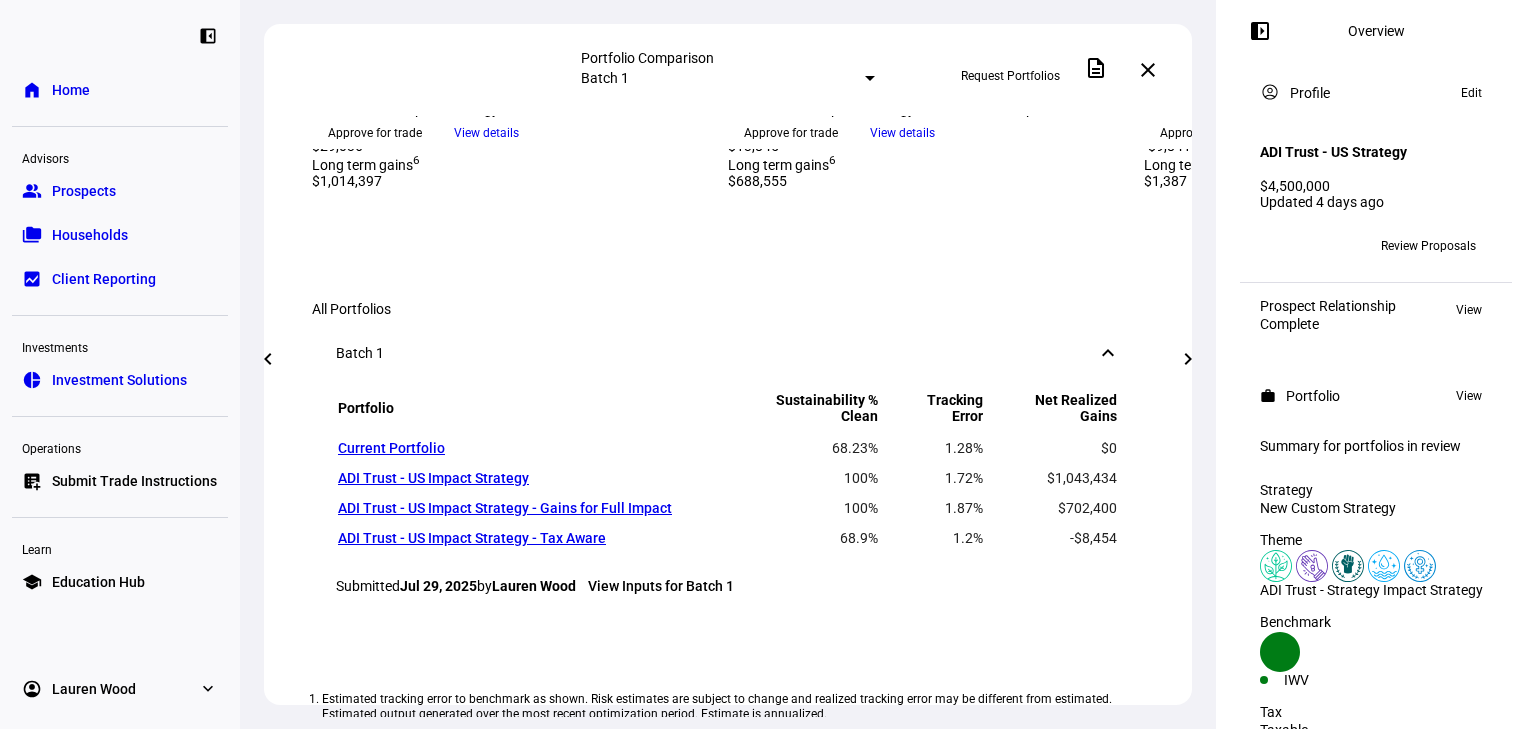 click on "View details" 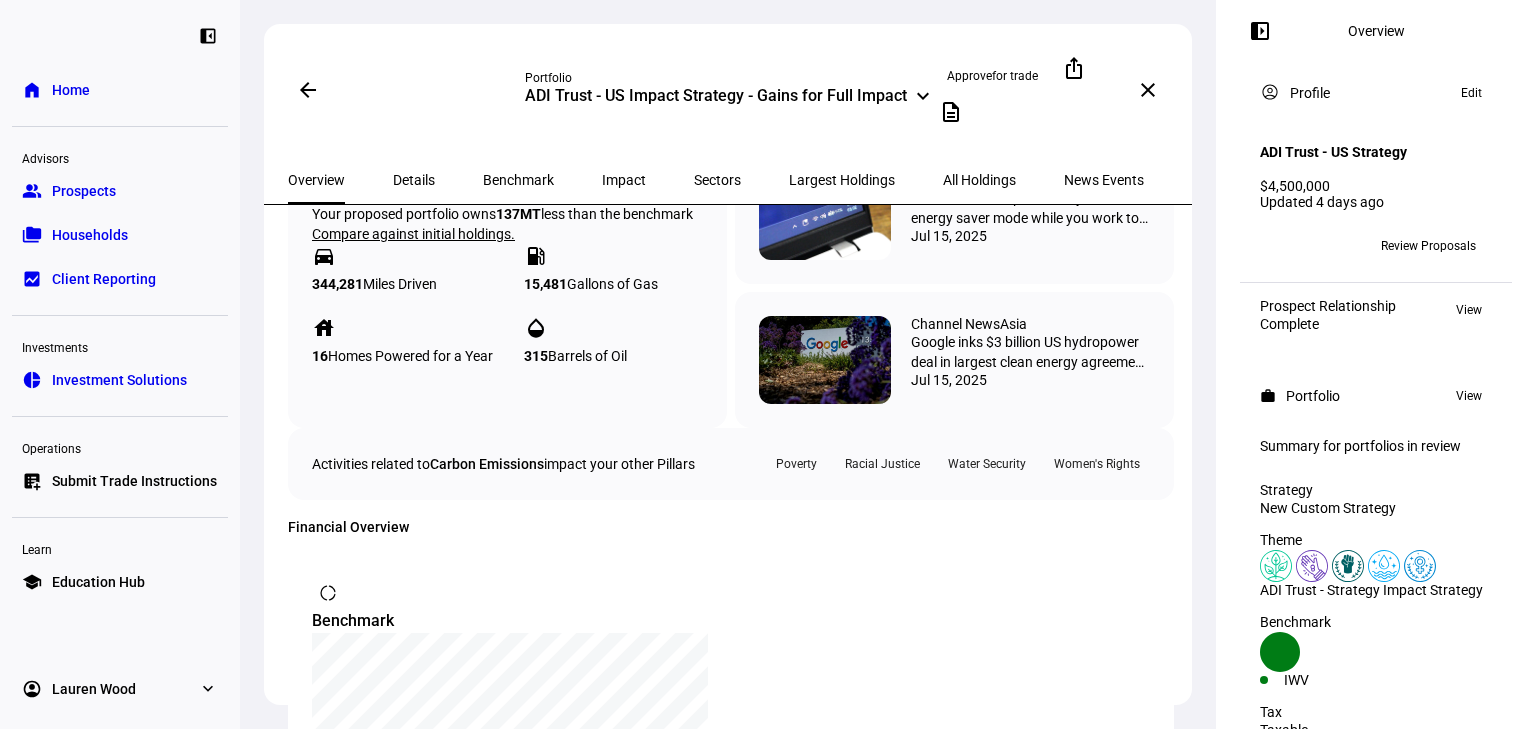 scroll, scrollTop: 746, scrollLeft: 0, axis: vertical 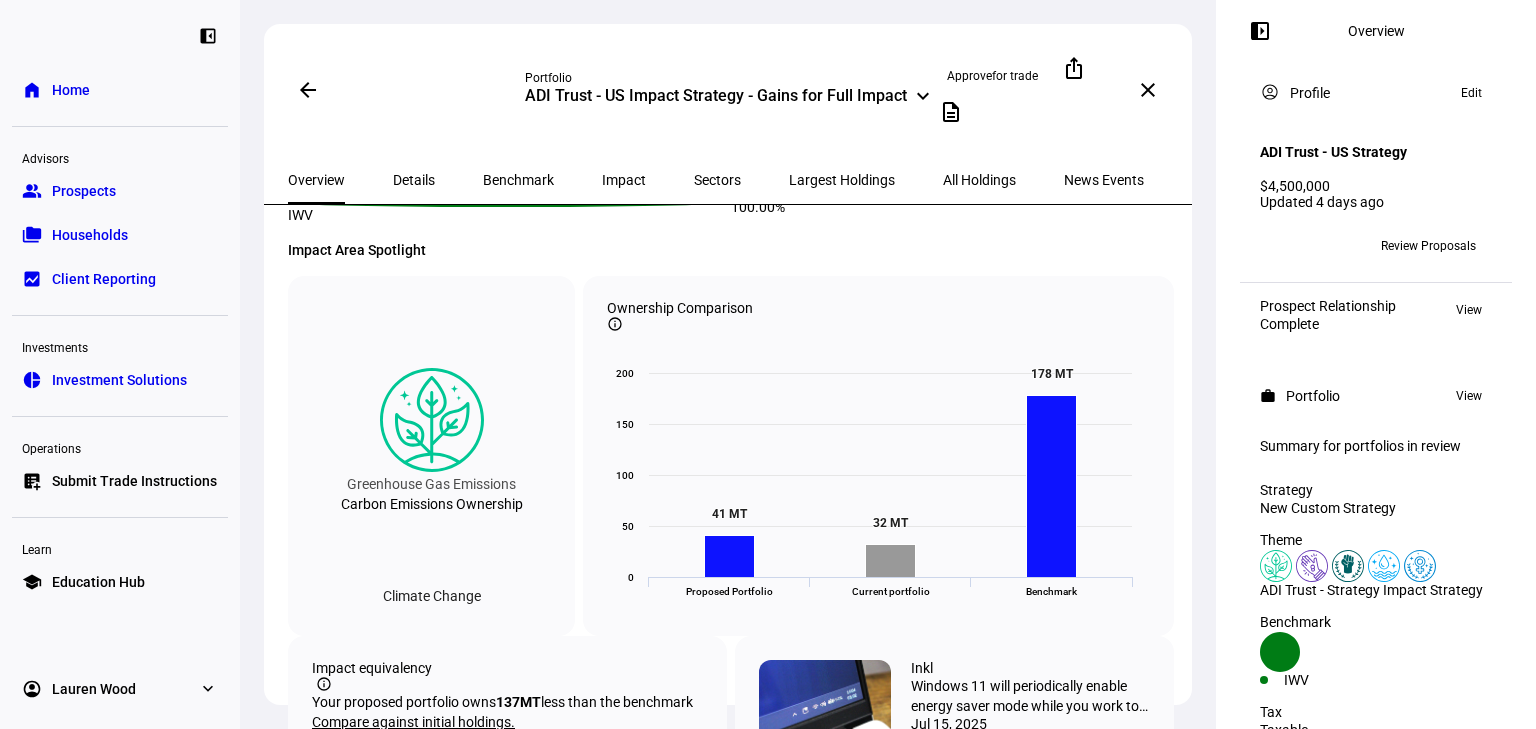 click on "All Holdings" at bounding box center (979, 180) 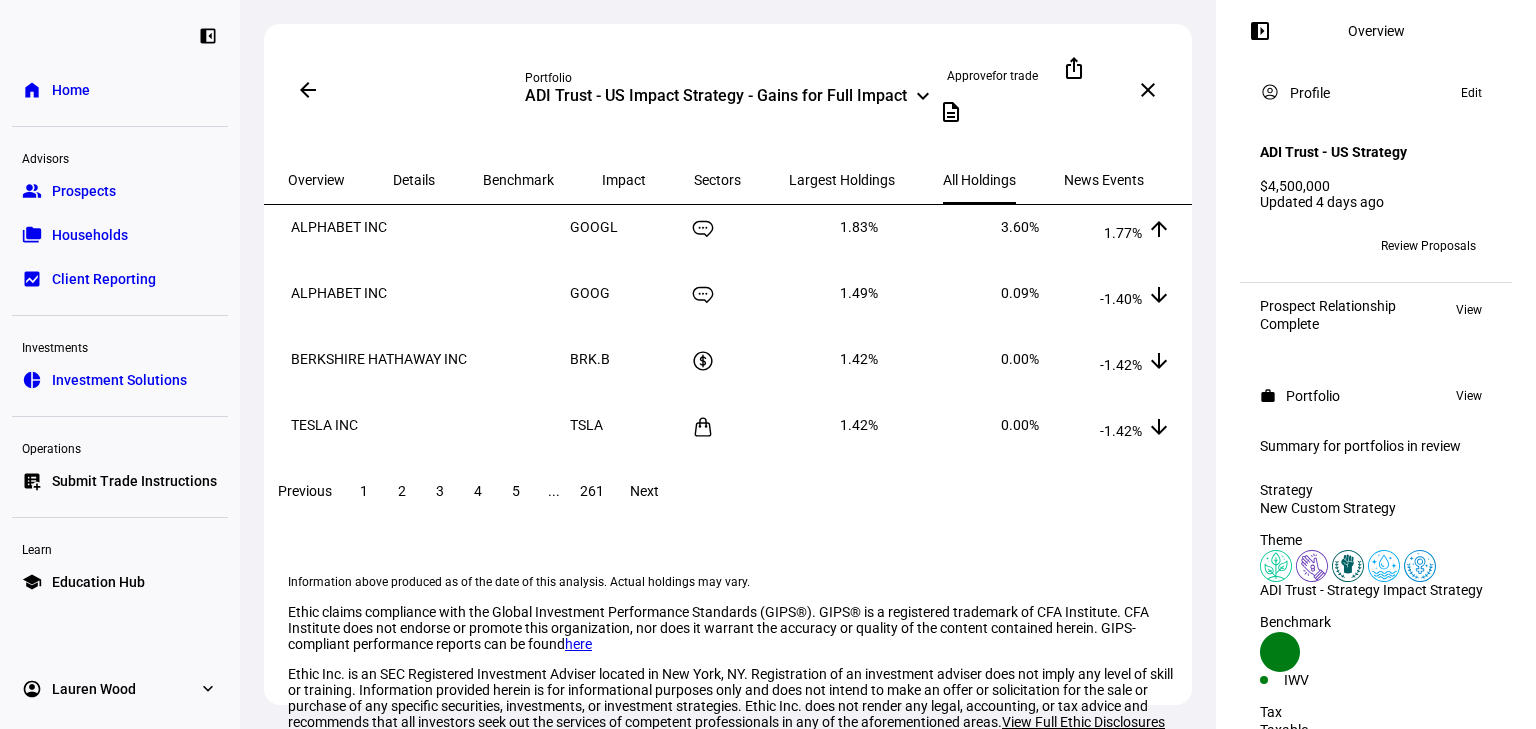 scroll, scrollTop: 0, scrollLeft: 0, axis: both 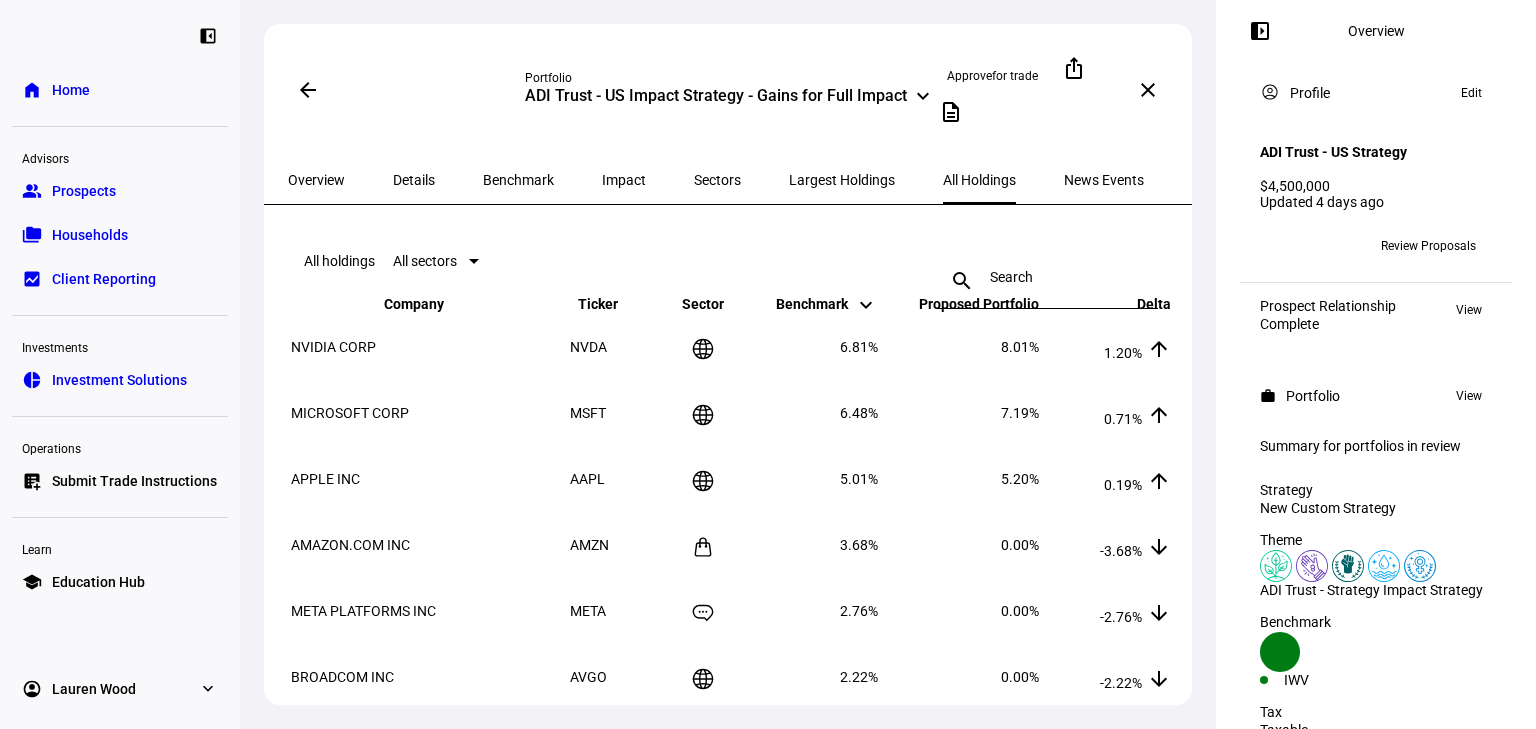 click 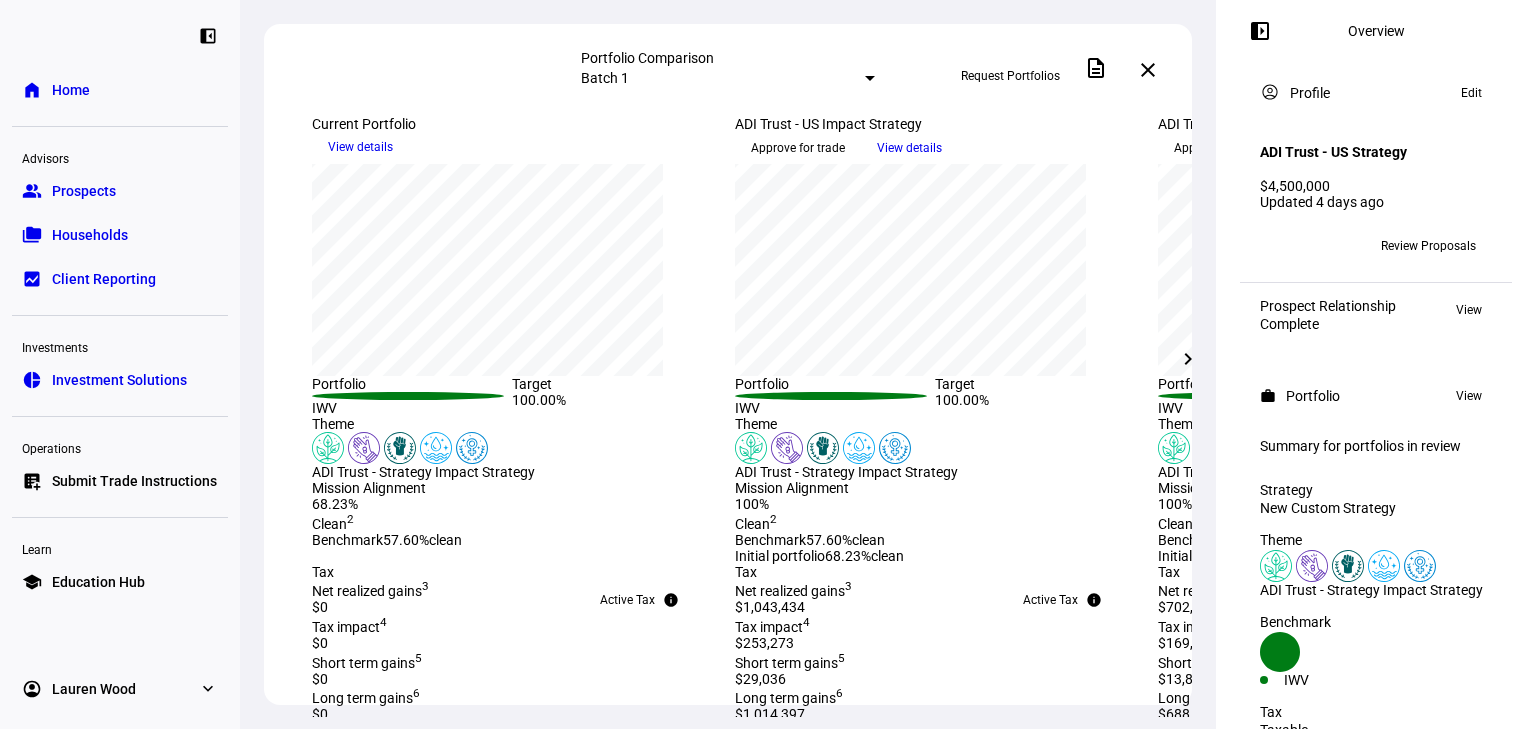 scroll, scrollTop: 106, scrollLeft: 0, axis: vertical 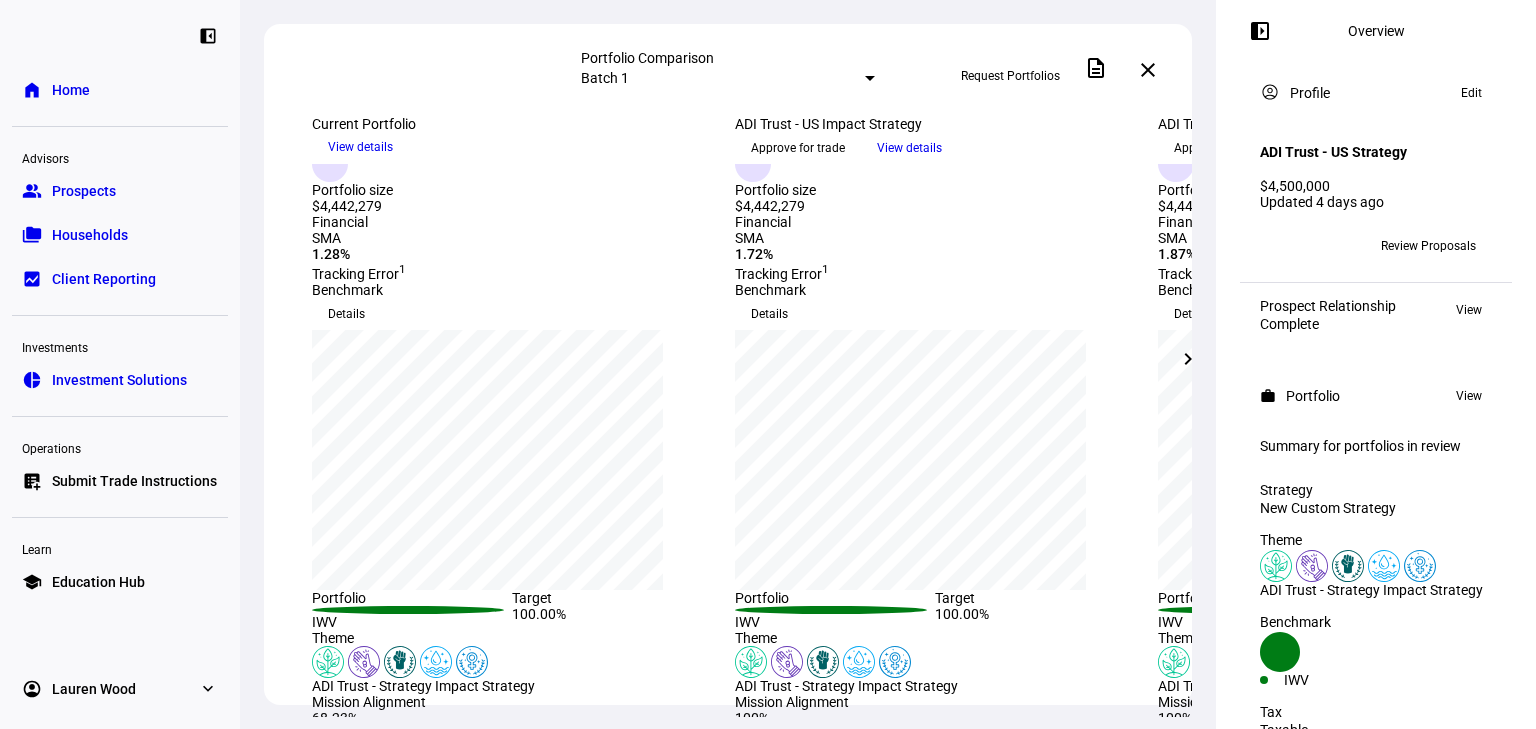 drag, startPoint x: 359, startPoint y: 520, endPoint x: 396, endPoint y: 523, distance: 37.12142 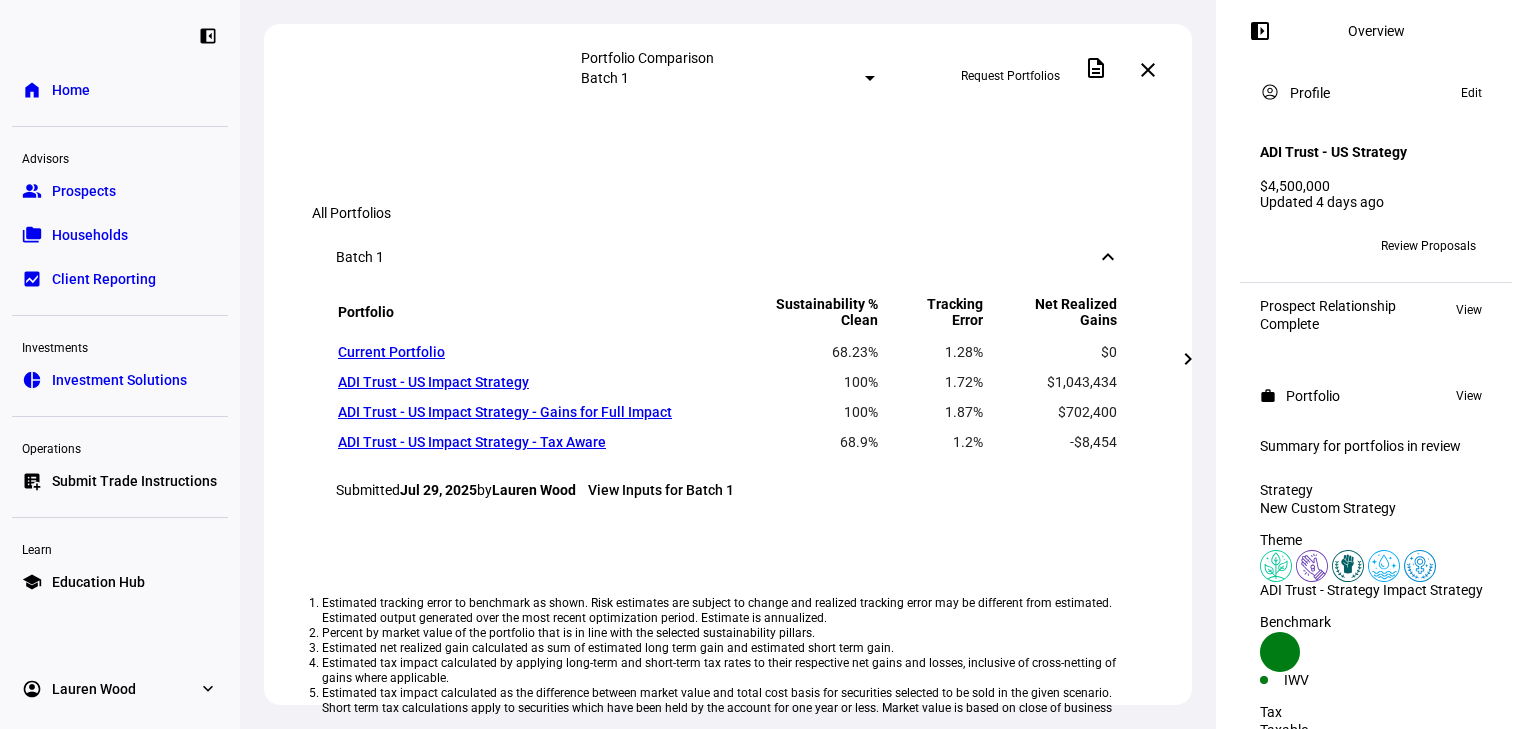 scroll, scrollTop: 960, scrollLeft: 0, axis: vertical 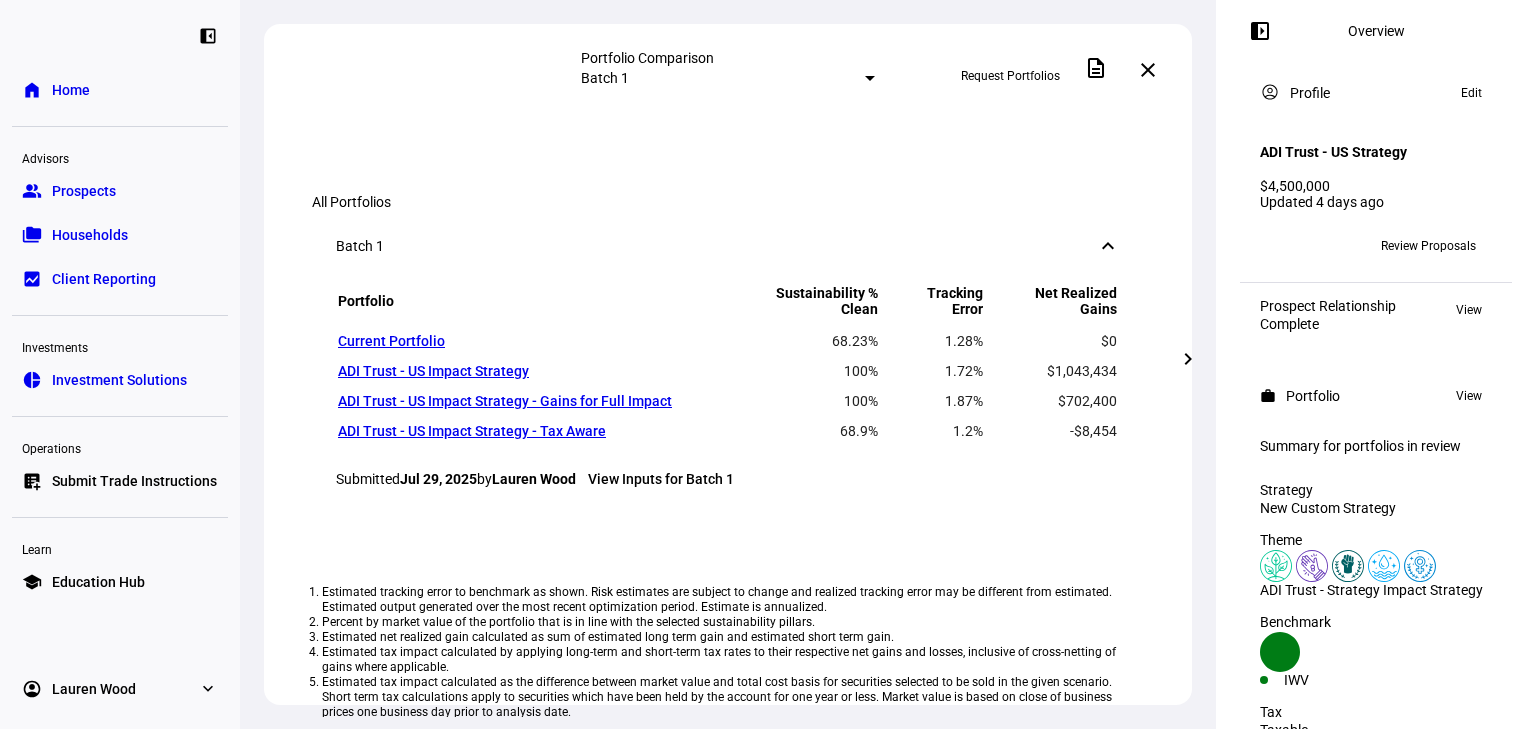 drag, startPoint x: 332, startPoint y: 412, endPoint x: 476, endPoint y: 423, distance: 144.41953 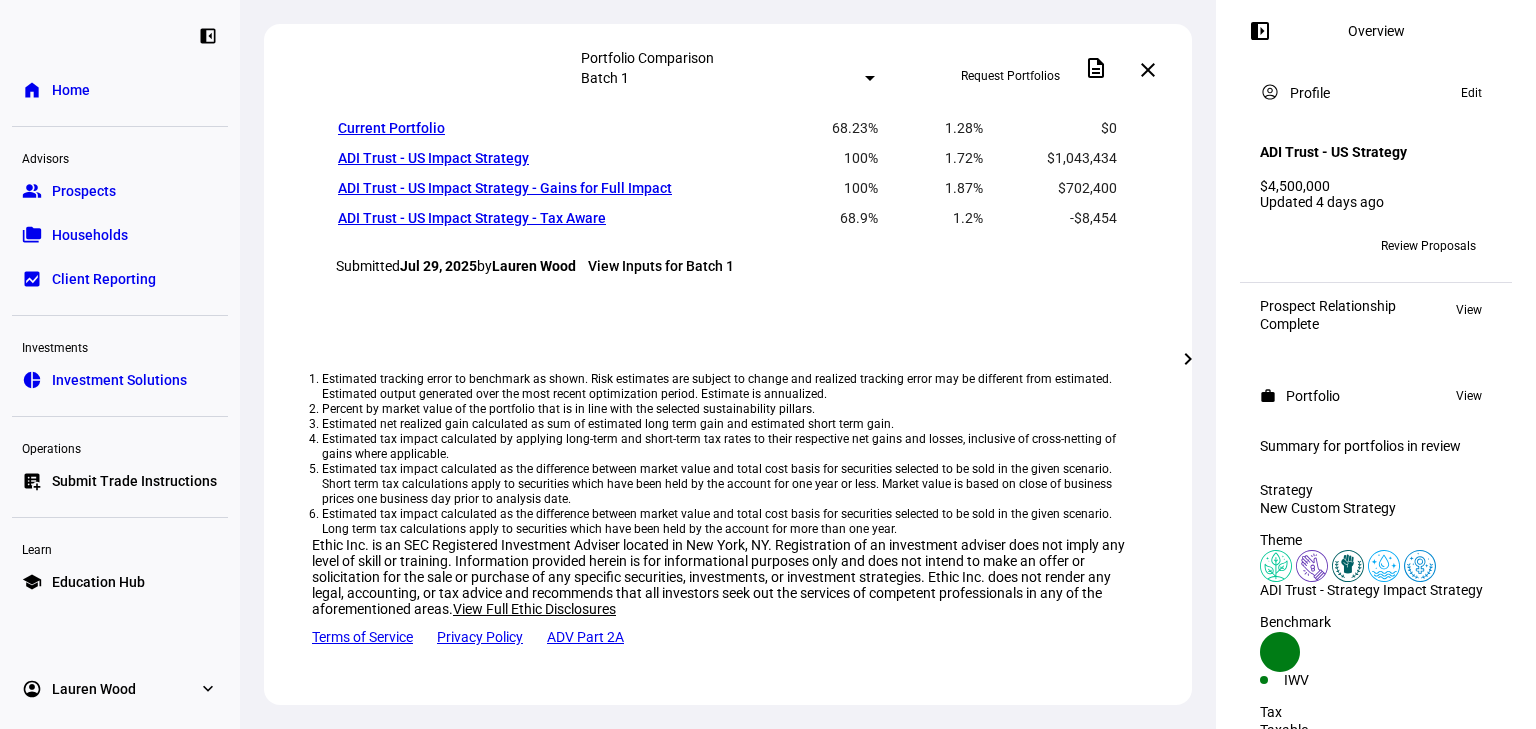 scroll, scrollTop: 1600, scrollLeft: 0, axis: vertical 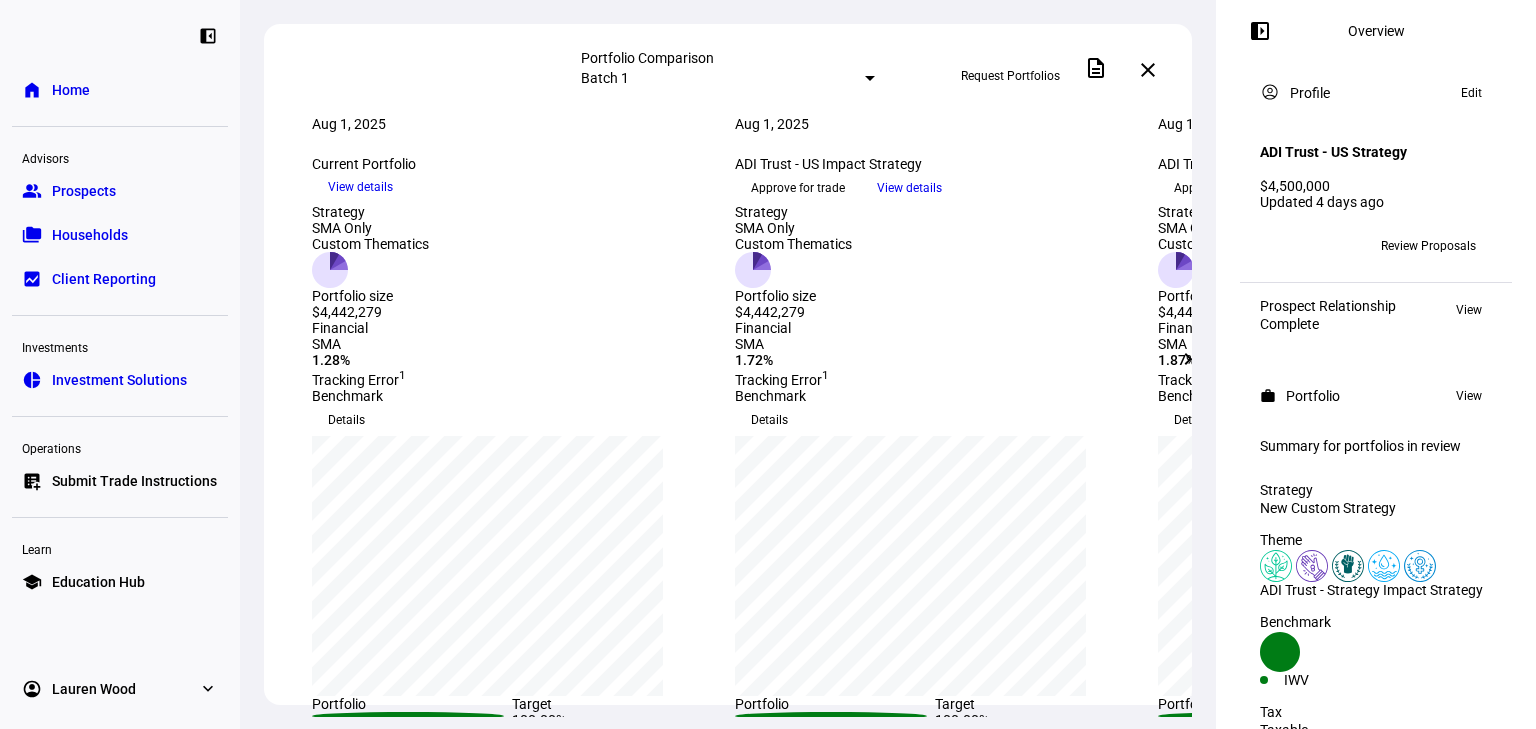 click on "View details" 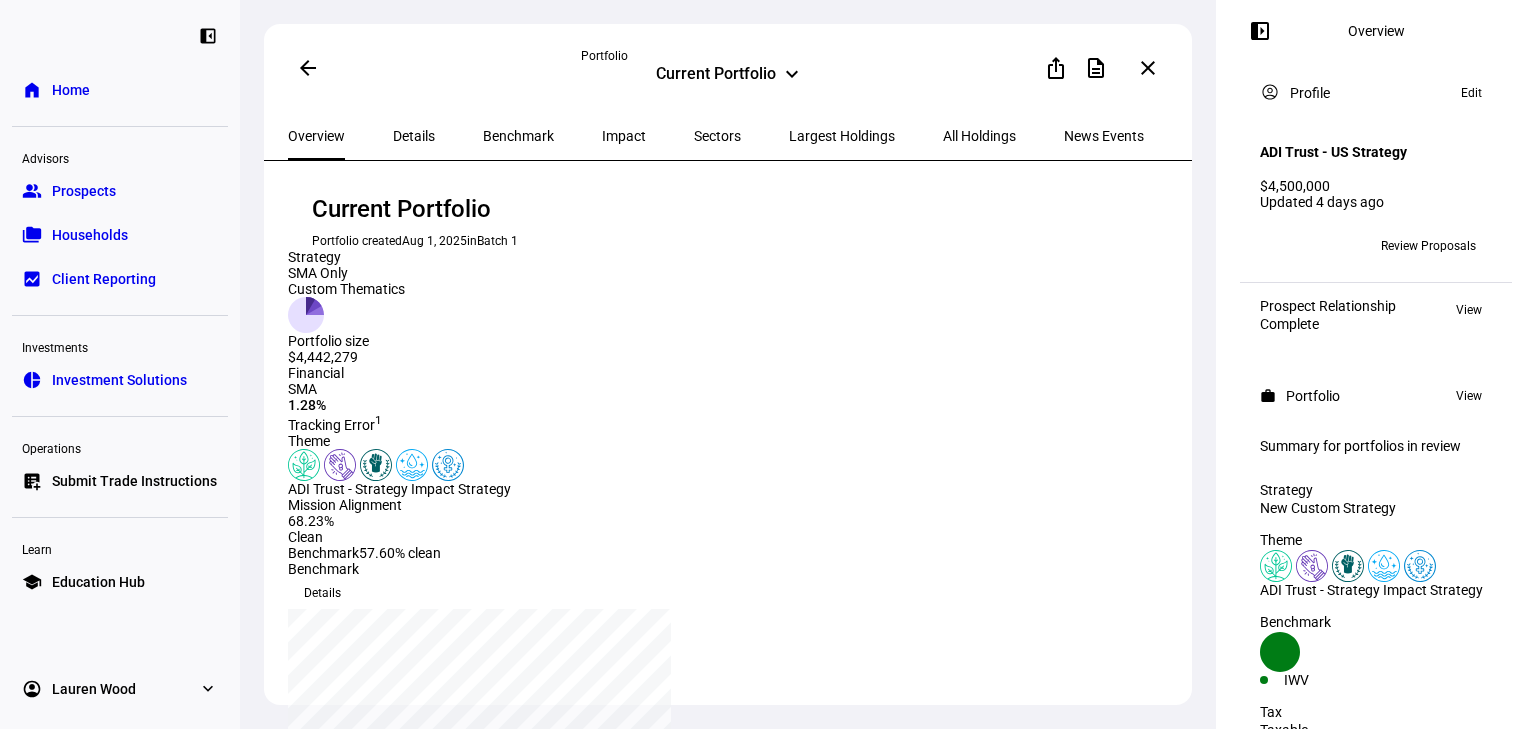 click on "Impact" at bounding box center (624, 136) 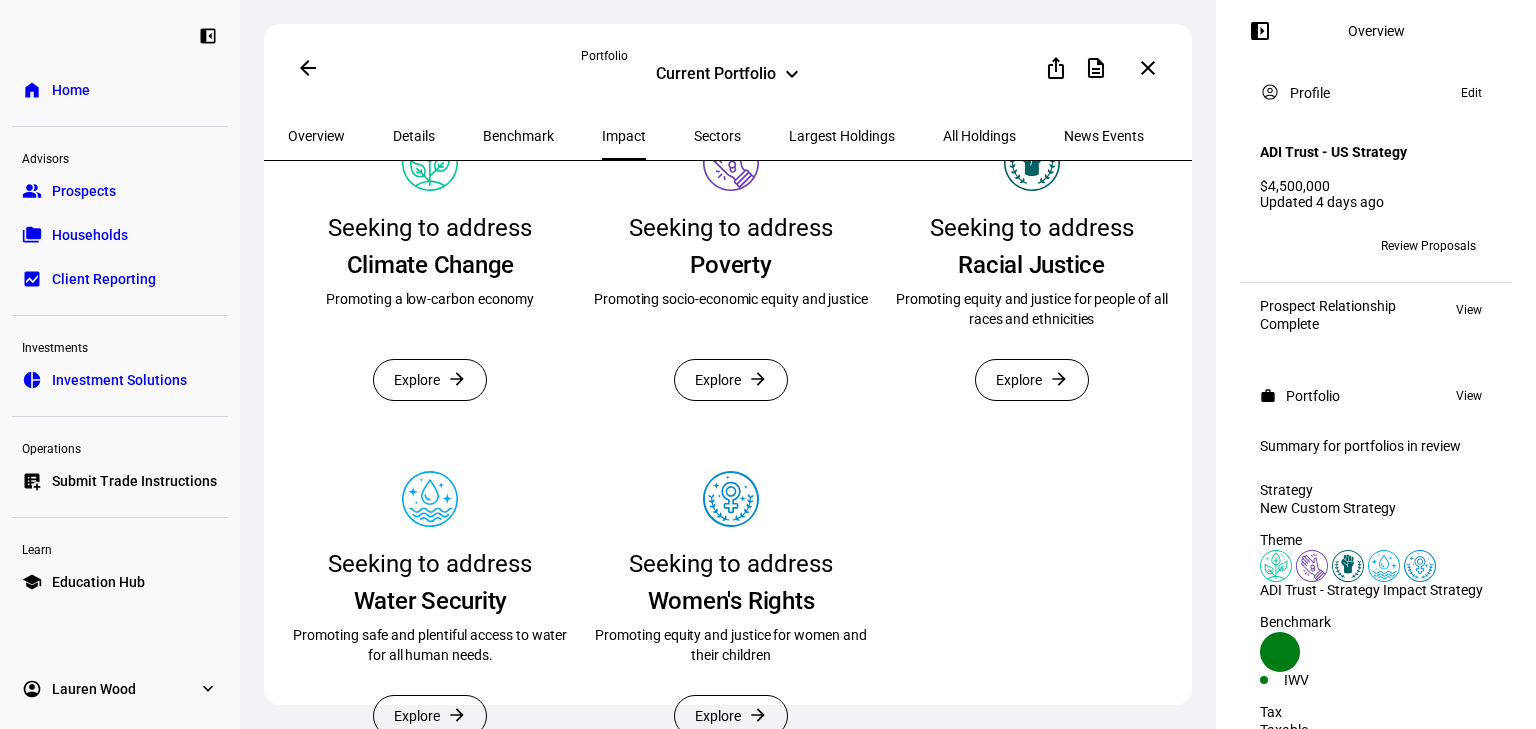 scroll, scrollTop: 640, scrollLeft: 0, axis: vertical 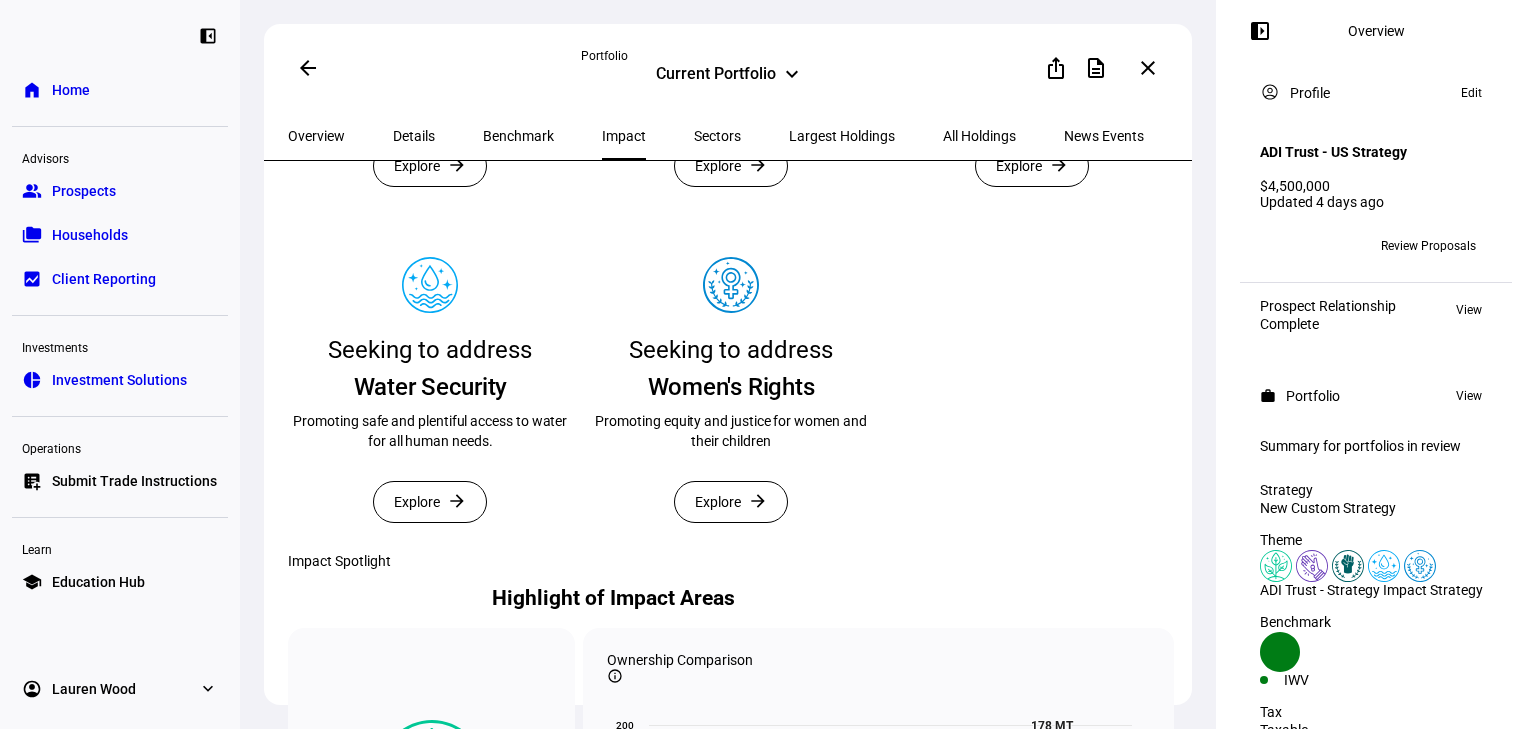 click on "Explore" 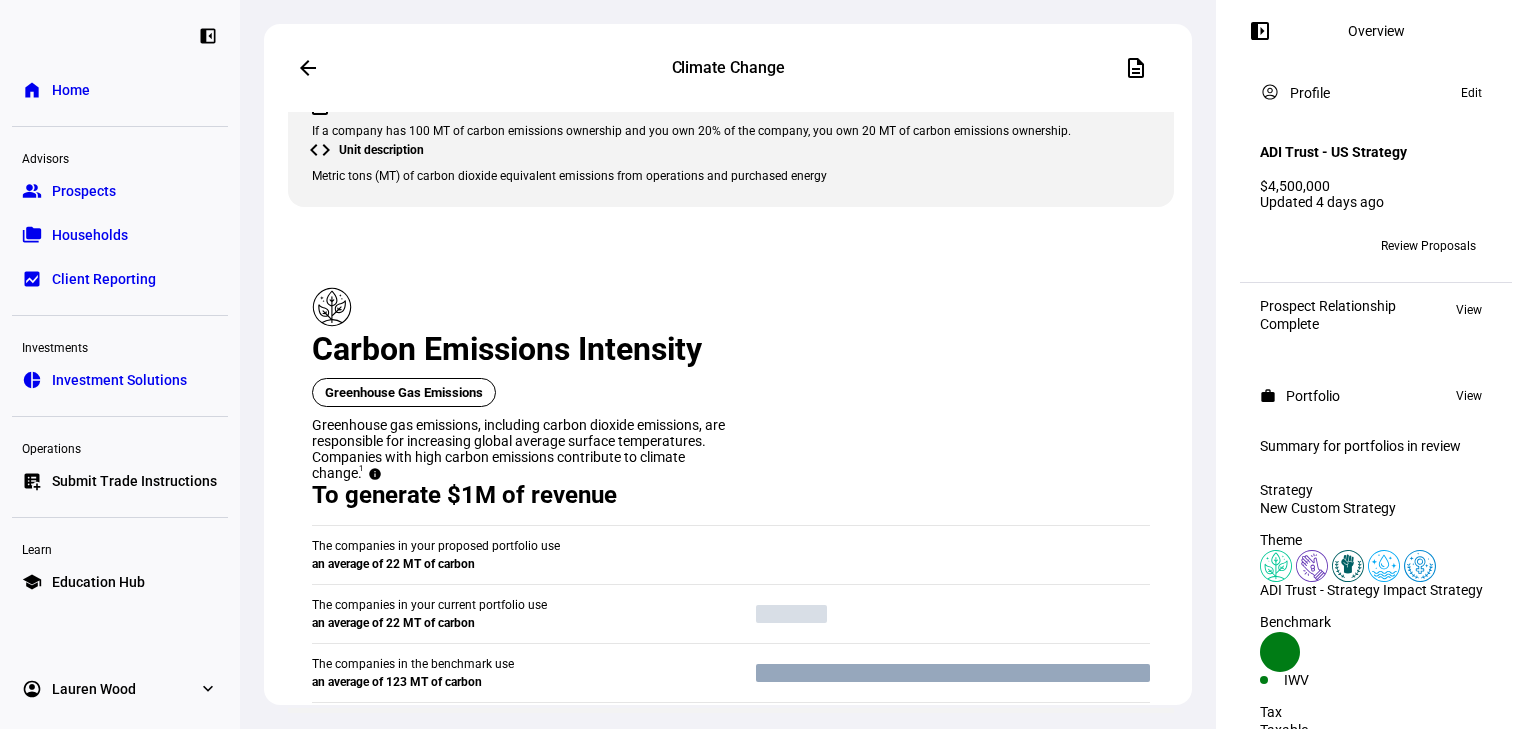 scroll, scrollTop: 1920, scrollLeft: 0, axis: vertical 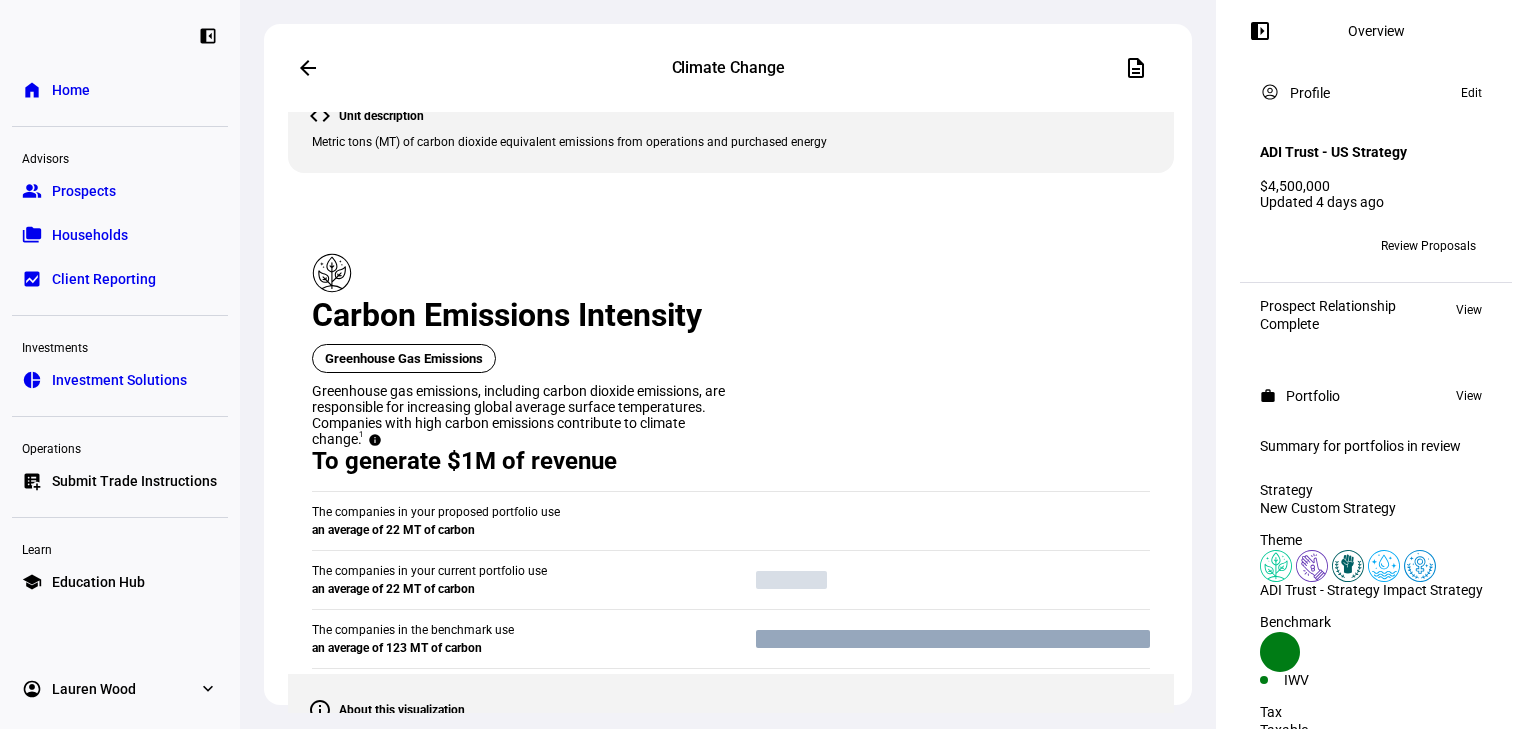click on "Top companies flagged  From benchmark" 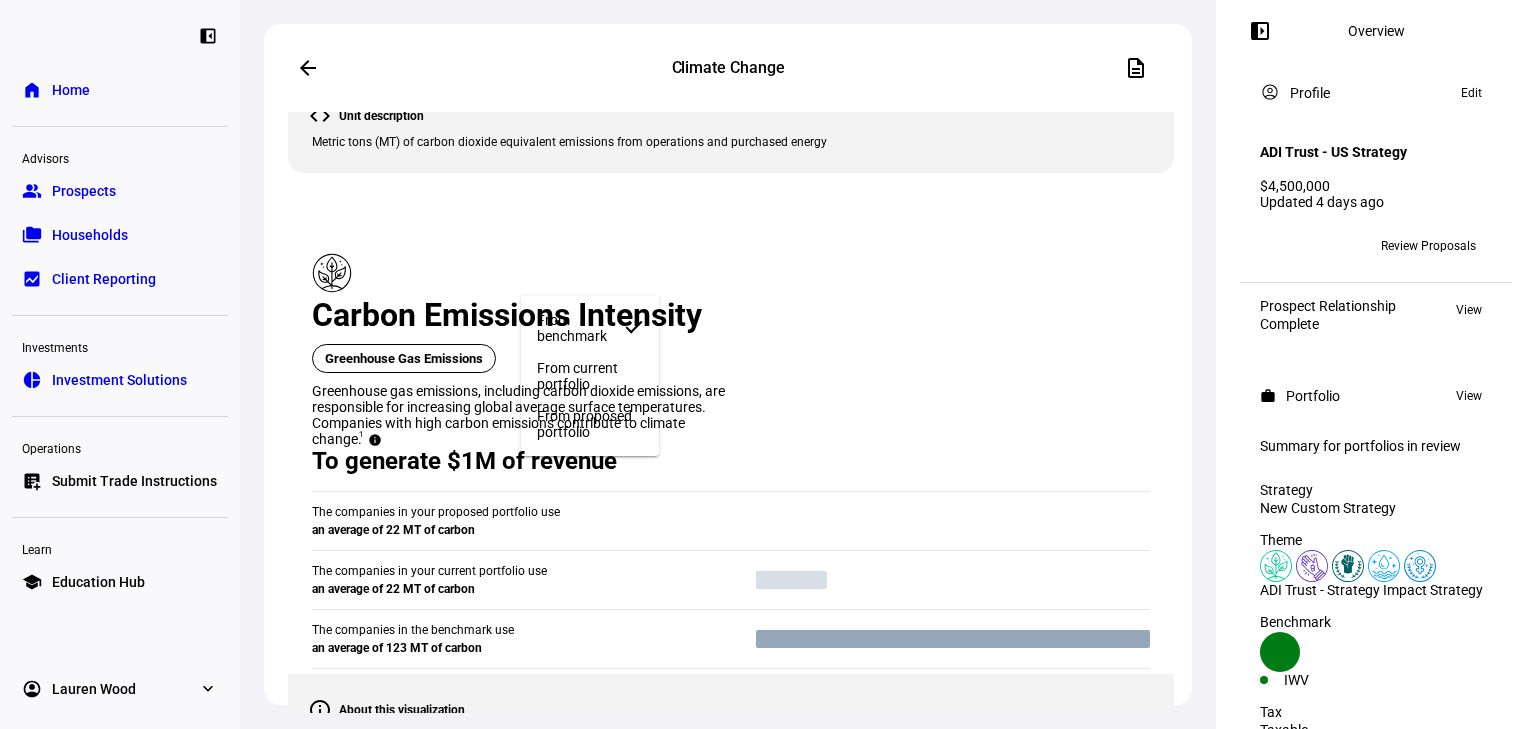 click on "From current portfolio" at bounding box center [590, 376] 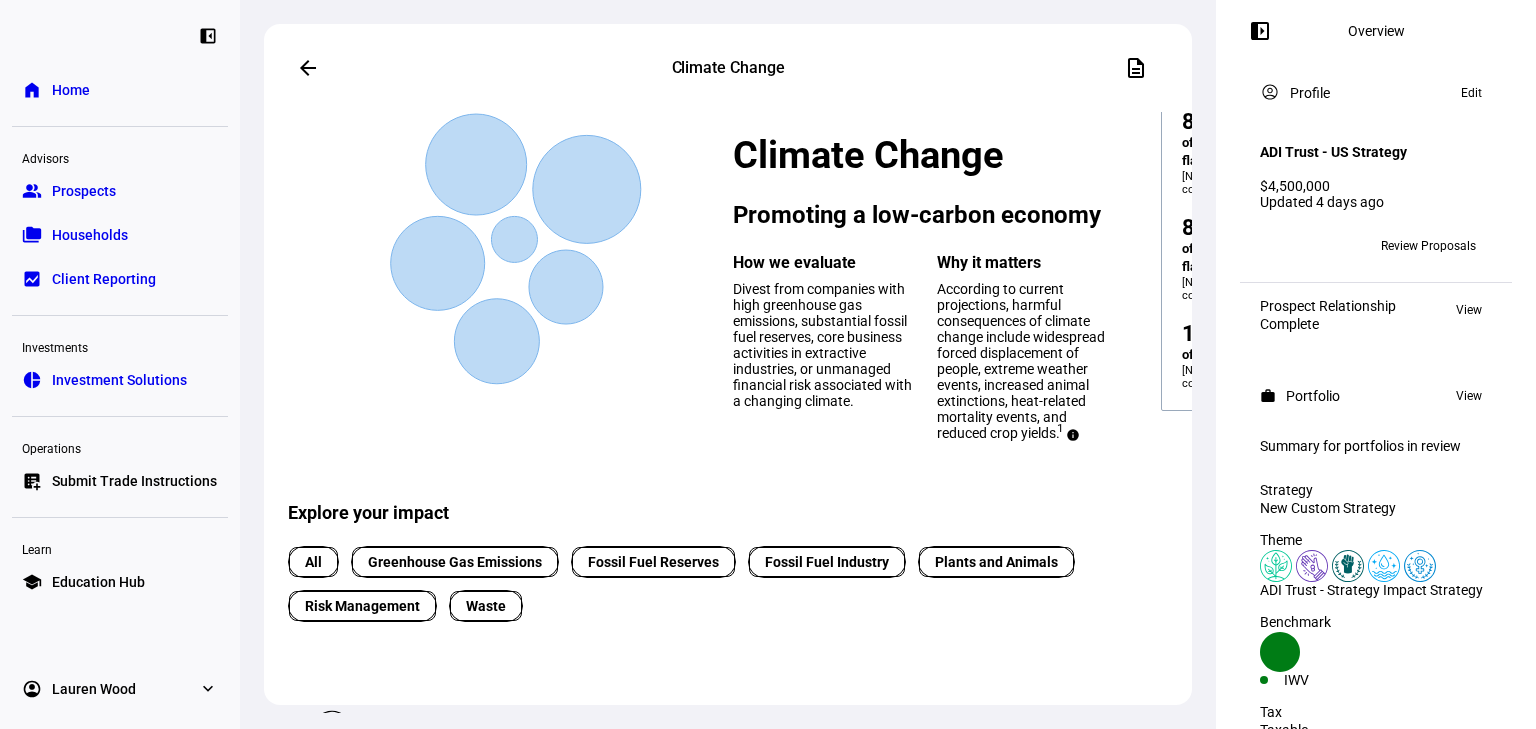 scroll, scrollTop: 0, scrollLeft: 0, axis: both 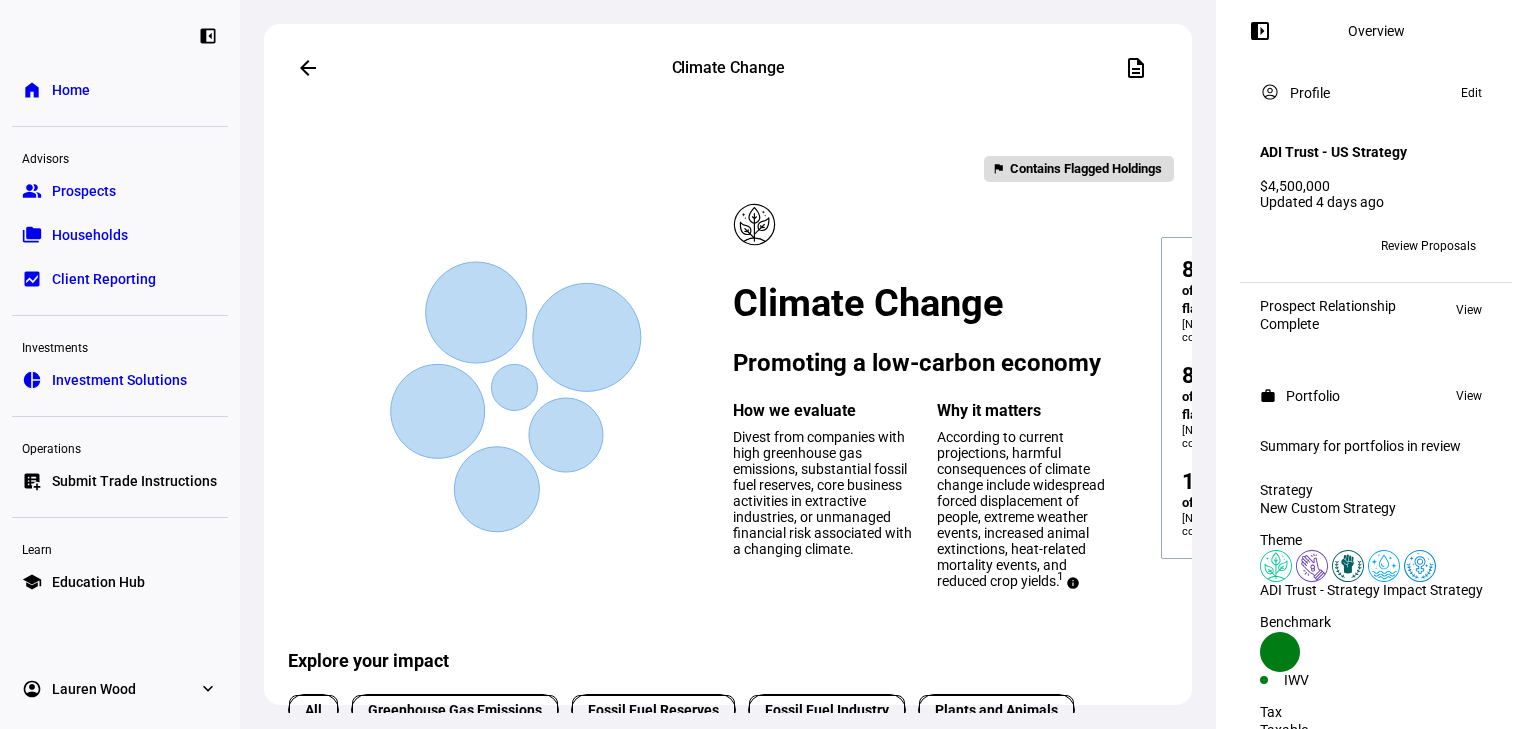 click on "arrow_back" 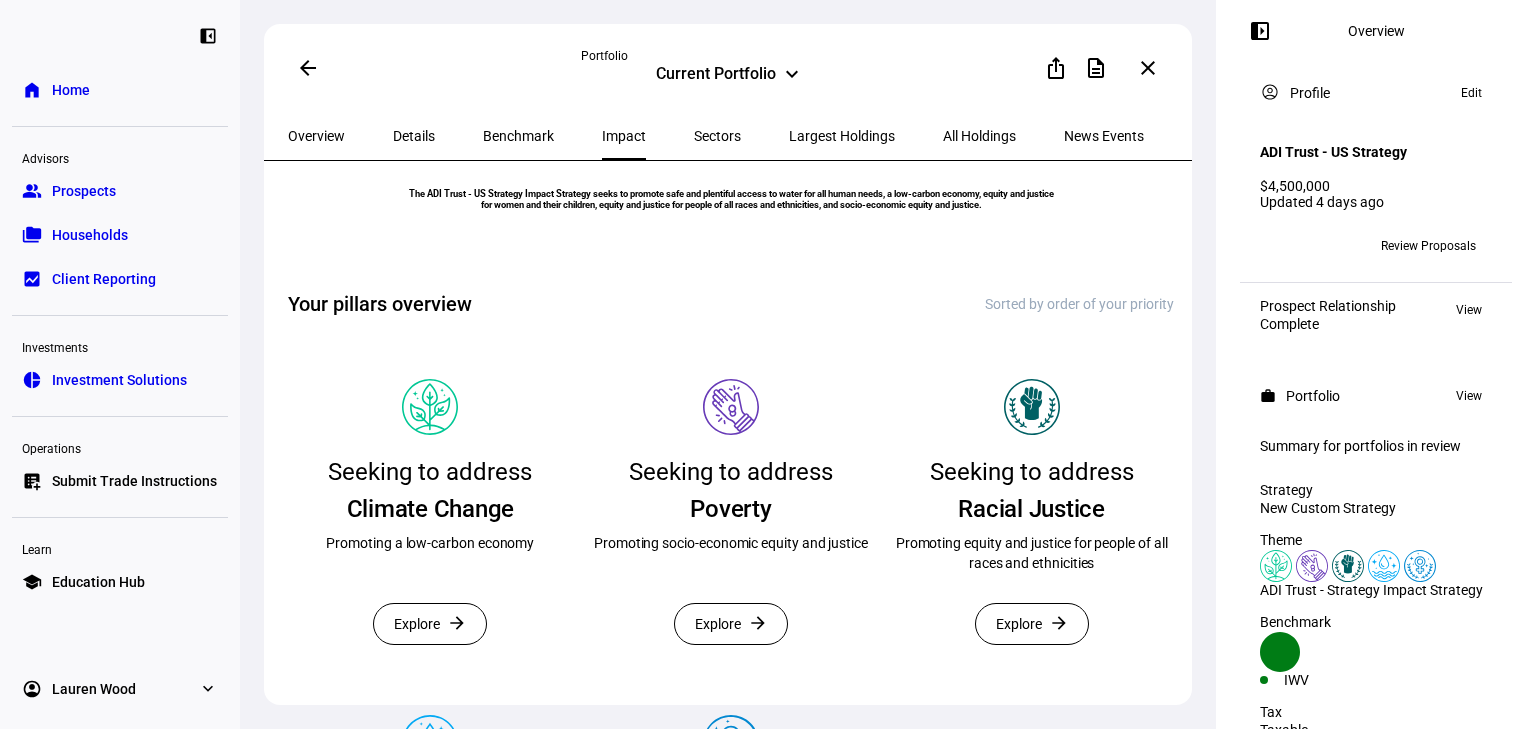 scroll, scrollTop: 533, scrollLeft: 0, axis: vertical 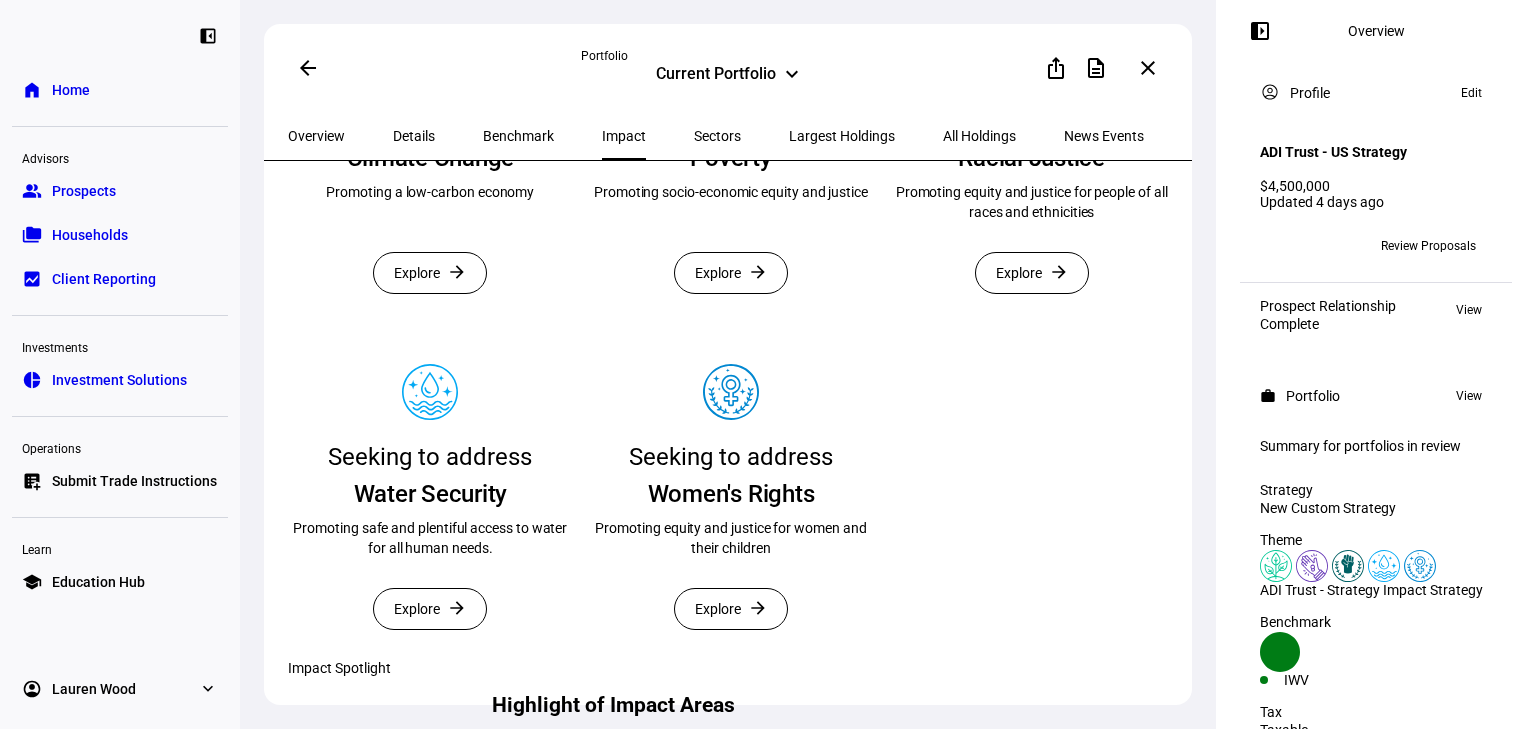 click on "Explore" 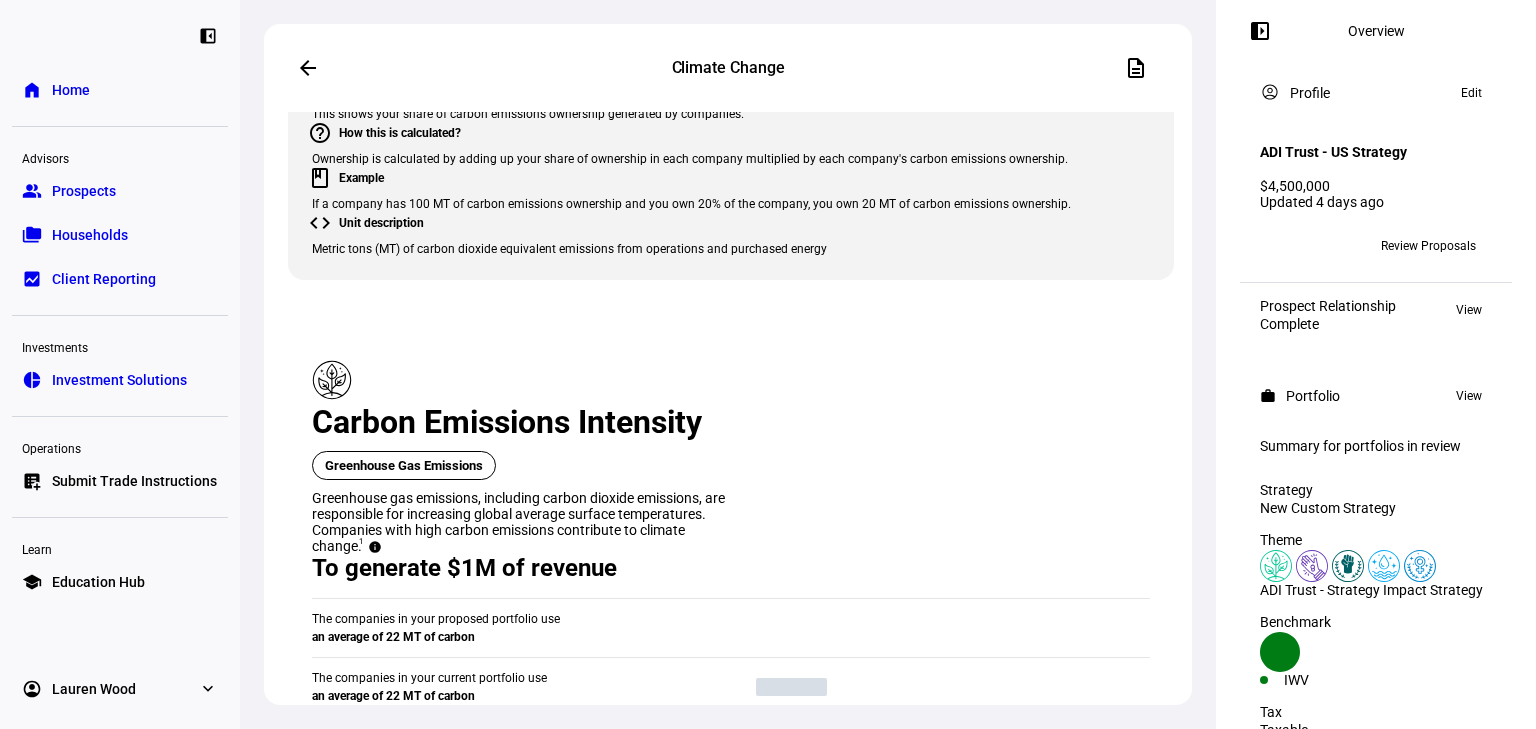 scroll, scrollTop: 1920, scrollLeft: 0, axis: vertical 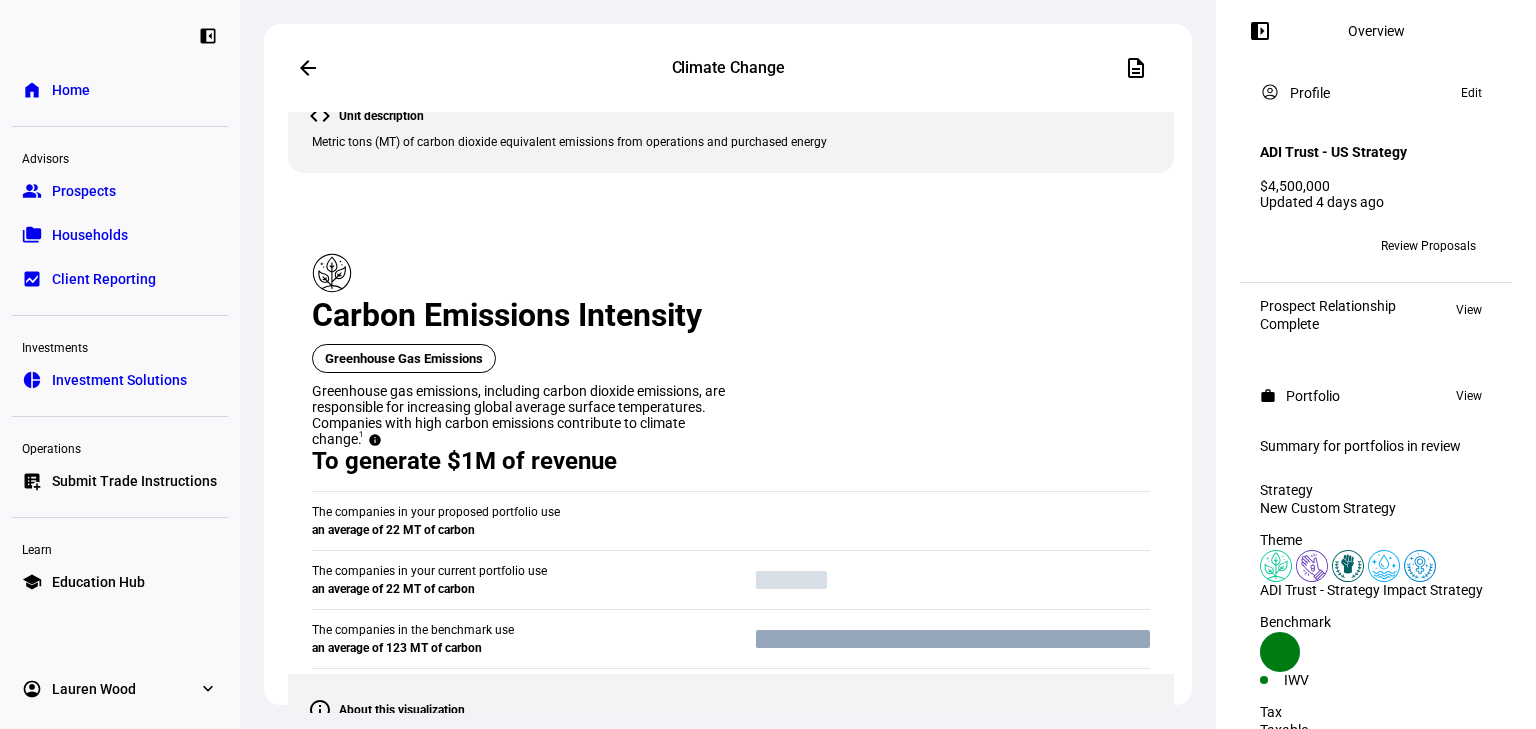 click on "From benchmark" at bounding box center [519, 1430] 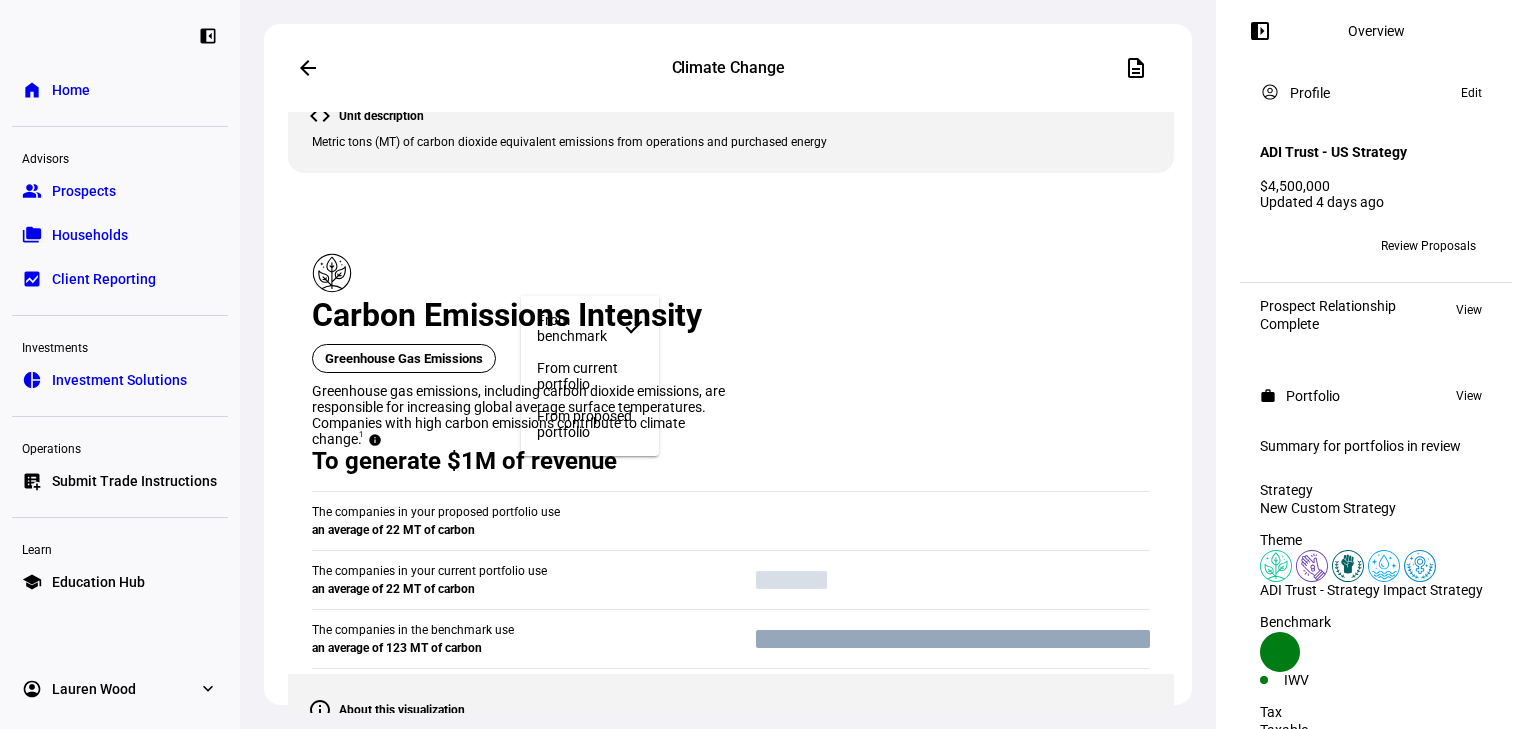 click on "From current portfolio" at bounding box center (590, 376) 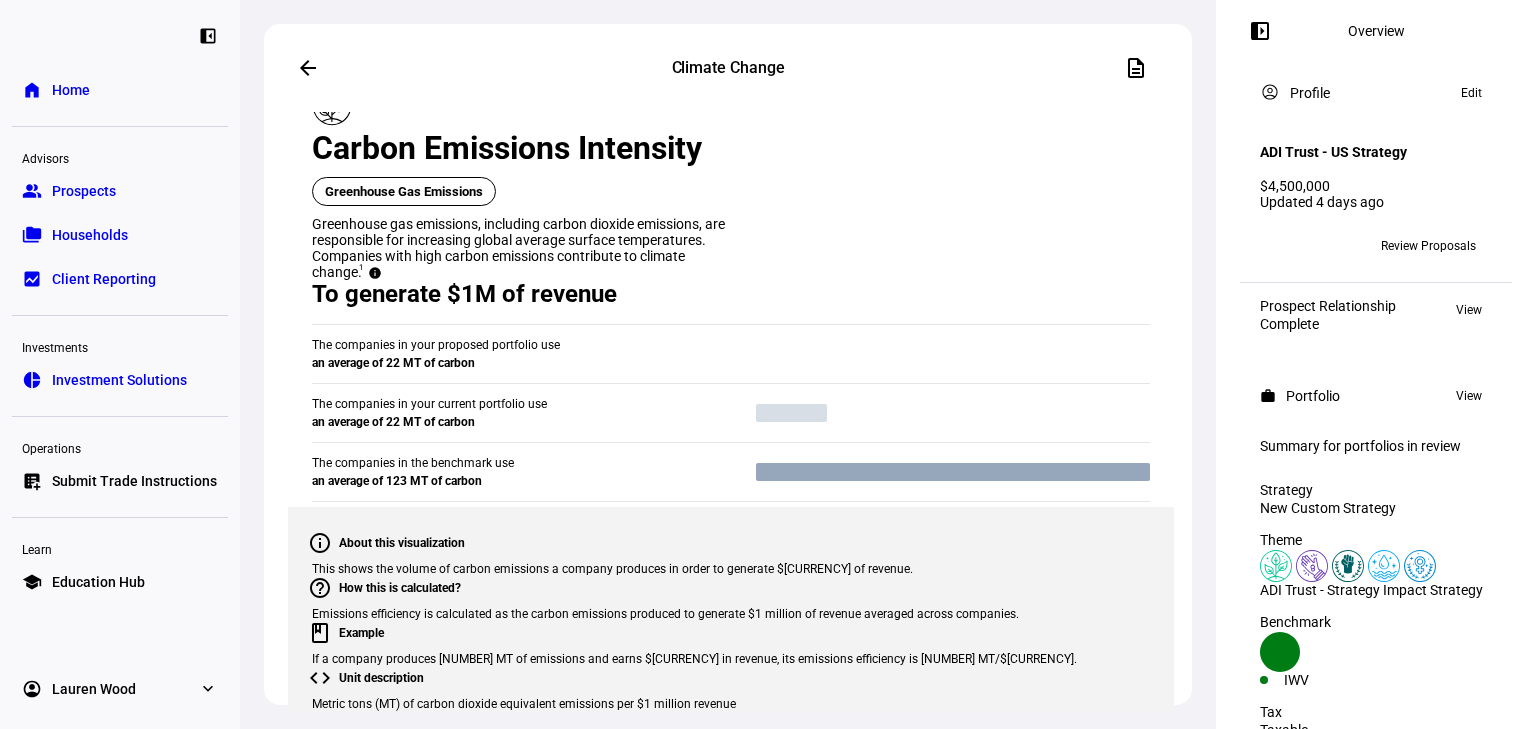 scroll, scrollTop: 2133, scrollLeft: 0, axis: vertical 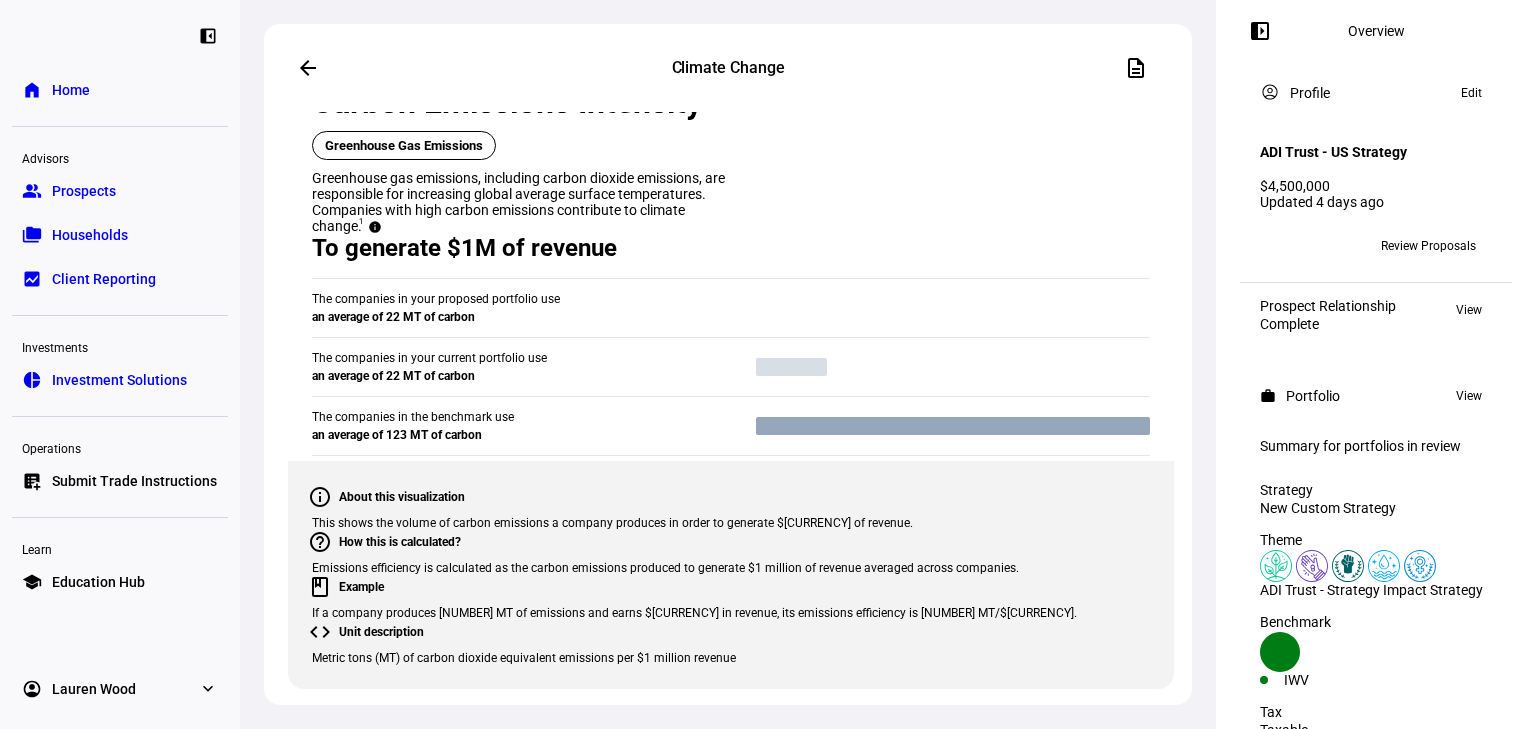 drag, startPoint x: 317, startPoint y: 333, endPoint x: 493, endPoint y: 340, distance: 176.13914 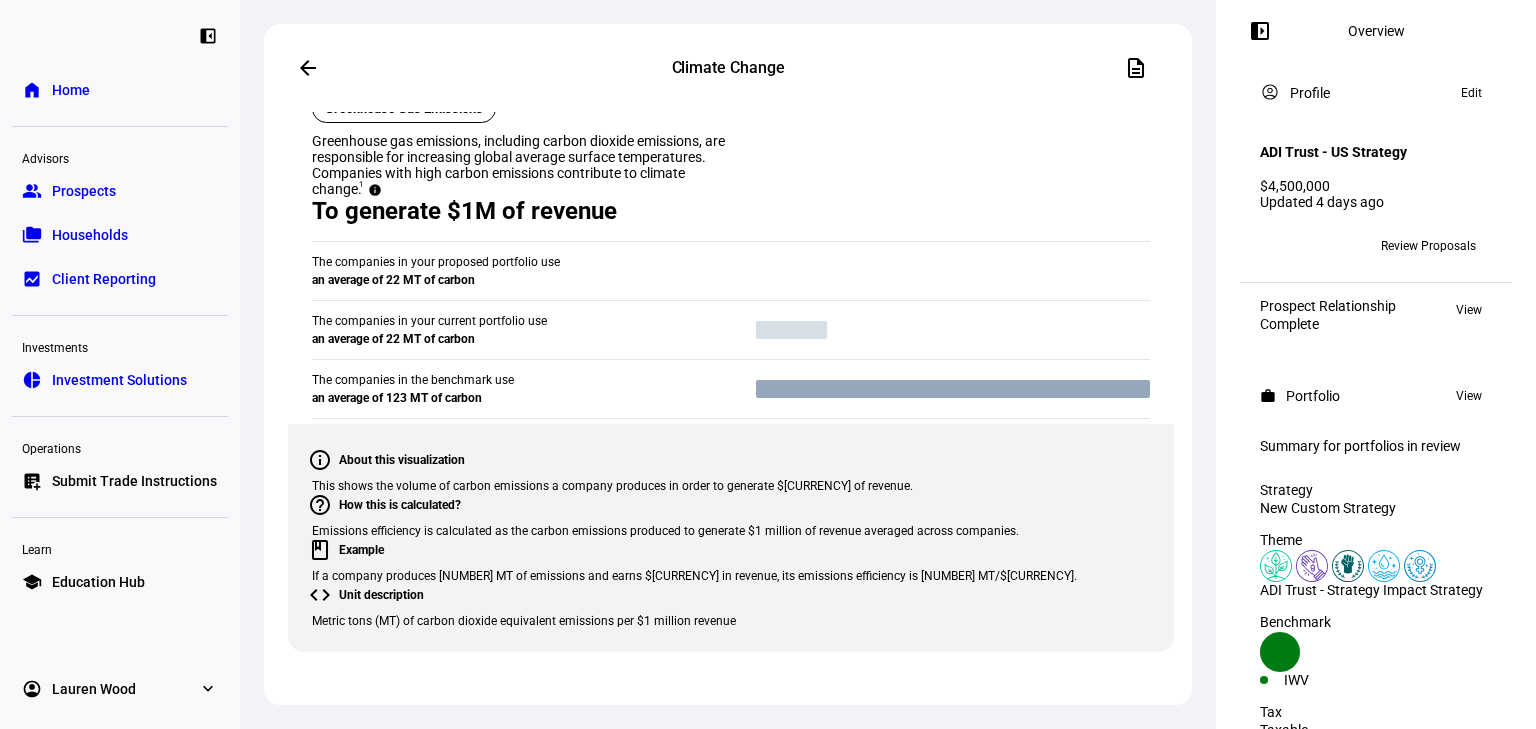 scroll, scrollTop: 2133, scrollLeft: 0, axis: vertical 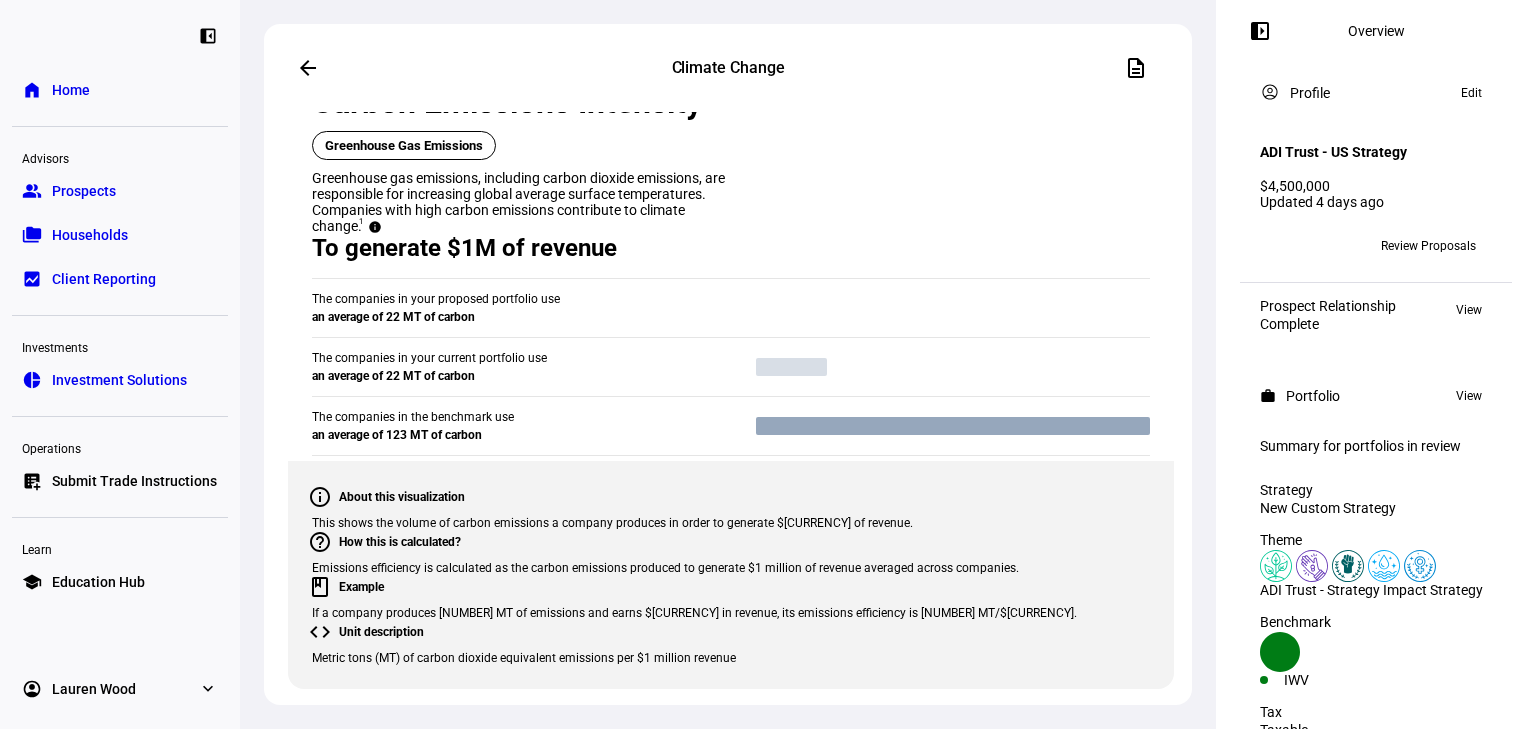 click on "Carbon Emissions Ownership  Greenhouse Gas Emissions  Greenhouse gas emissions, including carbon dioxide emissions, are responsible for increasing global average surface temperatures. Companies with high carbon emissions contribute to climate change. 1 info Equivalencies are calculated from U.S. EPA's Greenhouse Gas Equivalencies Calculator (epa.gov). Please note, these estimates are approximate using the following assumptions: 1 MT of carbon dioxide equivalent emissions = 2513 miles driven, 1 MT of carbon dioxide equivalent emissions = 113 gallons of gas, 1 MT of carbon dioxide equivalent emissions = 0.115 homes' energy use for a year, 1 MT of carbon dioxide equivalent emissions = 2.3 barrels of oil.  Ownership comparison  Created with Highcharts 9.1.2 32 MT ​ 32 MT 32 MT ​ 32 MT 178 MT ​ 178 MT Proposed ​ Portfolio Current ​ portfolio Benchmark 0 100 Proposed portfolio:  32 MT Current portfolio:  32 MT Benchmark:  178 MT  Impact equivalency  info Compared to benchmark Your proposed portfolio owns" 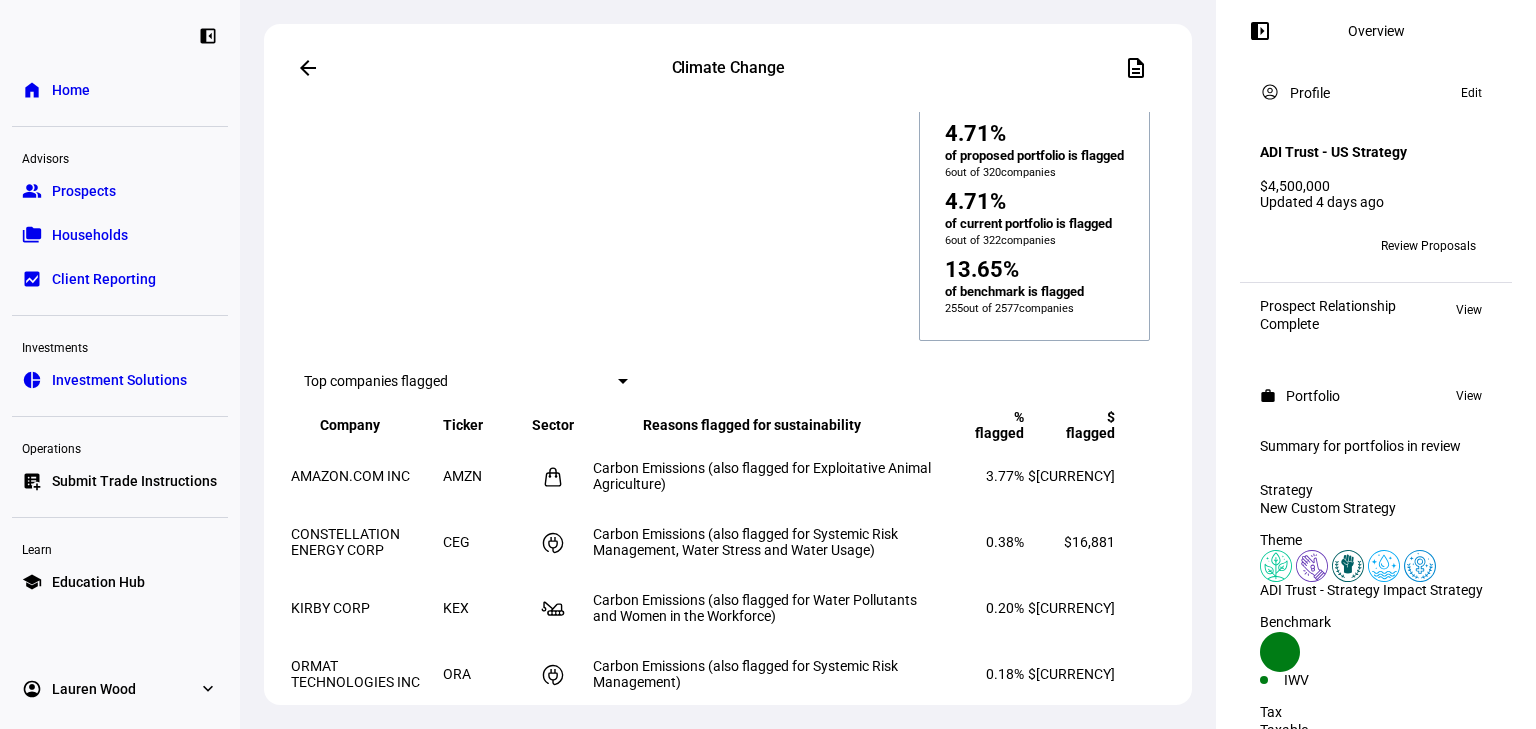 scroll, scrollTop: 3093, scrollLeft: 0, axis: vertical 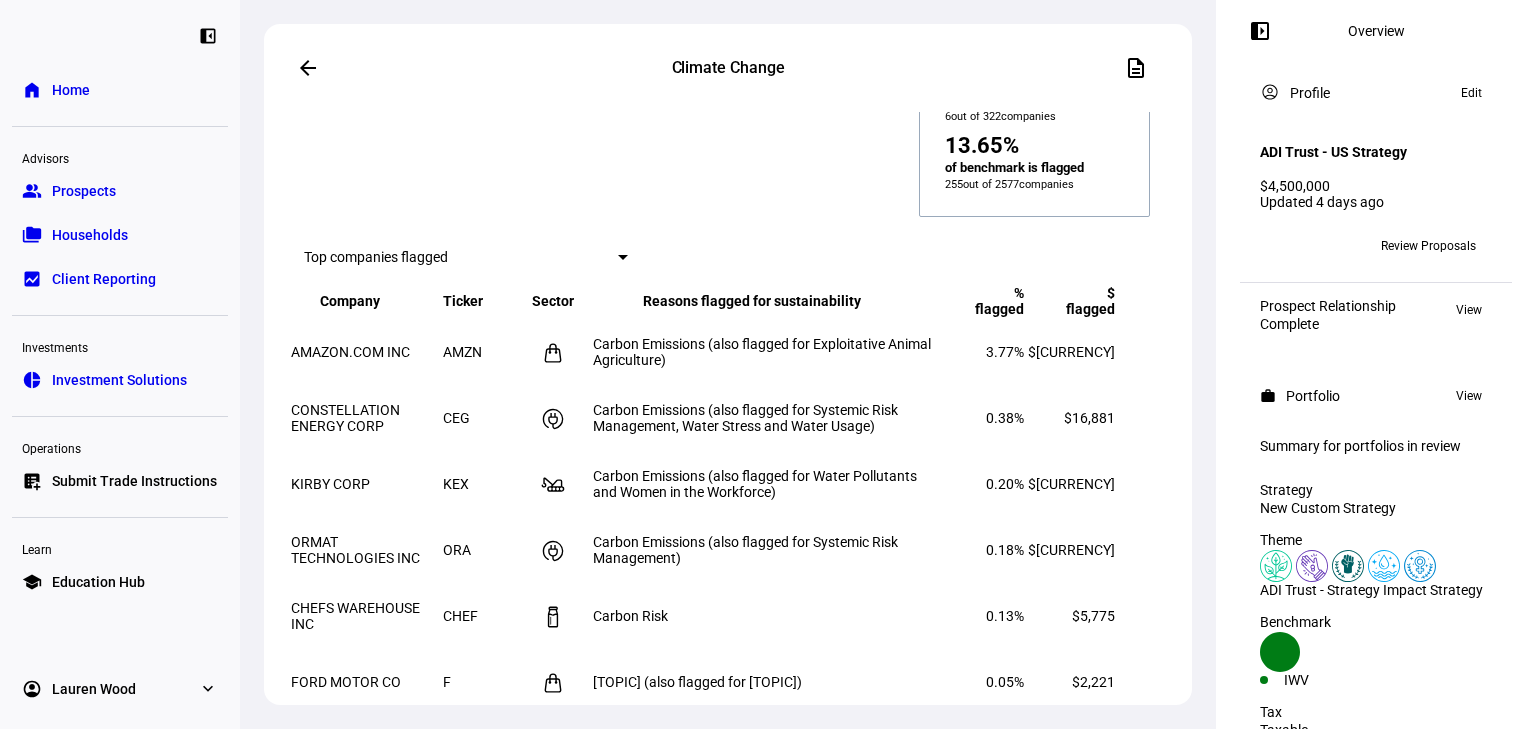 click on "Compared to benchmark" at bounding box center [374, 2623] 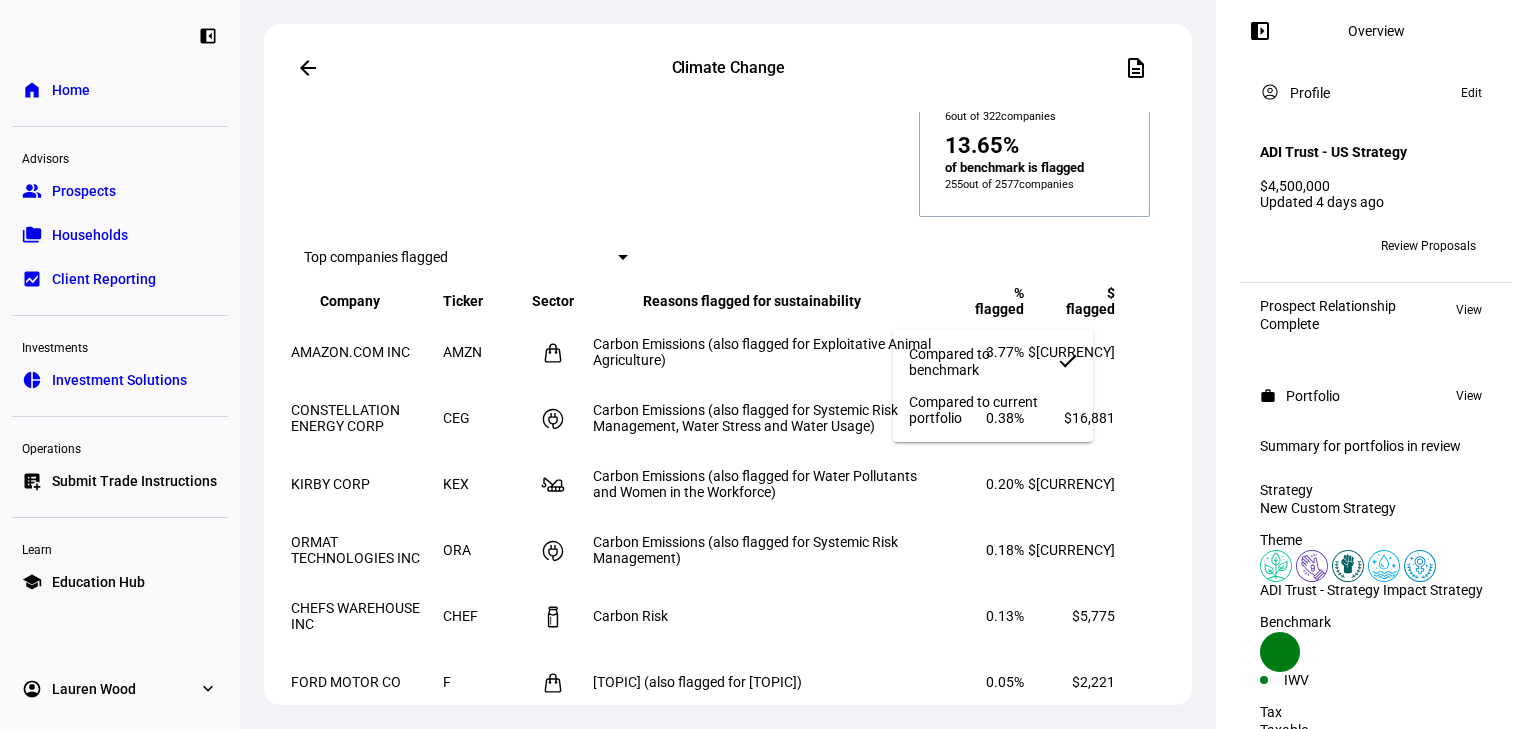 click on "Compared to current portfolio" at bounding box center (993, 410) 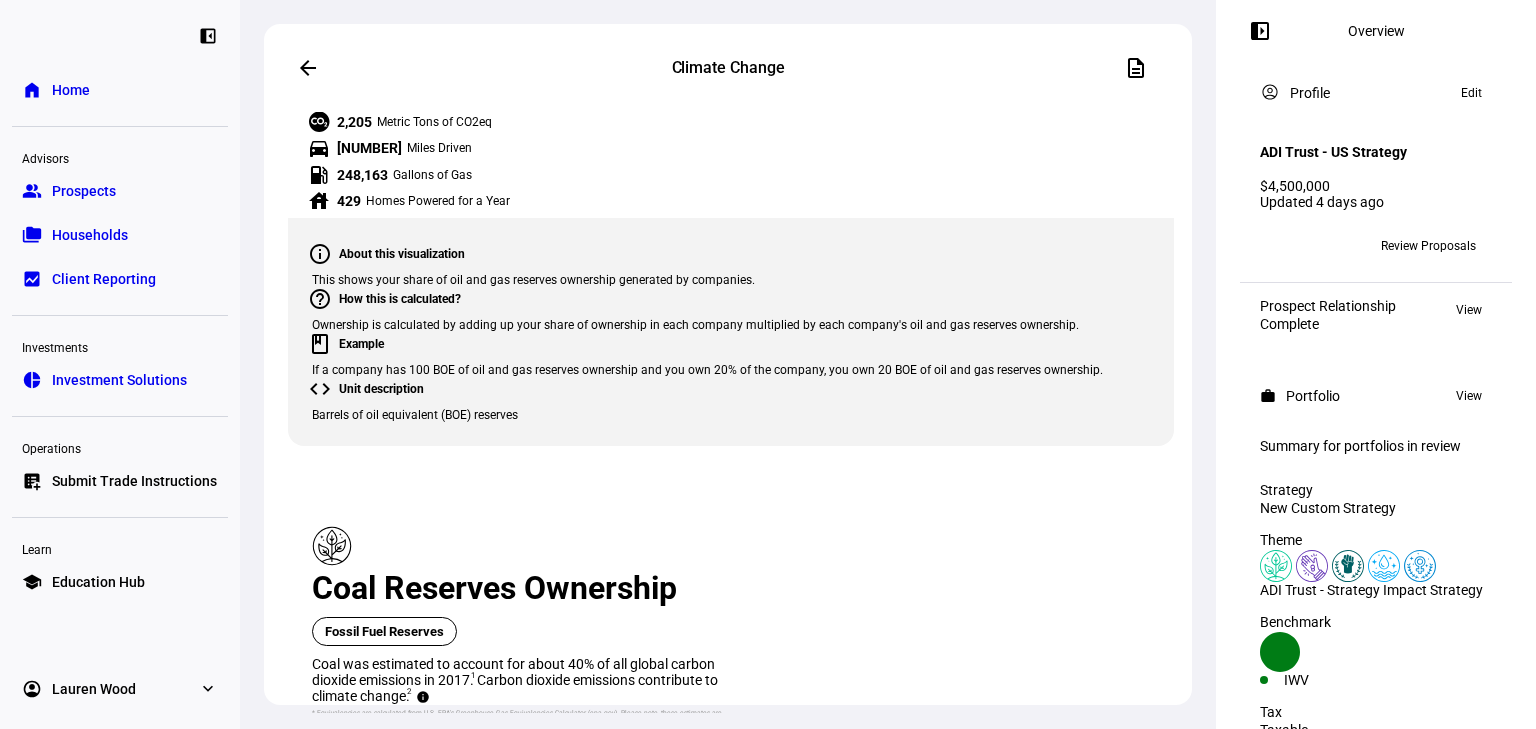 scroll, scrollTop: 4906, scrollLeft: 0, axis: vertical 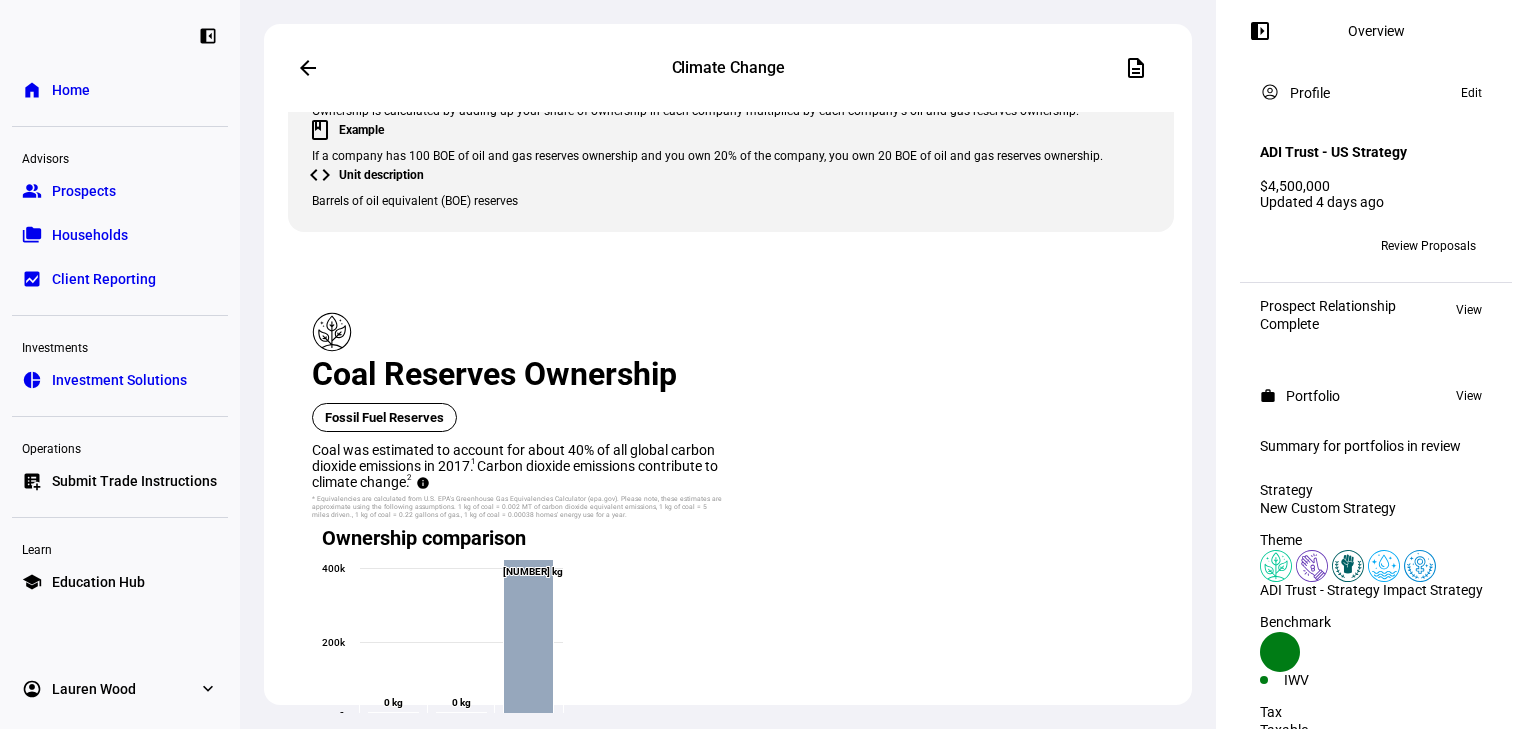click on "From benchmark" at bounding box center [519, 3304] 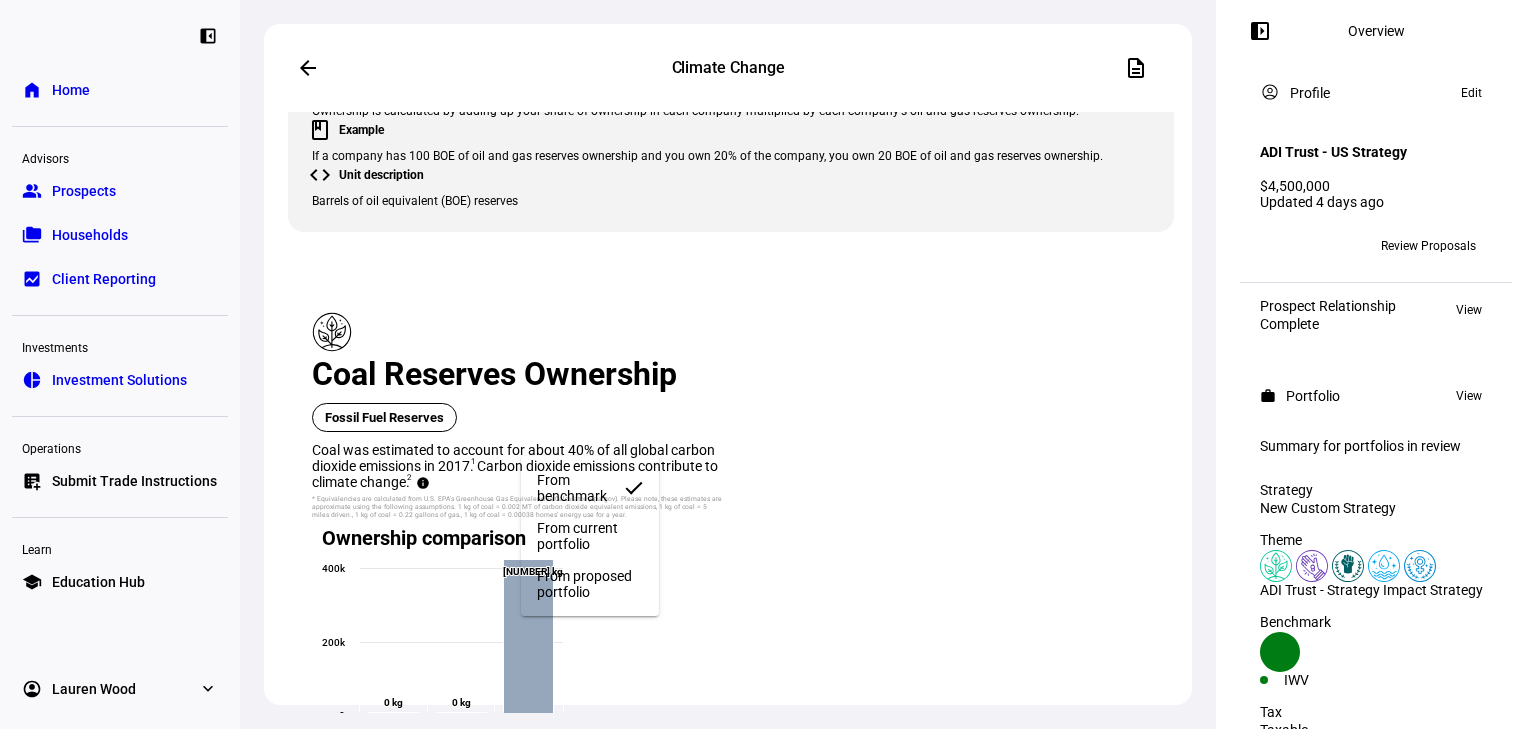 click on "From current portfolio" at bounding box center (590, 536) 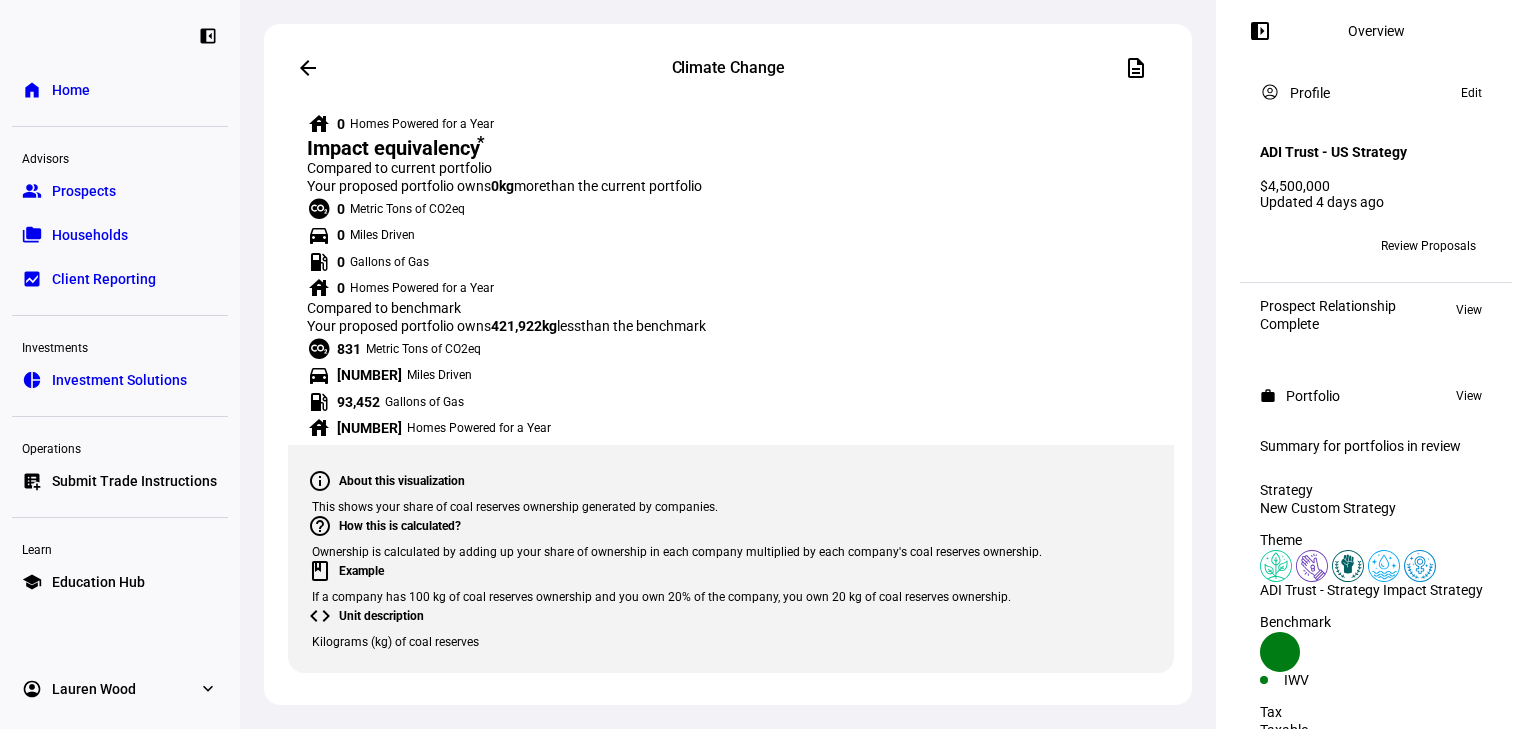 scroll, scrollTop: 5760, scrollLeft: 0, axis: vertical 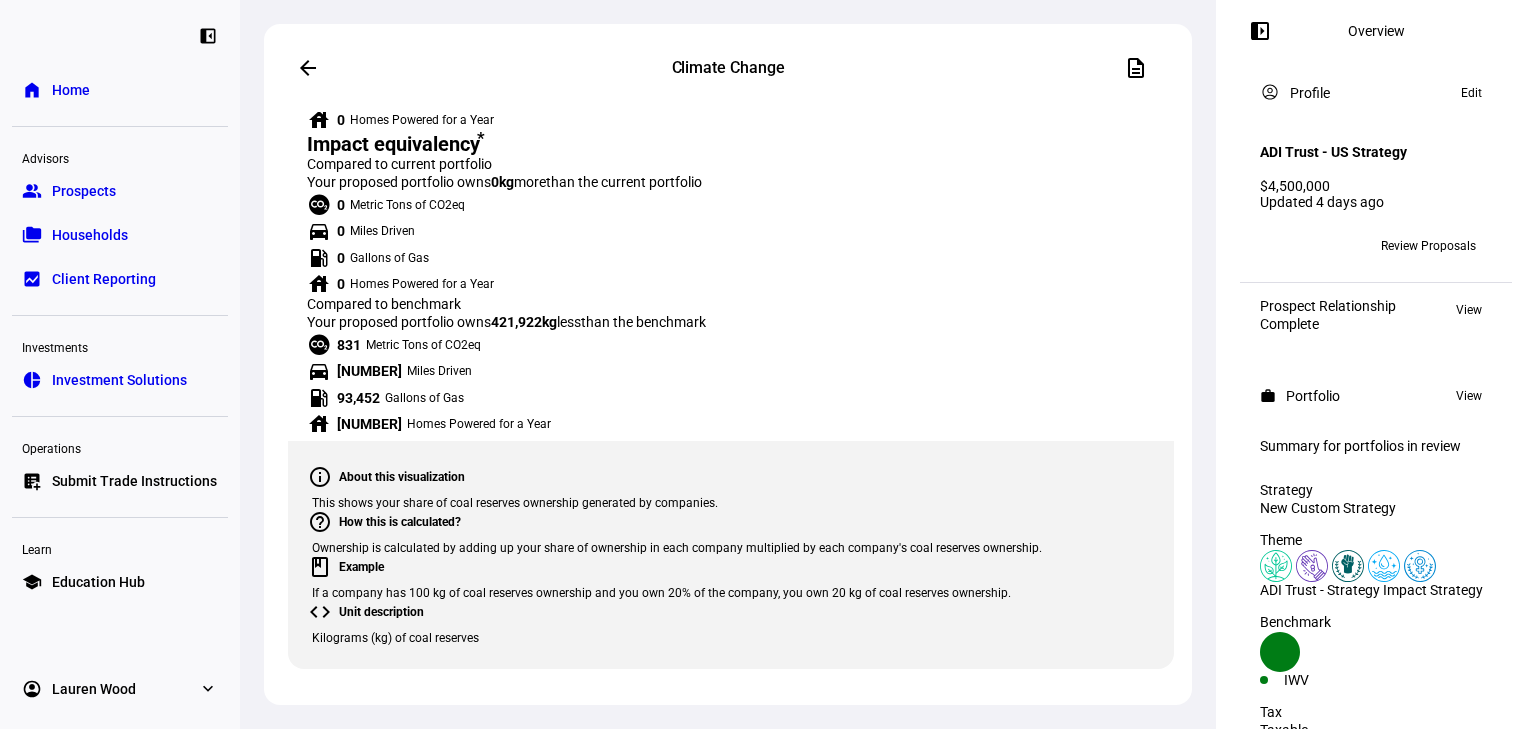 click on "From benchmark" at bounding box center [519, 3239] 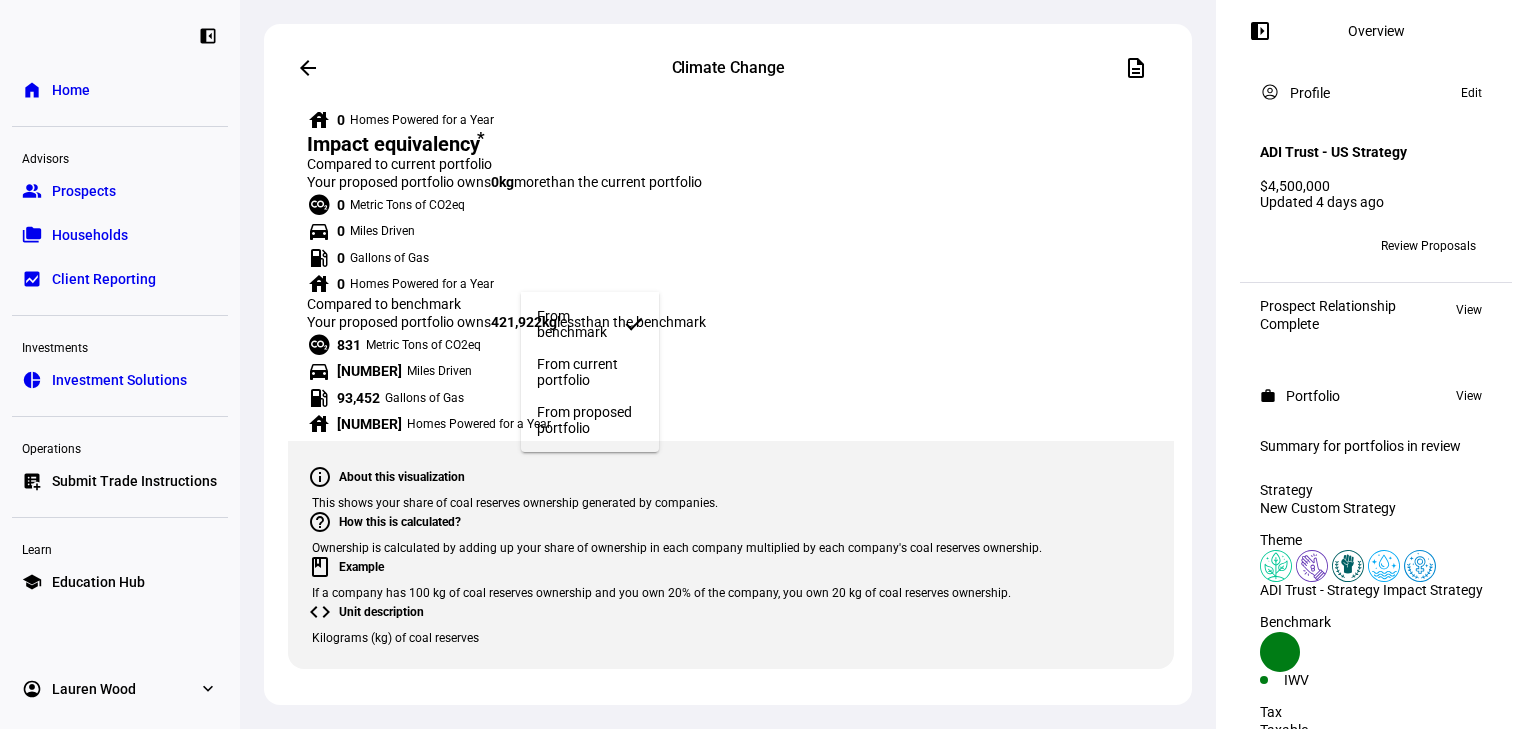 click on "From current portfolio" at bounding box center [590, 372] 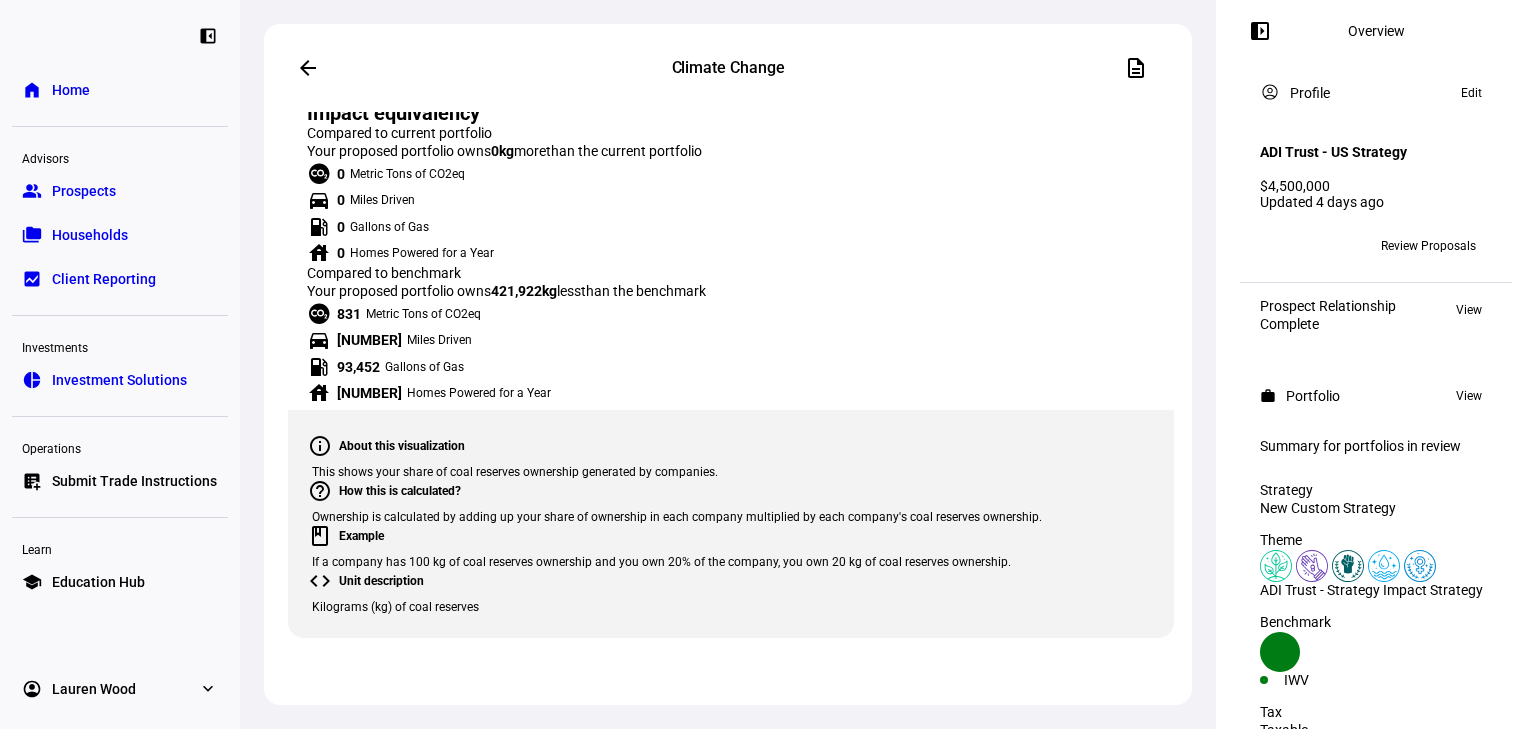 scroll, scrollTop: 5760, scrollLeft: 0, axis: vertical 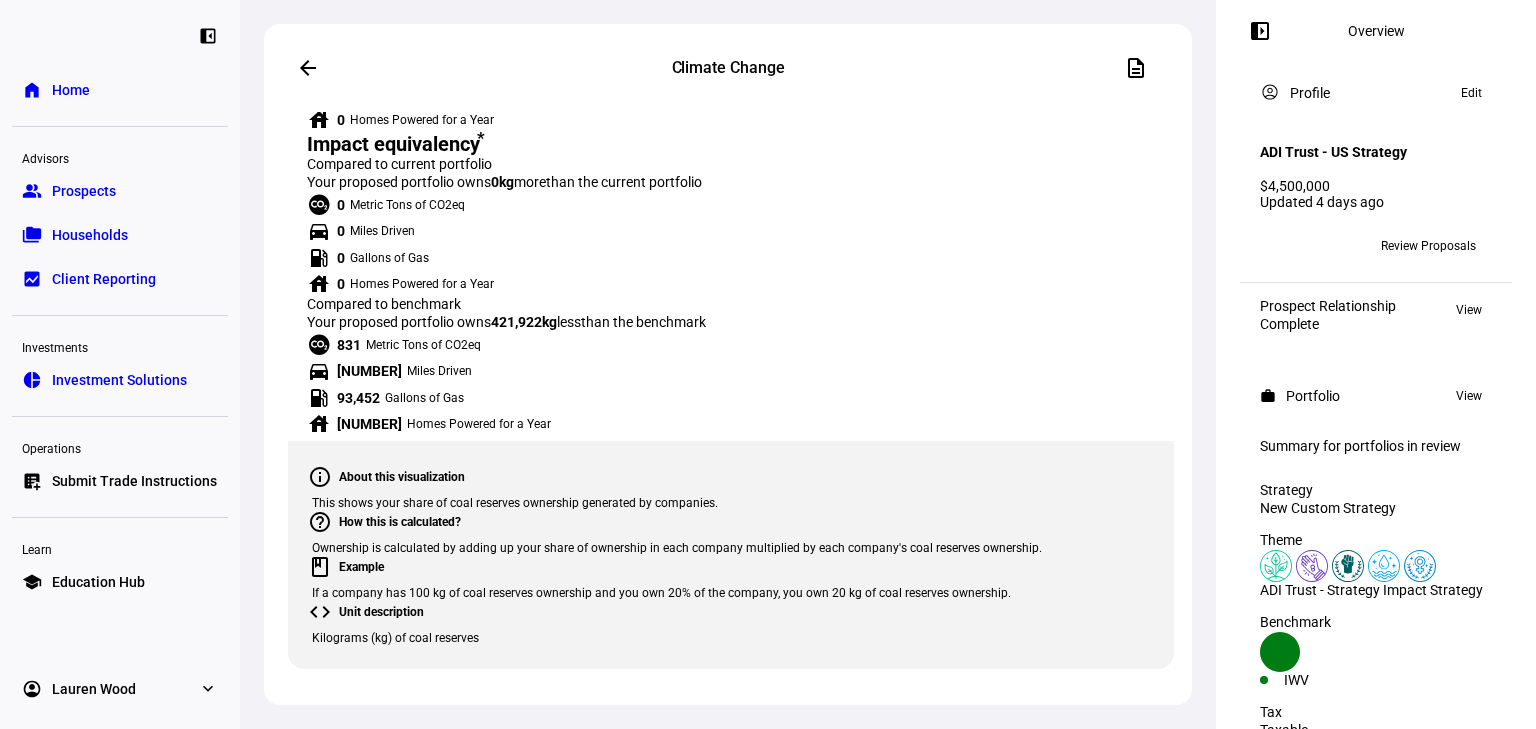 drag, startPoint x: 632, startPoint y: 396, endPoint x: 782, endPoint y: 428, distance: 153.37535 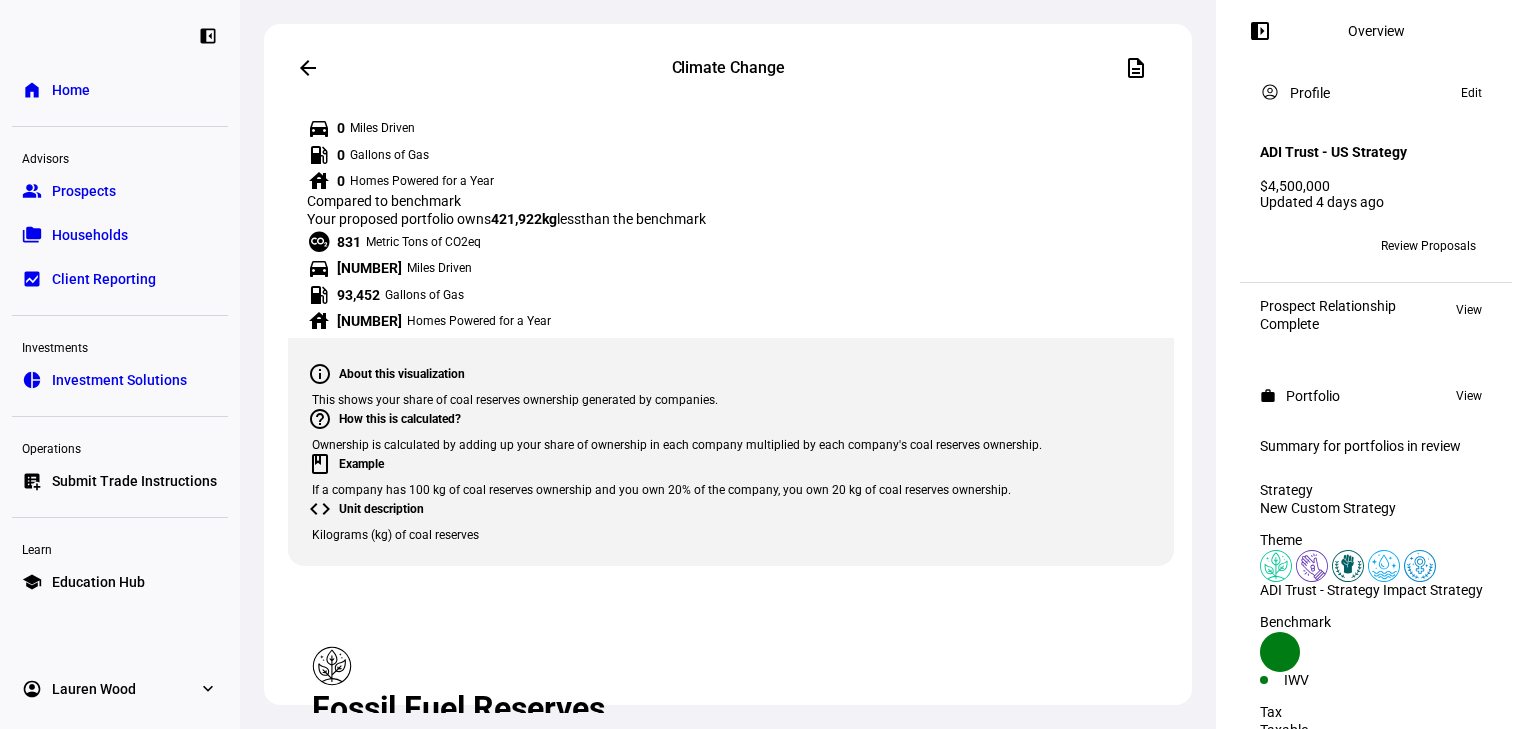 scroll, scrollTop: 5866, scrollLeft: 0, axis: vertical 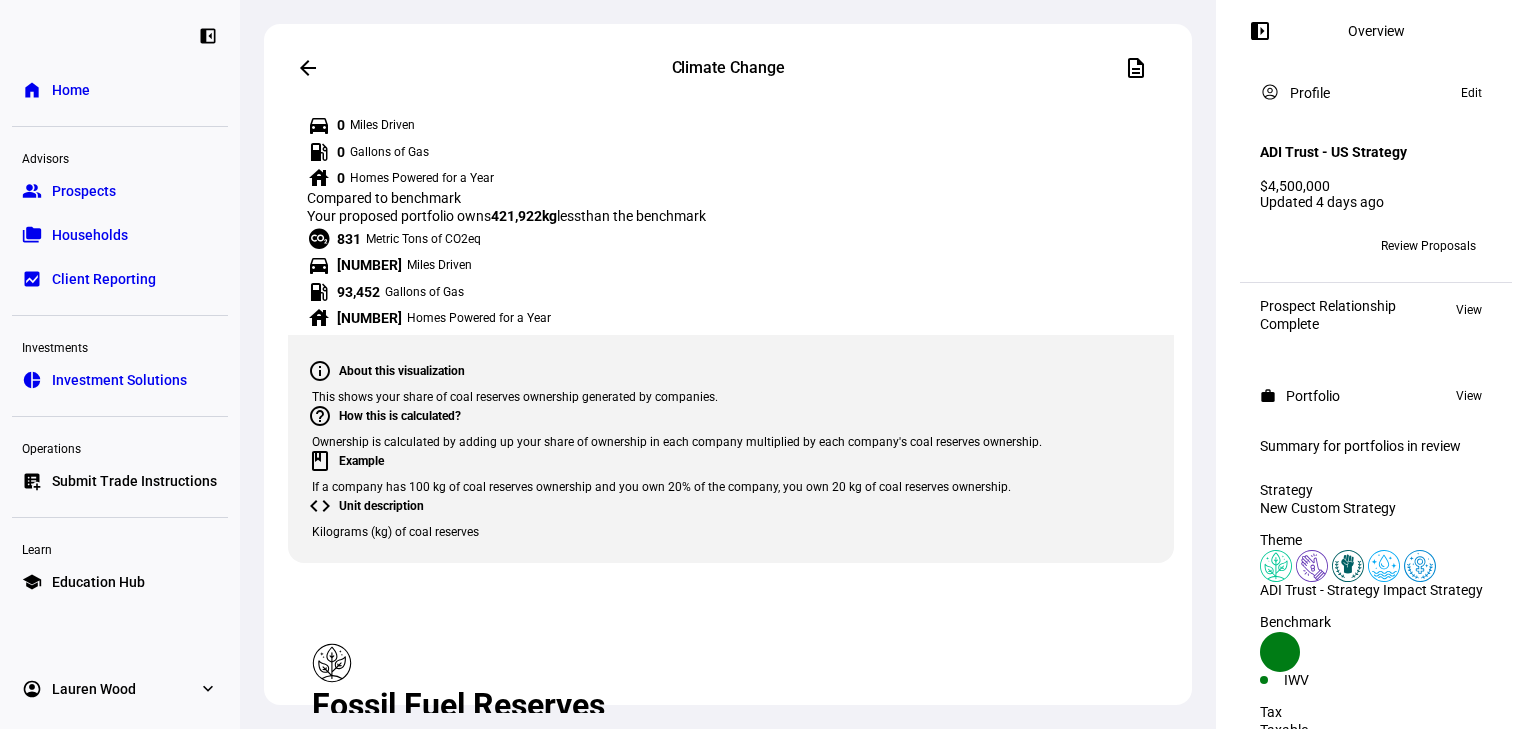 click on "Financing of Deforestation (also flagged for Unsafe Financial Products, Financing of Fossil Fuel Operations and  Controversial Regimes)" 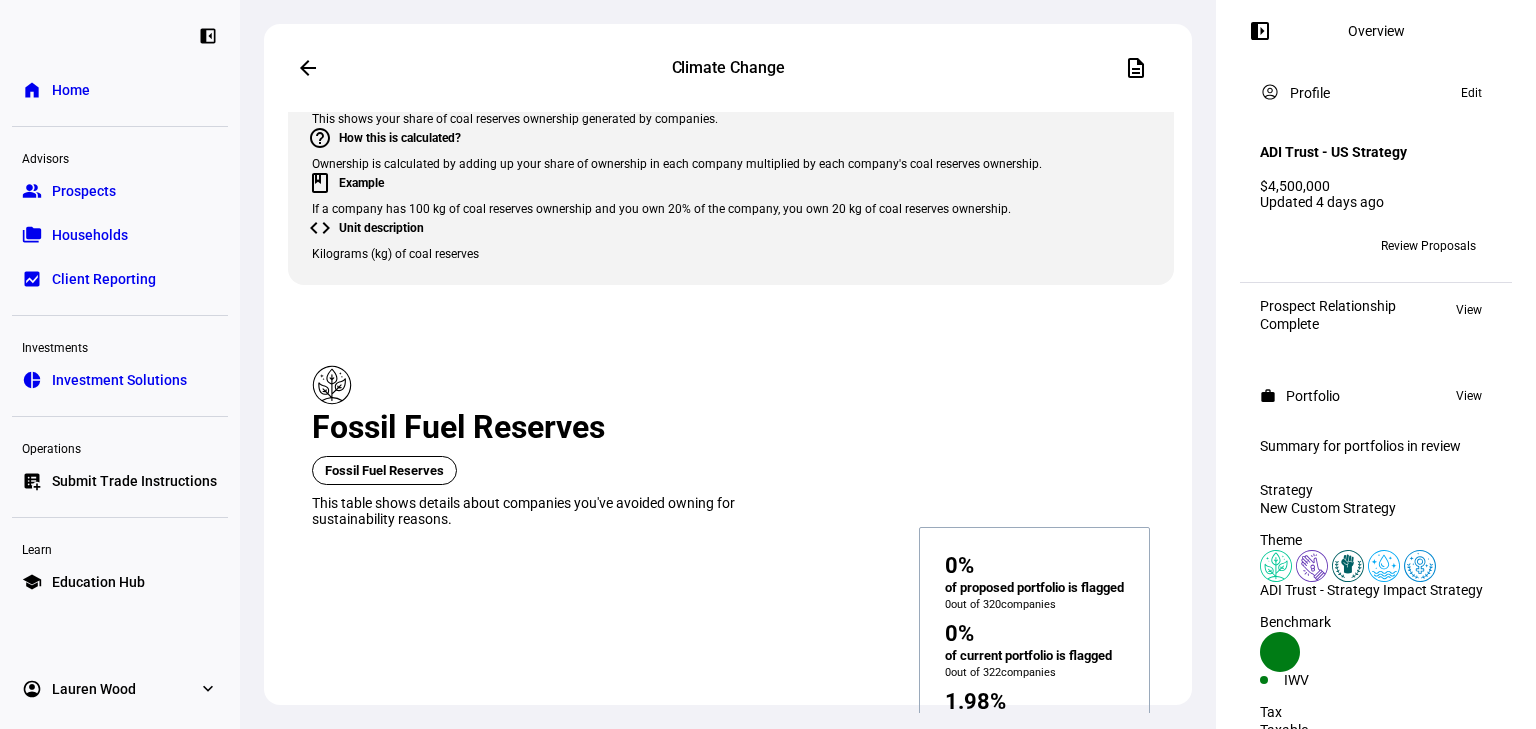 scroll, scrollTop: 6186, scrollLeft: 0, axis: vertical 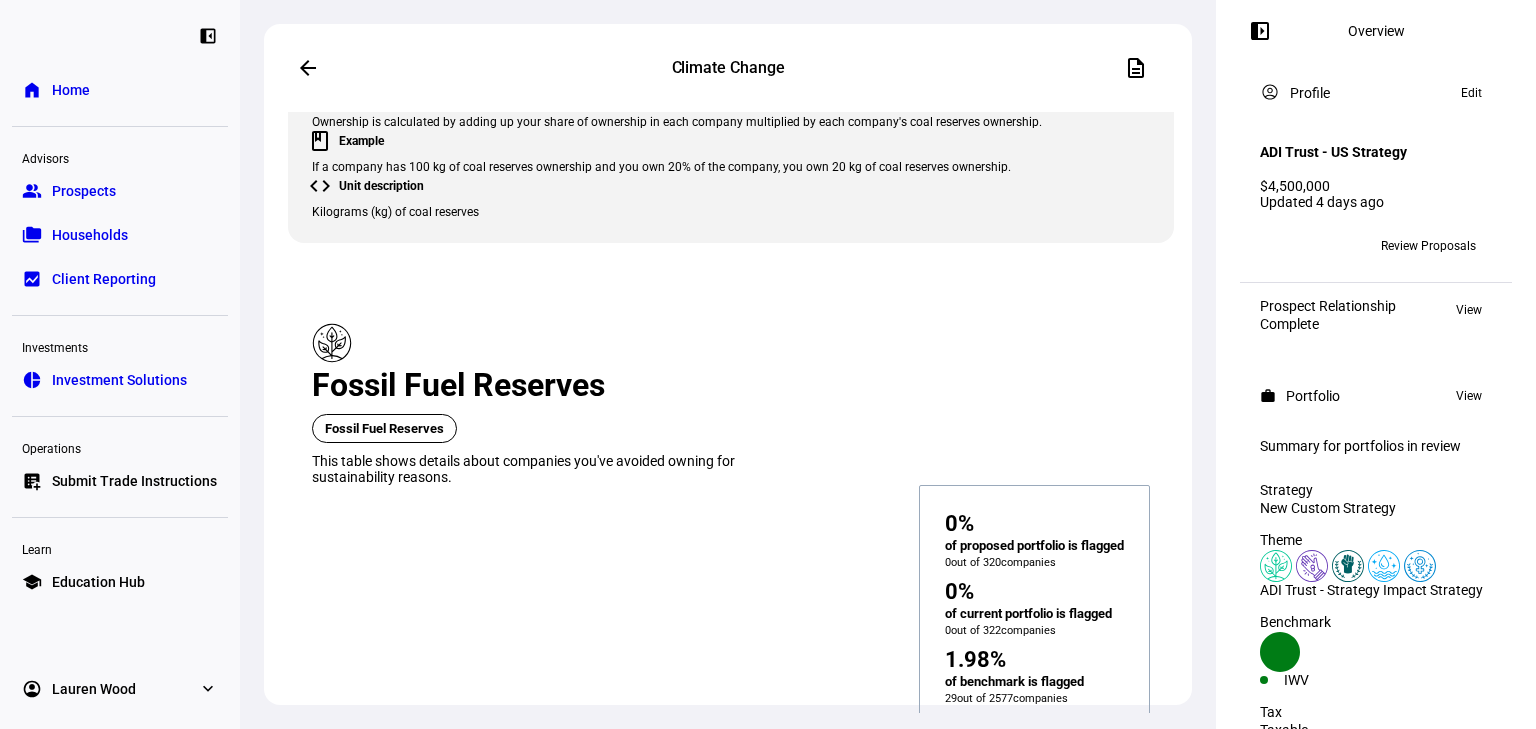 click on "From benchmark" at bounding box center (519, 3470) 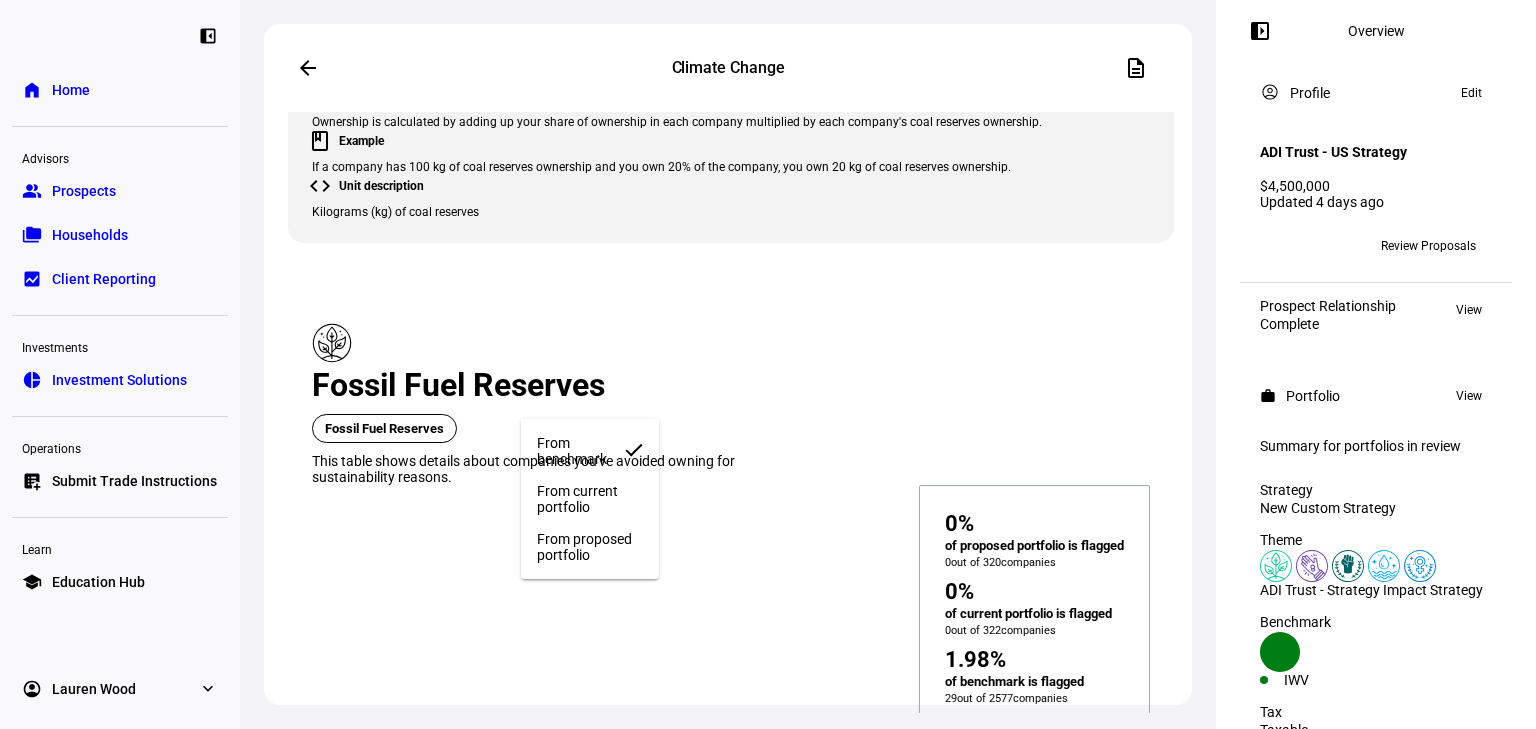 click on "From current portfolio" at bounding box center (590, 499) 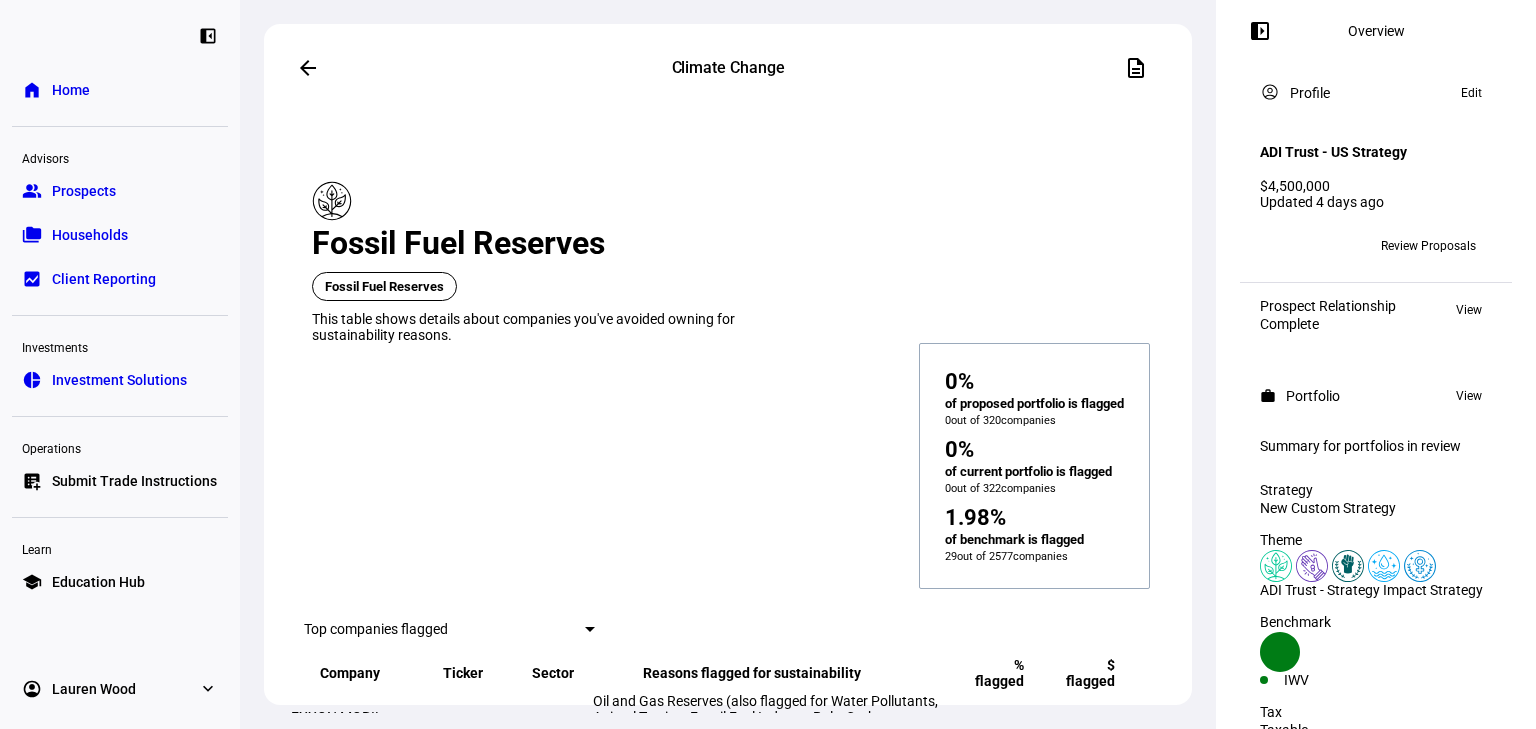 scroll, scrollTop: 6293, scrollLeft: 0, axis: vertical 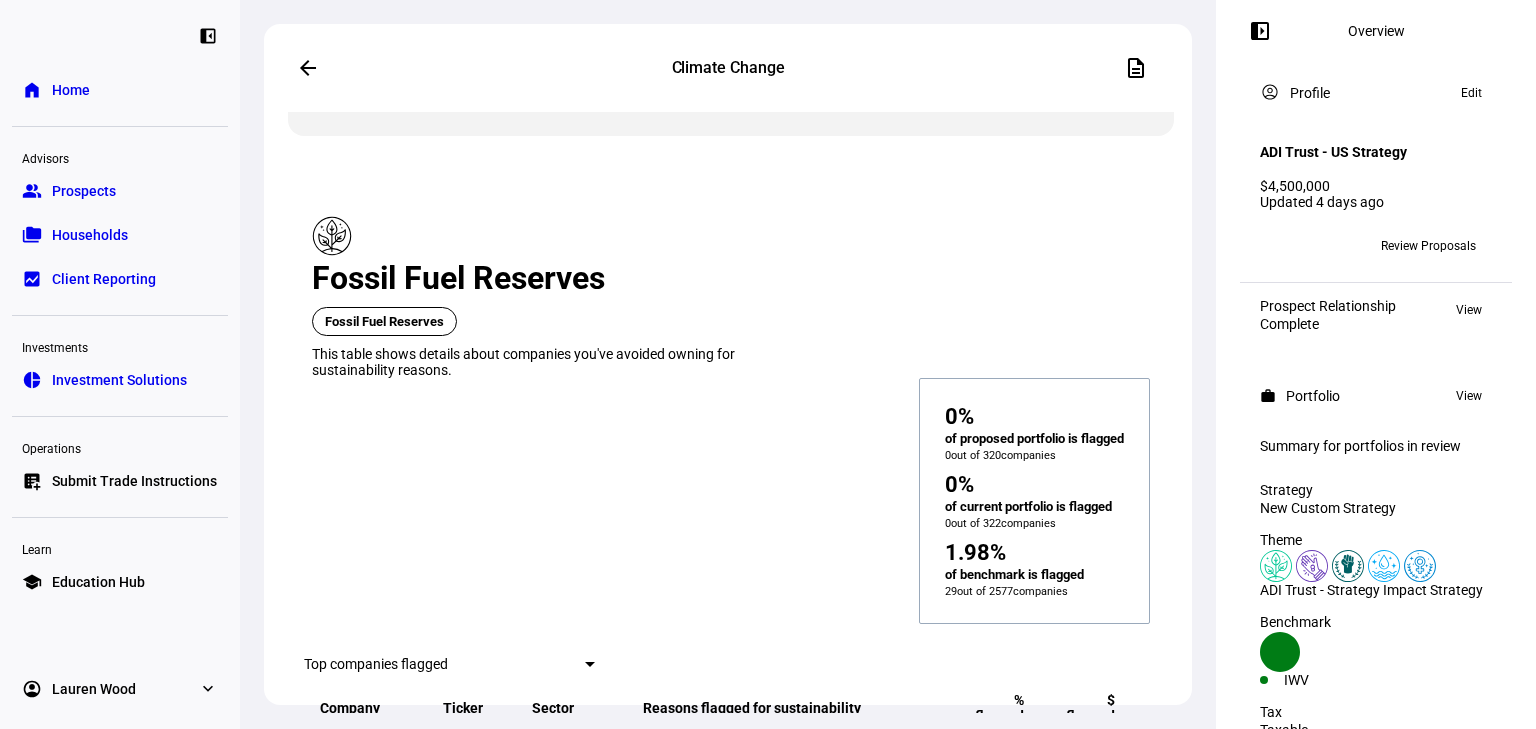 drag, startPoint x: 620, startPoint y: 492, endPoint x: 769, endPoint y: 480, distance: 149.48244 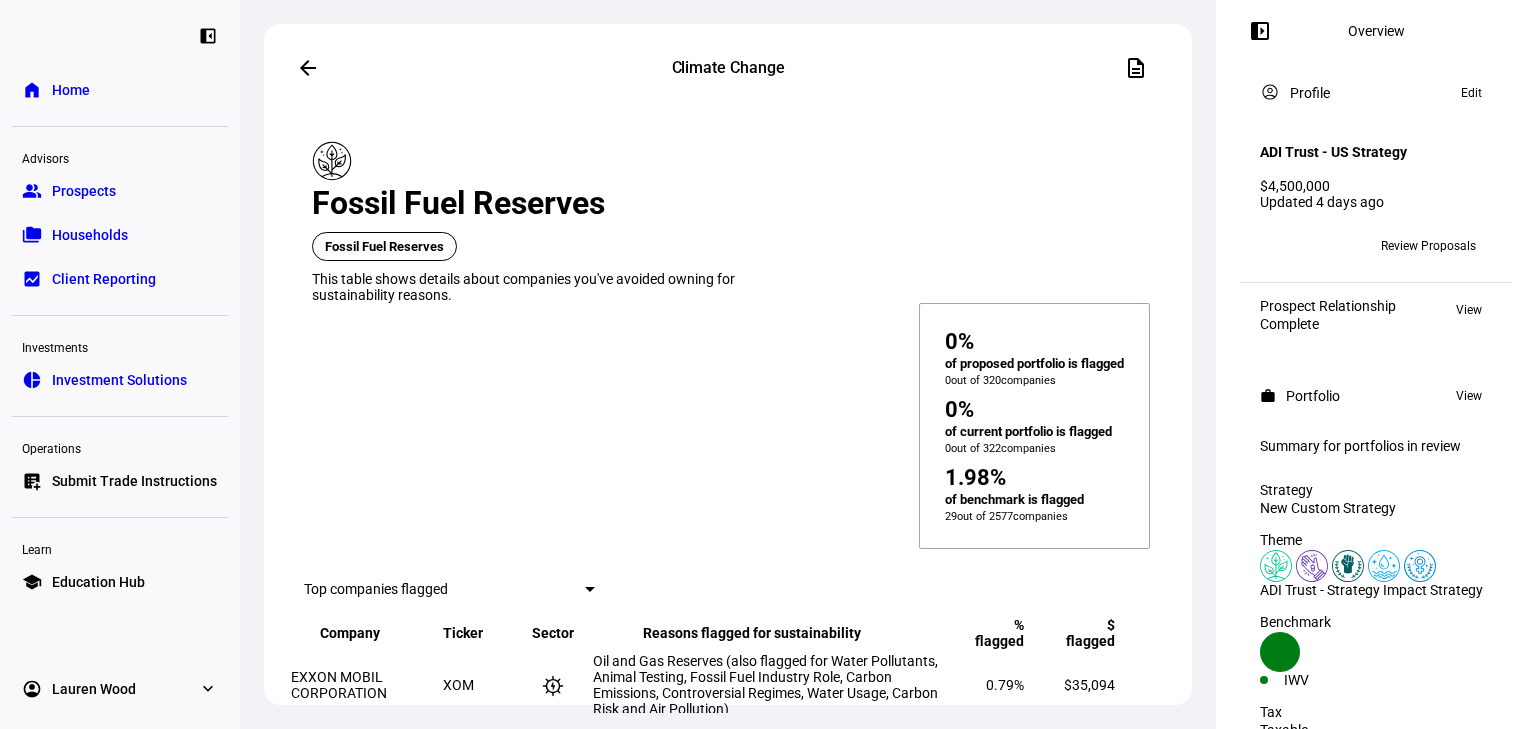 scroll, scrollTop: 6400, scrollLeft: 0, axis: vertical 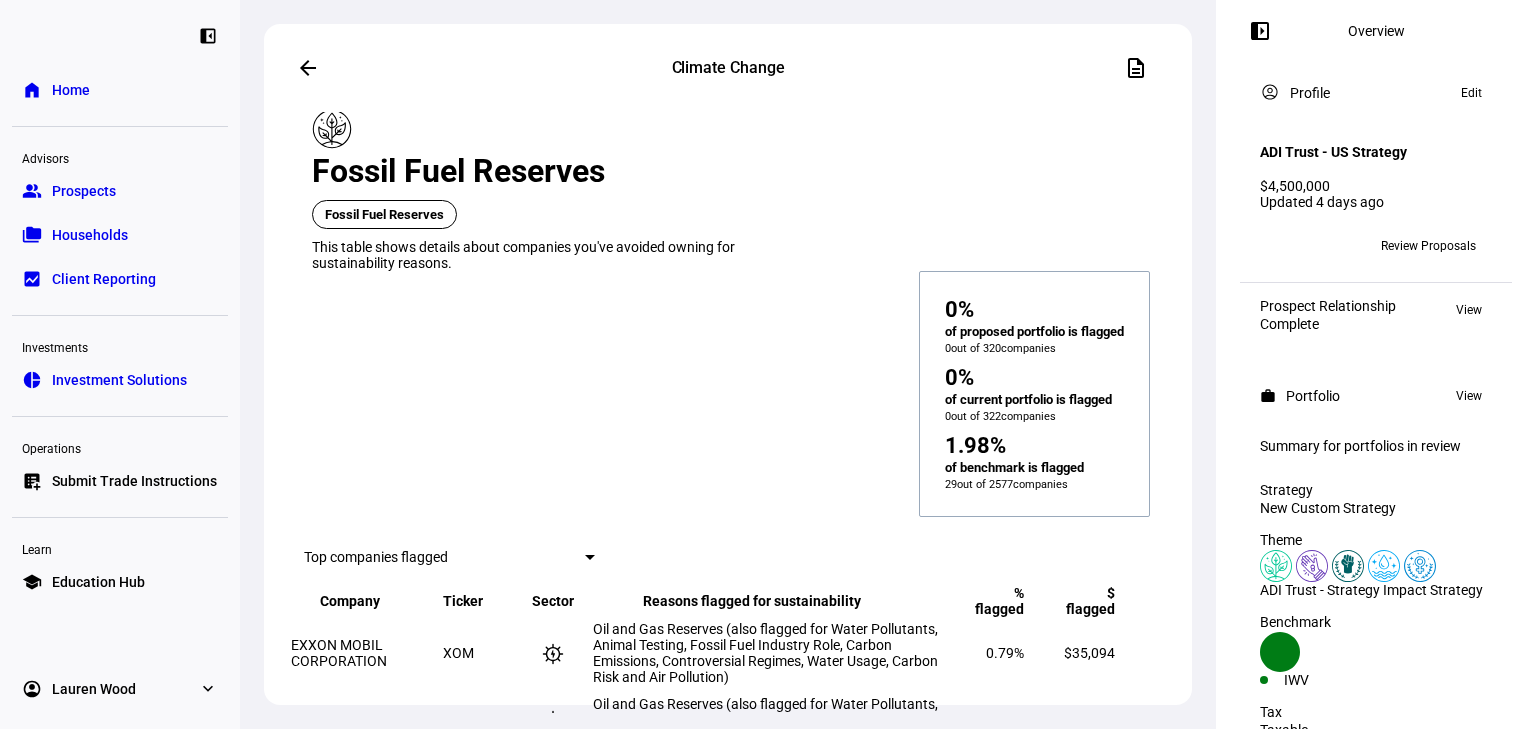 click on "Carbon Emissions Ownership  Greenhouse Gas Emissions  Greenhouse gas emissions, including carbon dioxide emissions, are responsible for increasing global average surface temperatures. Companies with high carbon emissions contribute to climate change. 1 info Equivalencies are calculated from U.S. EPA's Greenhouse Gas Equivalencies Calculator (epa.gov). Please note, these estimates are approximate using the following assumptions: 1 MT of carbon dioxide equivalent emissions = 2513 miles driven, 1 MT of carbon dioxide equivalent emissions = 113 gallons of gas, 1 MT of carbon dioxide equivalent emissions = 0.115 homes' energy use for a year, 1 MT of carbon dioxide equivalent emissions = 2.3 barrels of oil.  Ownership comparison  Created with Highcharts 9.1.2 32 MT ​ 32 MT 32 MT ​ 32 MT 178 MT ​ 178 MT Proposed ​ Portfolio Current ​ portfolio Benchmark 0 100 Proposed portfolio:  32 MT Current portfolio:  32 MT Benchmark:  178 MT  Impact equivalency  info Compared to benchmark Your proposed portfolio owns" 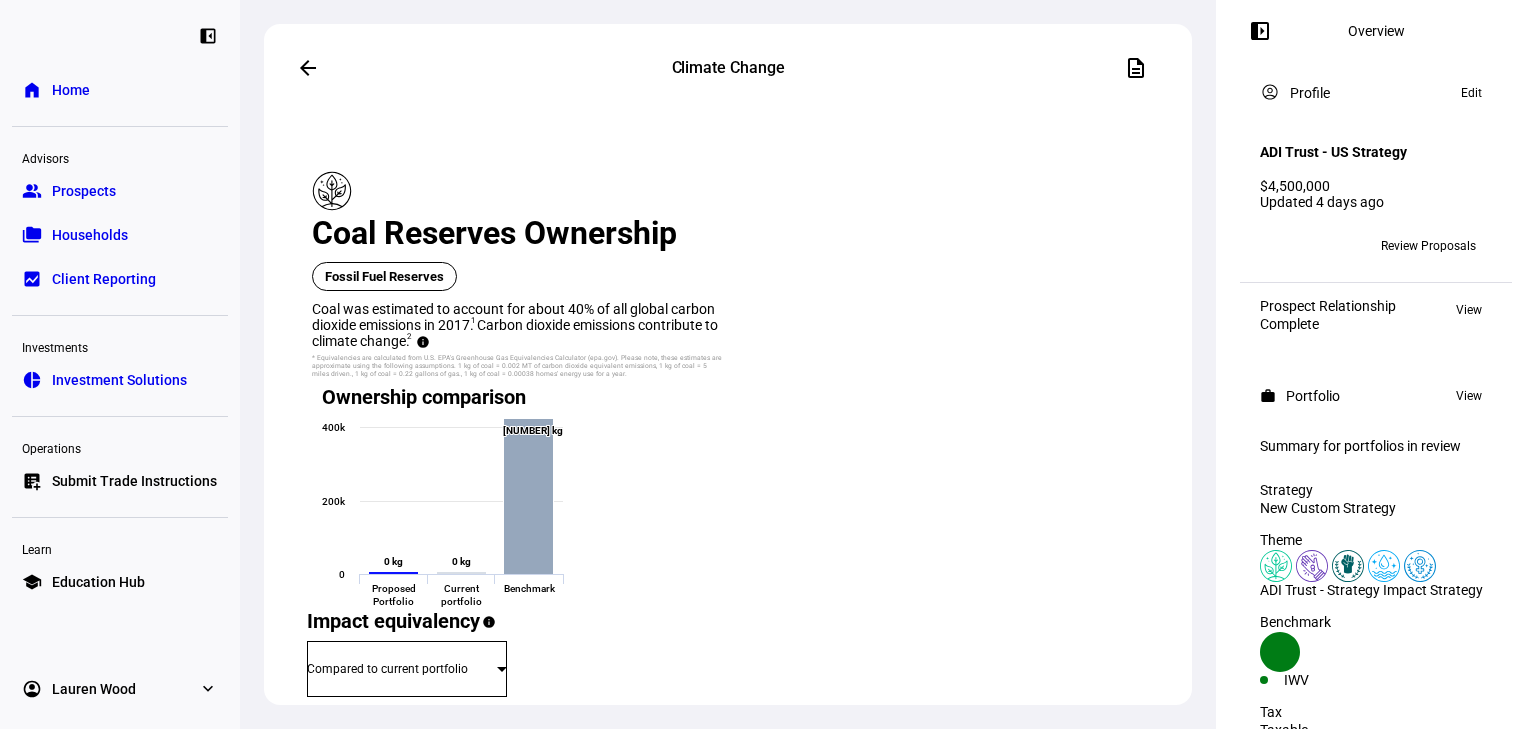 scroll, scrollTop: 5155, scrollLeft: 0, axis: vertical 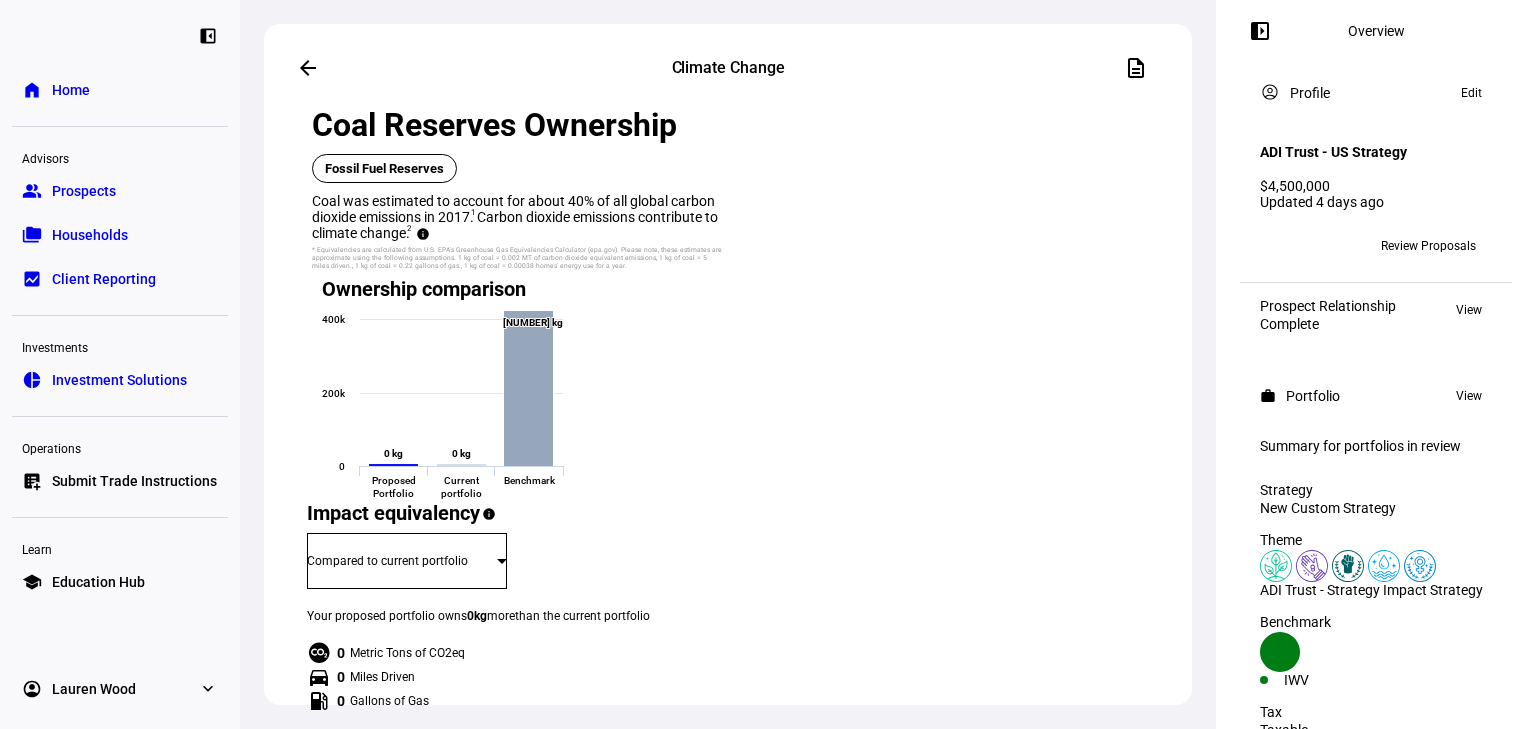 drag, startPoint x: 1121, startPoint y: 475, endPoint x: 313, endPoint y: 319, distance: 822.92163 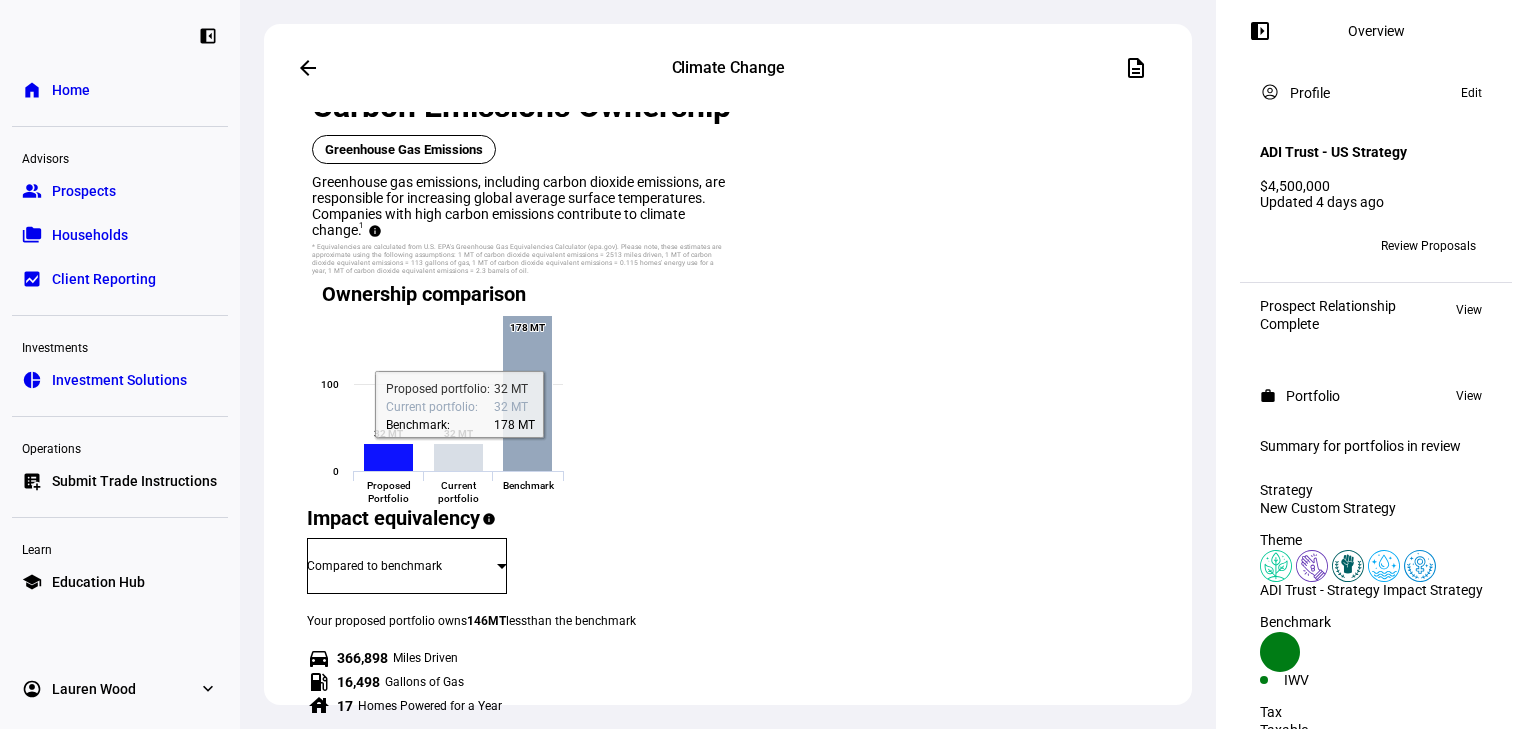 scroll, scrollTop: 675, scrollLeft: 0, axis: vertical 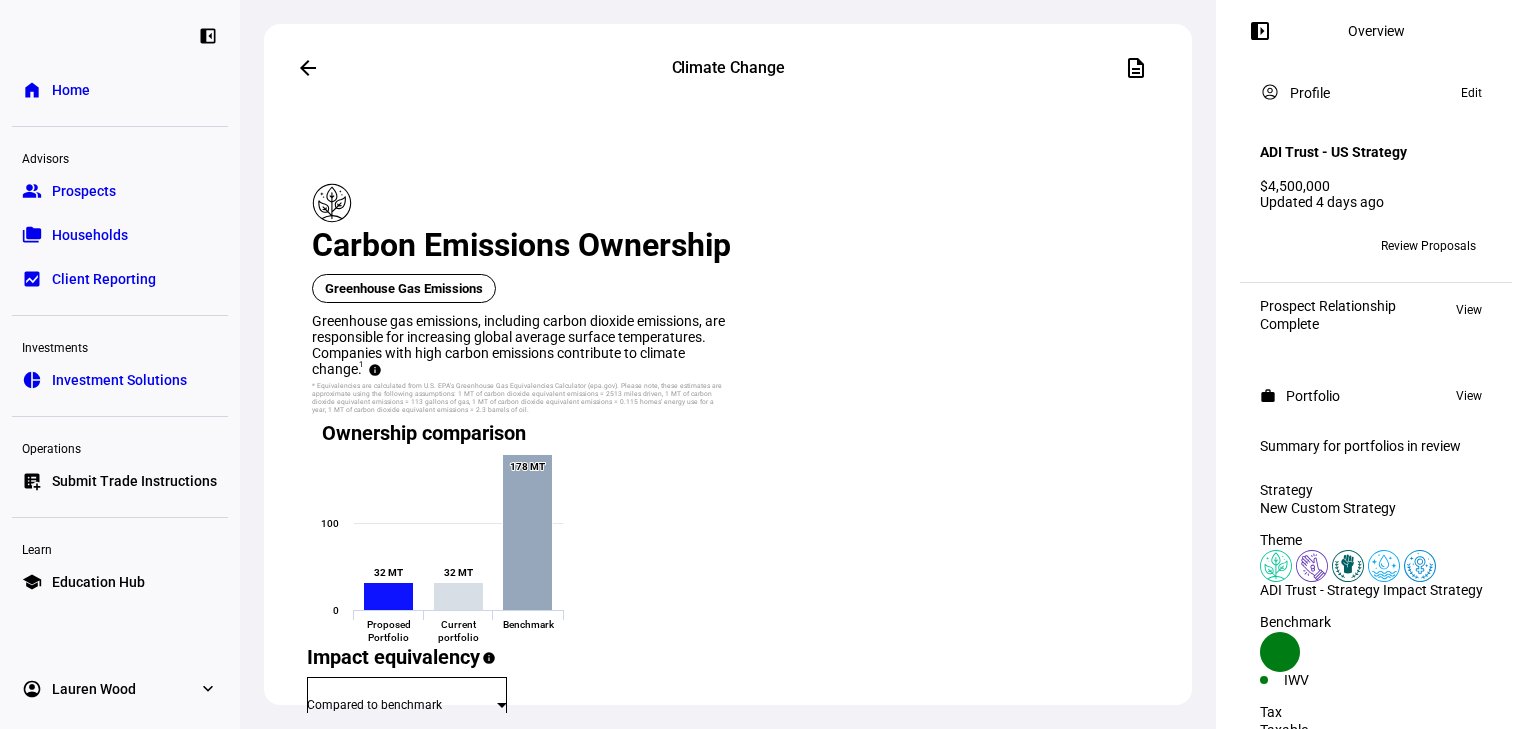 click on "arrow_back" 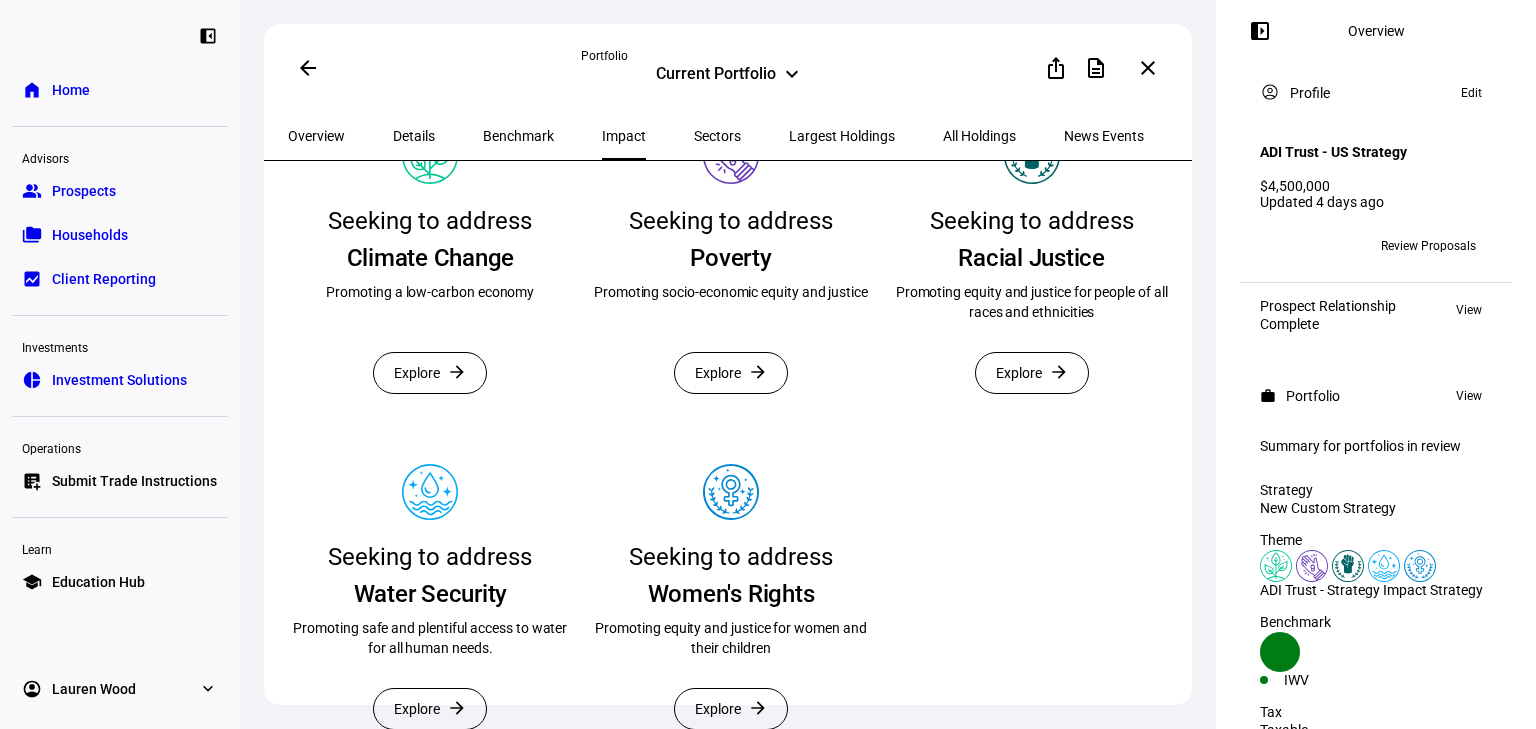 scroll, scrollTop: 426, scrollLeft: 0, axis: vertical 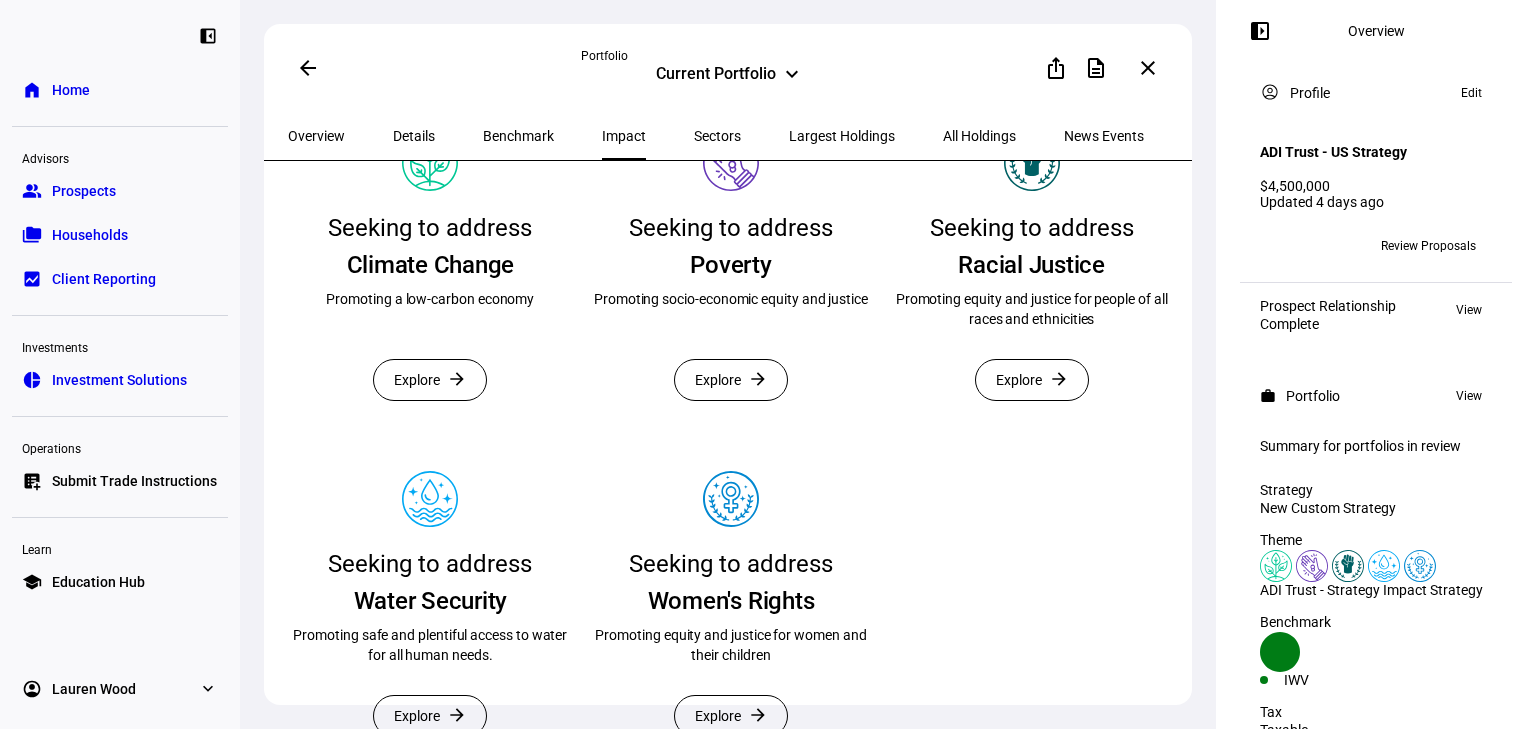 click on "Explore" 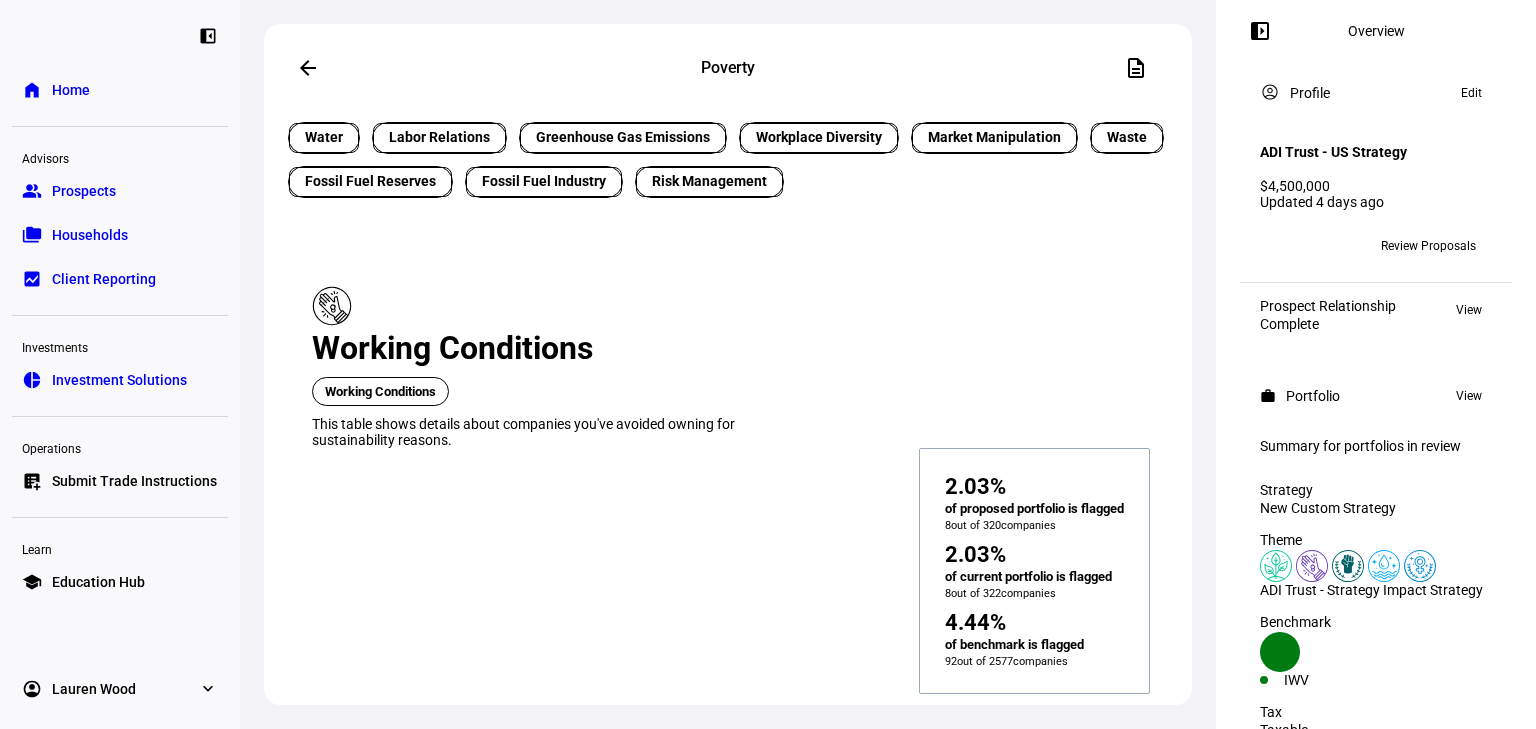scroll, scrollTop: 746, scrollLeft: 0, axis: vertical 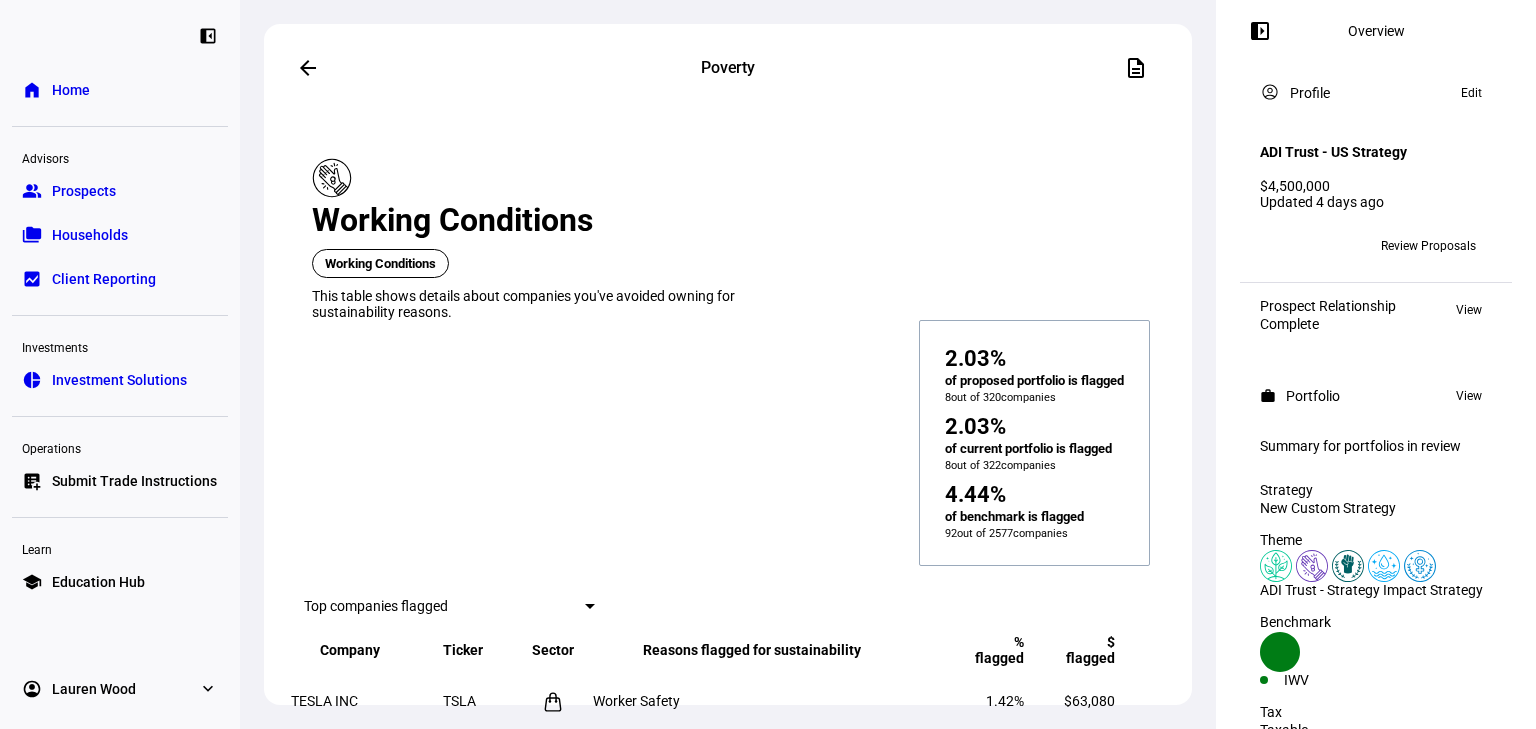click on "From benchmark" at bounding box center (519, 606) 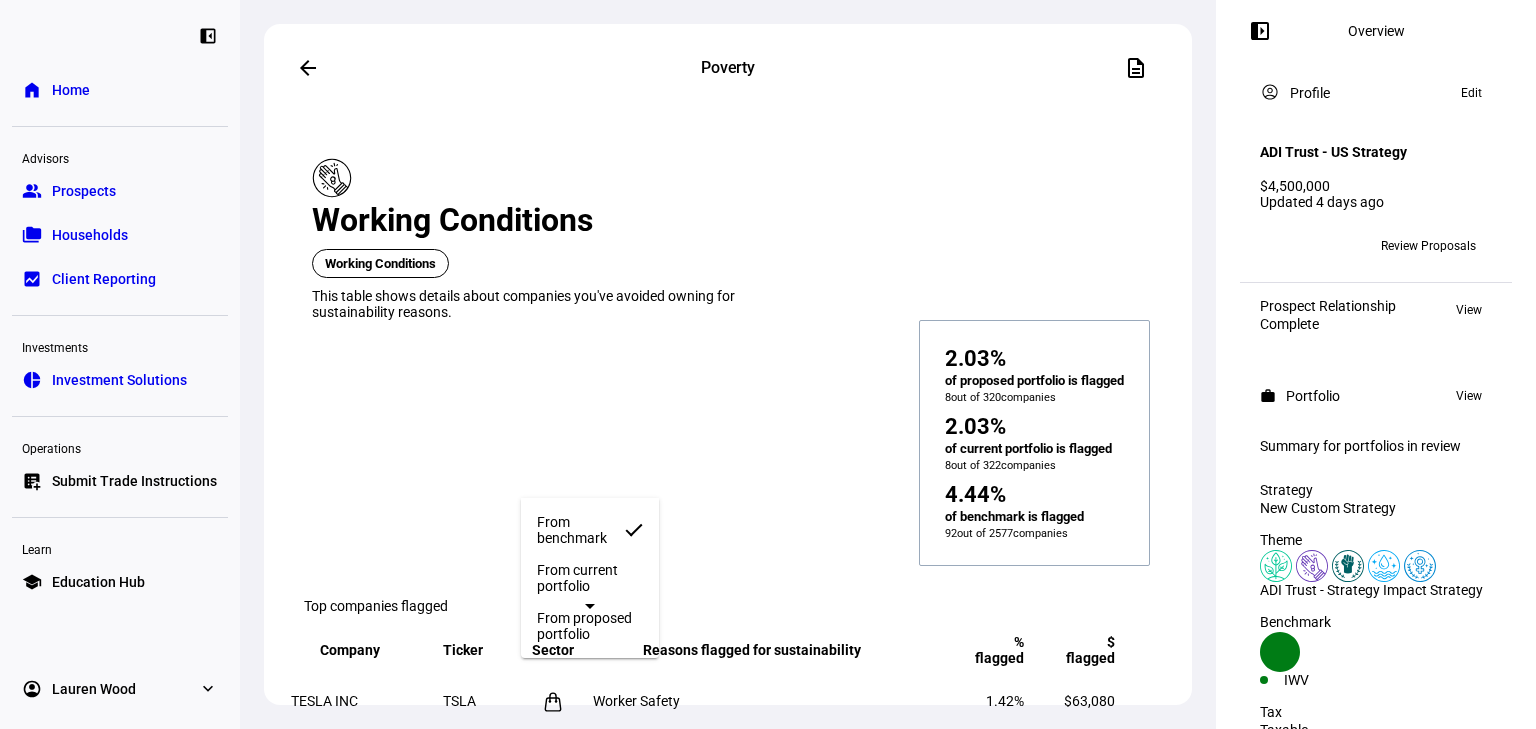 click on "From current portfolio" at bounding box center [590, 578] 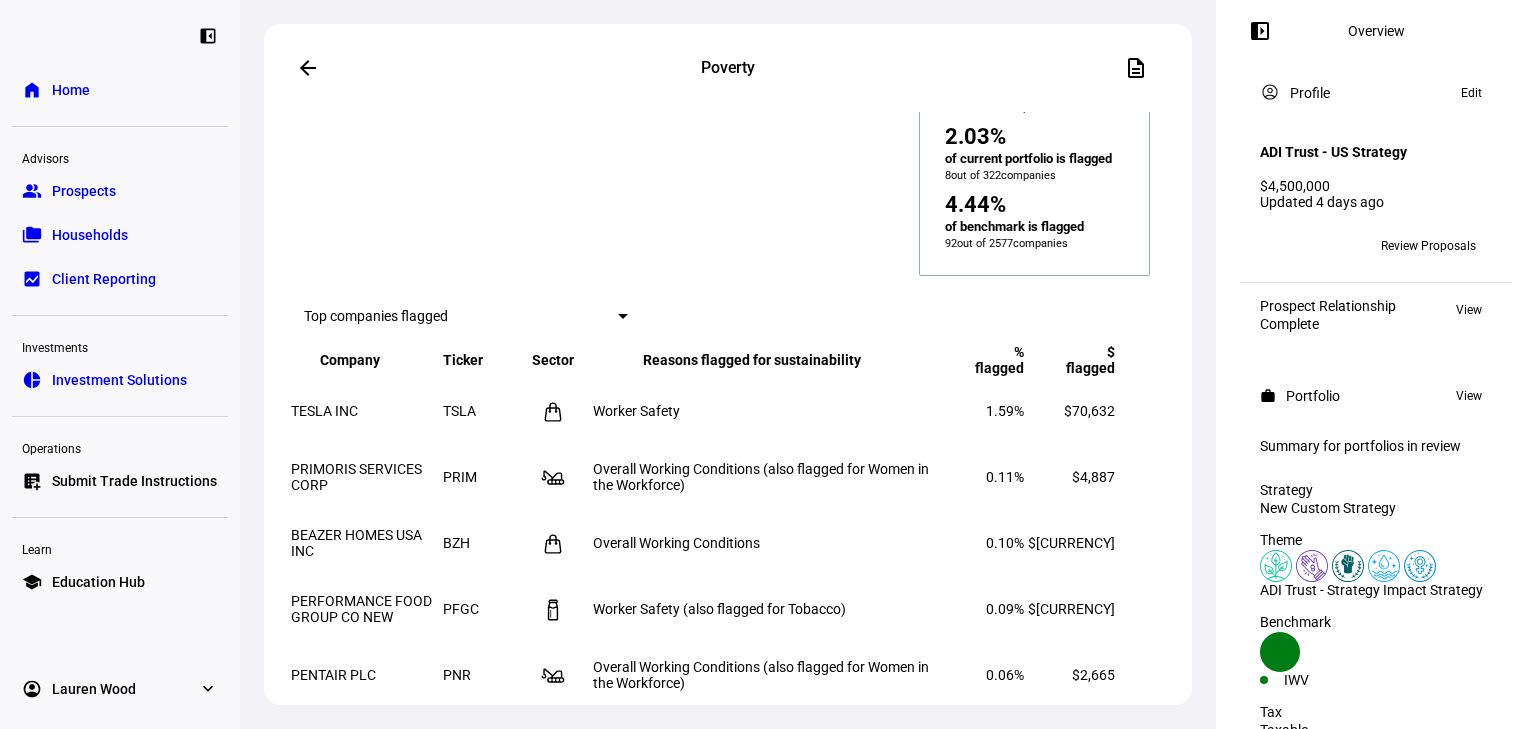 scroll, scrollTop: 1066, scrollLeft: 0, axis: vertical 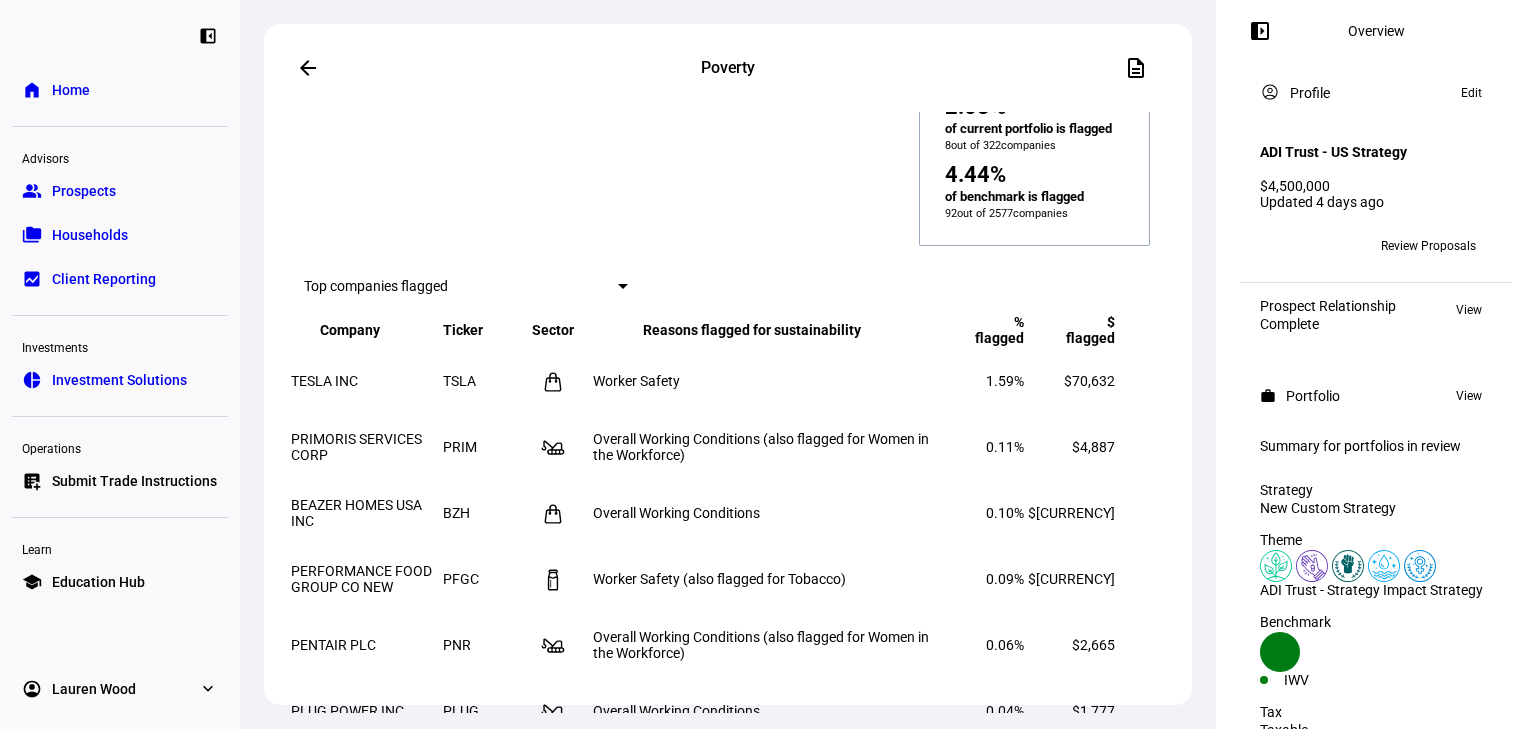 drag, startPoint x: 612, startPoint y: 290, endPoint x: 743, endPoint y: 363, distance: 149.96666 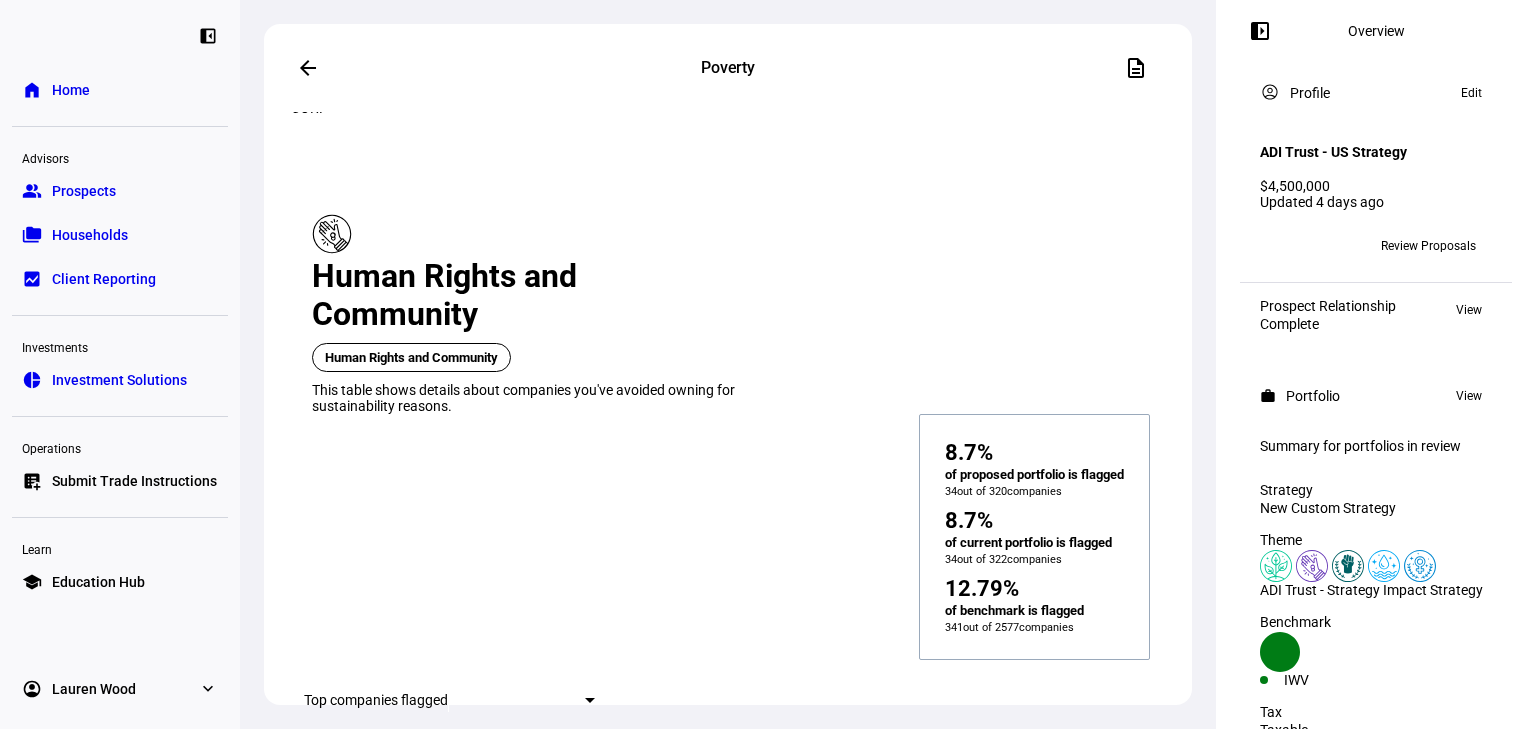 scroll, scrollTop: 1706, scrollLeft: 0, axis: vertical 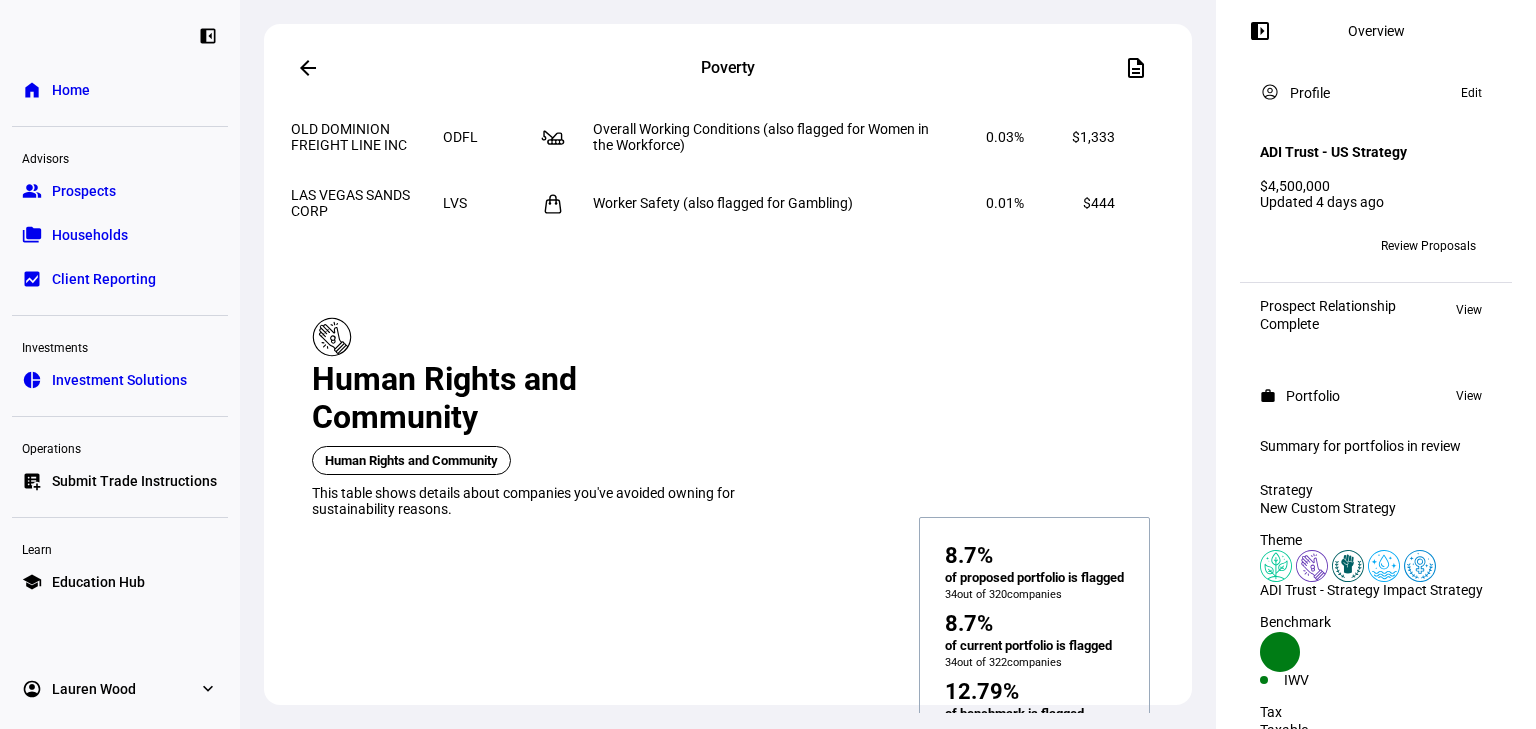click on "From benchmark" at bounding box center (519, 803) 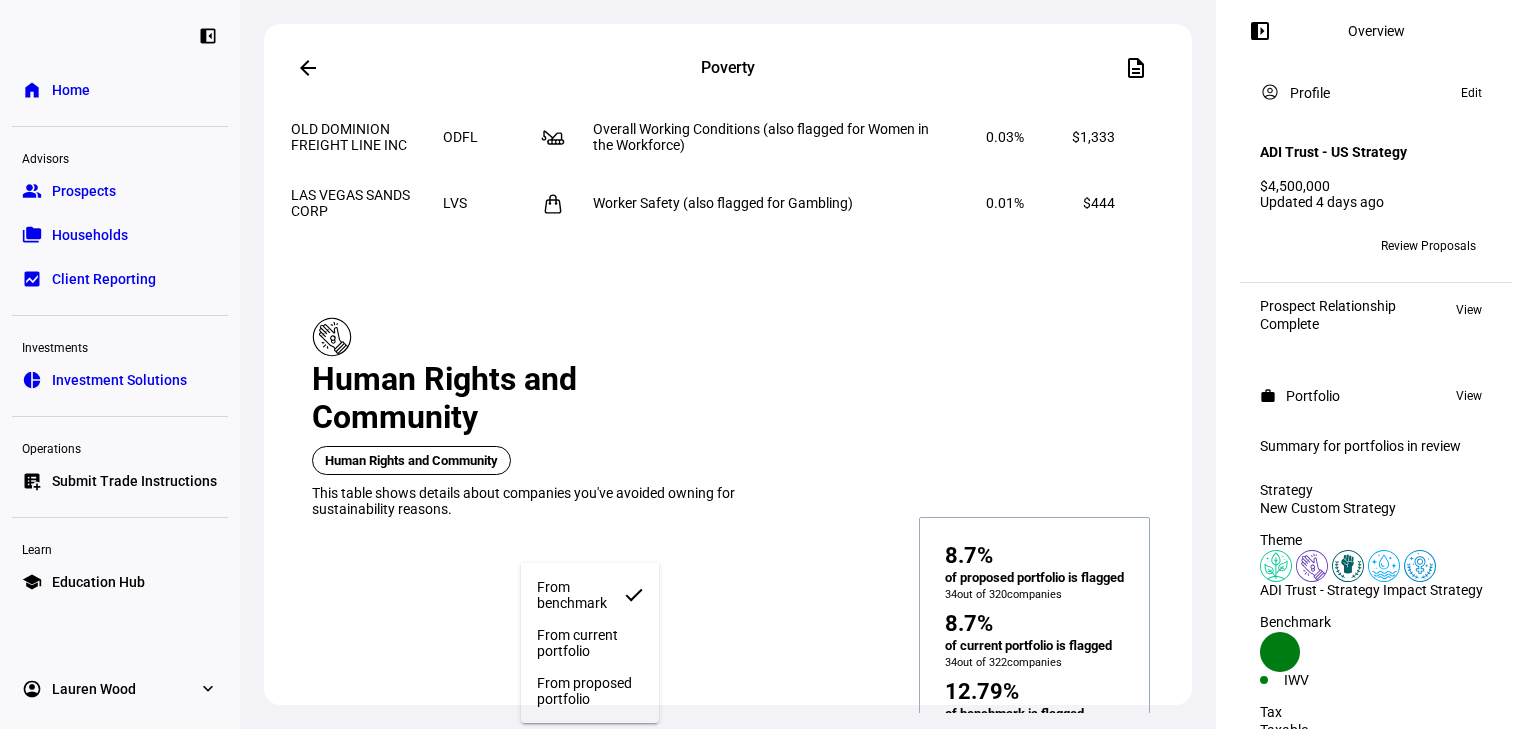 click on "From current portfolio" at bounding box center [590, 643] 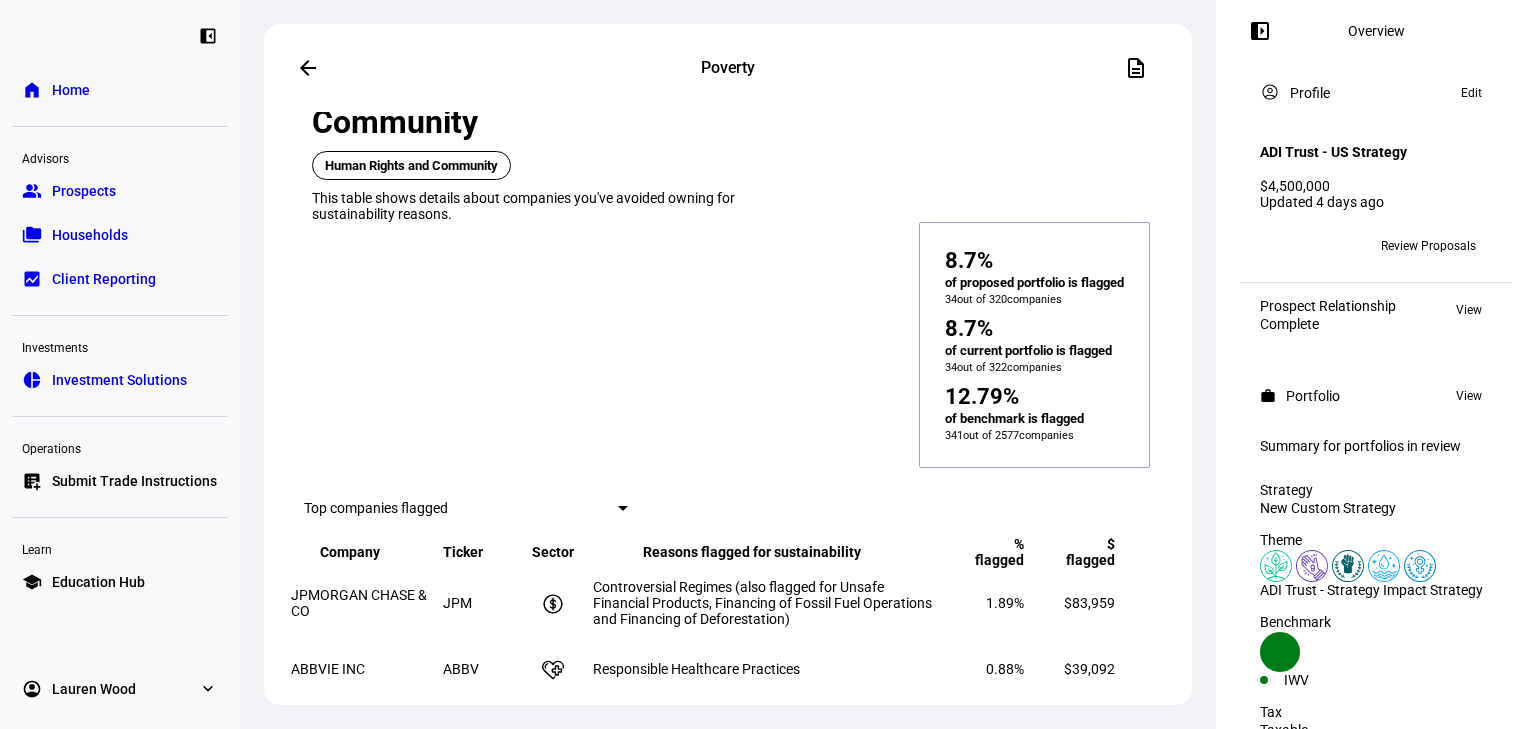 scroll, scrollTop: 2026, scrollLeft: 0, axis: vertical 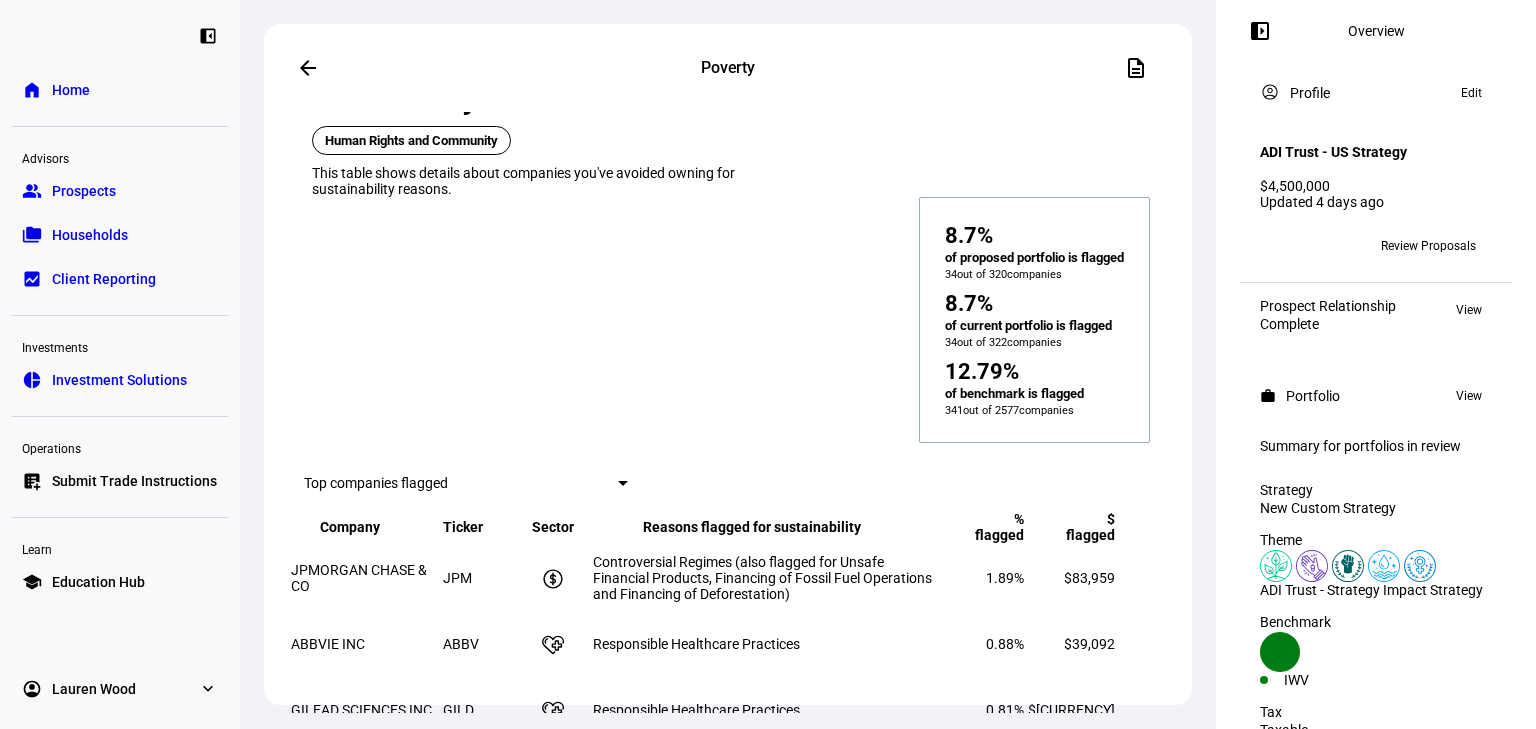 drag, startPoint x: 624, startPoint y: 340, endPoint x: 884, endPoint y: 392, distance: 265.14902 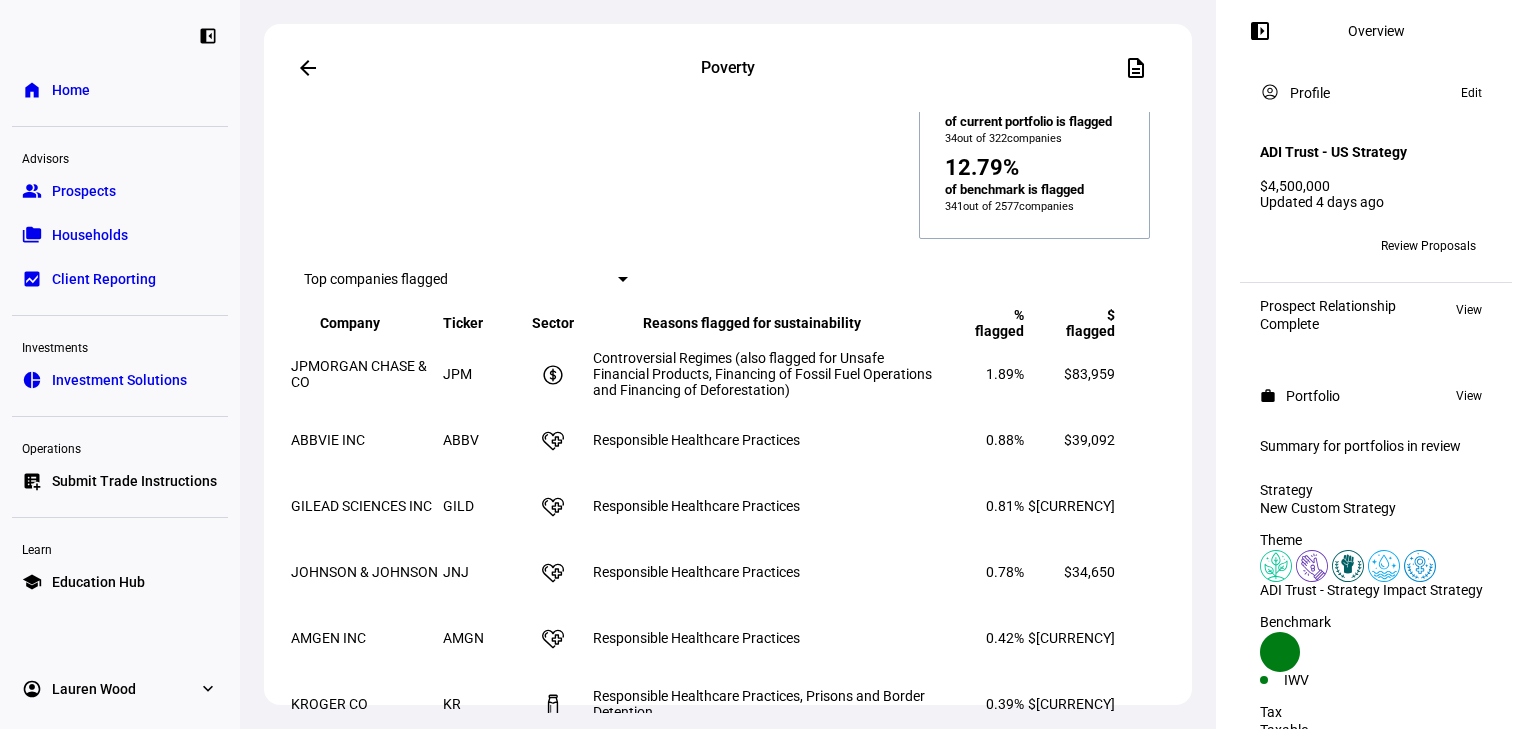 scroll, scrollTop: 2240, scrollLeft: 0, axis: vertical 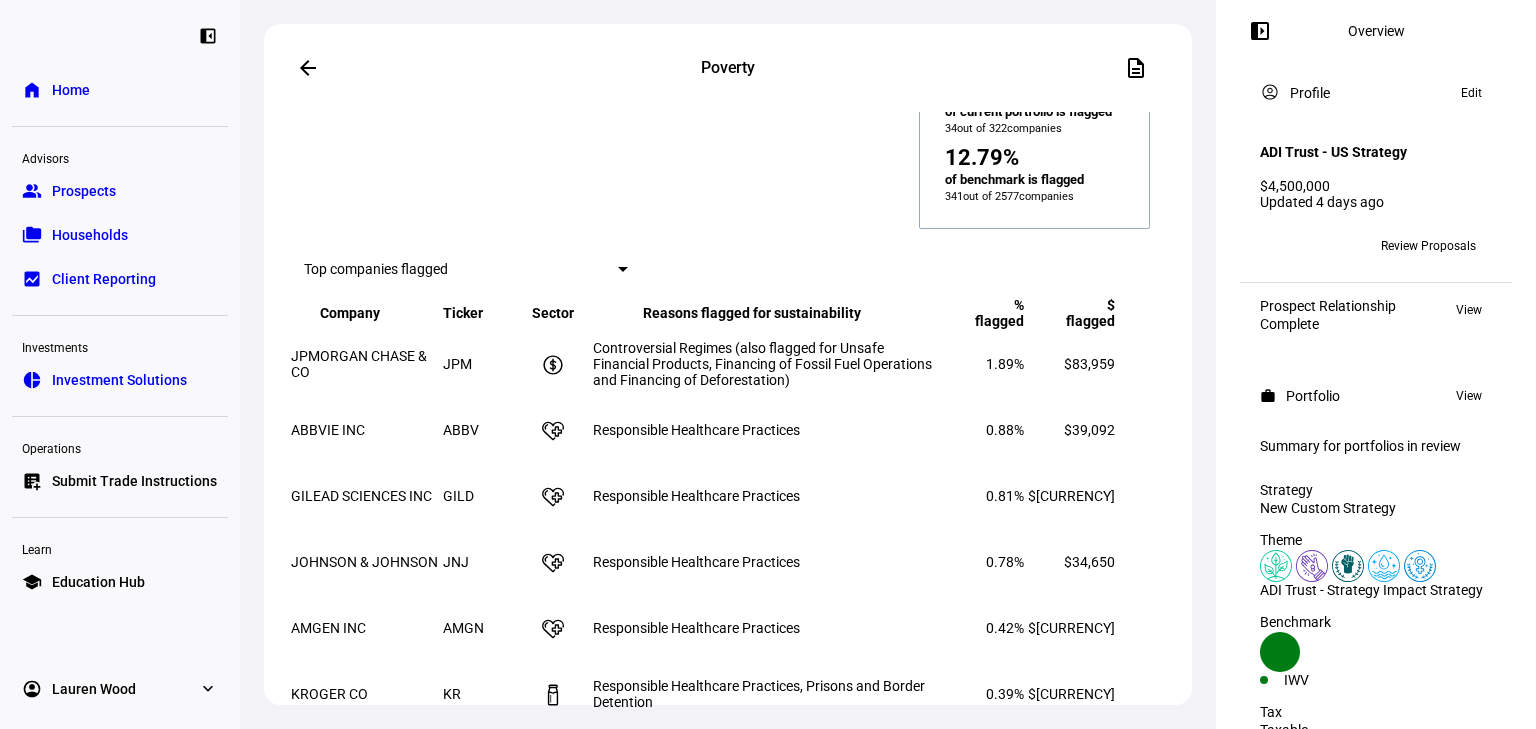 drag, startPoint x: 639, startPoint y: 220, endPoint x: 890, endPoint y: 589, distance: 446.2757 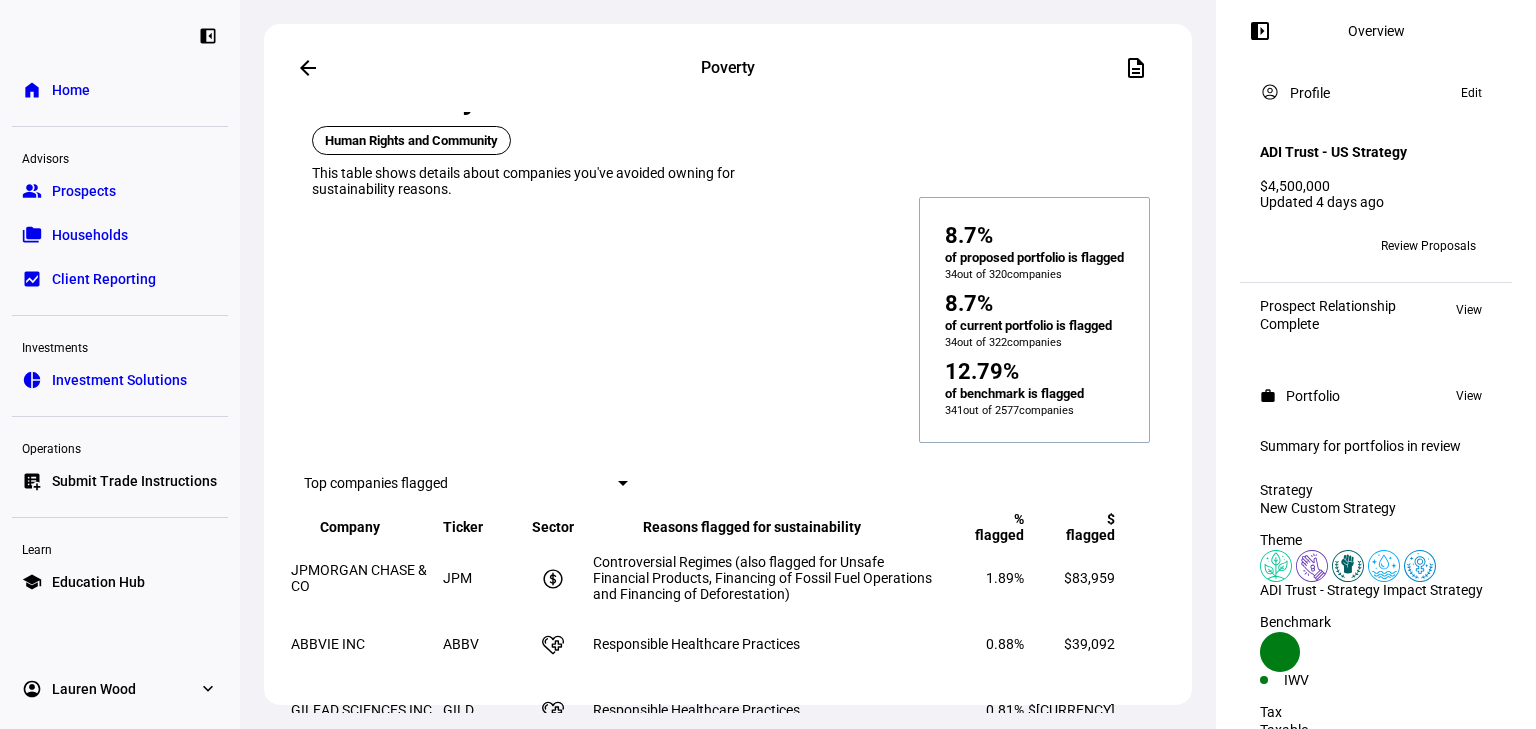 scroll, scrollTop: 2240, scrollLeft: 0, axis: vertical 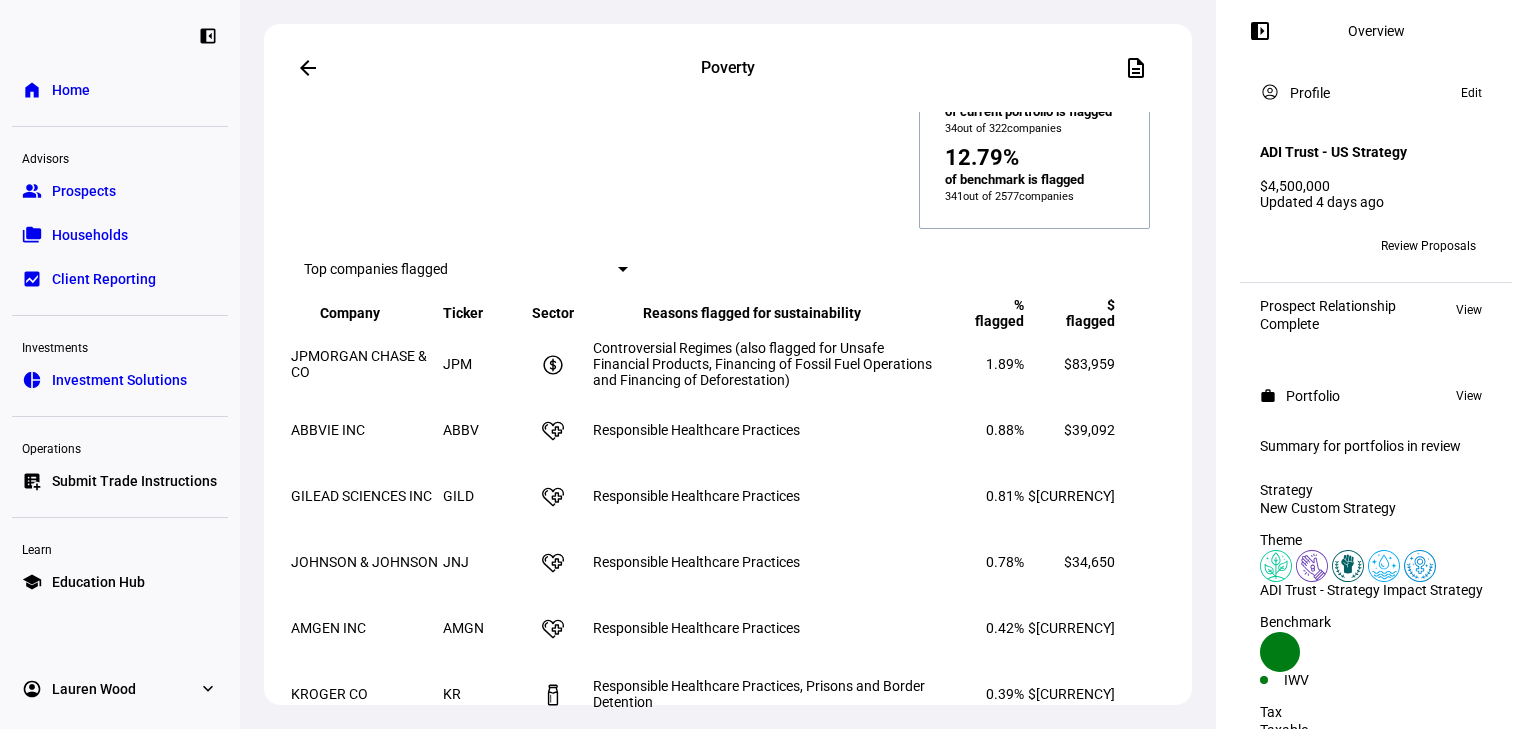 click on "Responsible Healthcare Practices, Prisons and Border Detention" 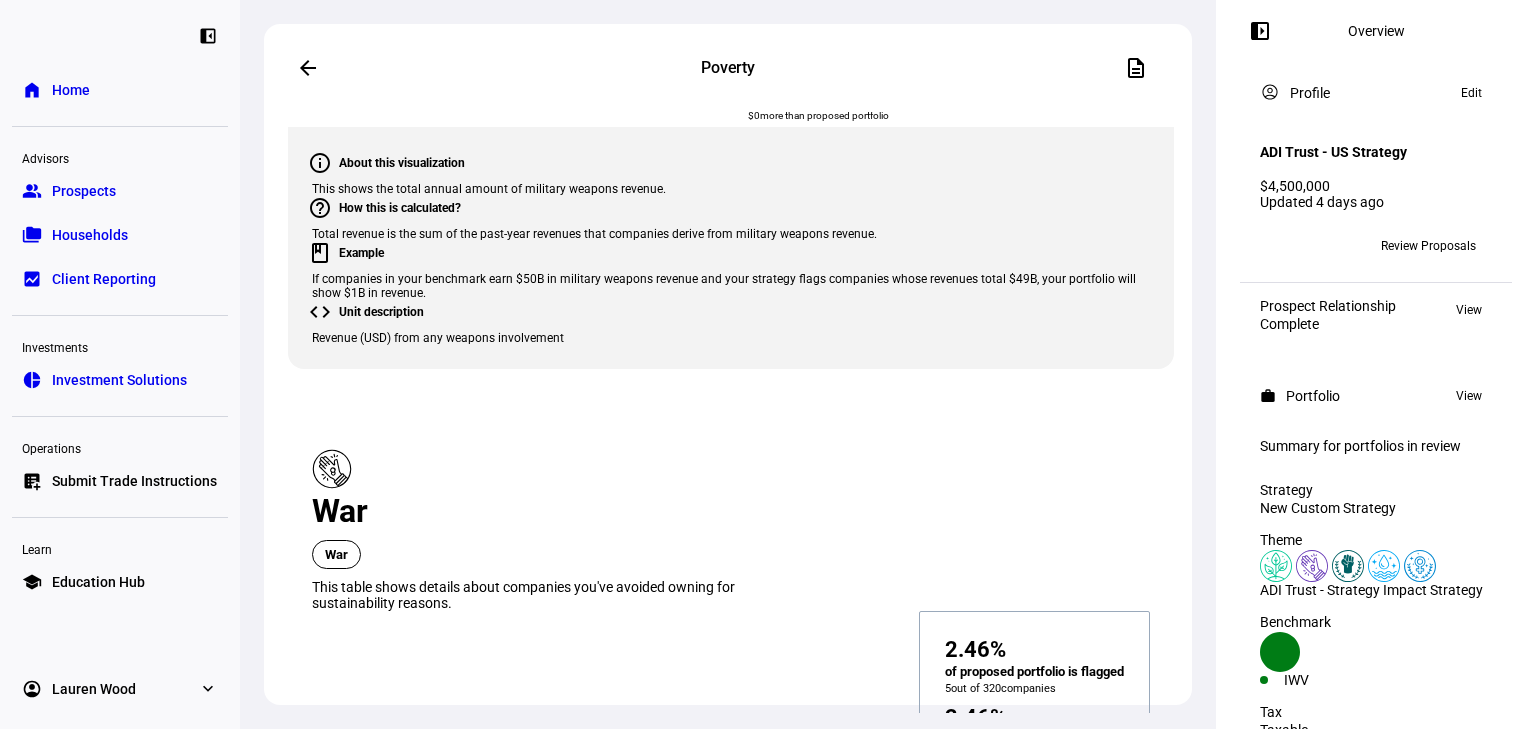 scroll, scrollTop: 3520, scrollLeft: 0, axis: vertical 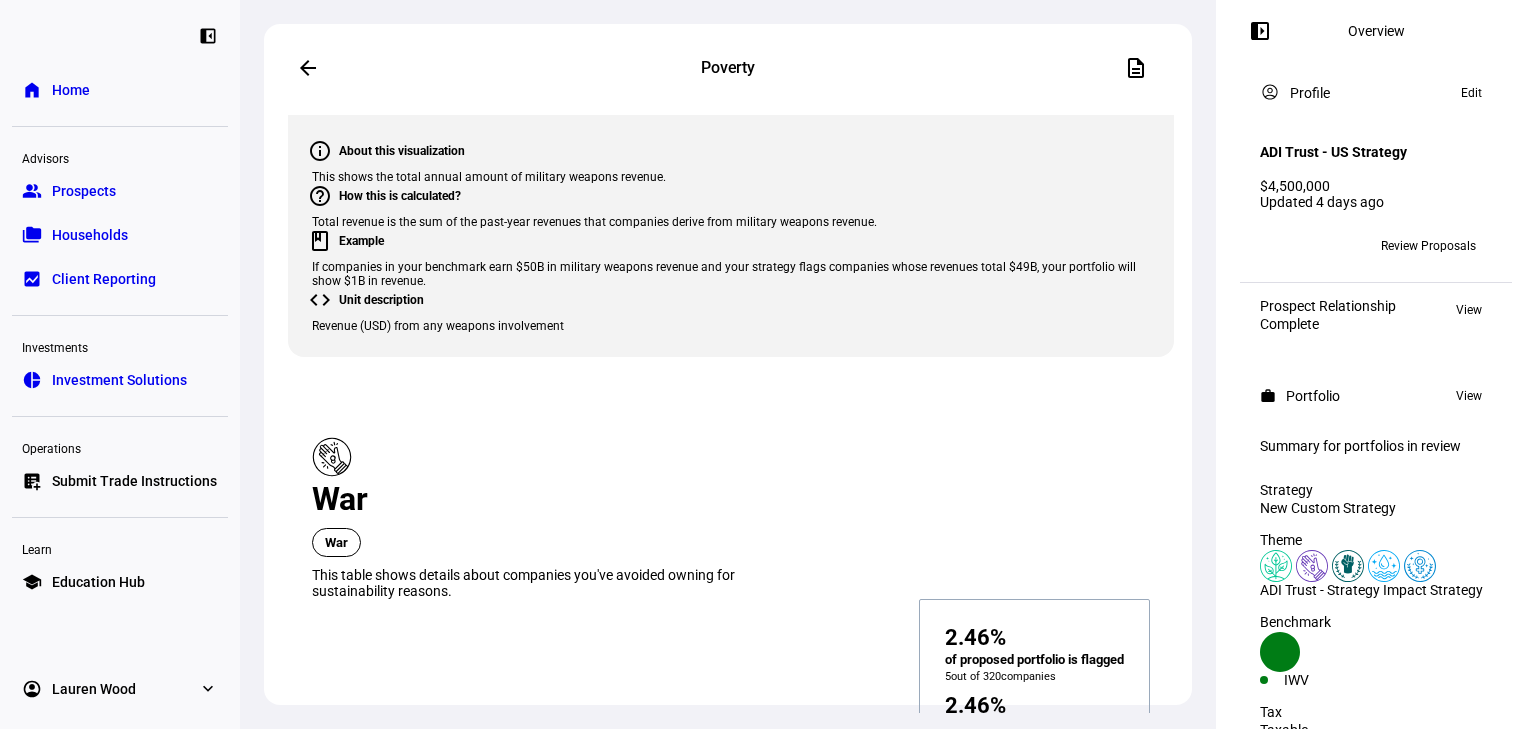 click on "From benchmark" at bounding box center [519, 885] 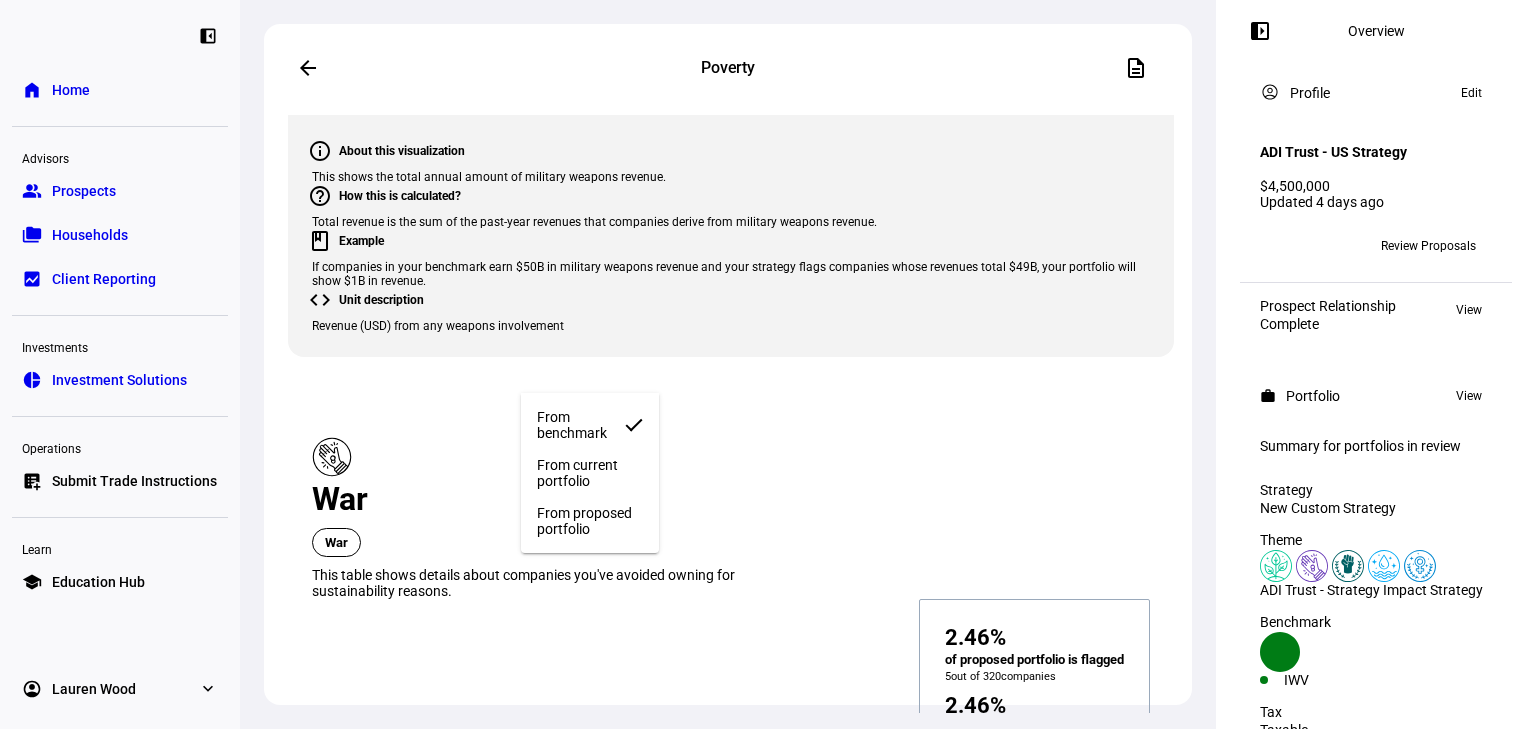 click on "From current portfolio" at bounding box center [590, 473] 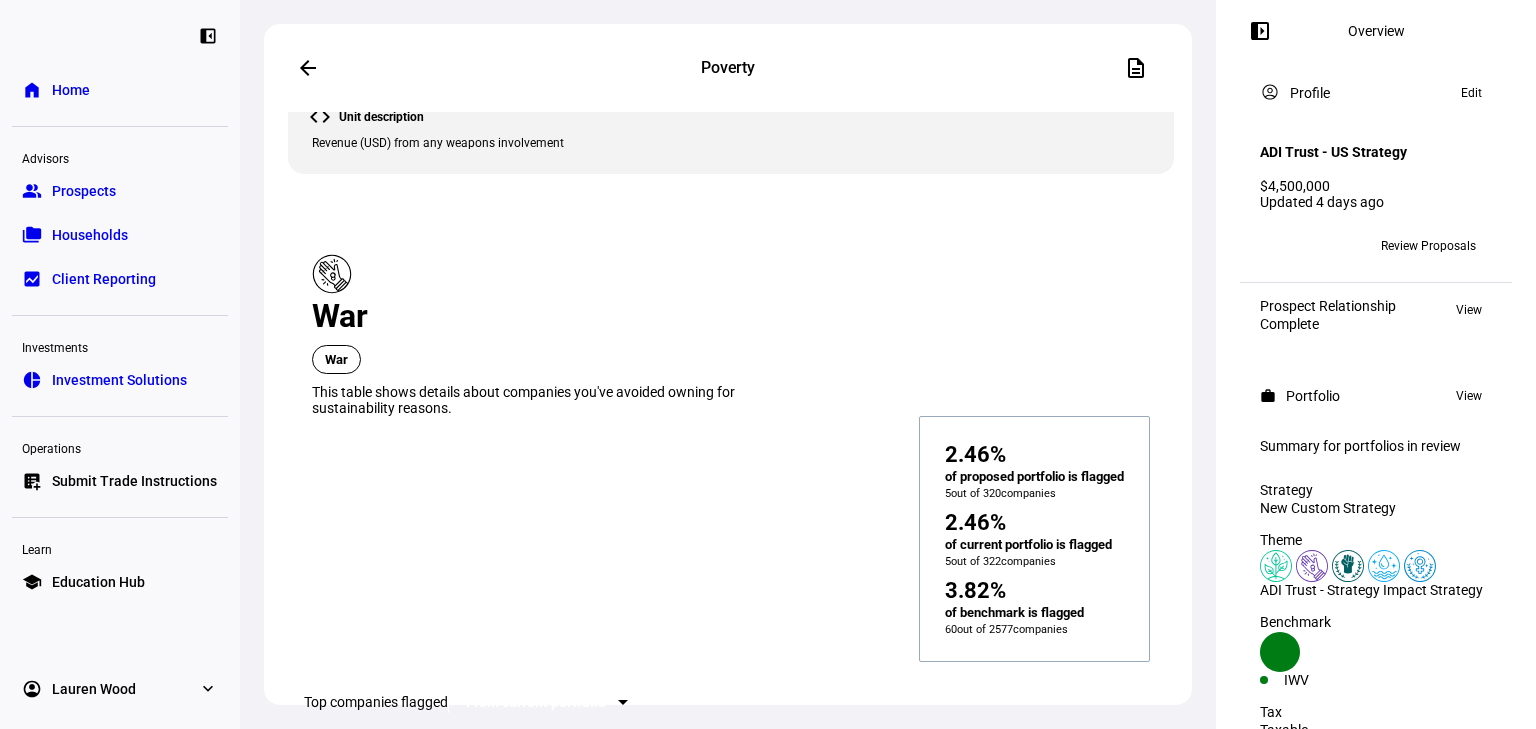 scroll, scrollTop: 3733, scrollLeft: 0, axis: vertical 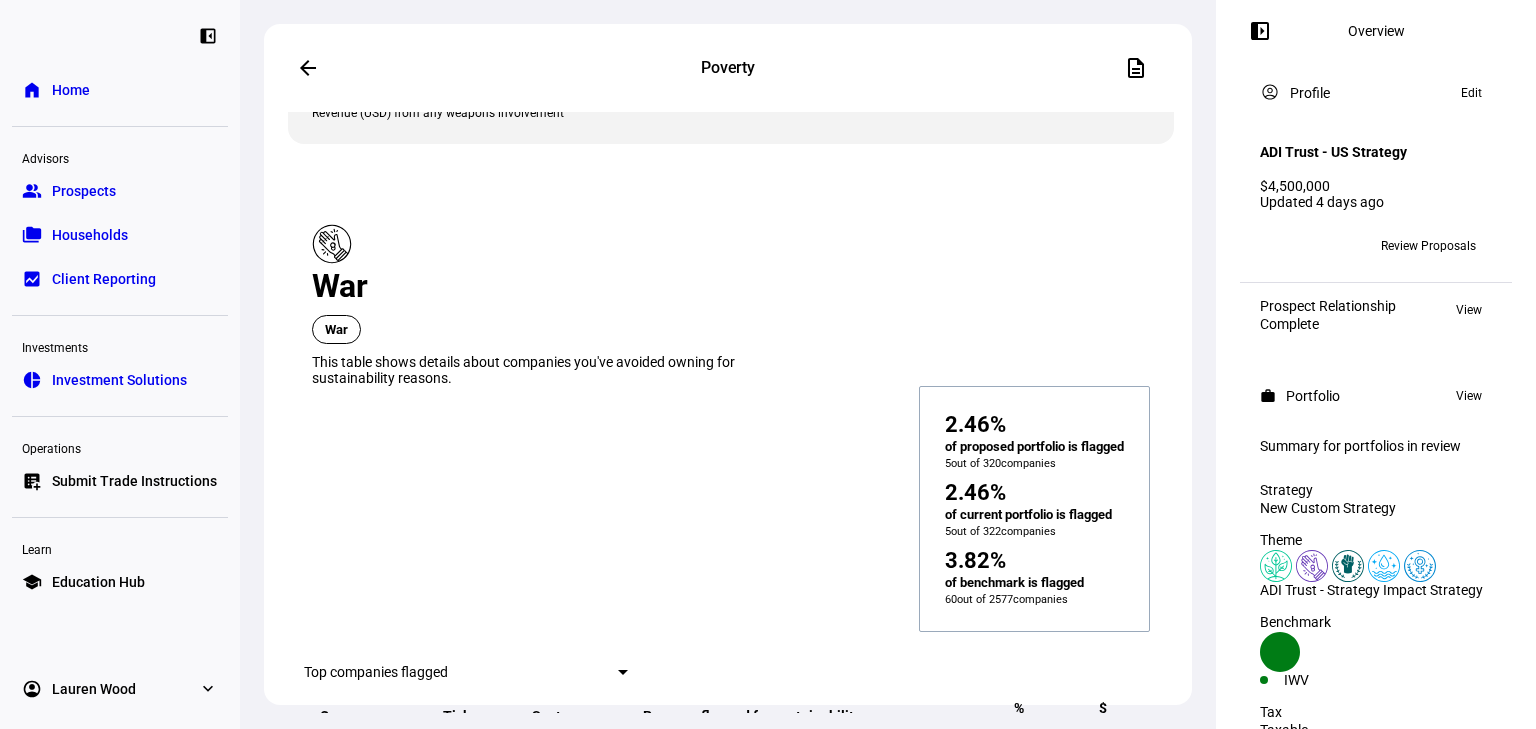 drag, startPoint x: 769, startPoint y: 555, endPoint x: 295, endPoint y: 265, distance: 555.67615 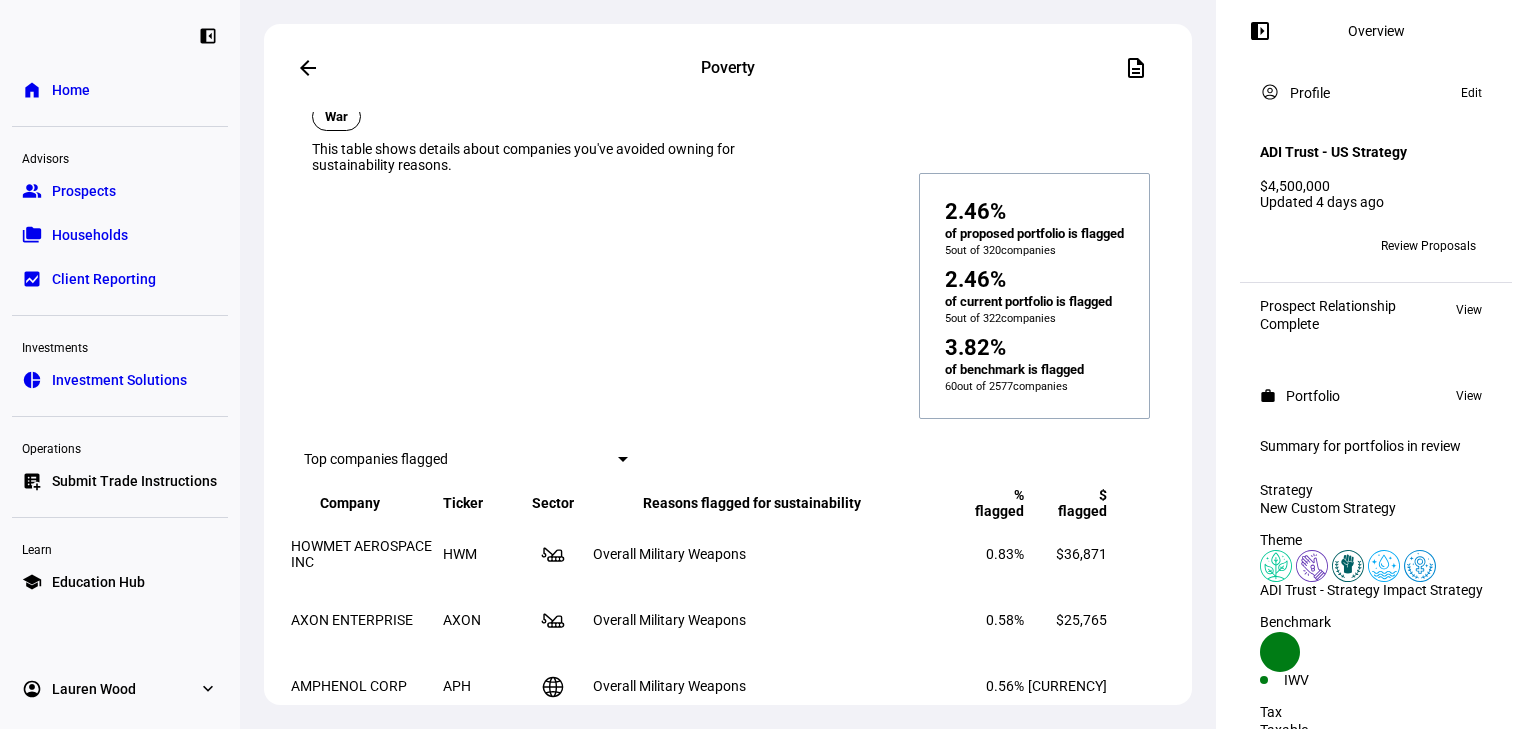 scroll, scrollTop: 3733, scrollLeft: 0, axis: vertical 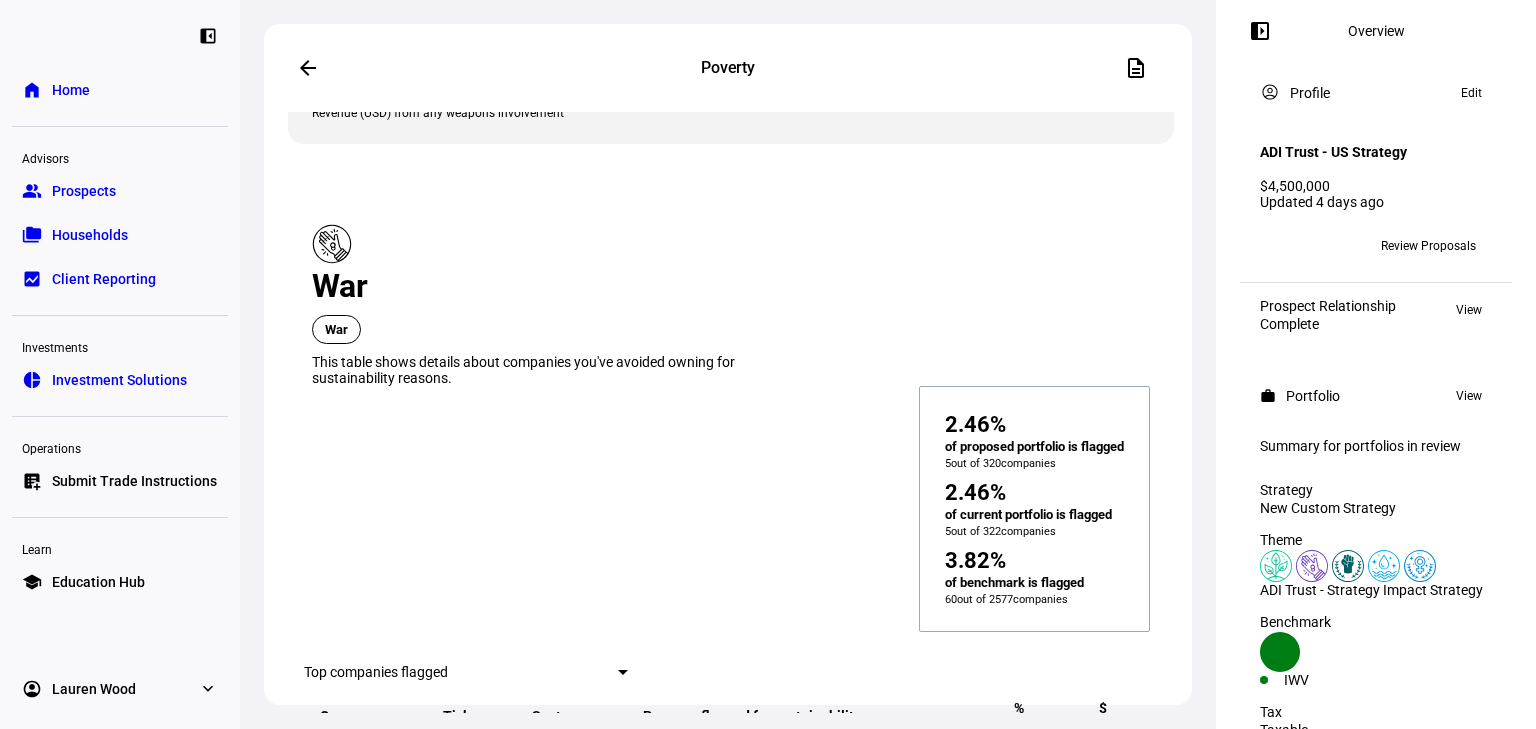 click on "$36,871" 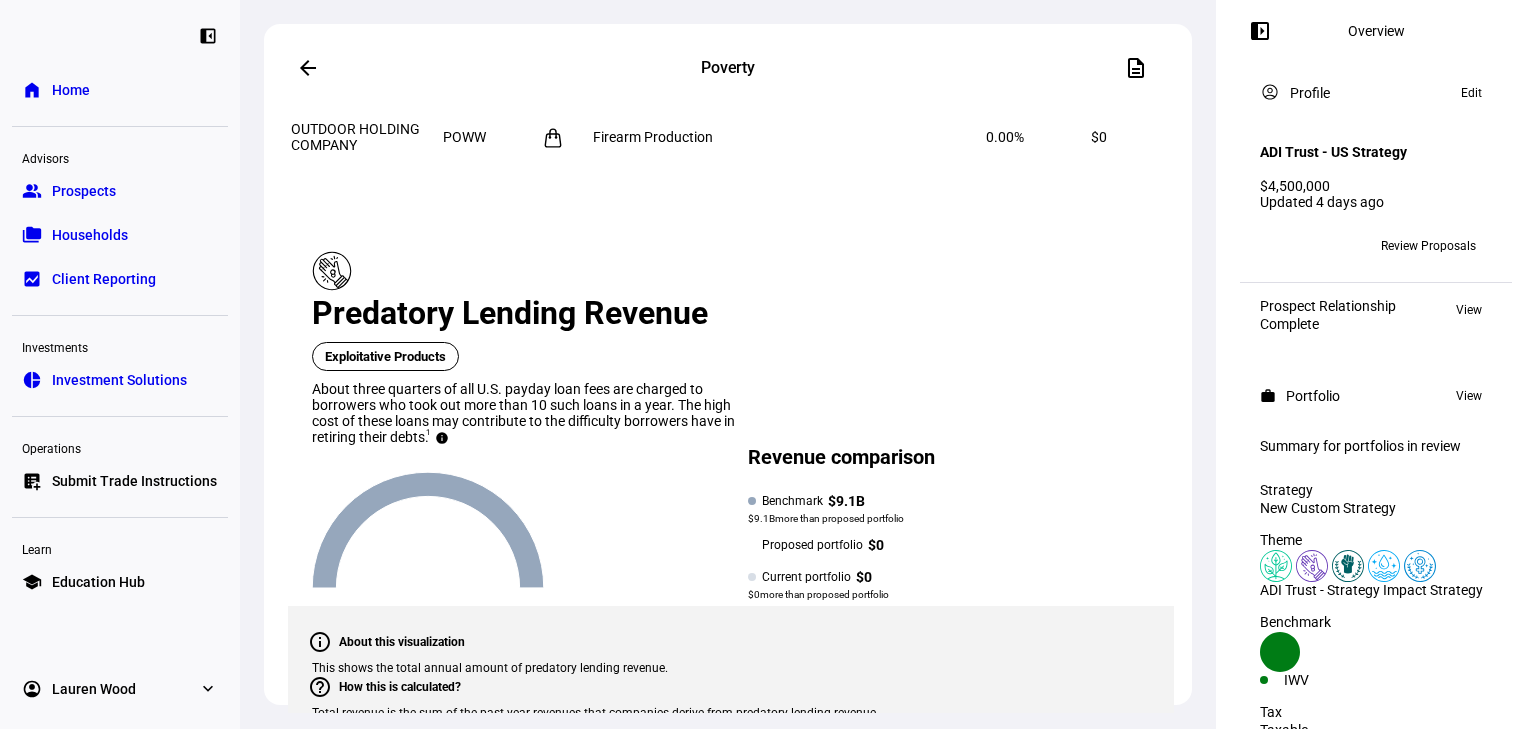 scroll, scrollTop: 5546, scrollLeft: 0, axis: vertical 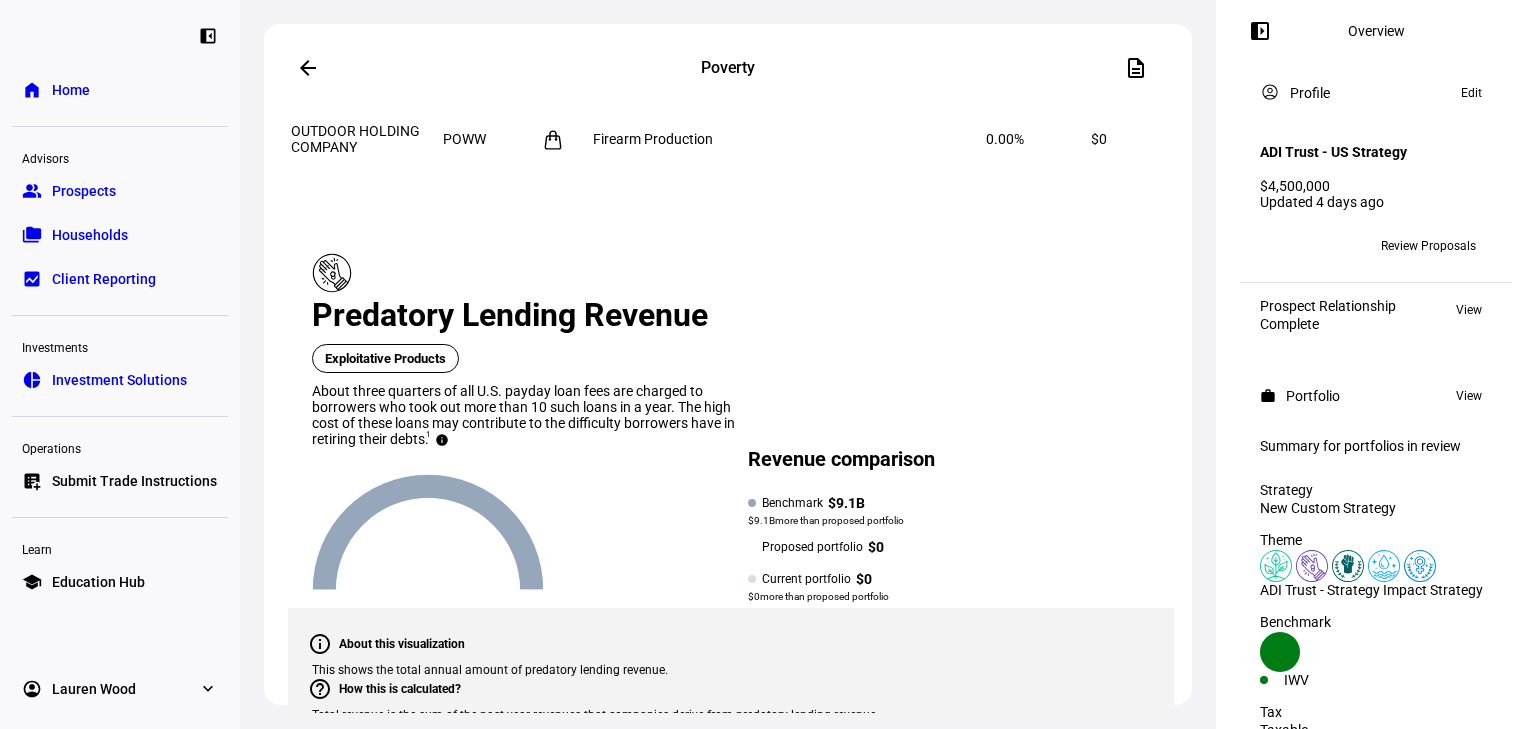 click on "From benchmark" at bounding box center [519, 1378] 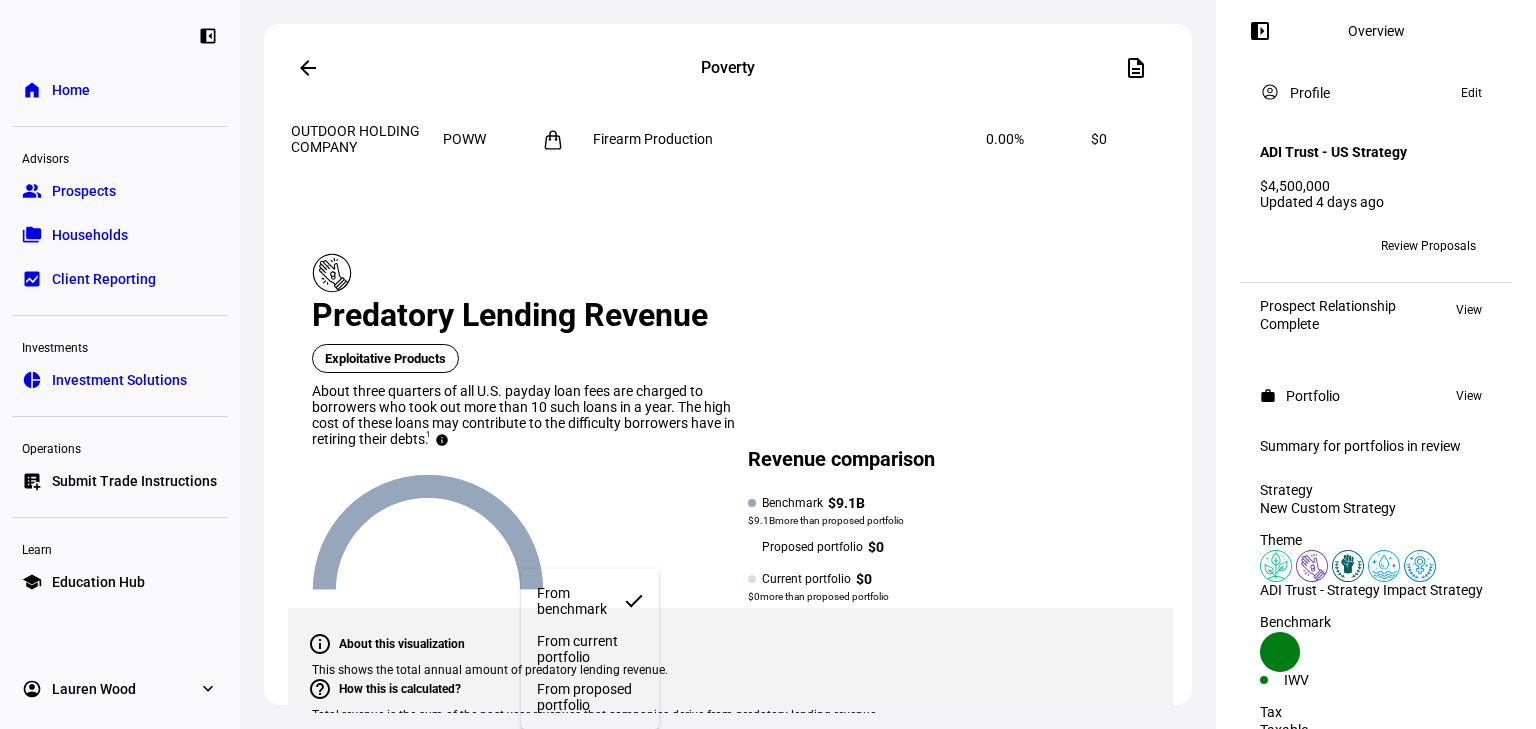 click on "From current portfolio" at bounding box center (590, 649) 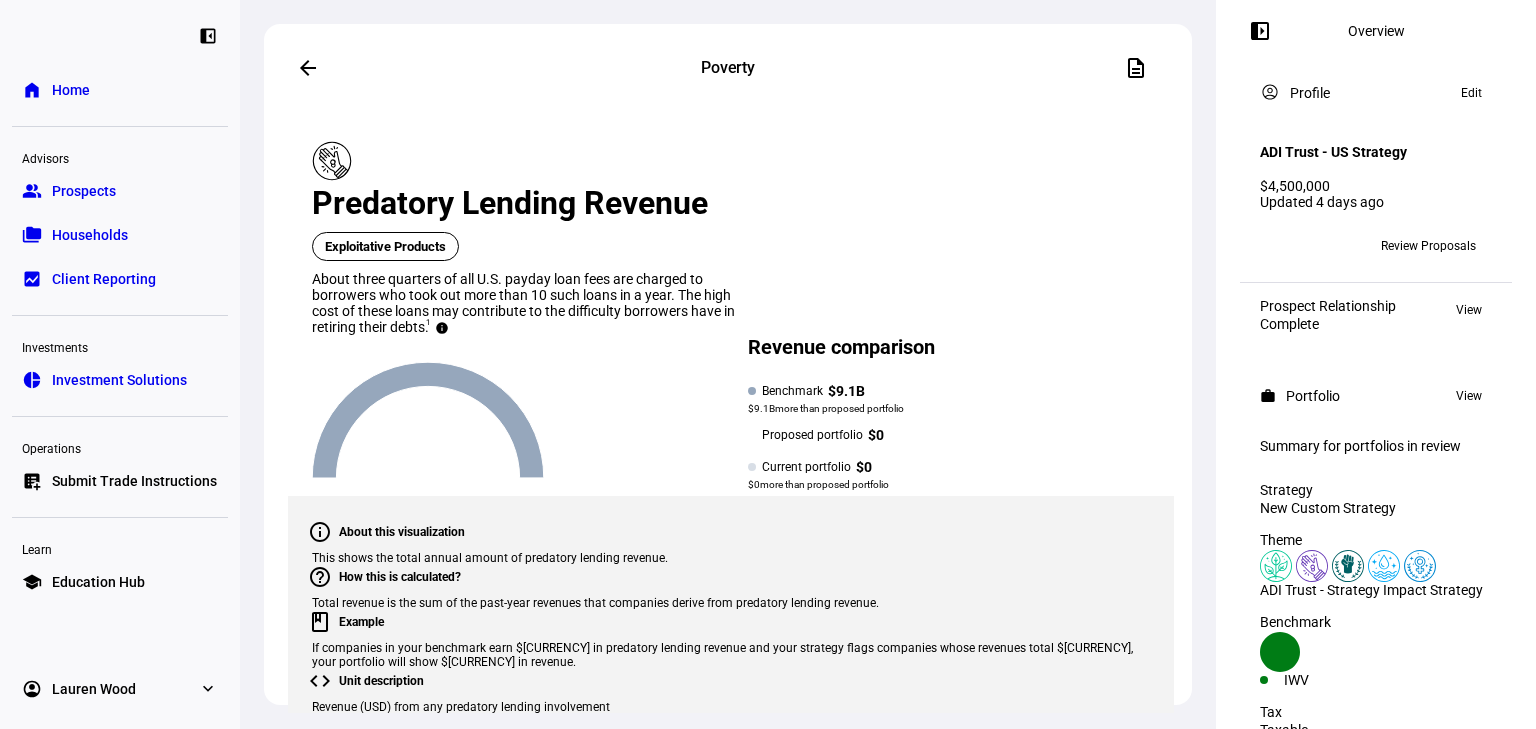 scroll, scrollTop: 5973, scrollLeft: 0, axis: vertical 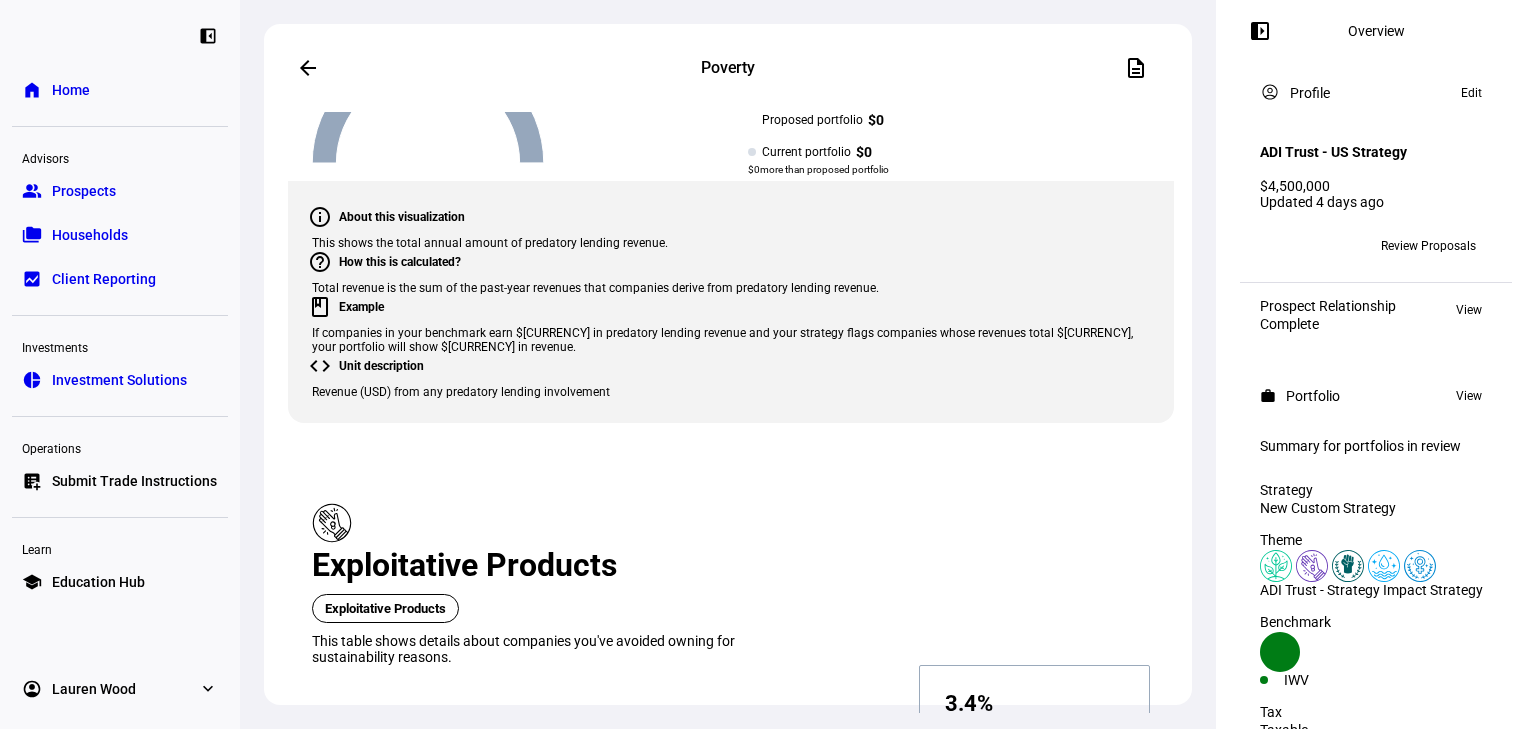 drag, startPoint x: 617, startPoint y: 347, endPoint x: 786, endPoint y: 353, distance: 169.10648 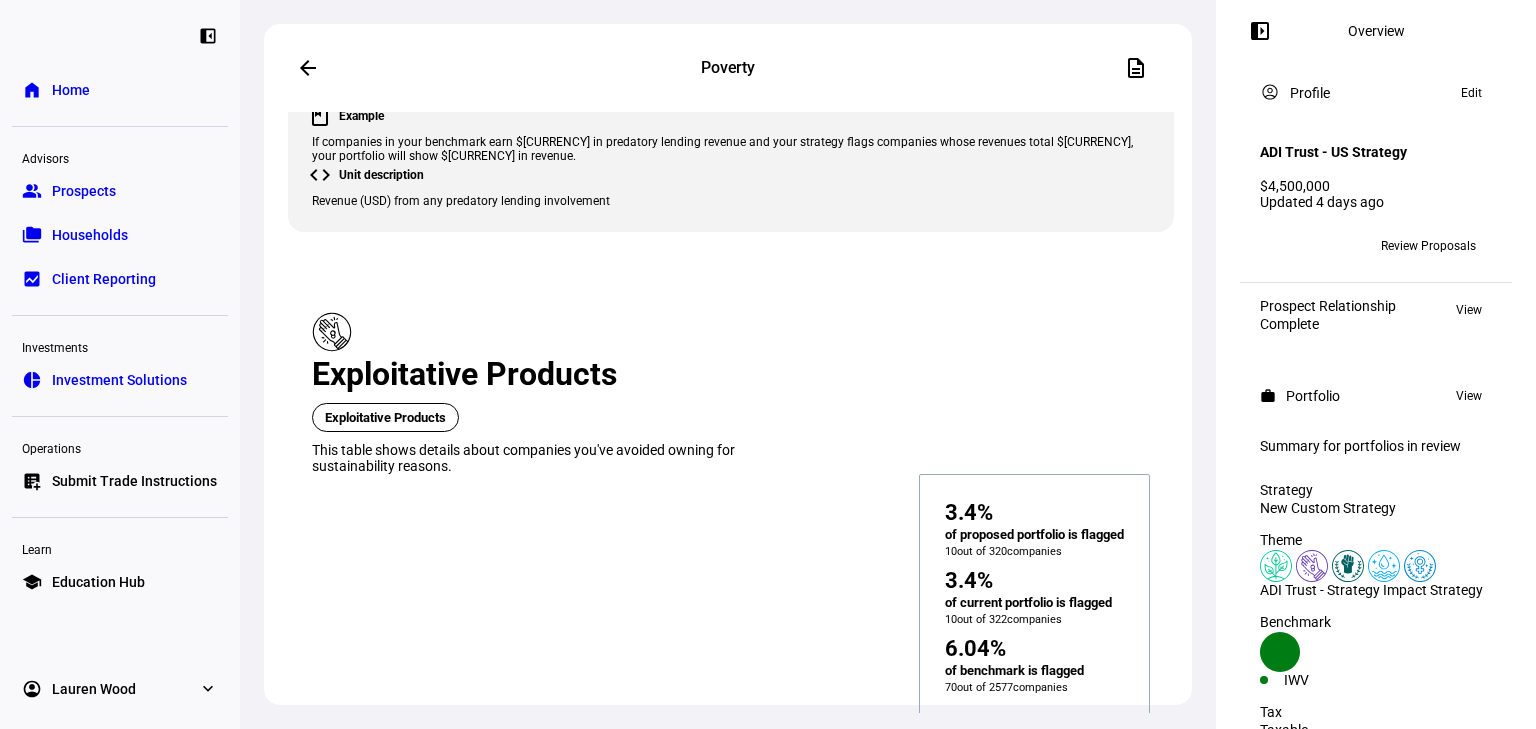 scroll, scrollTop: 6186, scrollLeft: 0, axis: vertical 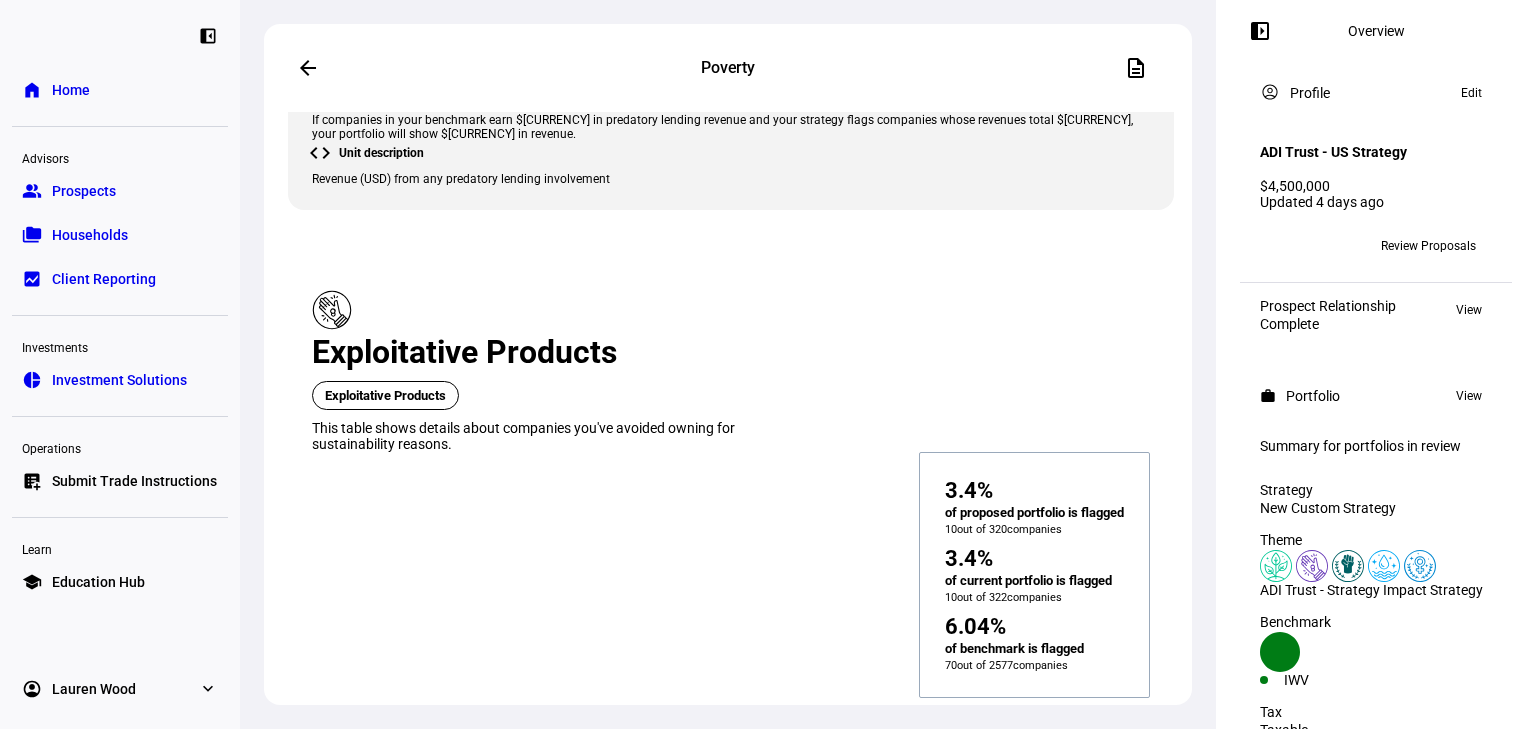 drag, startPoint x: 684, startPoint y: 336, endPoint x: 697, endPoint y: 351, distance: 19.849434 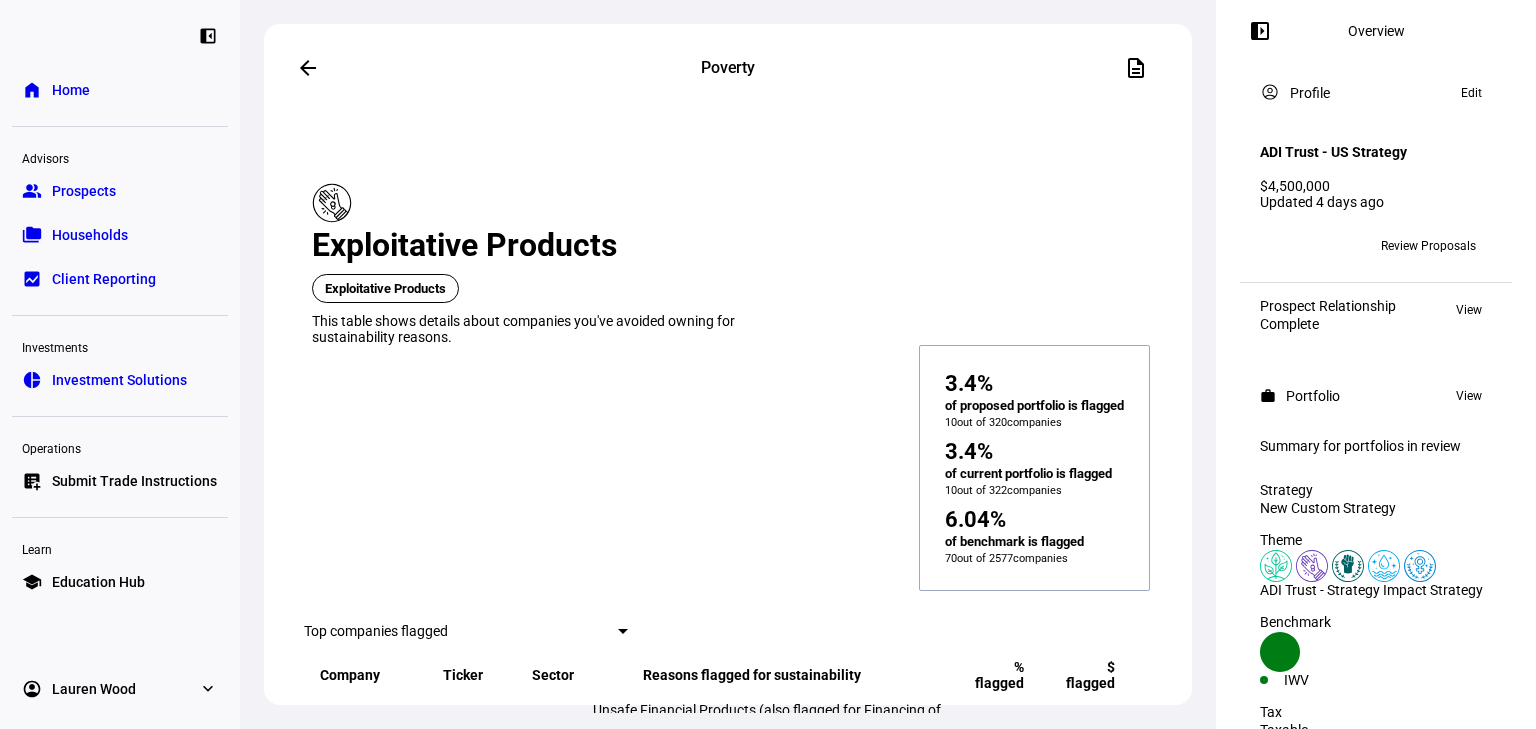 drag, startPoint x: 617, startPoint y: 308, endPoint x: 780, endPoint y: 322, distance: 163.60013 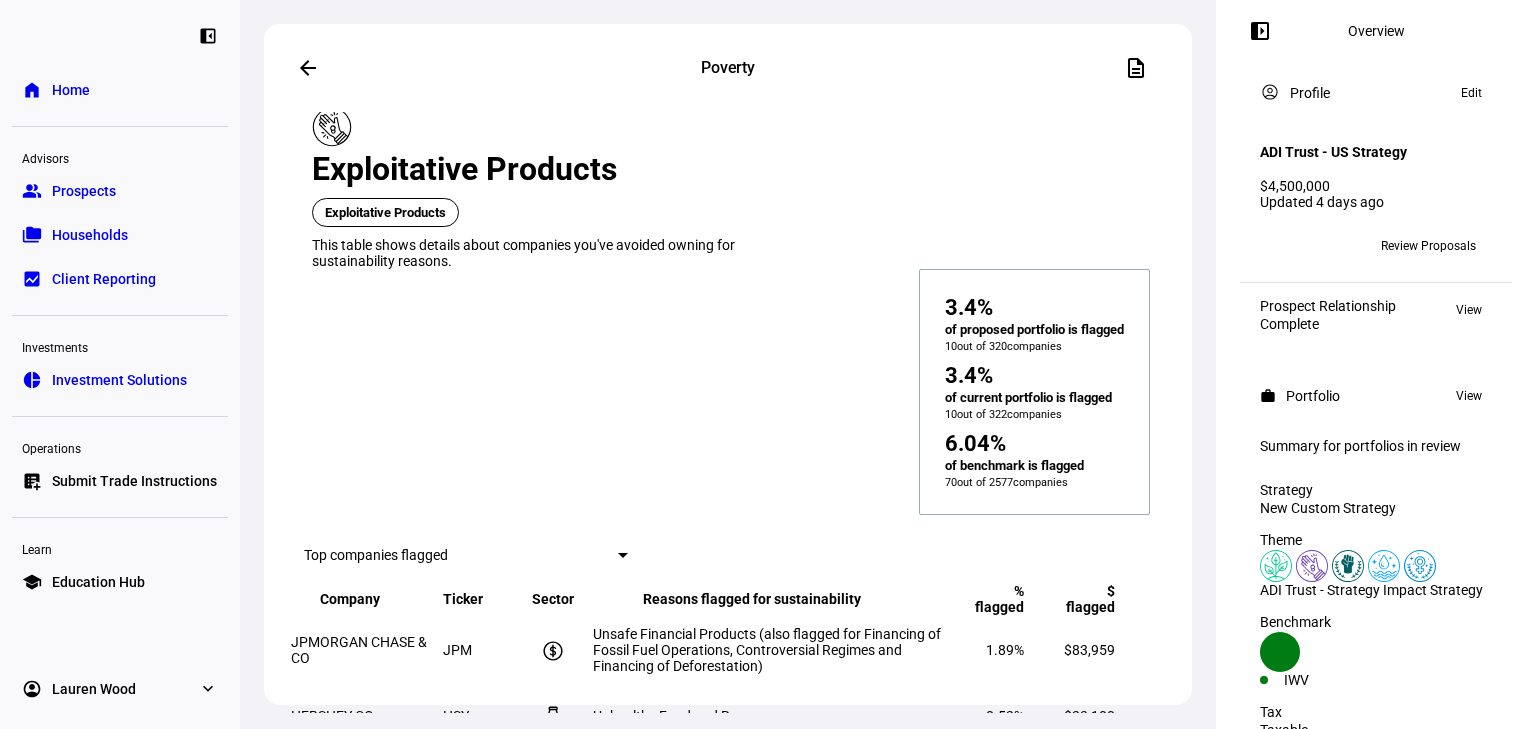 scroll, scrollTop: 6400, scrollLeft: 0, axis: vertical 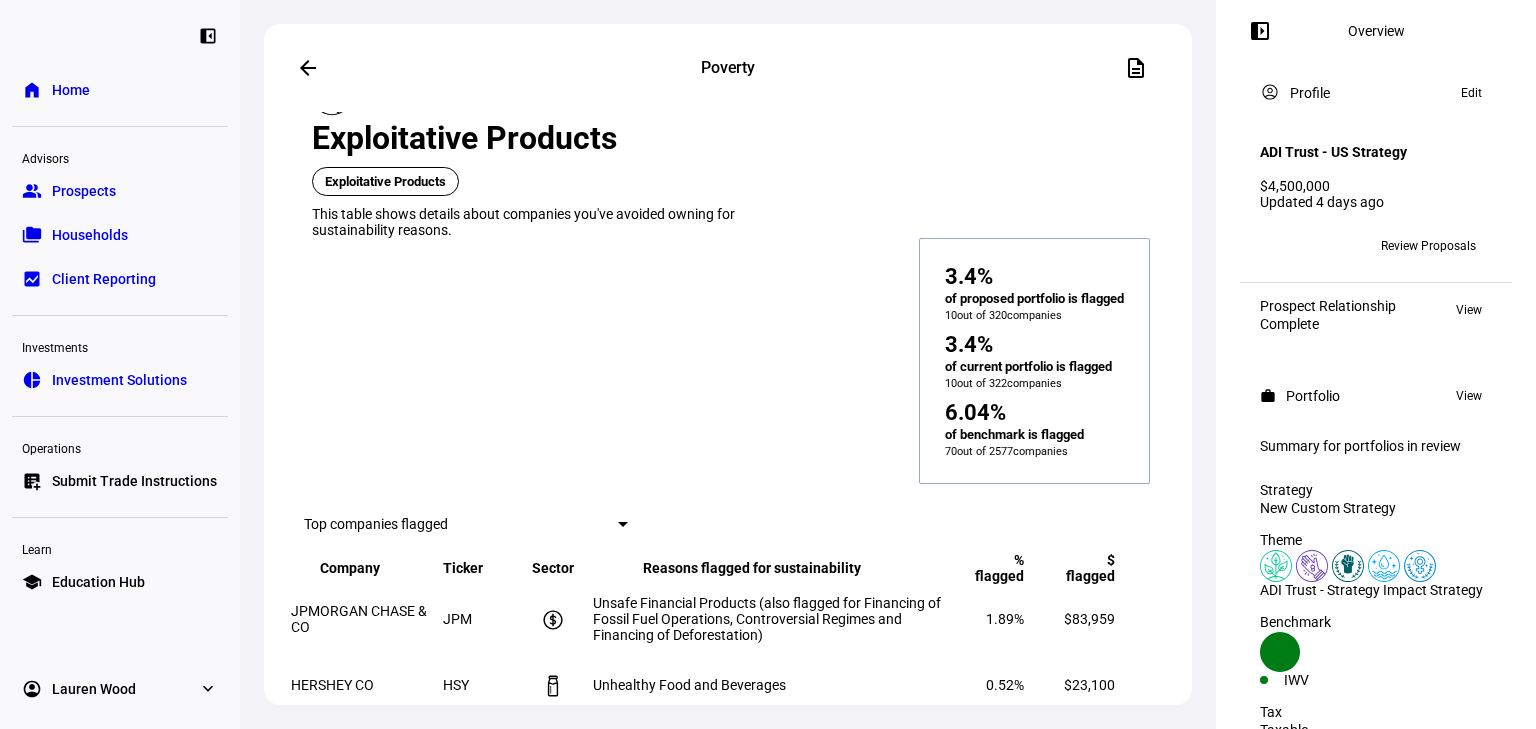 drag, startPoint x: 620, startPoint y: 404, endPoint x: 933, endPoint y: 442, distance: 315.29828 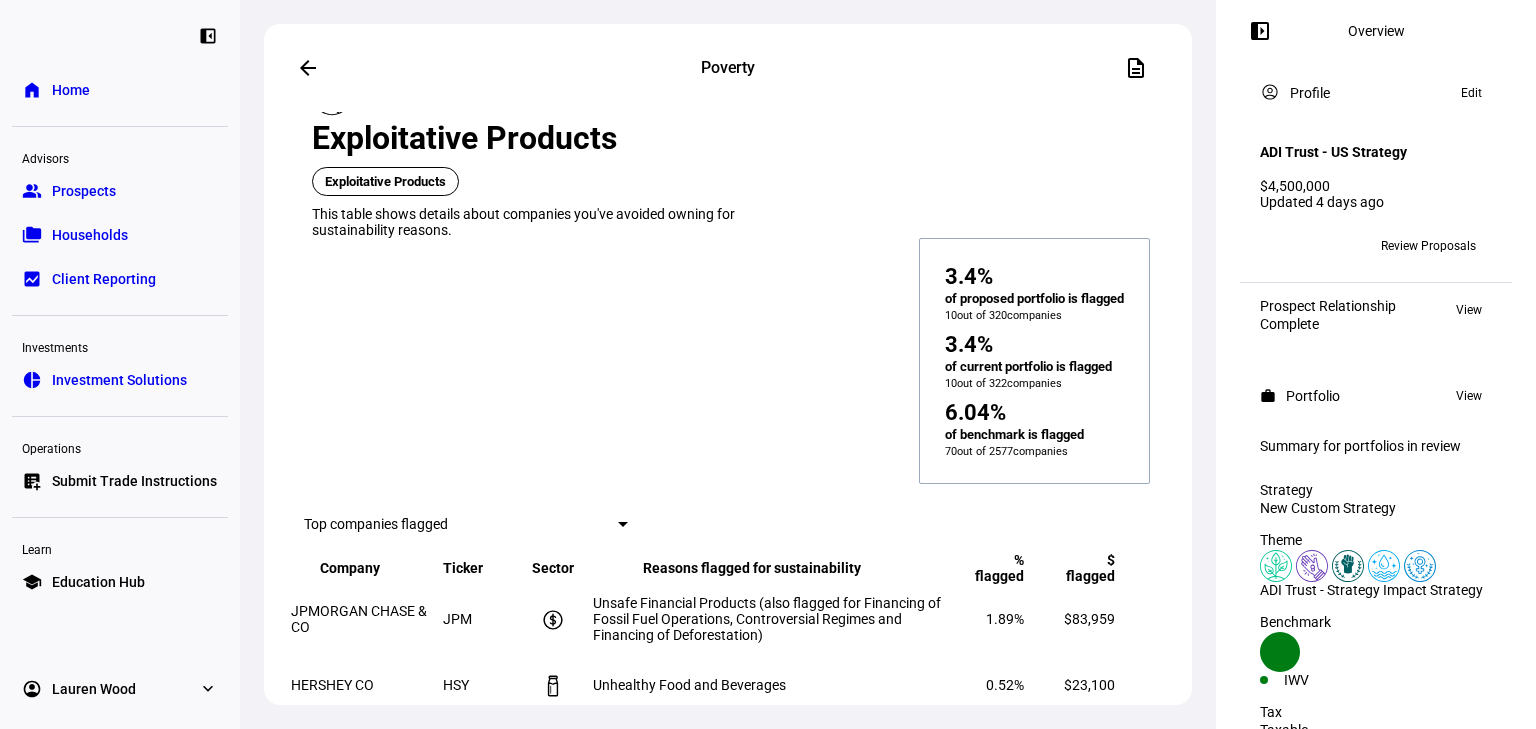 click on "Unhealthy Food and Beverages (also flagged for Exploitative Animal Agriculture and Labor Unrest)" 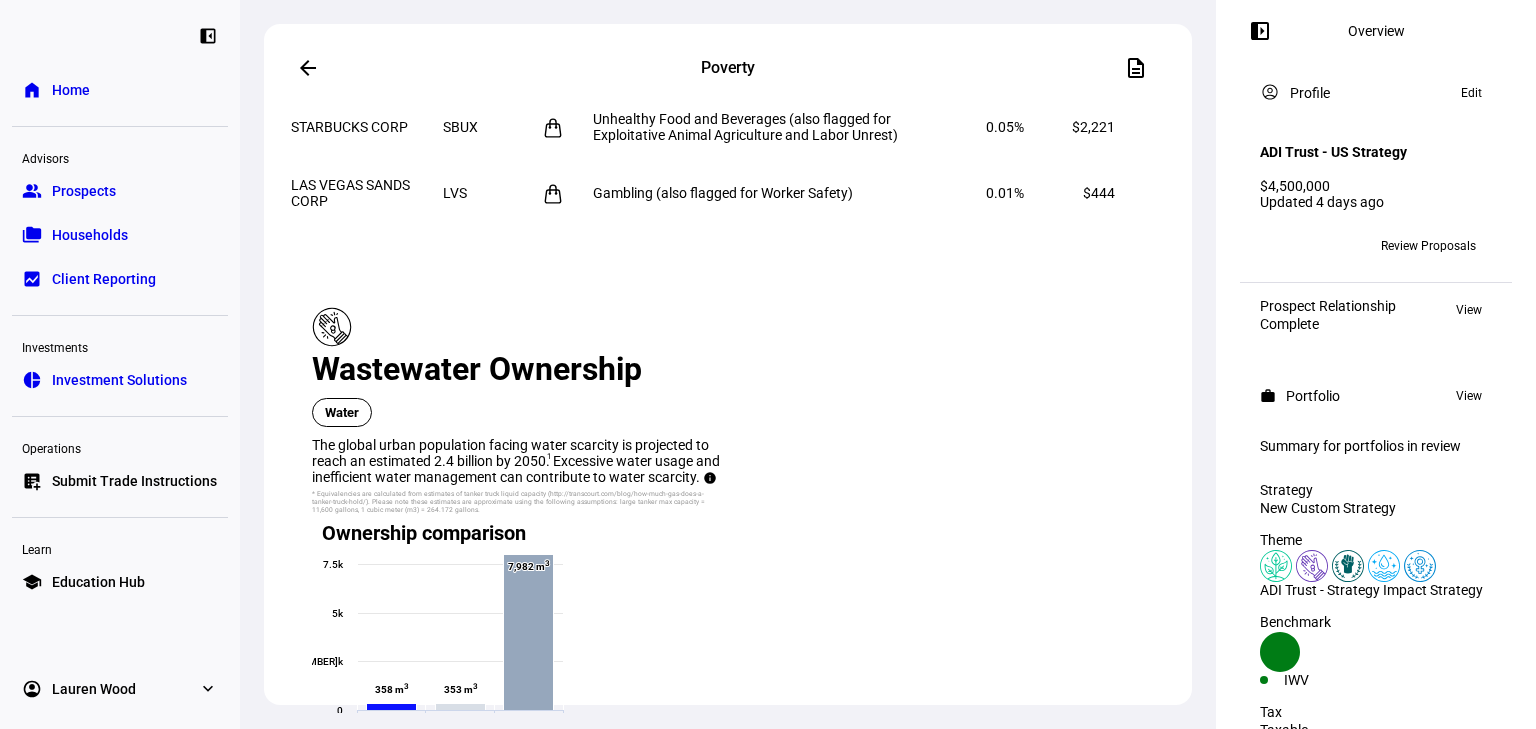 scroll, scrollTop: 7466, scrollLeft: 0, axis: vertical 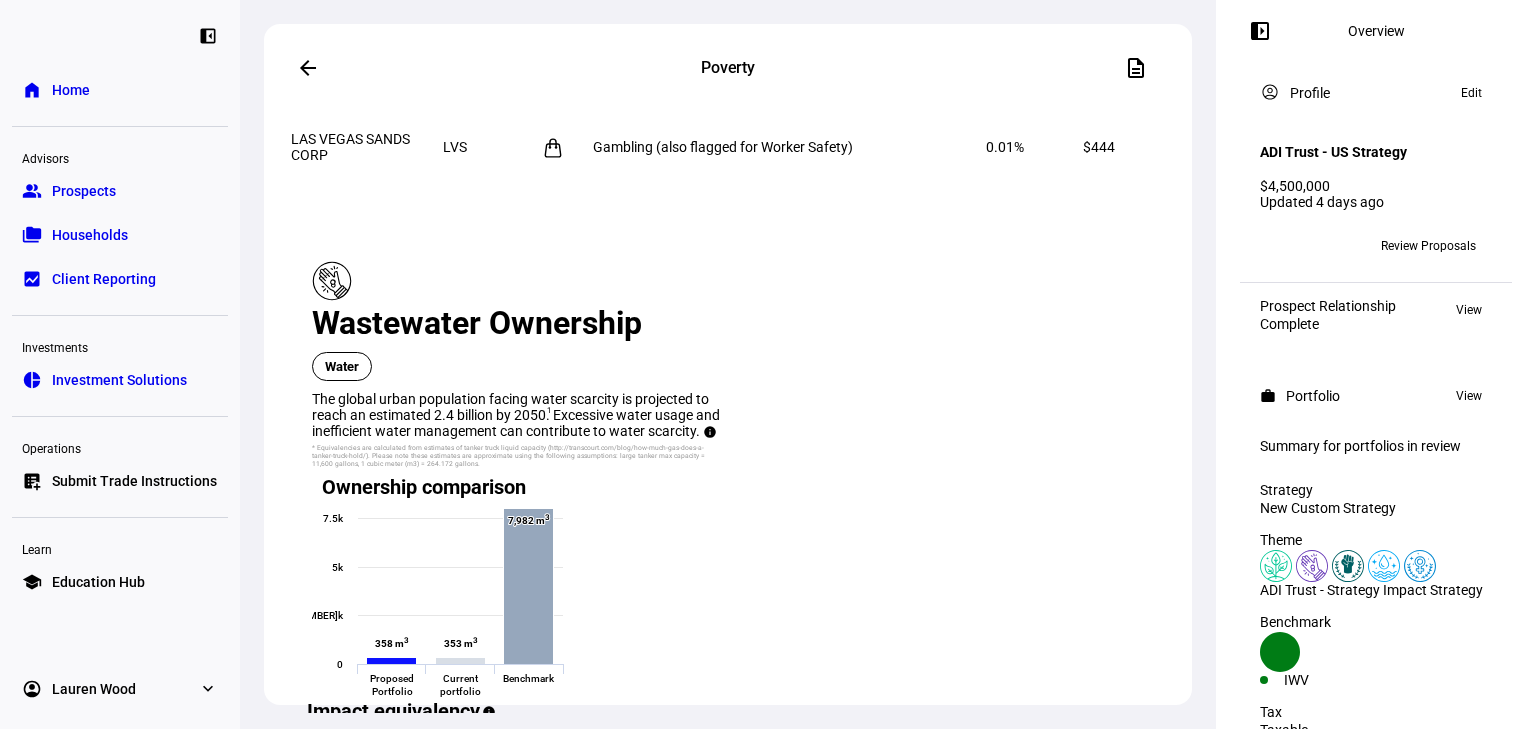 click on "From benchmark" at bounding box center [519, 2014] 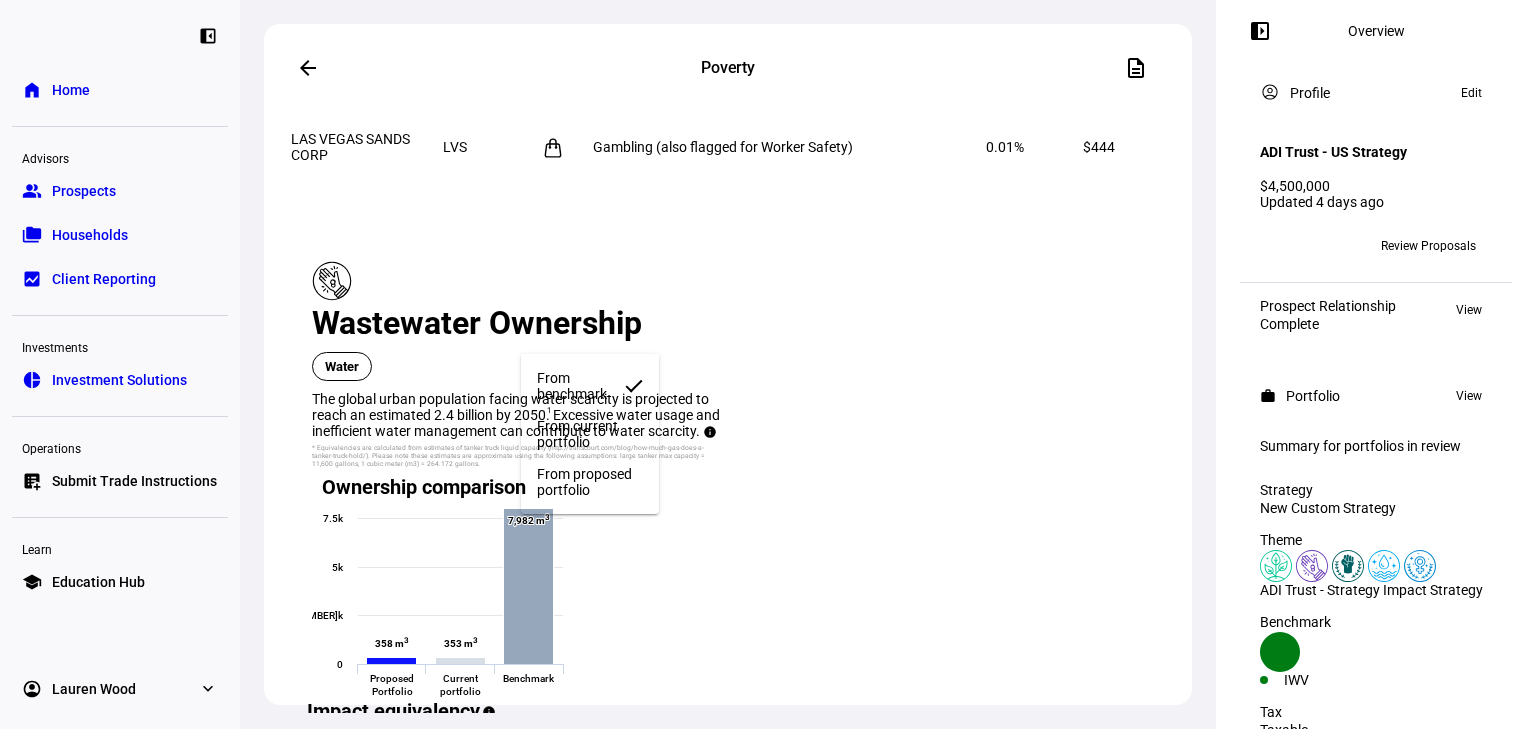 click on "From current portfolio" at bounding box center (590, 434) 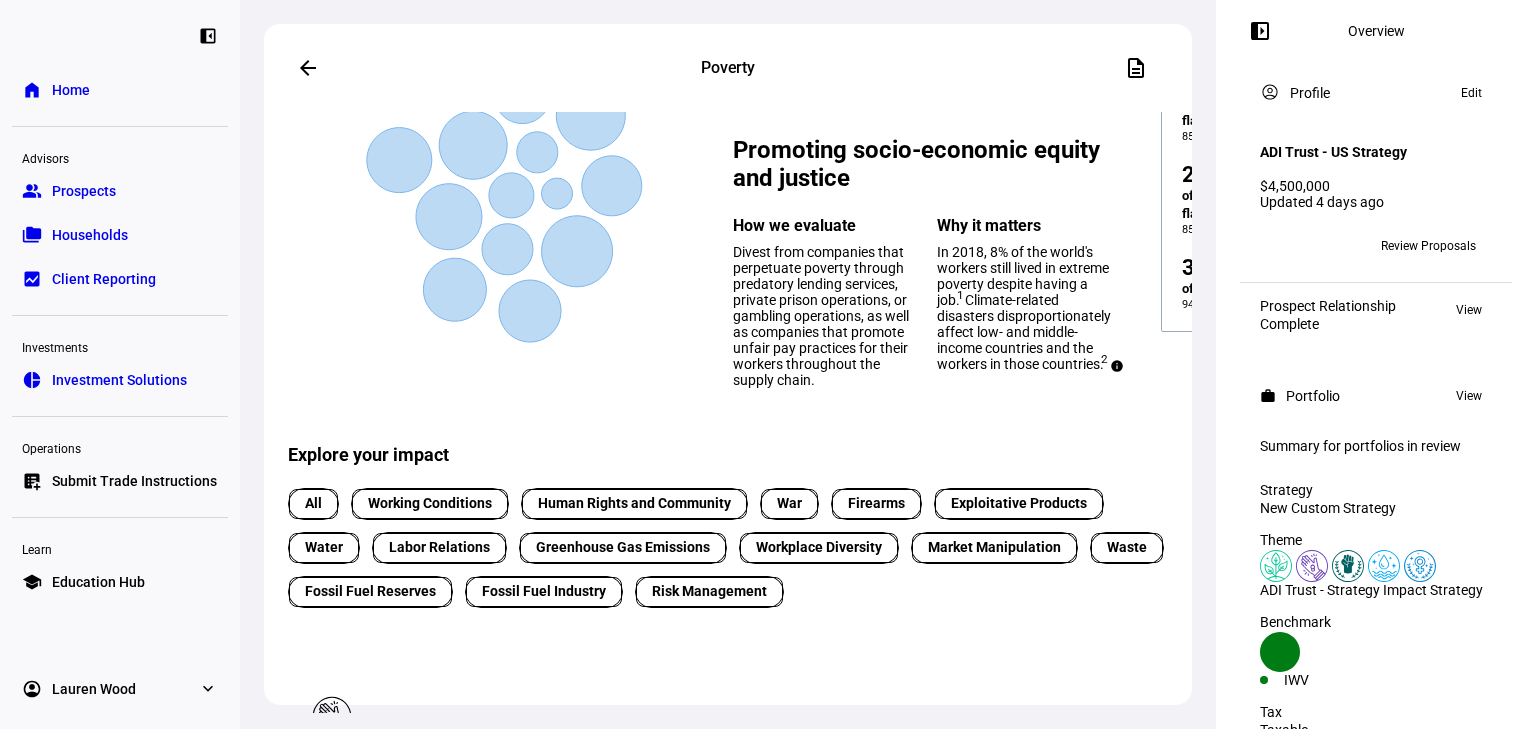 scroll, scrollTop: 0, scrollLeft: 0, axis: both 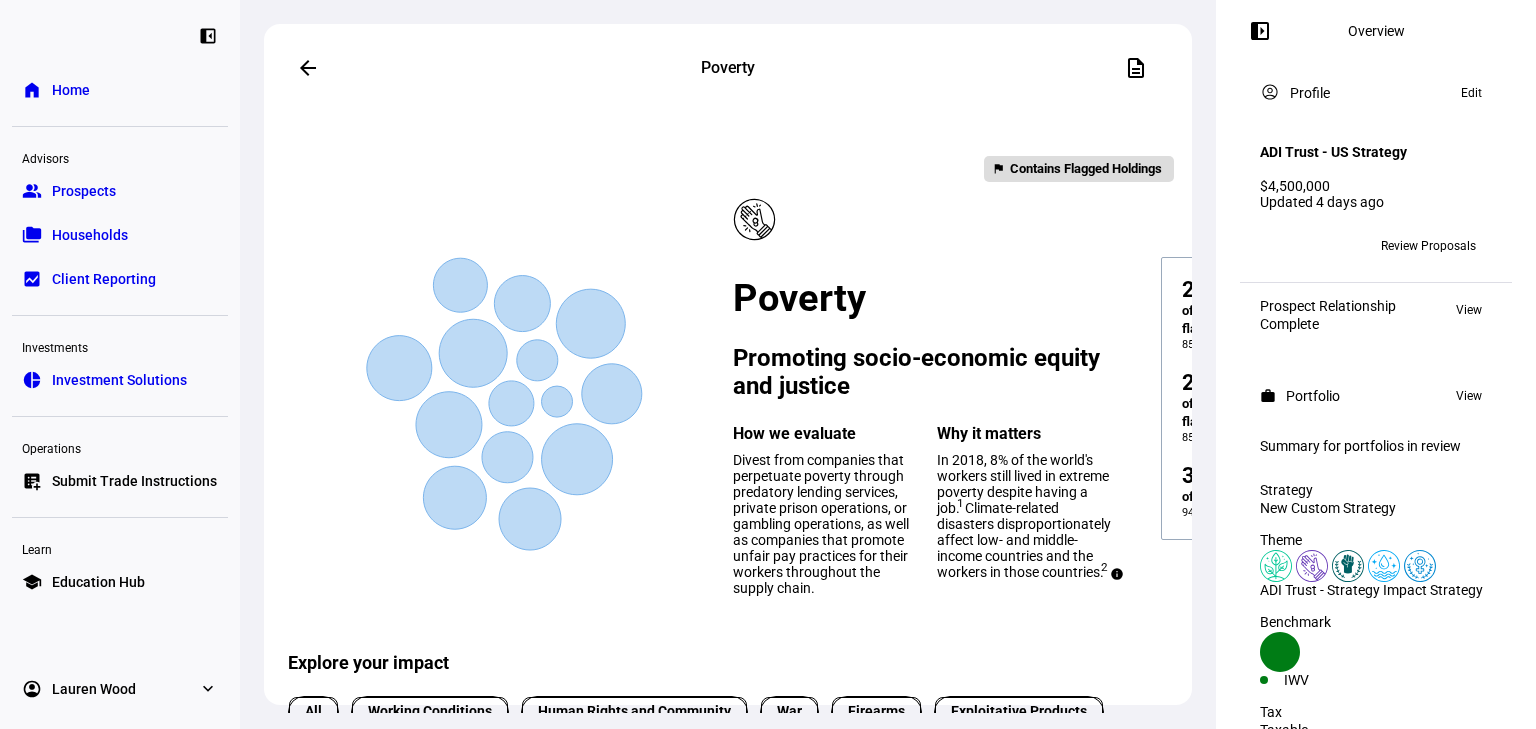 click 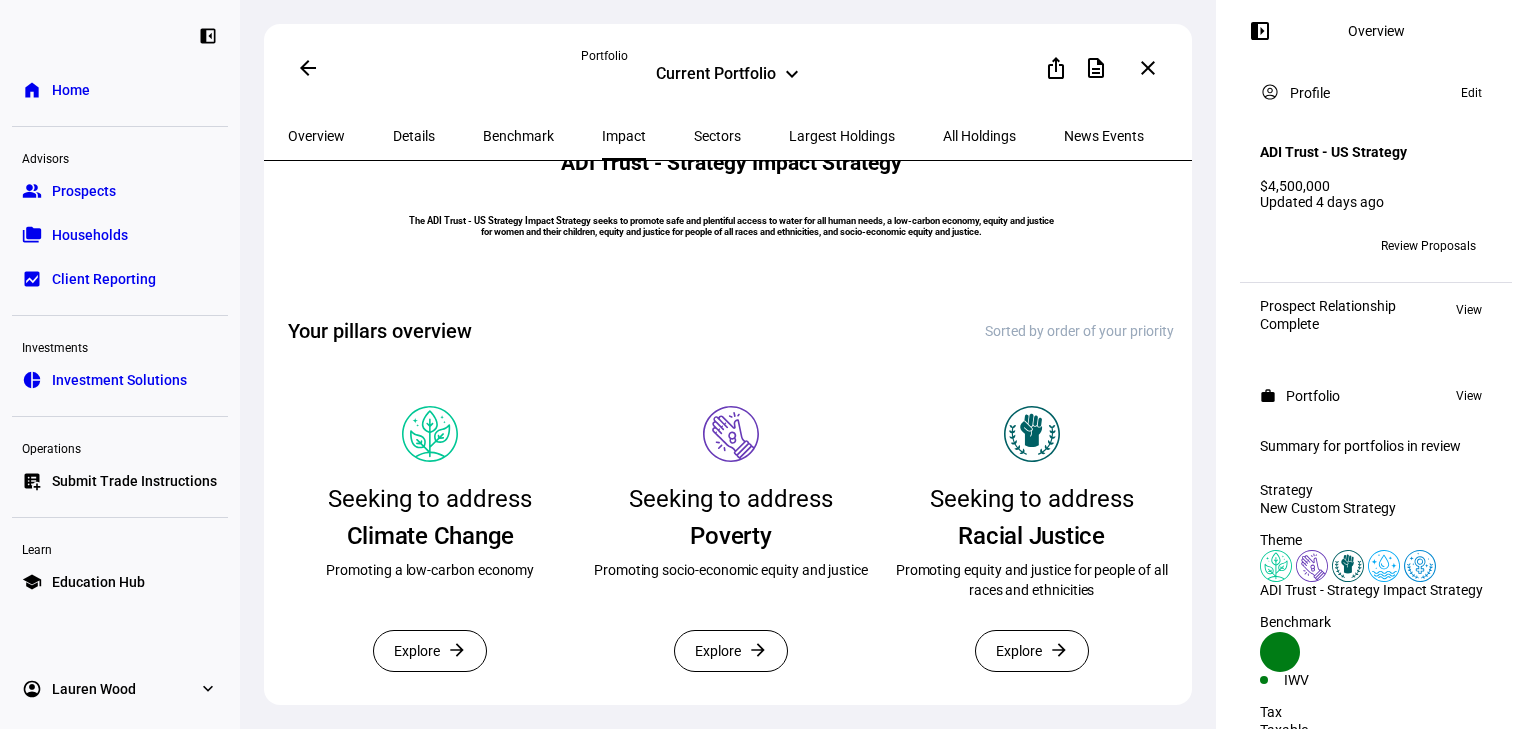 scroll, scrollTop: 320, scrollLeft: 0, axis: vertical 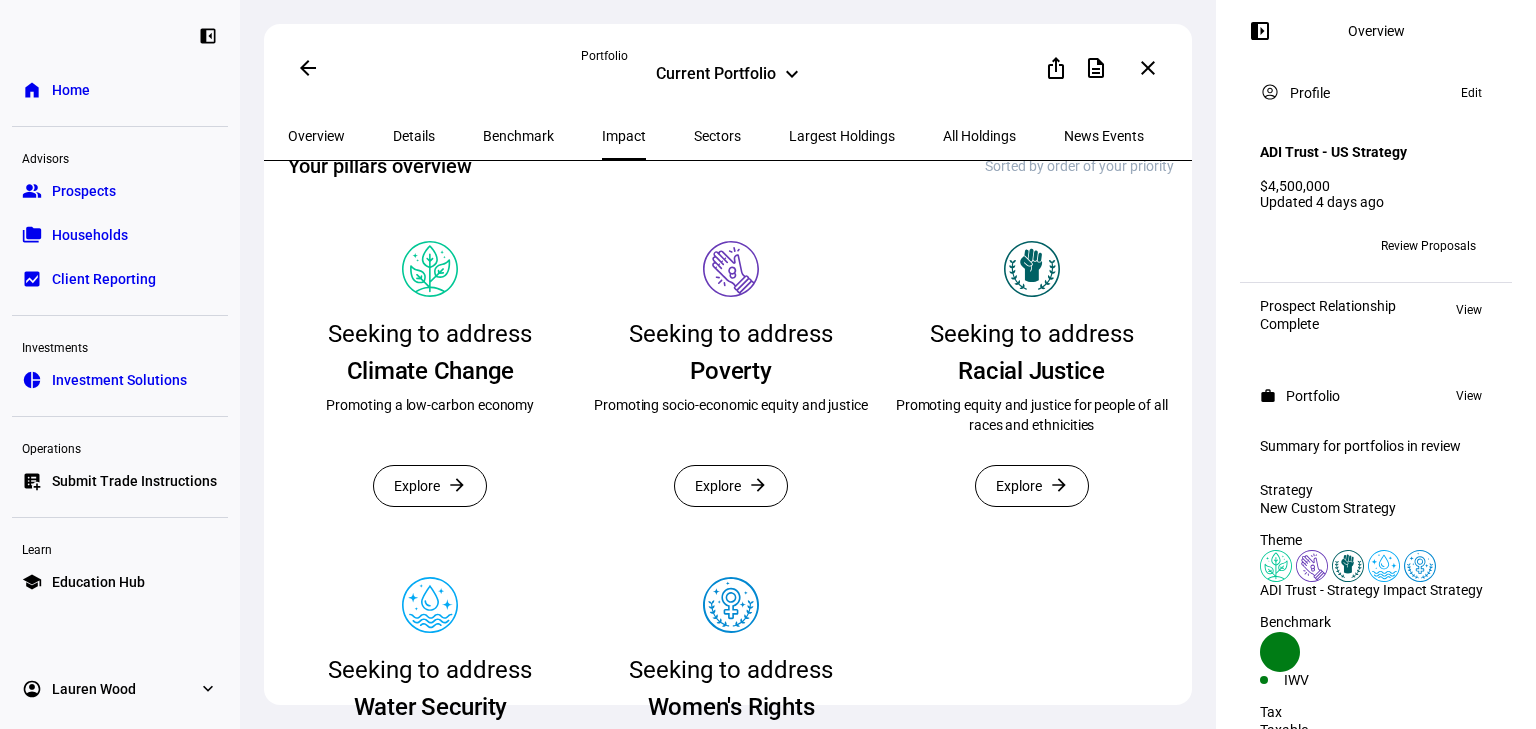click on "arrow_back" 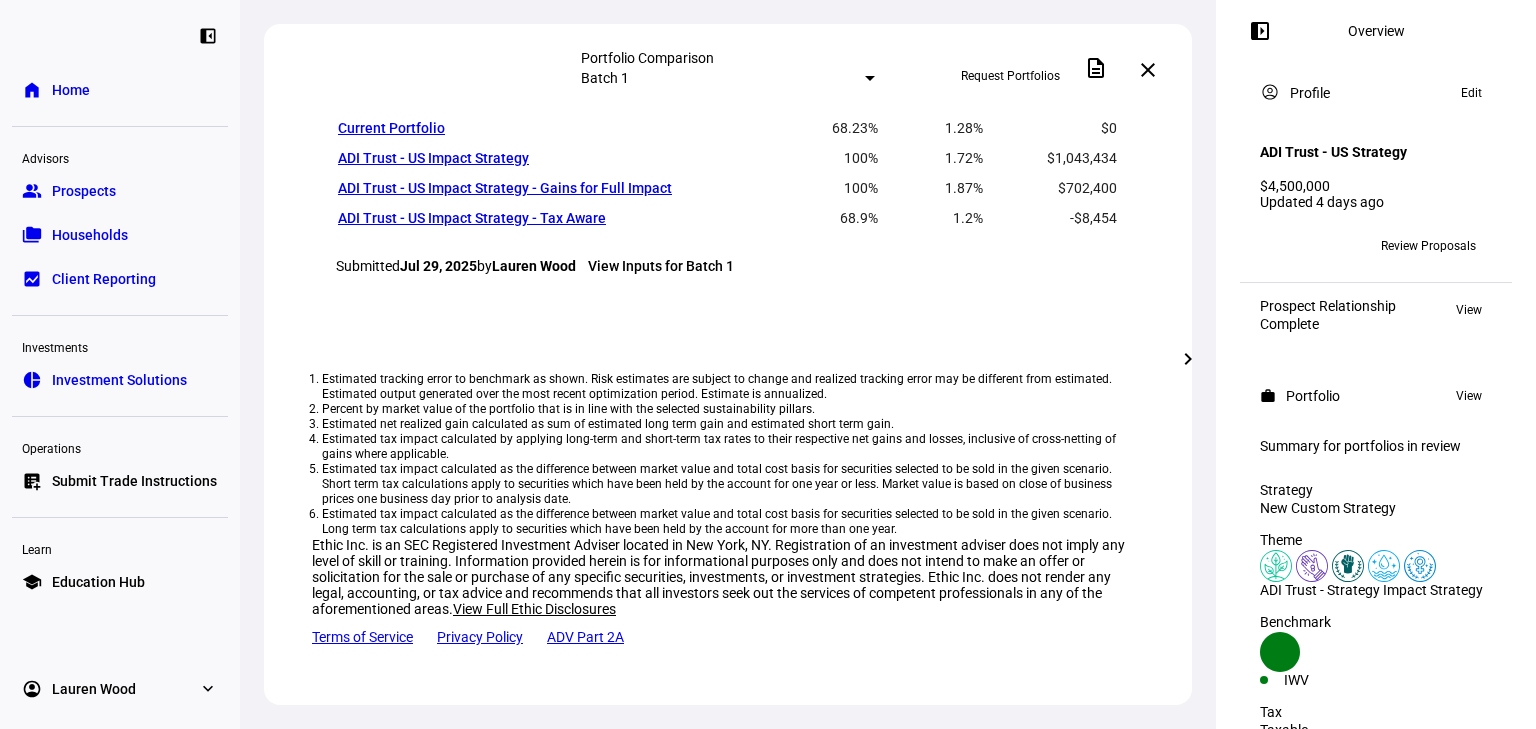 scroll, scrollTop: 1600, scrollLeft: 0, axis: vertical 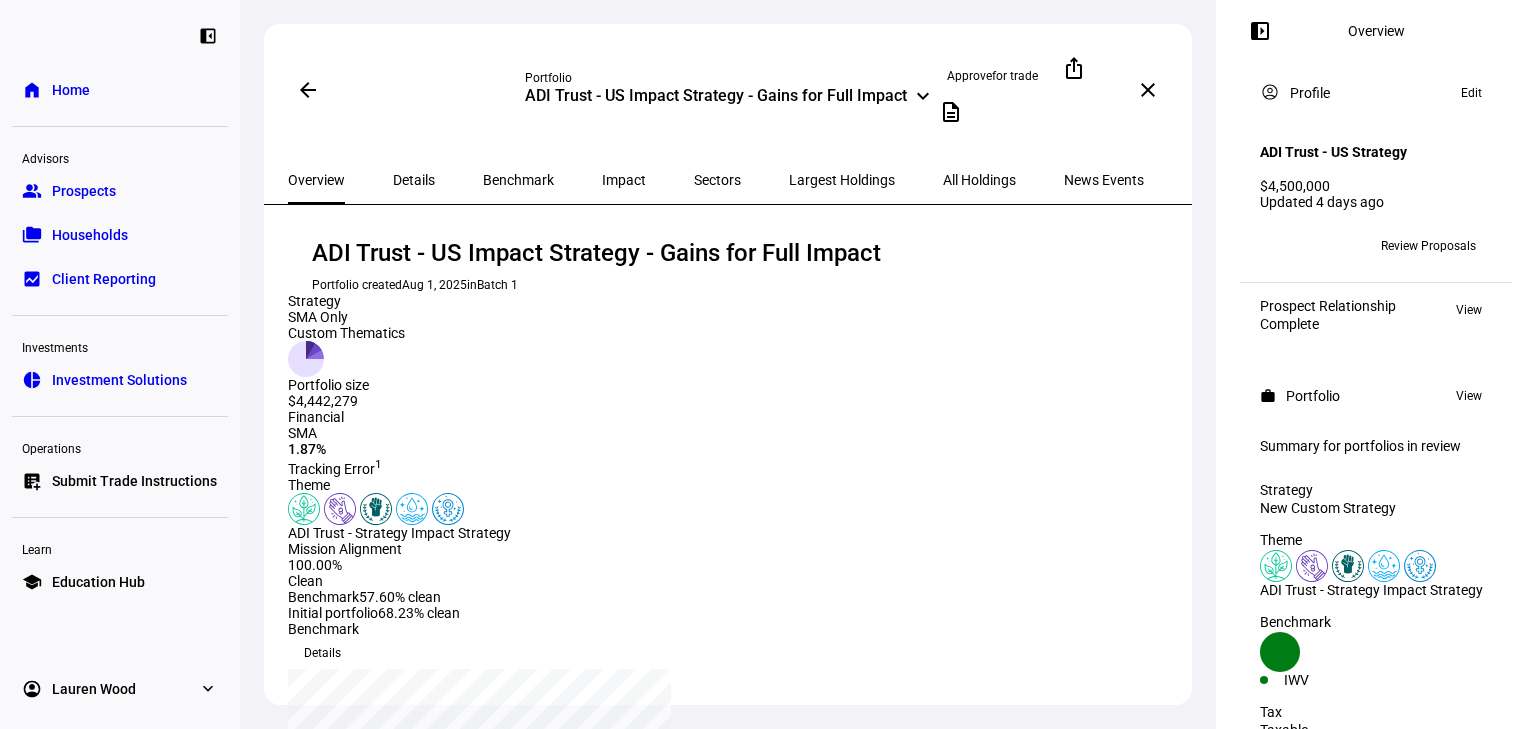 click on "All Holdings" at bounding box center (979, 180) 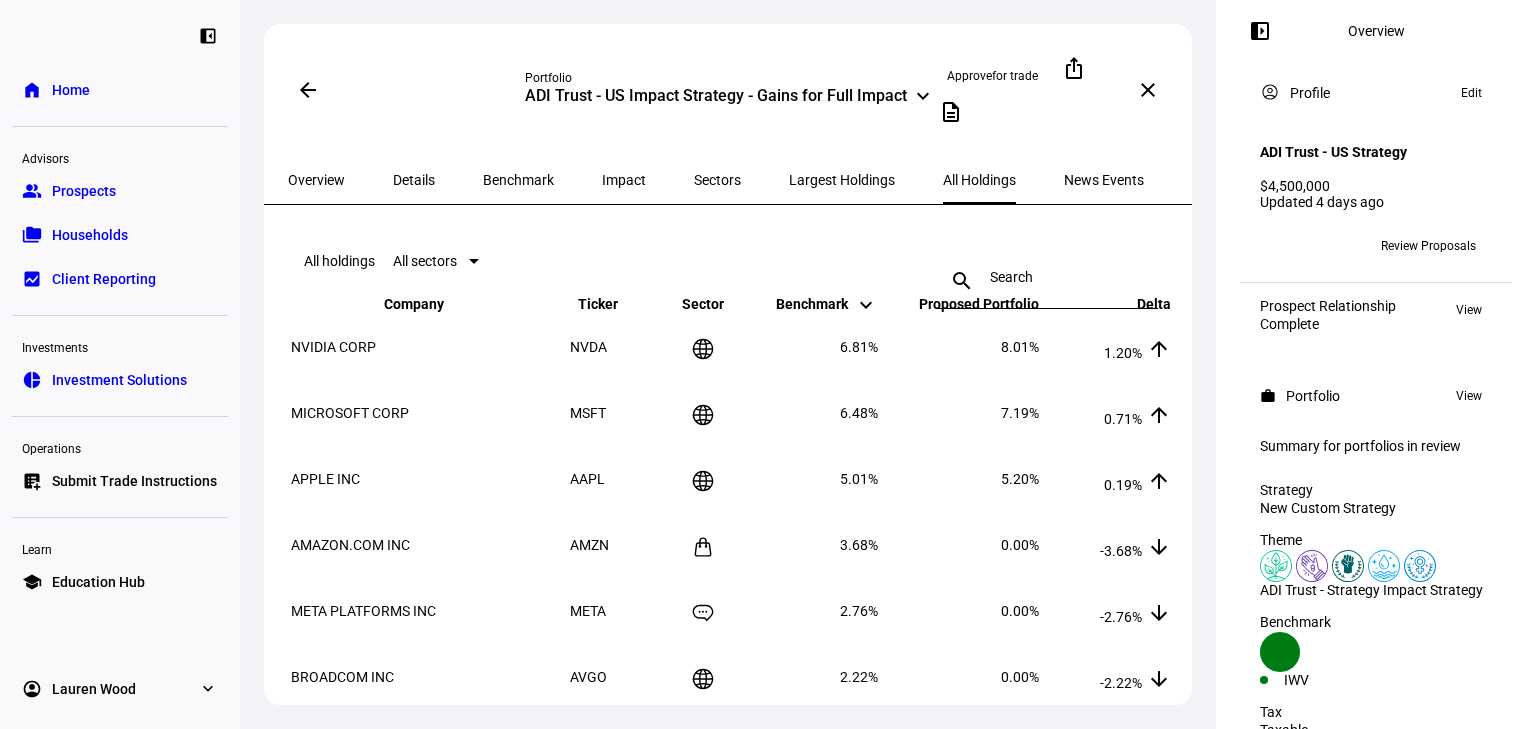 click on "keyboard_arrow_up" 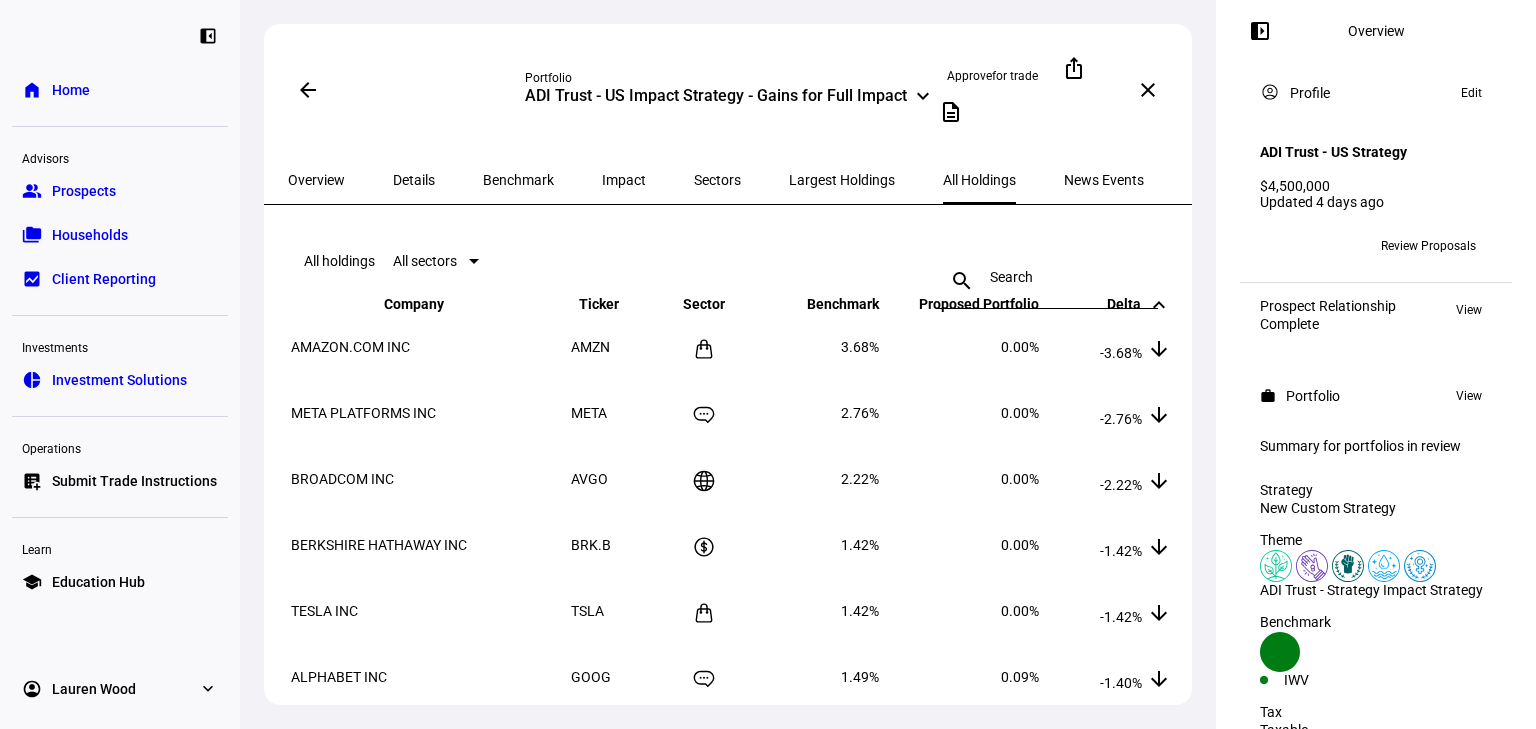 click on "Delta  keyboard_arrow_down keyboard_arrow_up" 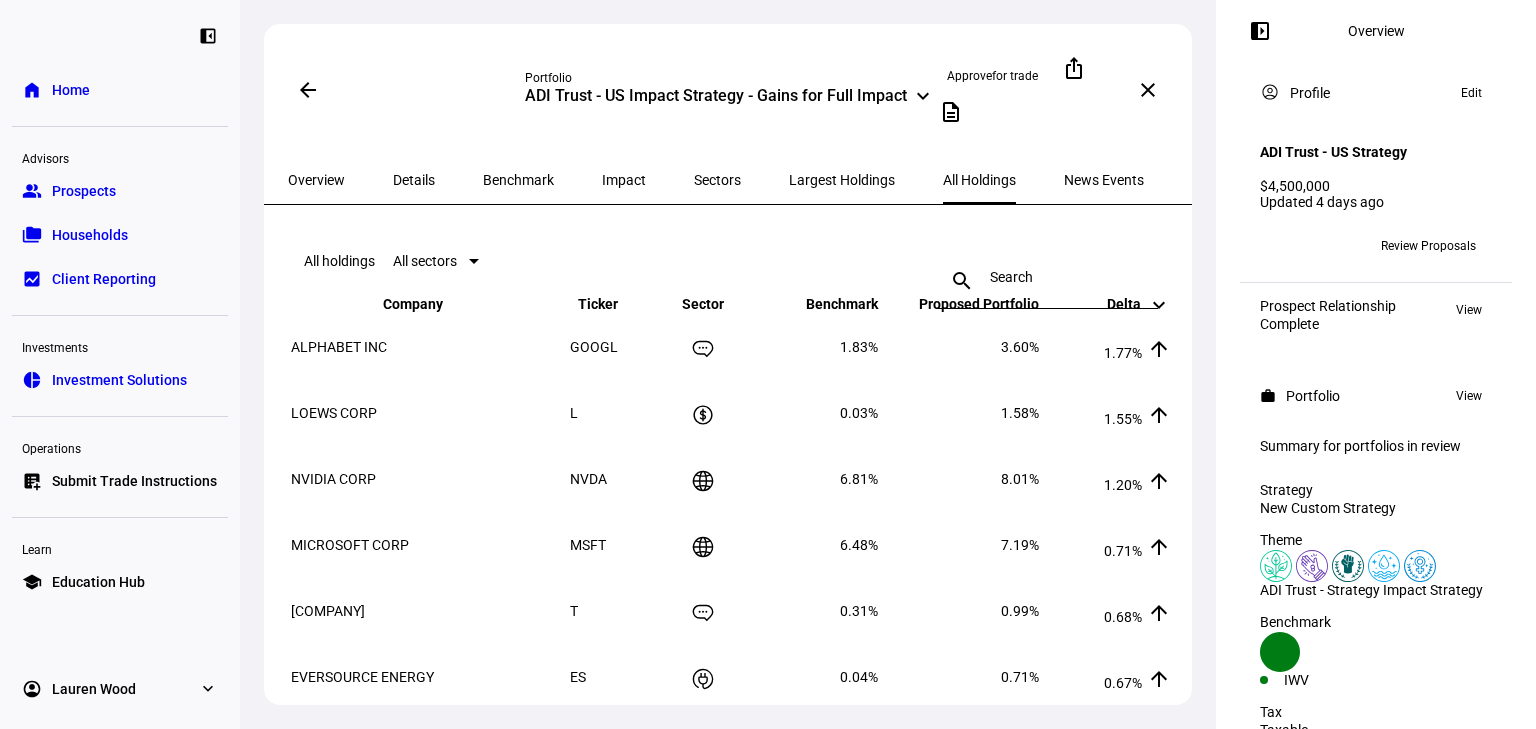 click on "Delta  keyboard_arrow_down keyboard_arrow_up" 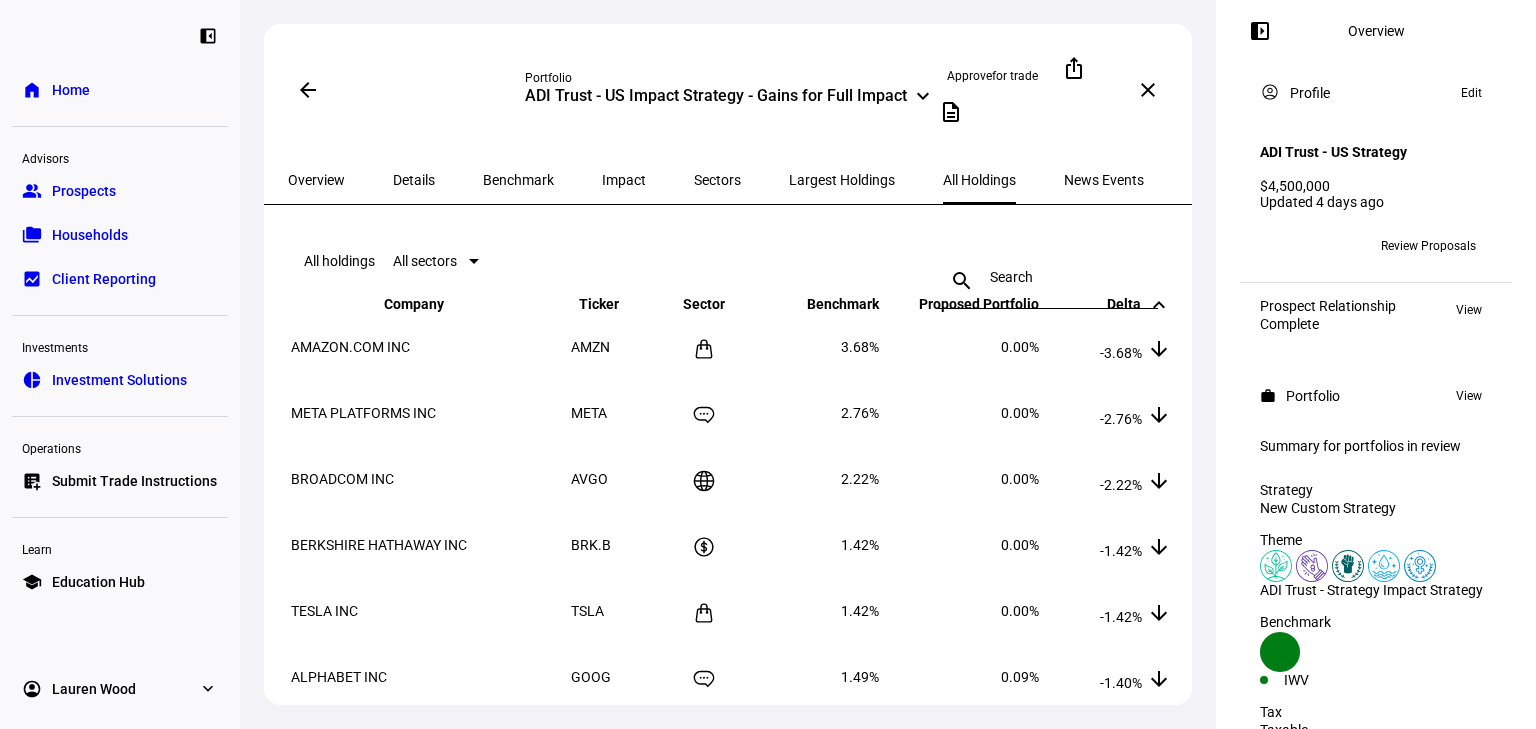 scroll, scrollTop: 213, scrollLeft: 0, axis: vertical 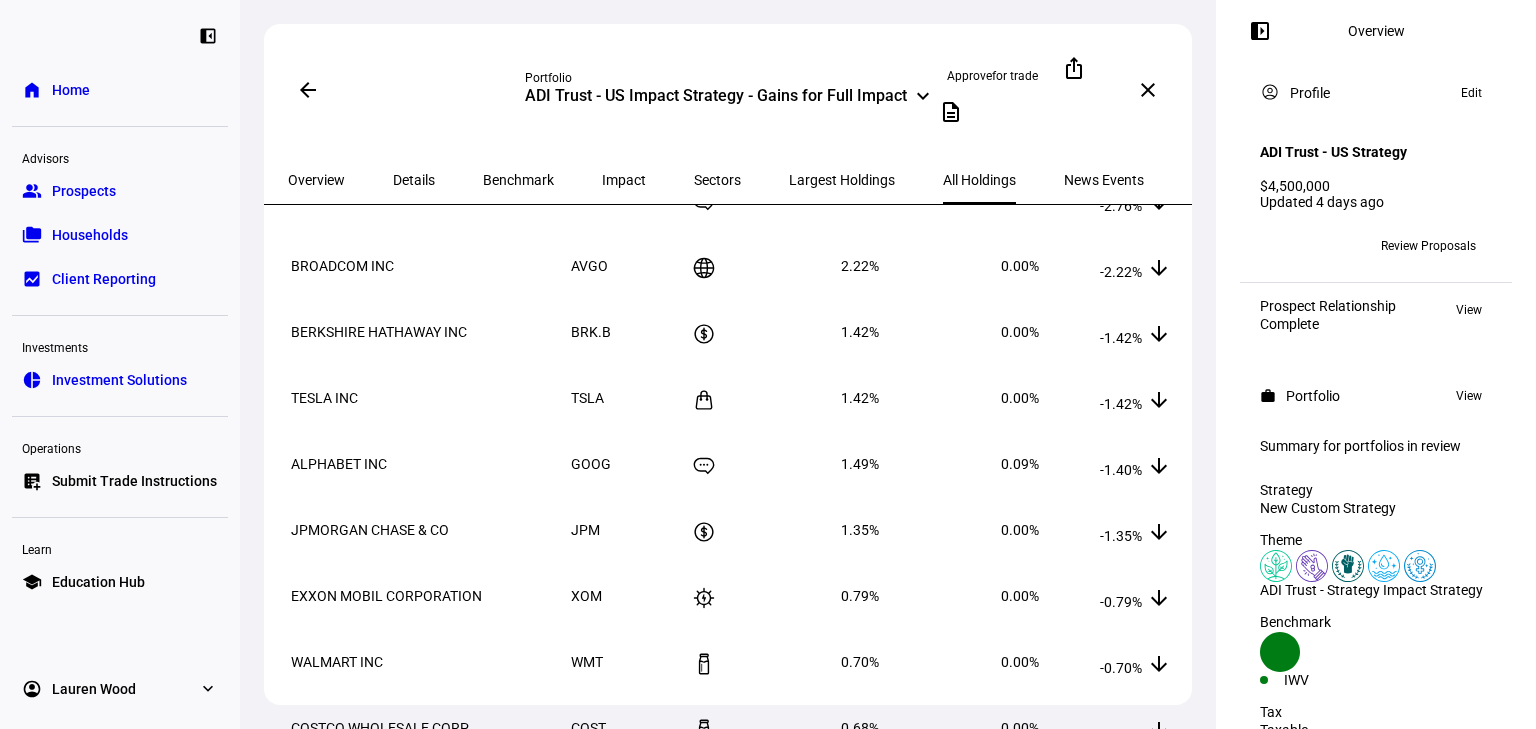 drag, startPoint x: 304, startPoint y: 476, endPoint x: 1136, endPoint y: 472, distance: 832.00964 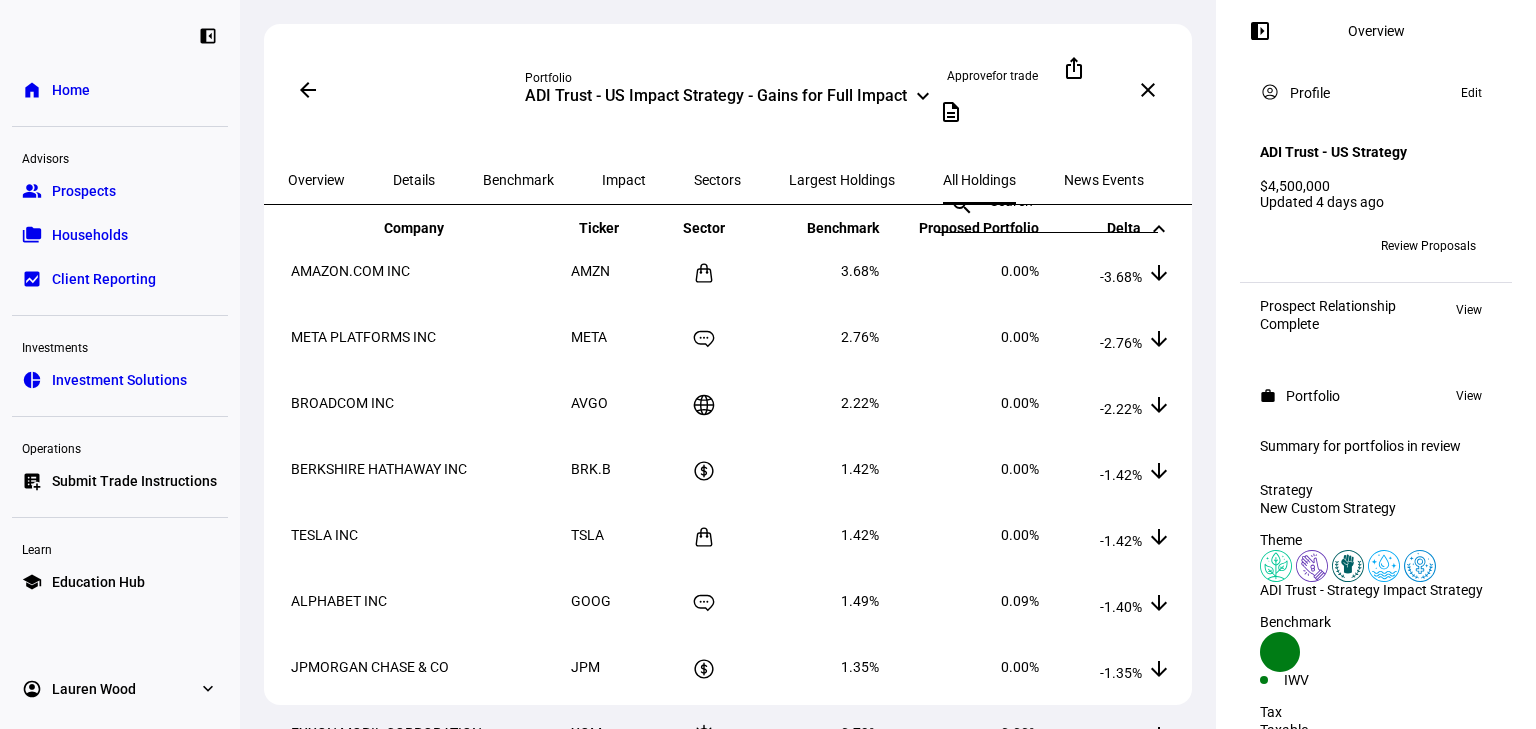 scroll, scrollTop: 0, scrollLeft: 0, axis: both 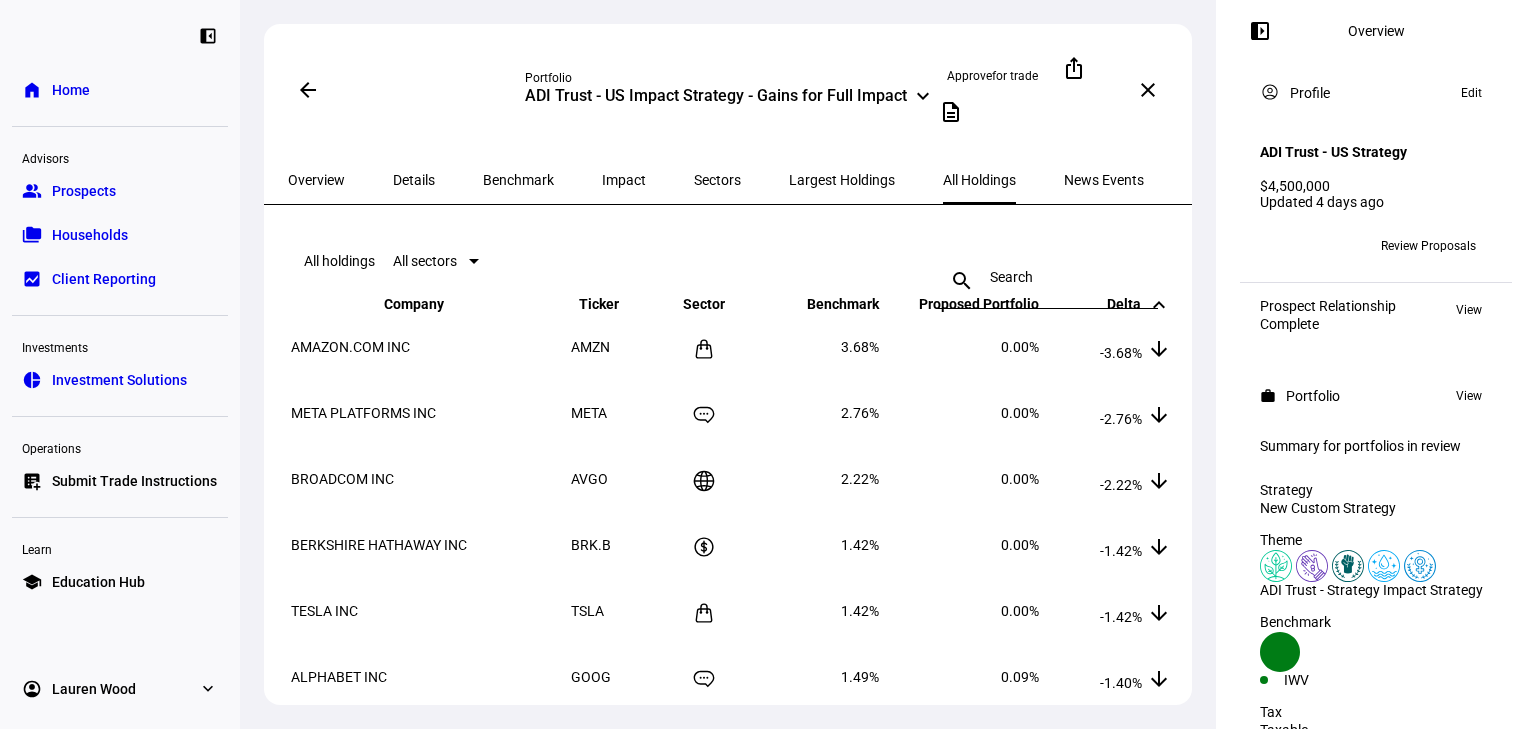 click on "Delta  keyboard_arrow_down keyboard_arrow_up" 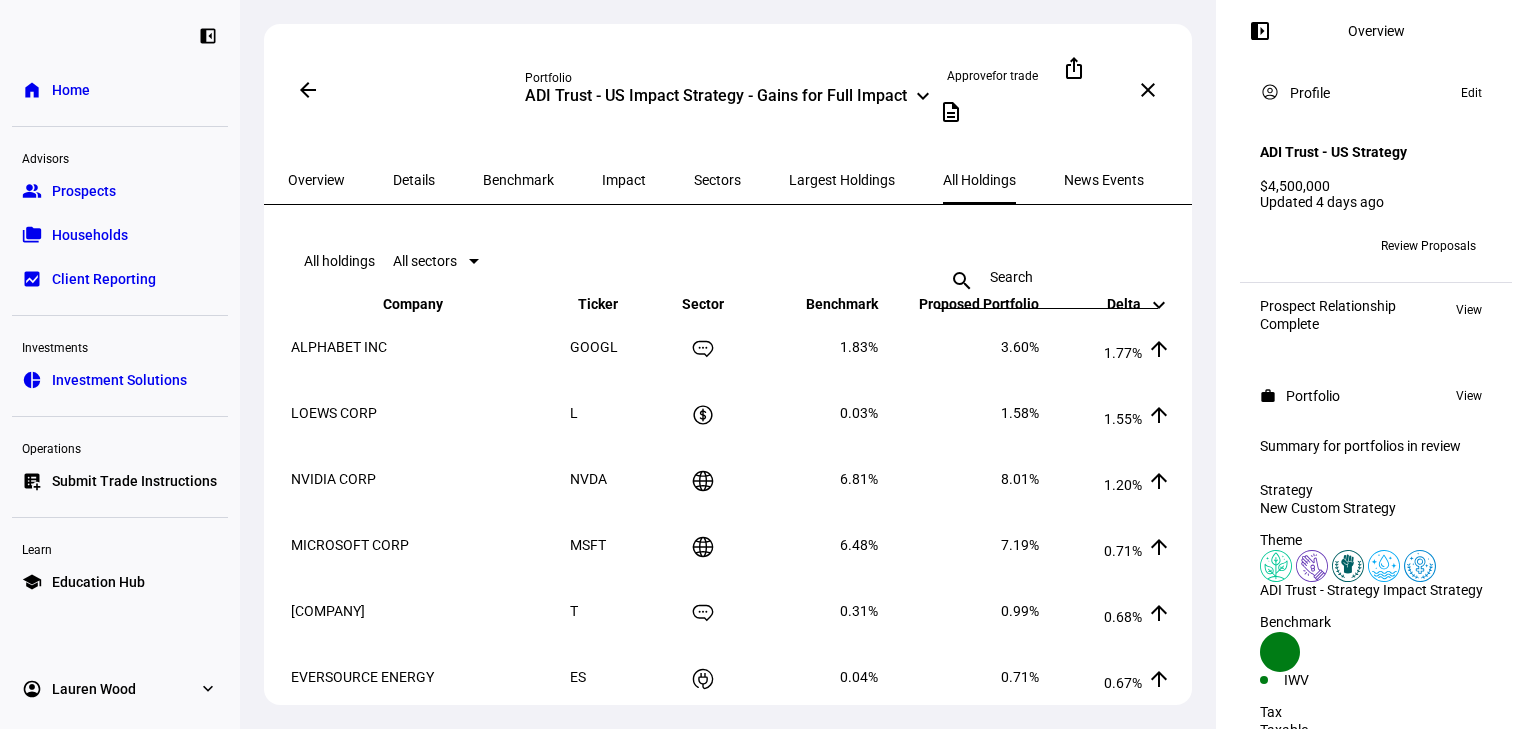 click on "Delta  keyboard_arrow_down keyboard_arrow_up" 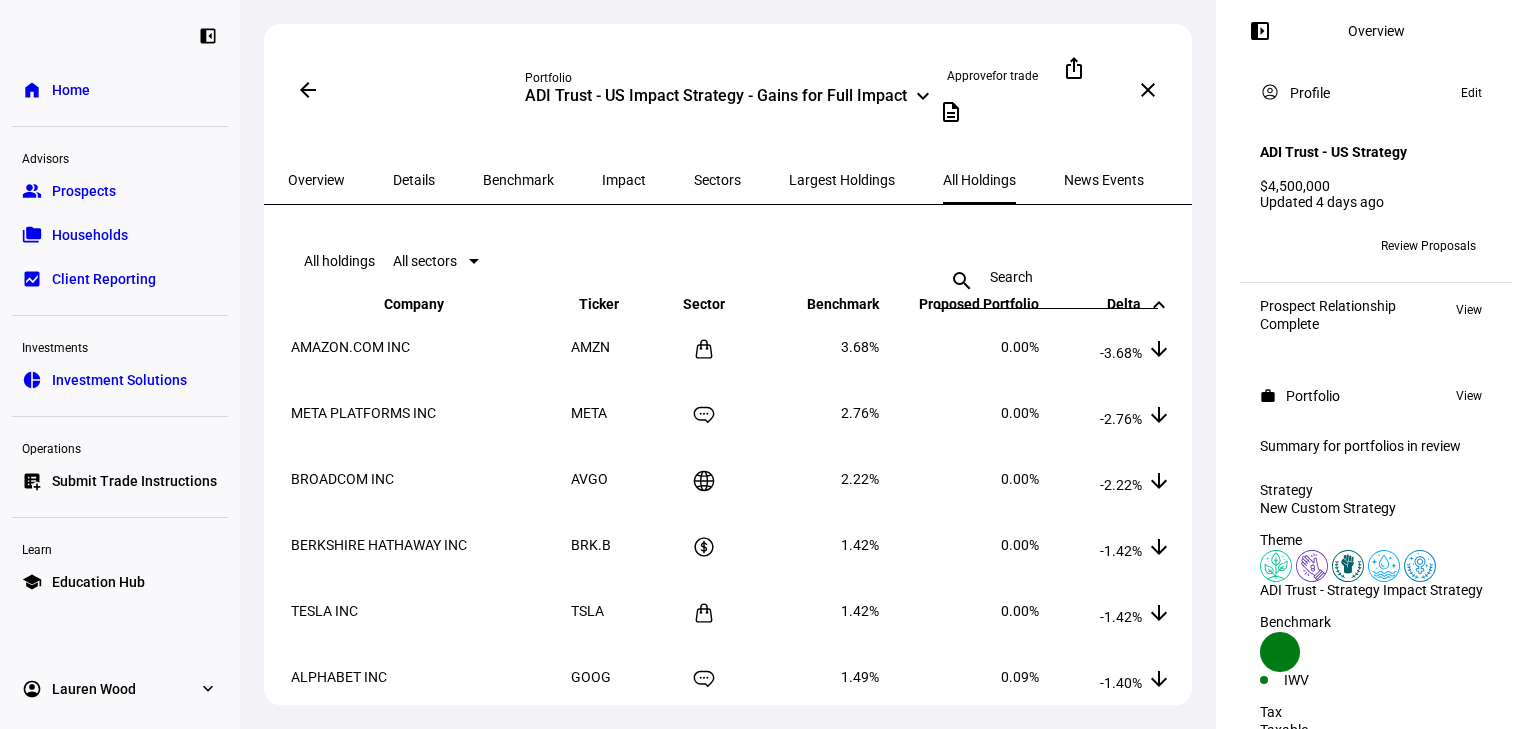 click on "Delta  keyboard_arrow_down keyboard_arrow_up" 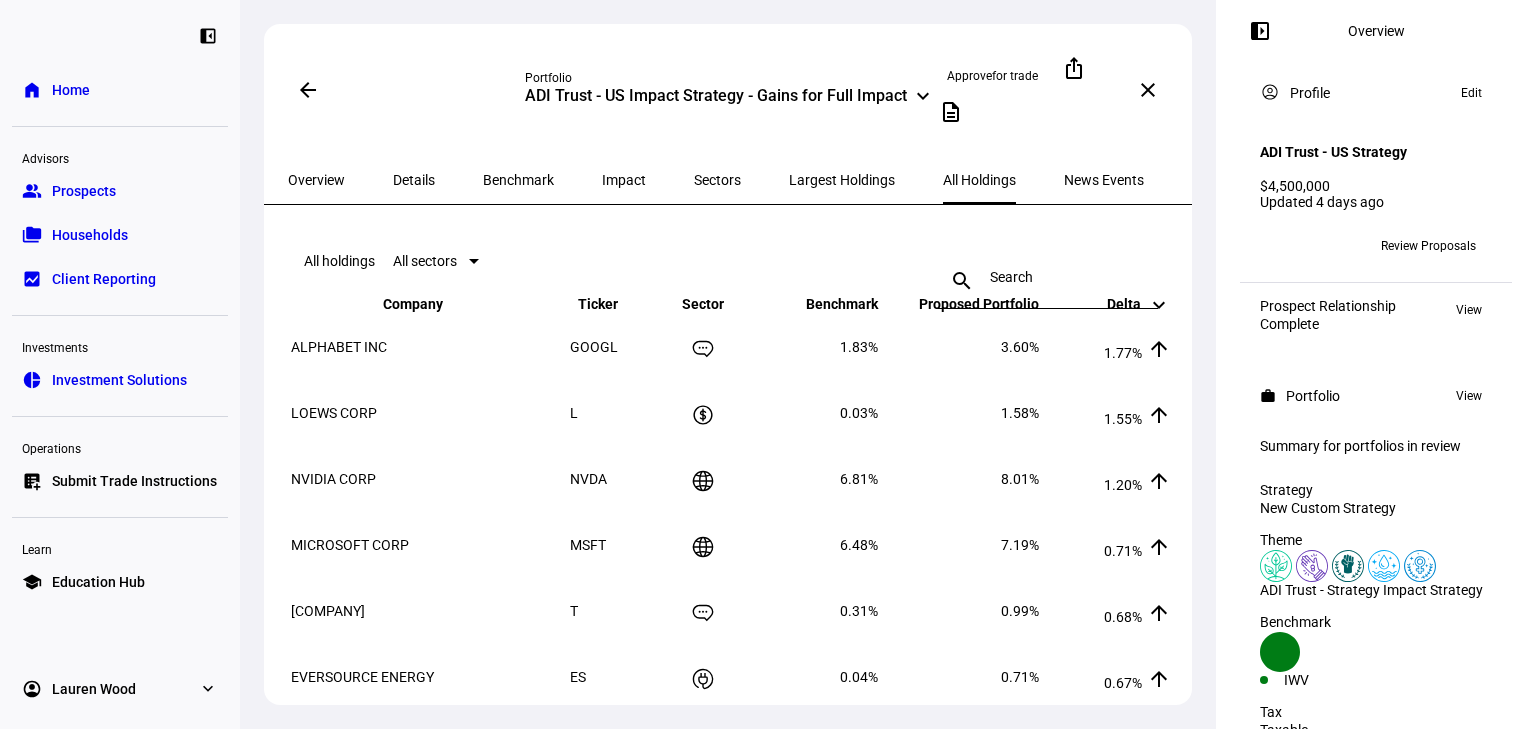drag, startPoint x: 562, startPoint y: 367, endPoint x: 624, endPoint y: 374, distance: 62.39391 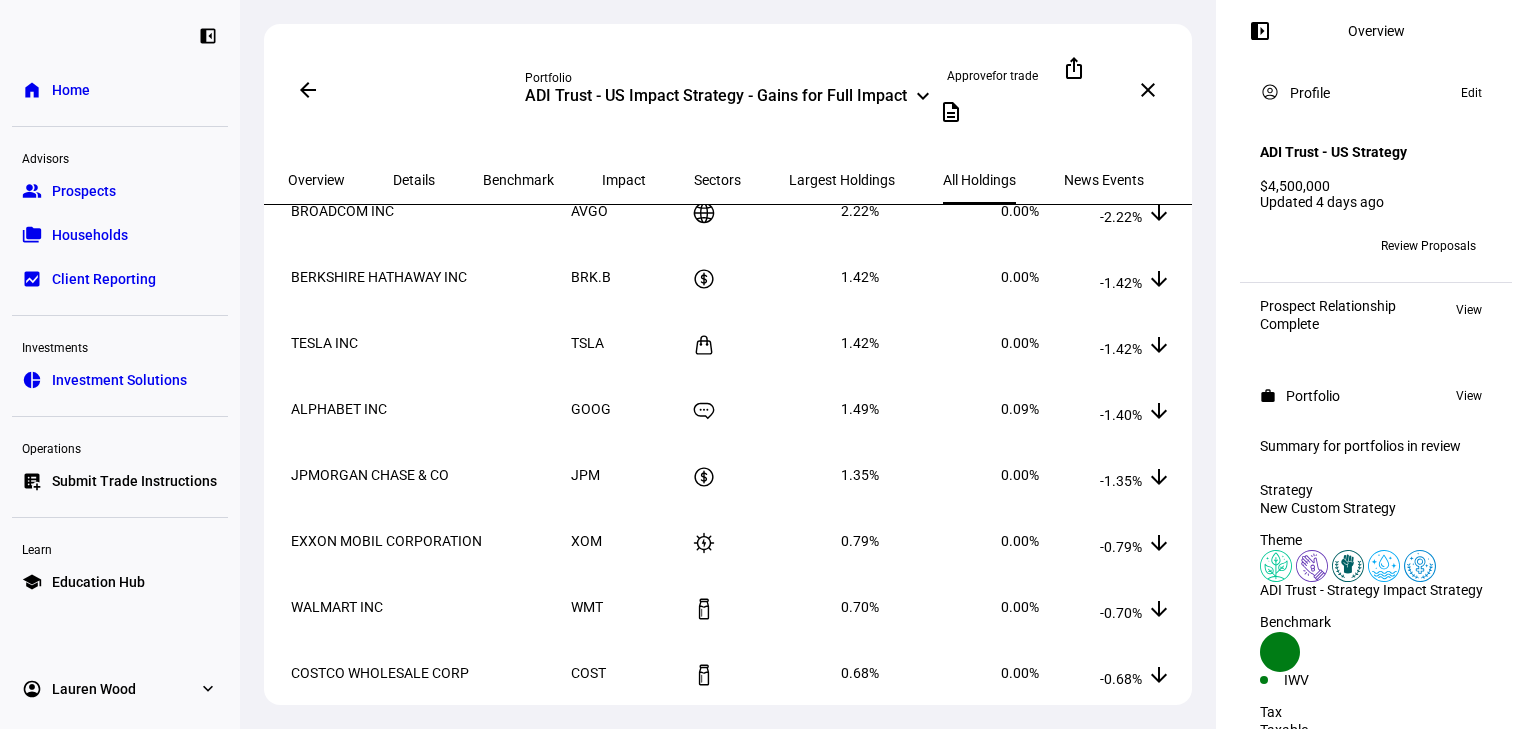 scroll, scrollTop: 320, scrollLeft: 0, axis: vertical 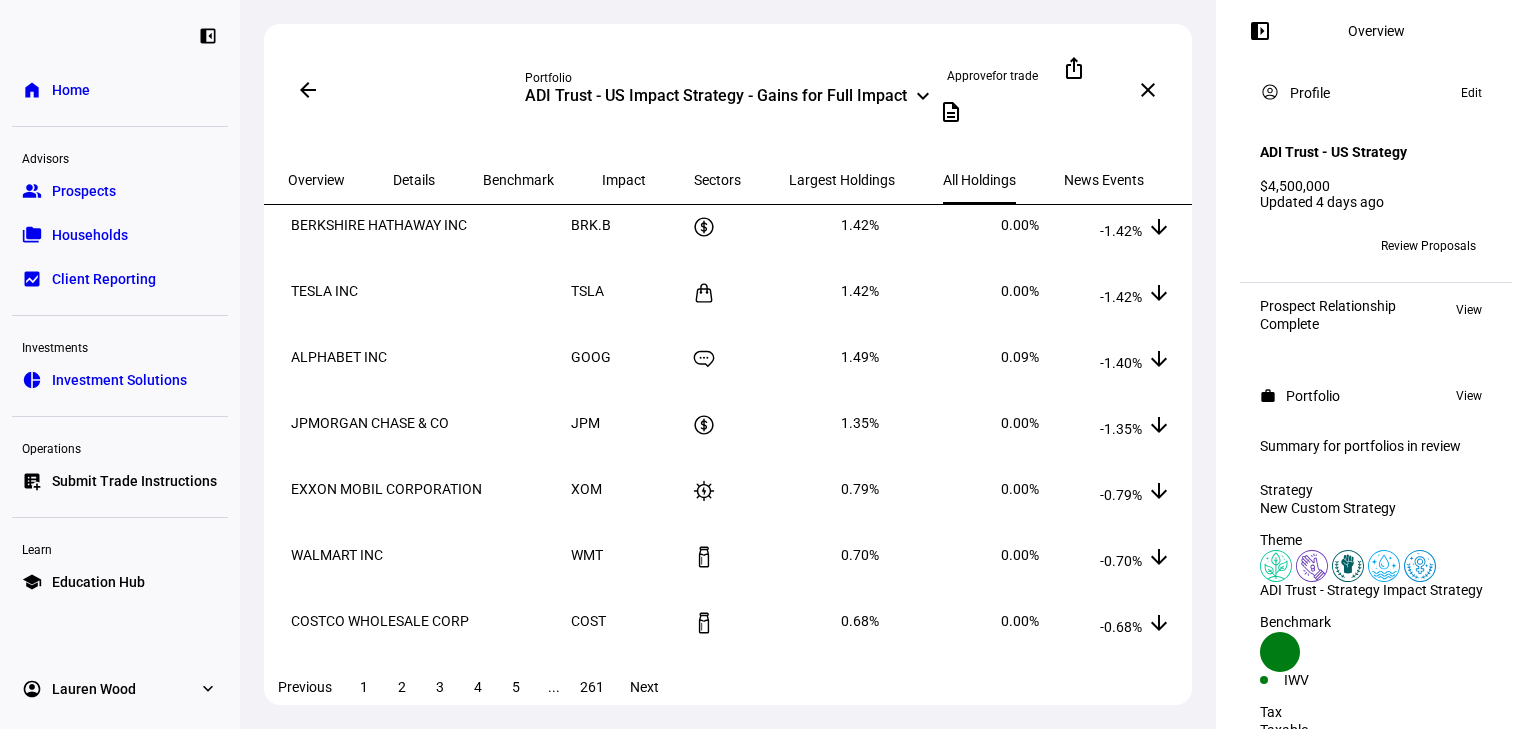 drag, startPoint x: 318, startPoint y: 444, endPoint x: 1131, endPoint y: 631, distance: 834.229 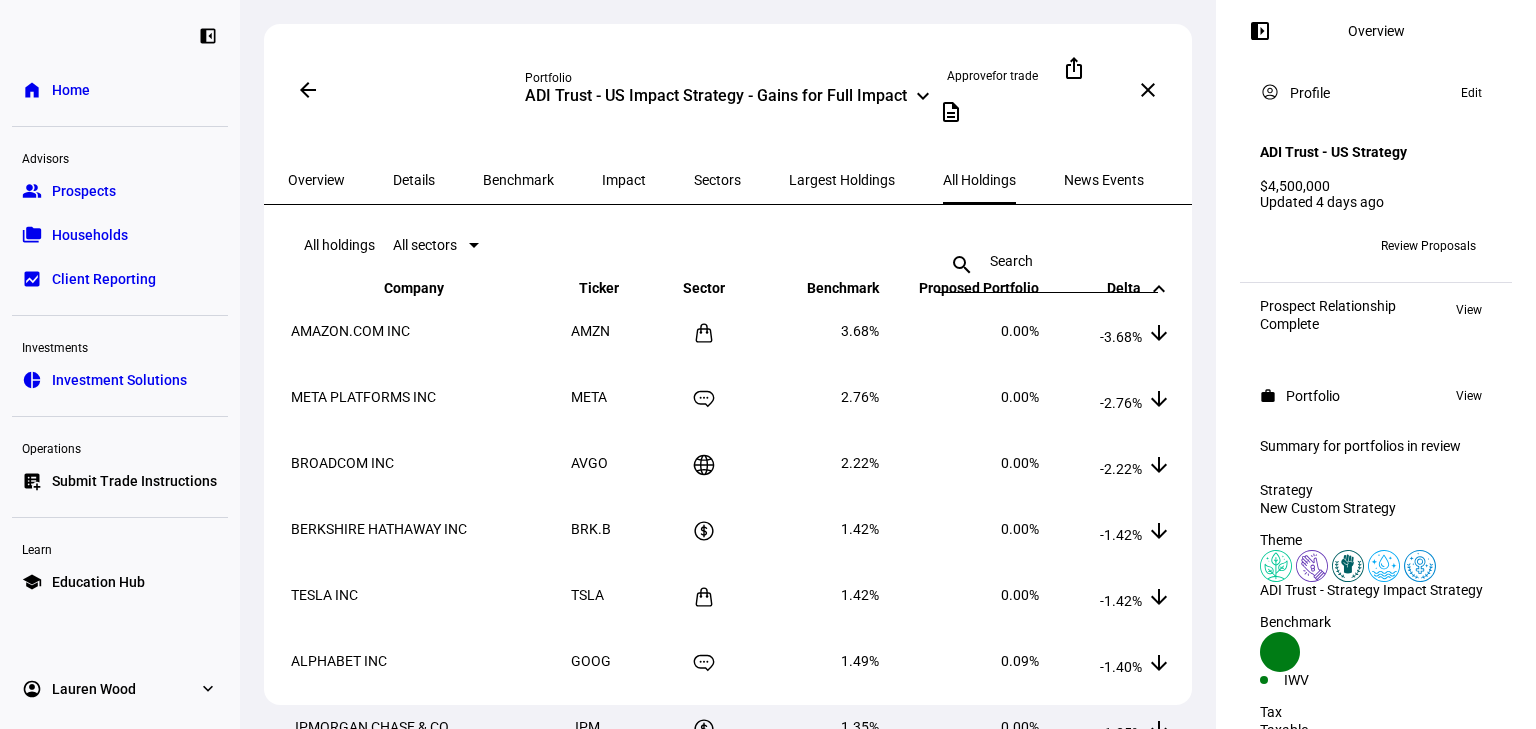 scroll, scrollTop: 0, scrollLeft: 0, axis: both 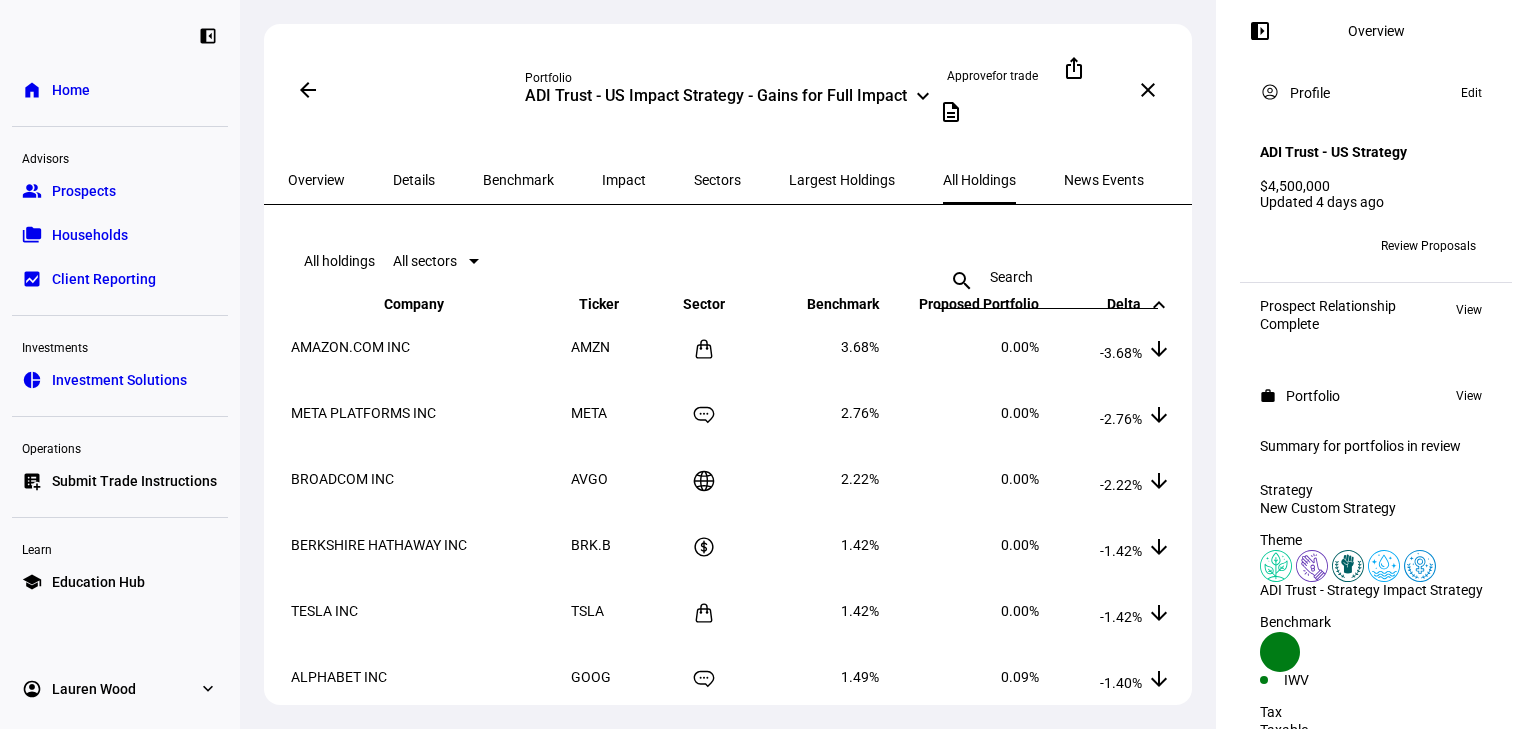 click 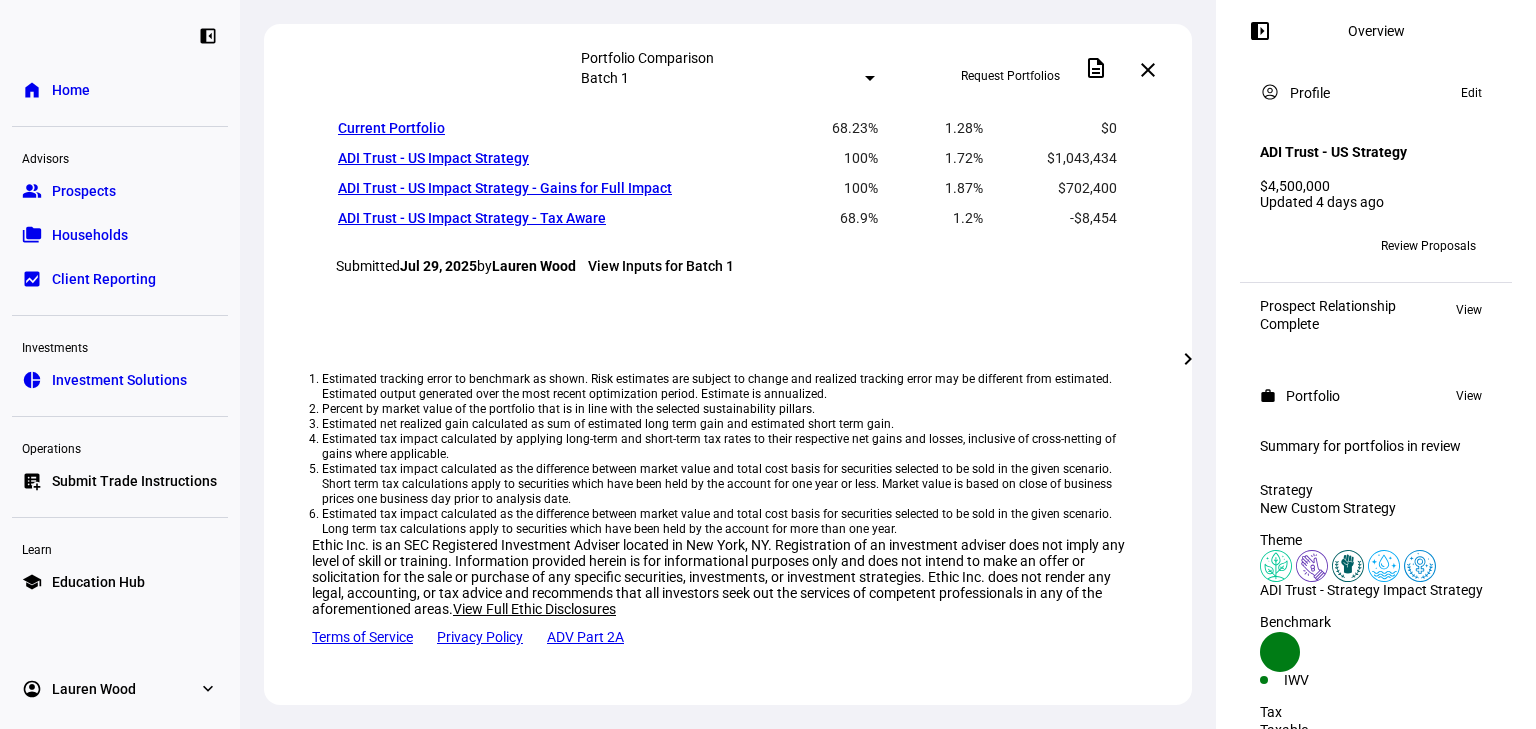 scroll, scrollTop: 1280, scrollLeft: 0, axis: vertical 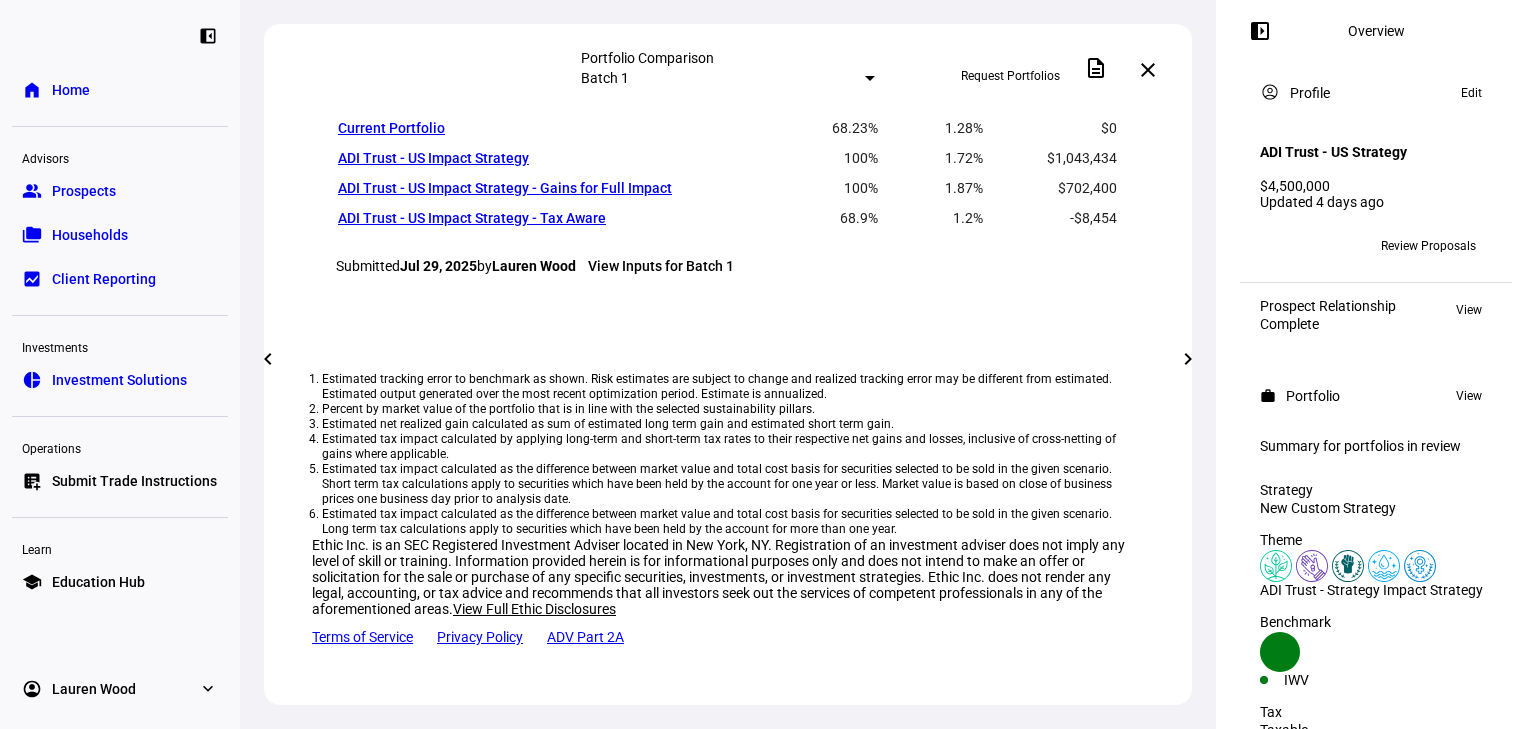 drag, startPoint x: 1052, startPoint y: 373, endPoint x: 1111, endPoint y: 388, distance: 60.876926 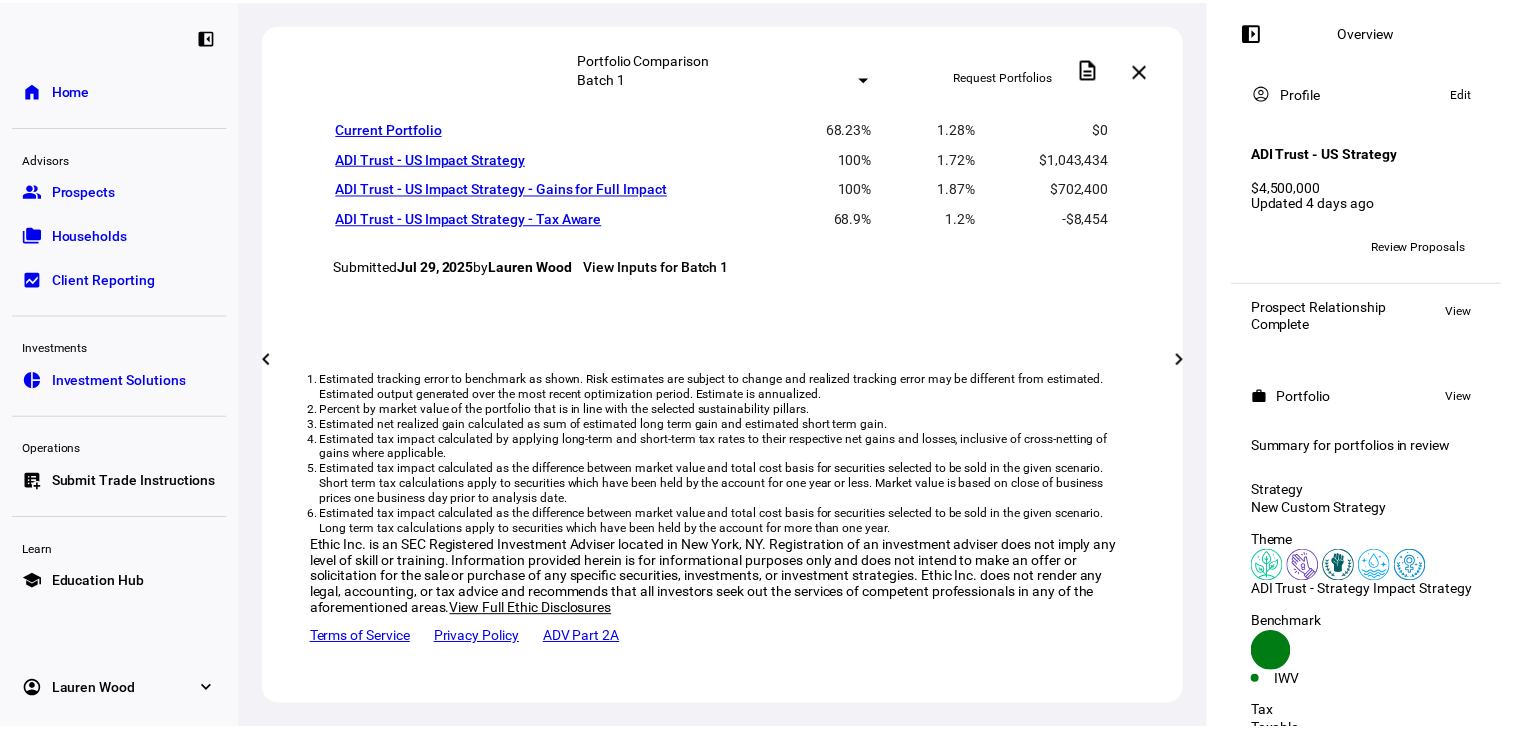 scroll, scrollTop: 1280, scrollLeft: 0, axis: vertical 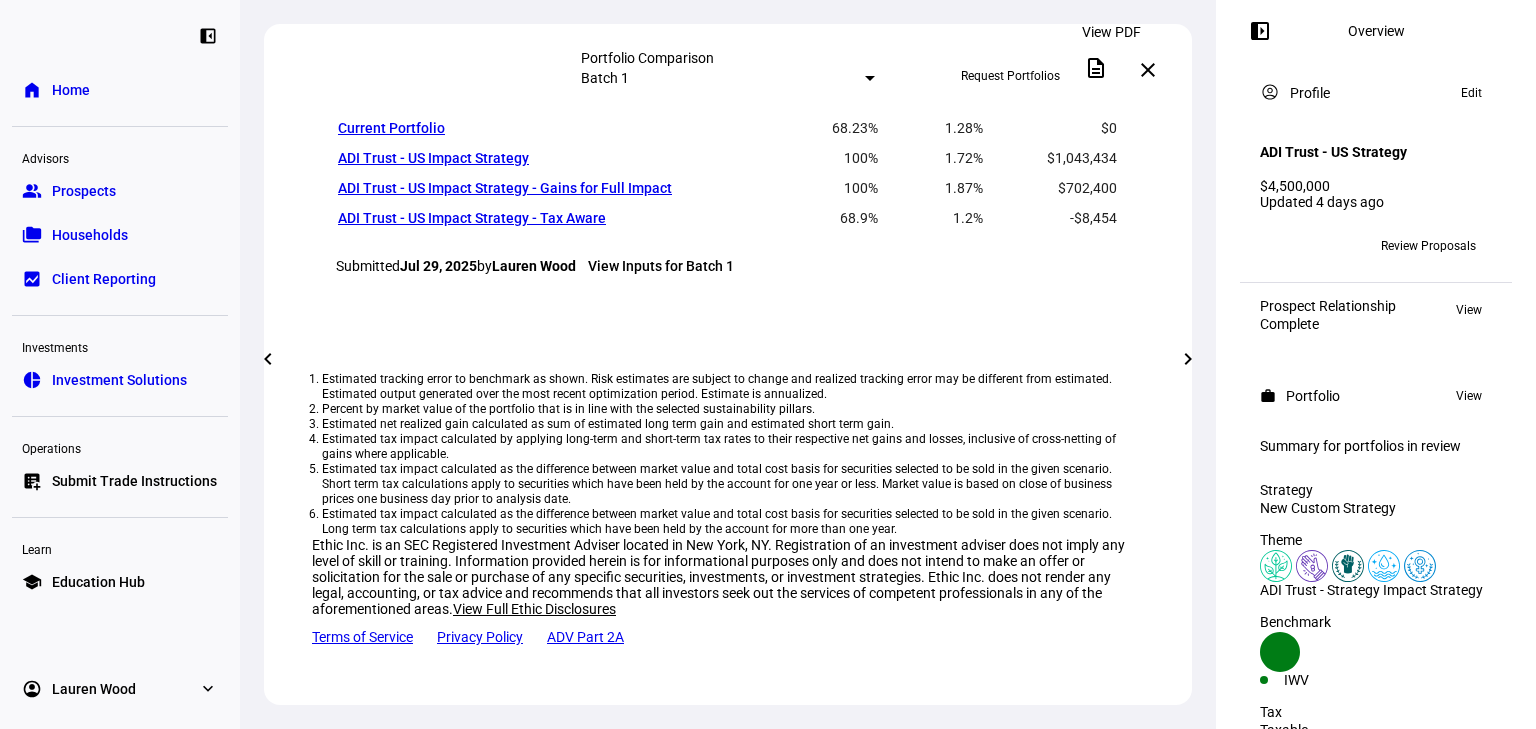 click on "description" 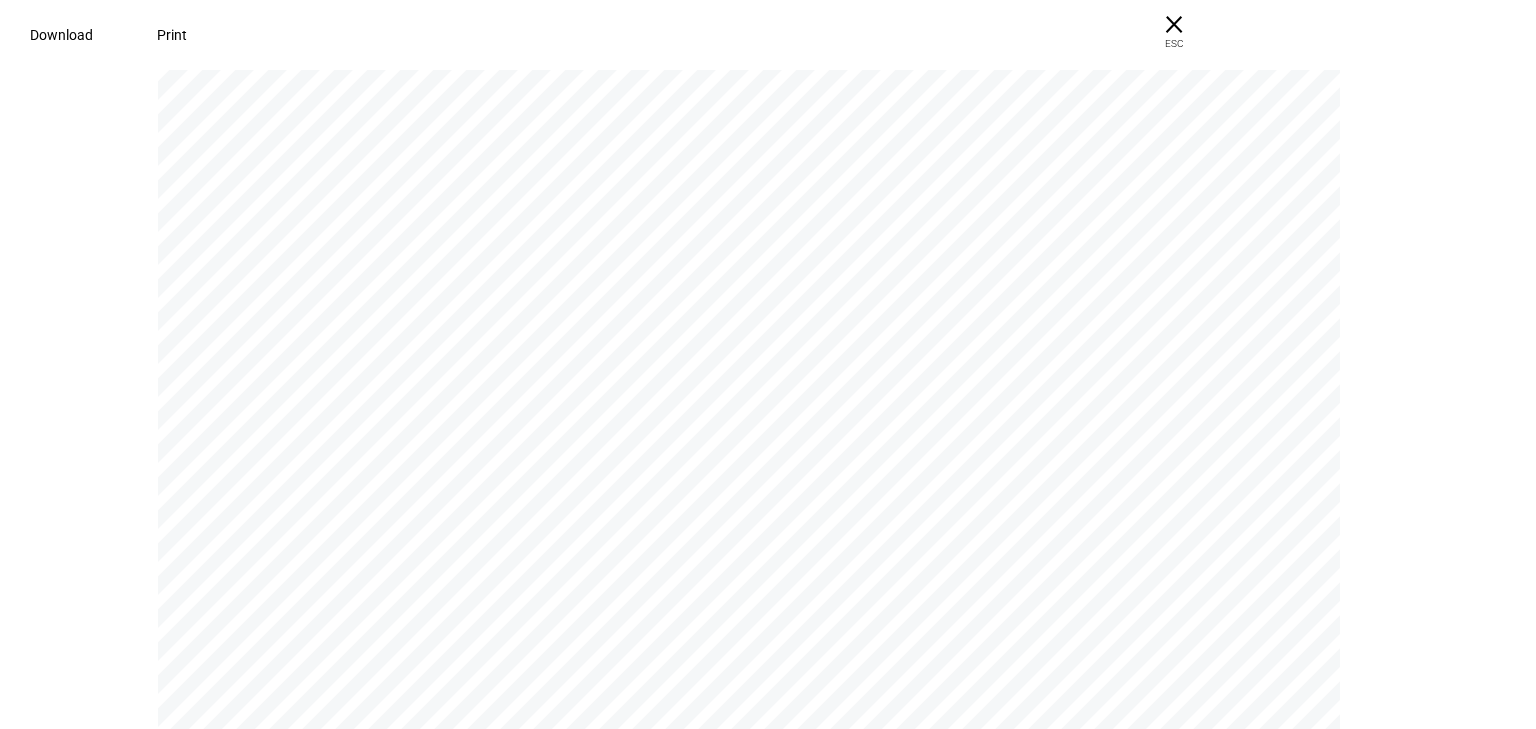 scroll, scrollTop: 0, scrollLeft: 0, axis: both 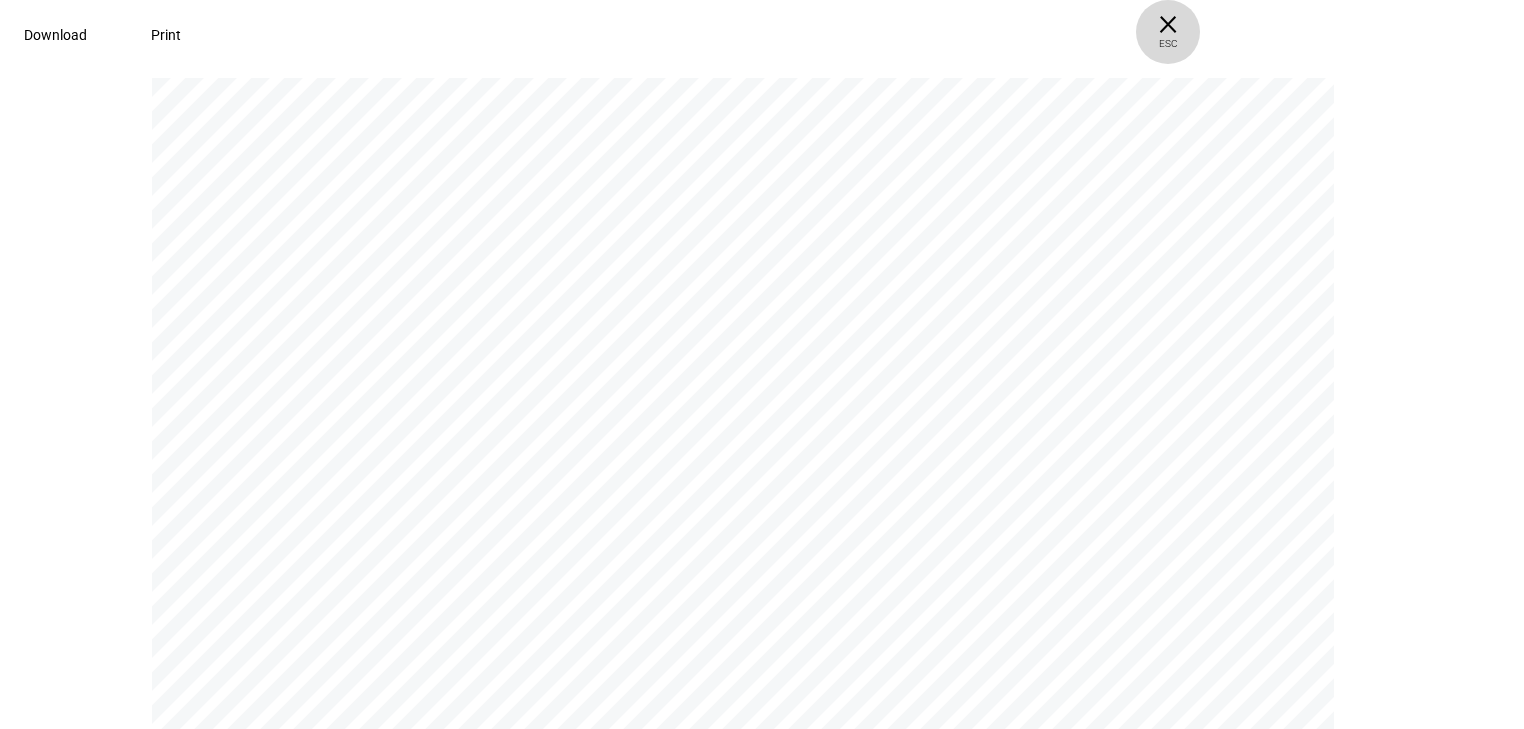 click on "×  ESC" at bounding box center [1168, 32] 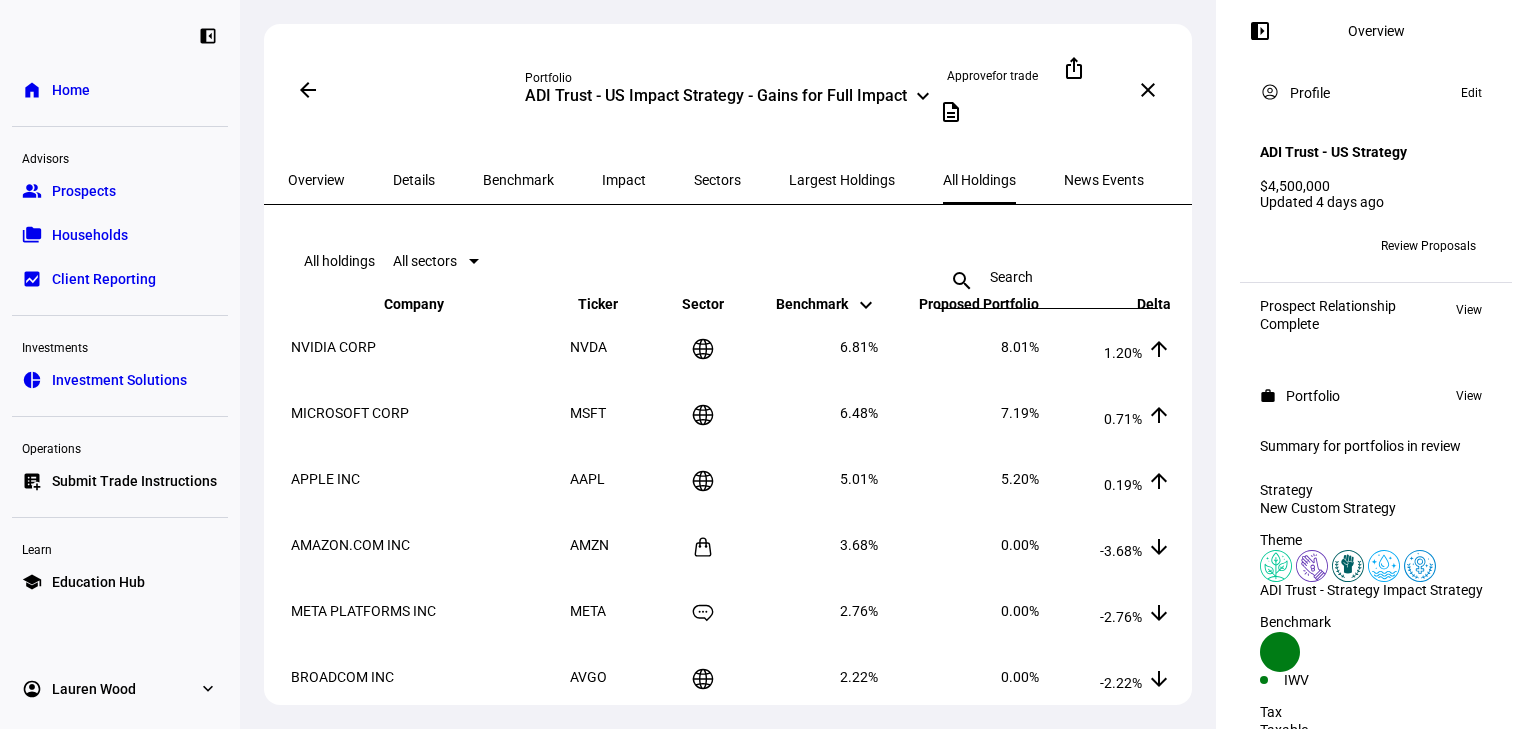click on "Overview" at bounding box center (316, 180) 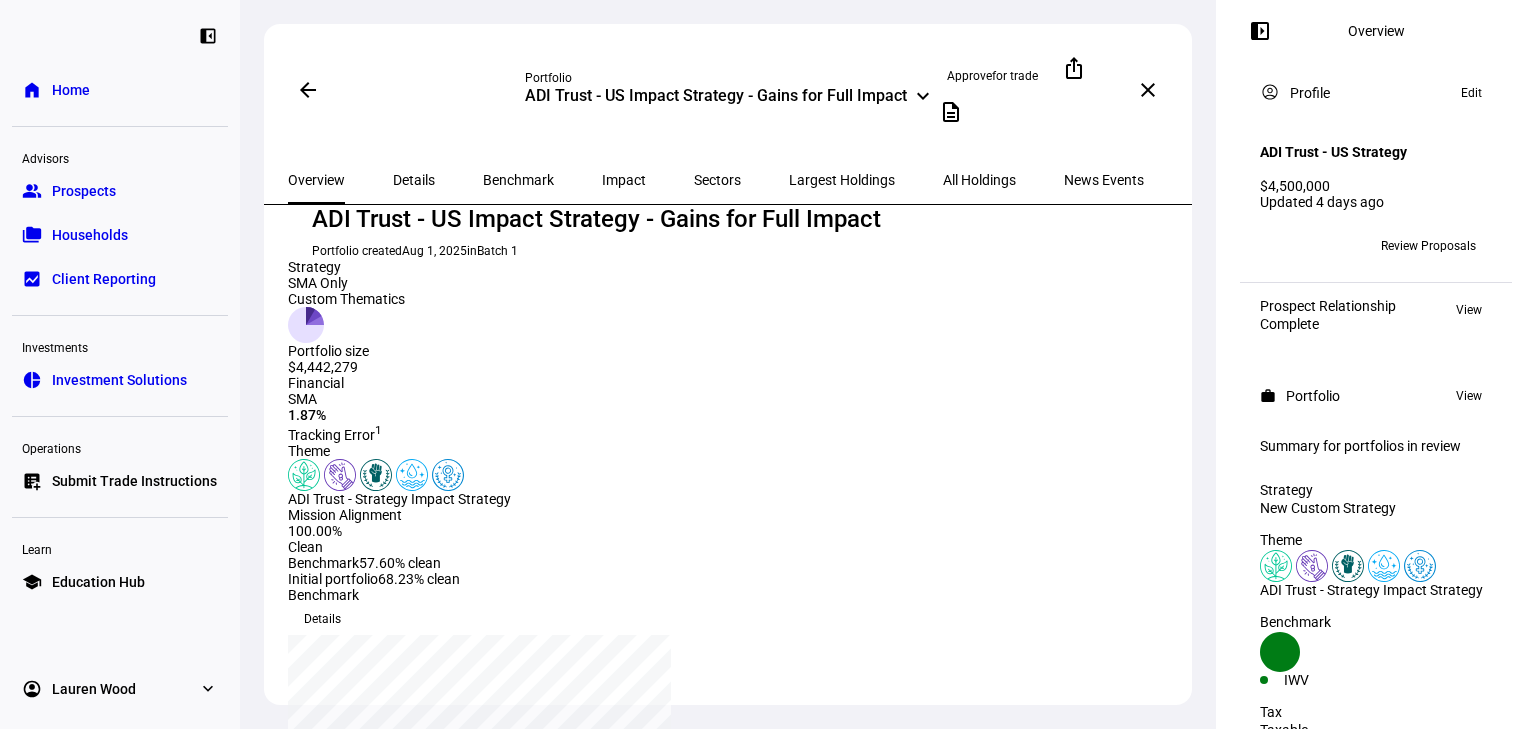 scroll, scrollTop: 0, scrollLeft: 0, axis: both 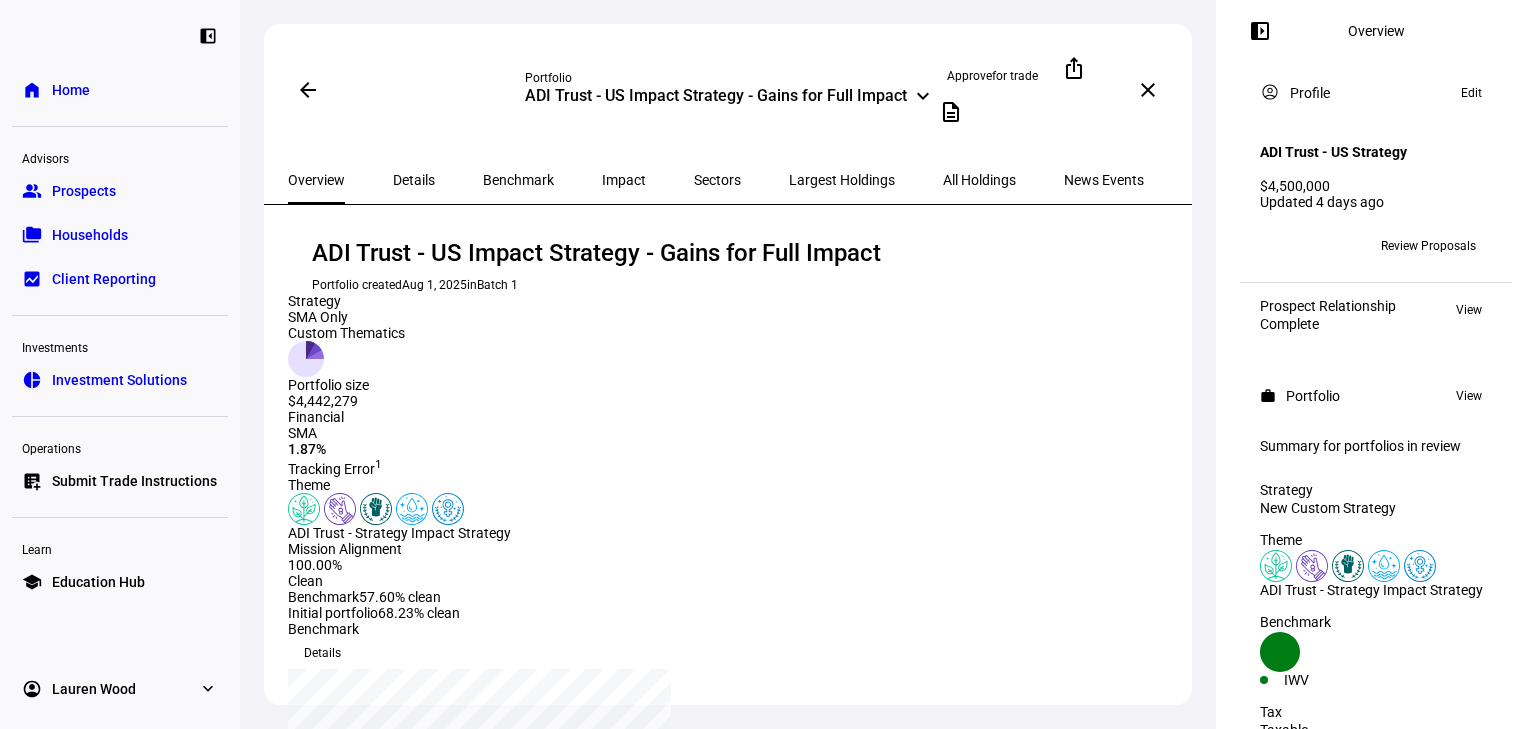 click on "arrow_back Portfolio ADI Trust - US Impact Strategy - Gains for Full Impact keyboard_arrow_down Approve for trade ios_share description more_vert close" 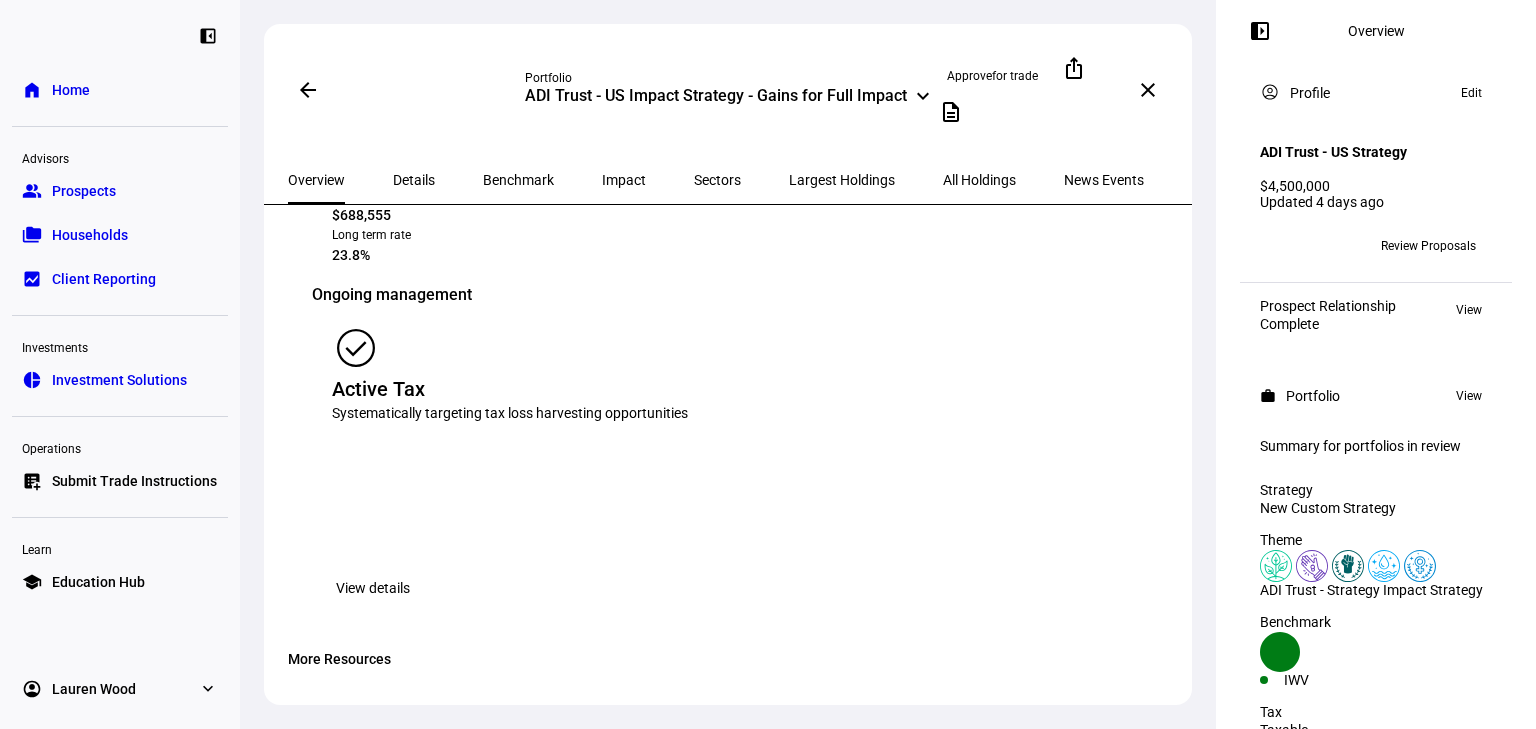 scroll, scrollTop: 2880, scrollLeft: 0, axis: vertical 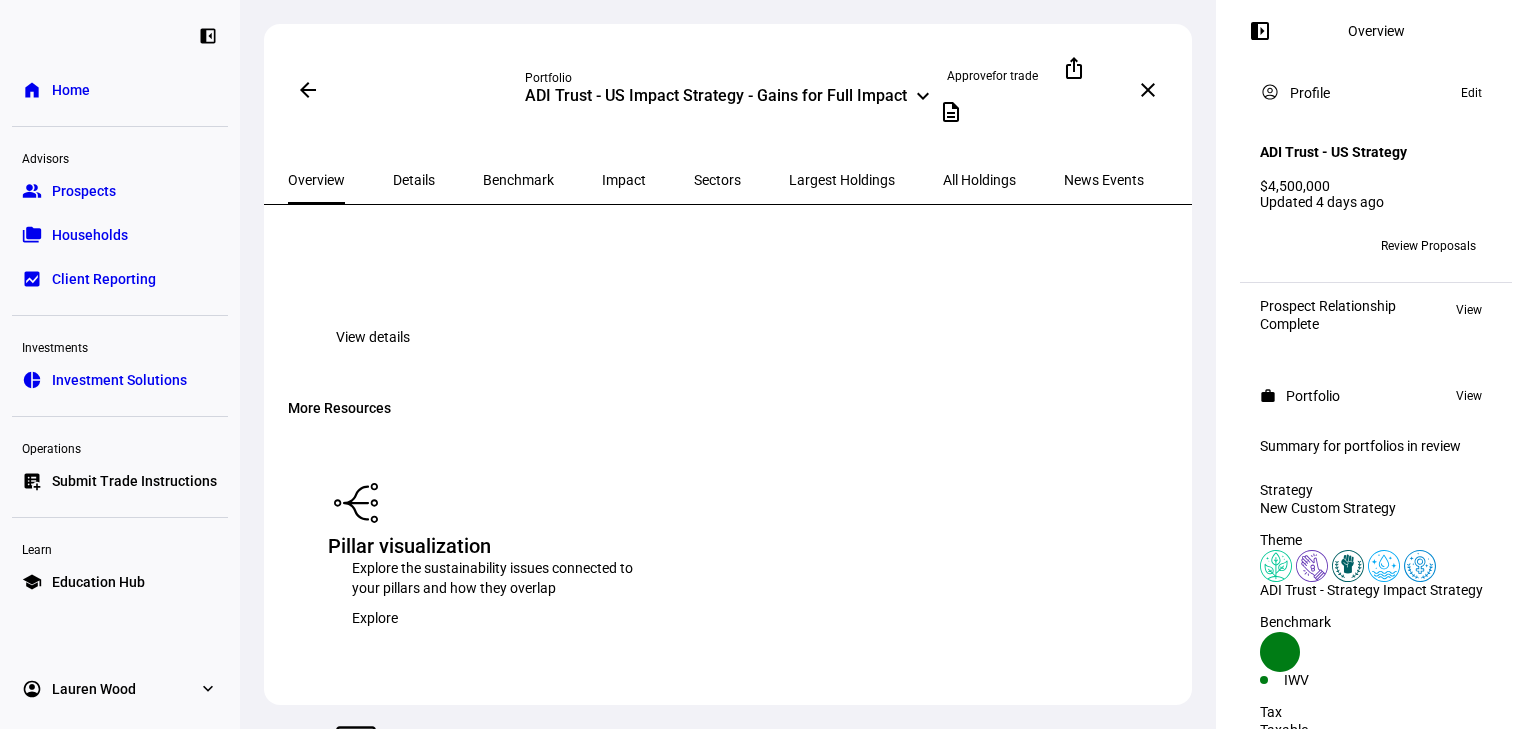 click 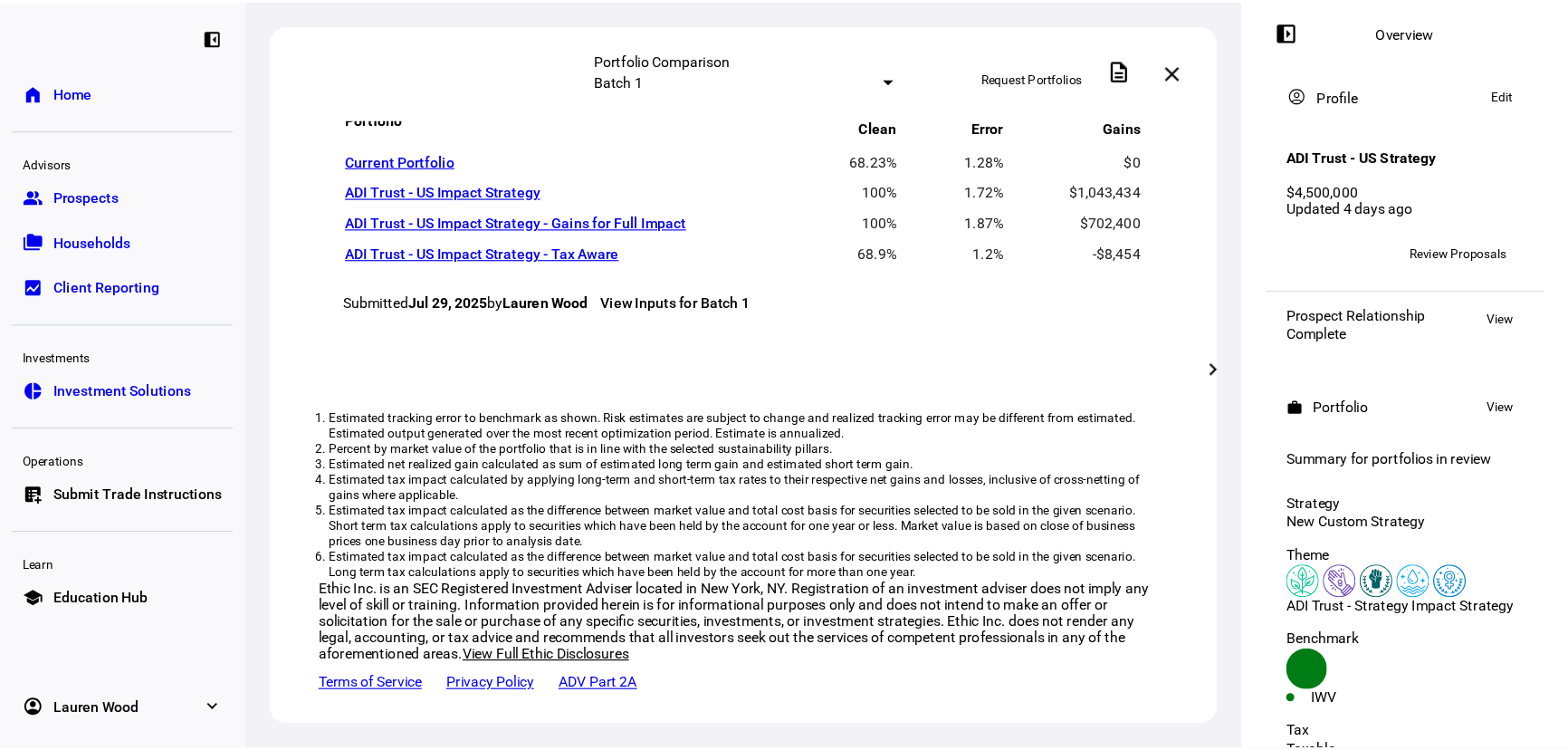 scroll, scrollTop: 774, scrollLeft: 0, axis: vertical 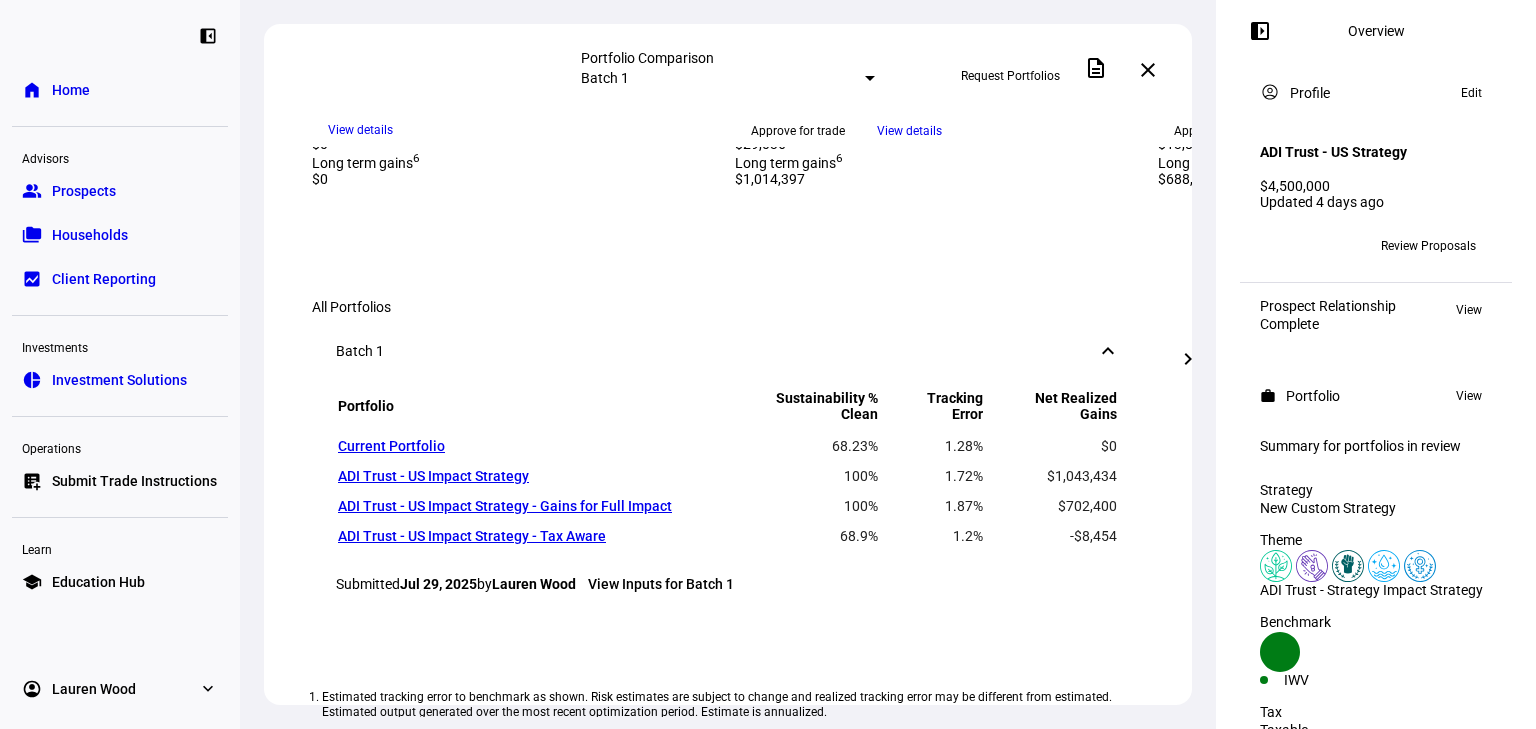 click on "View details" 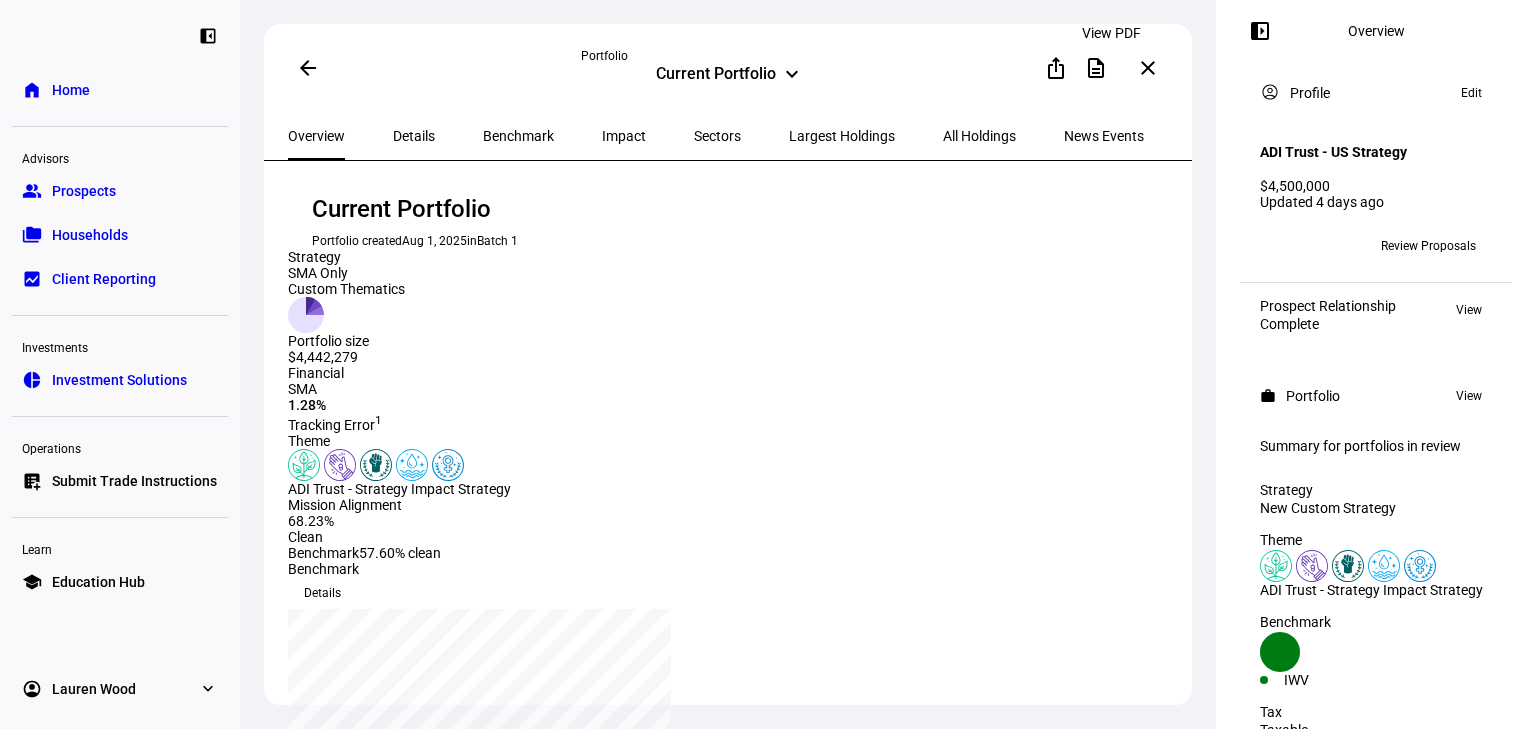 click on "description" 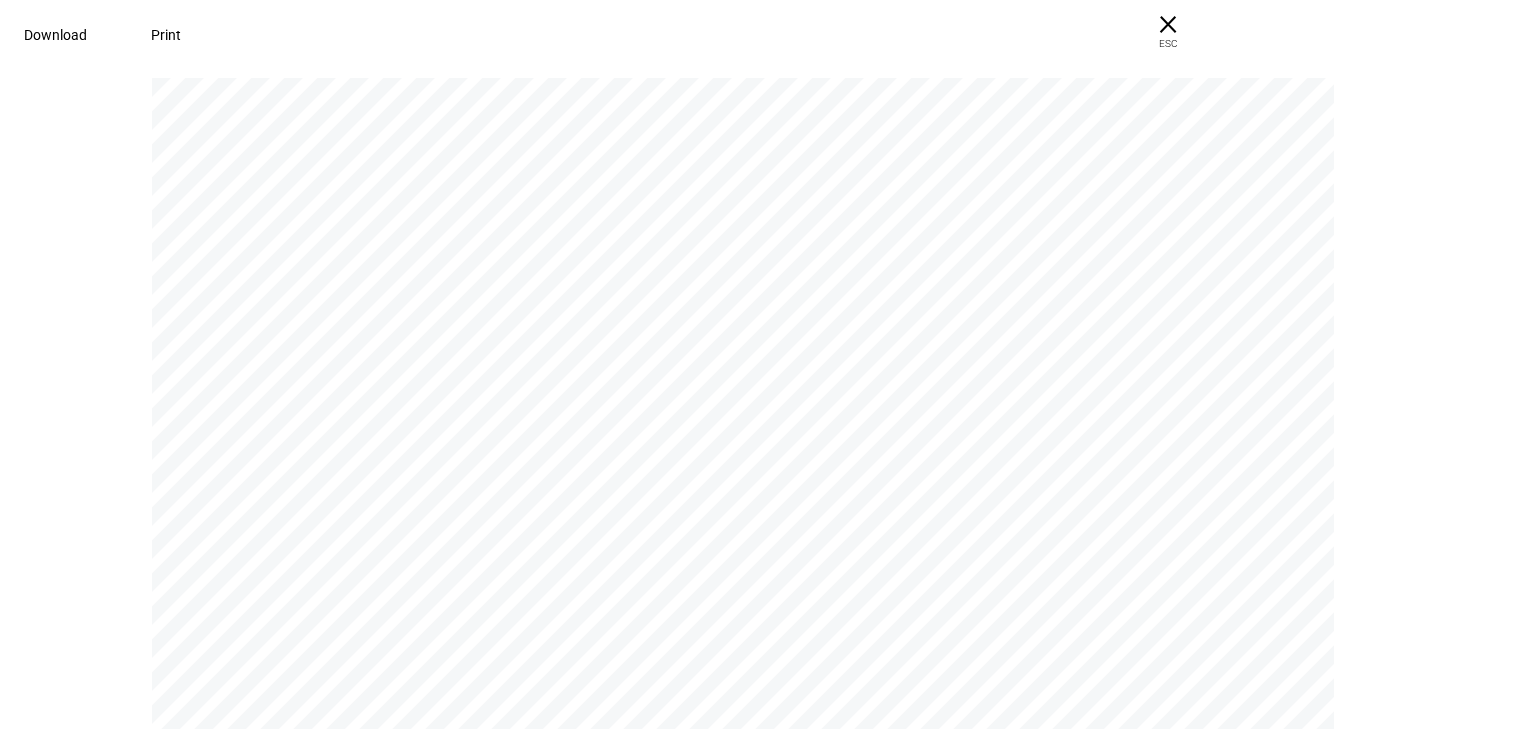 type 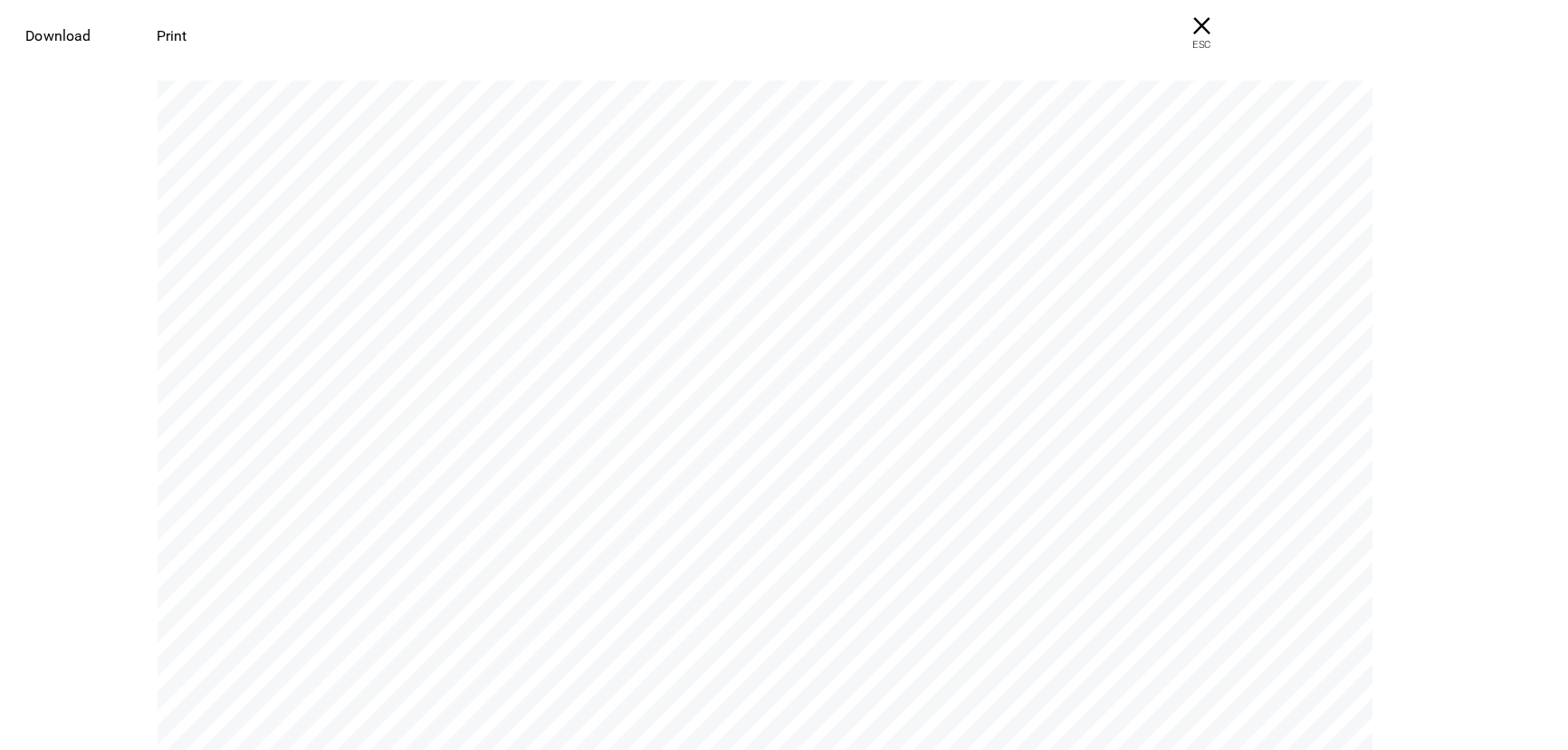 scroll, scrollTop: 193, scrollLeft: 0, axis: vertical 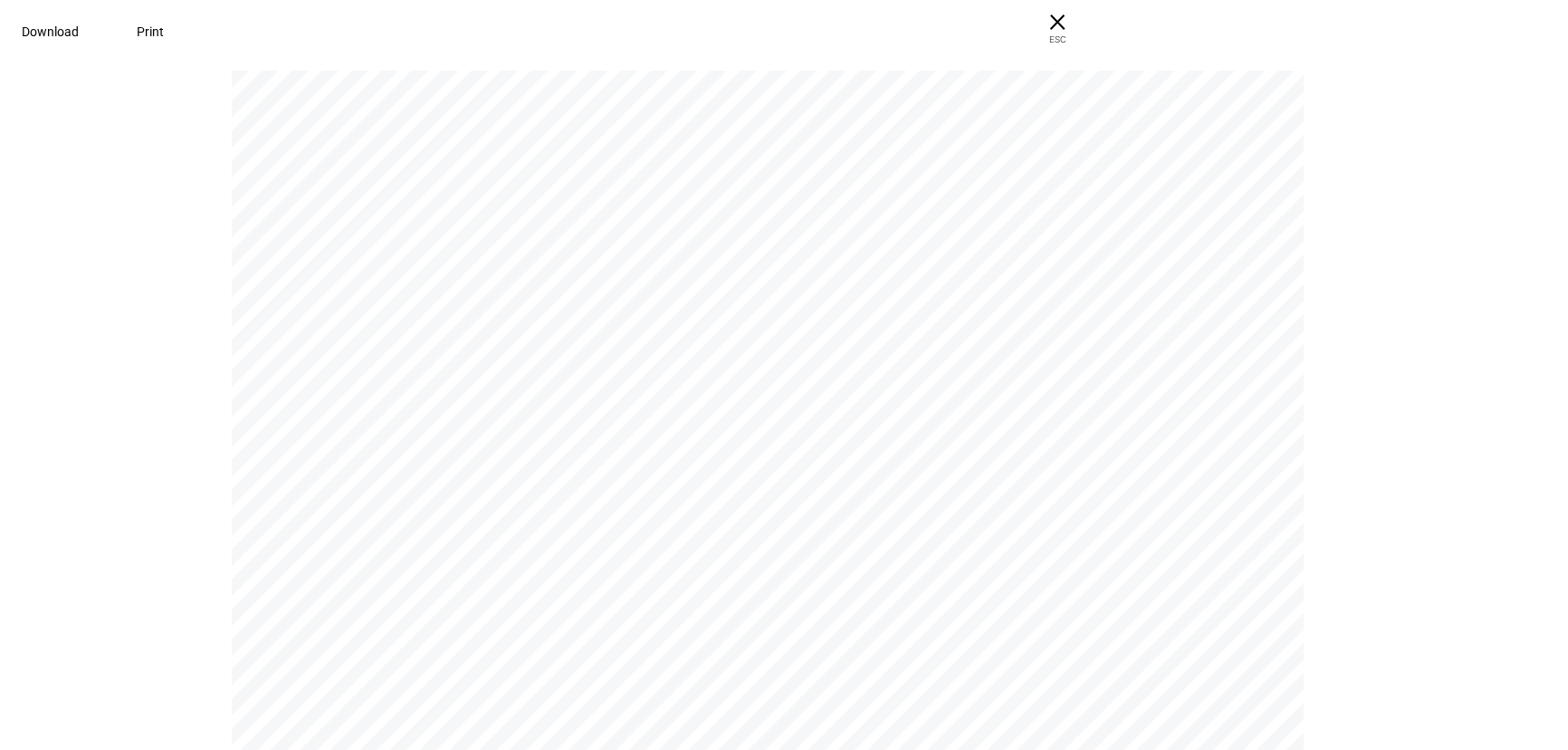drag, startPoint x: 1290, startPoint y: 24, endPoint x: 904, endPoint y: 155, distance: 407.6236 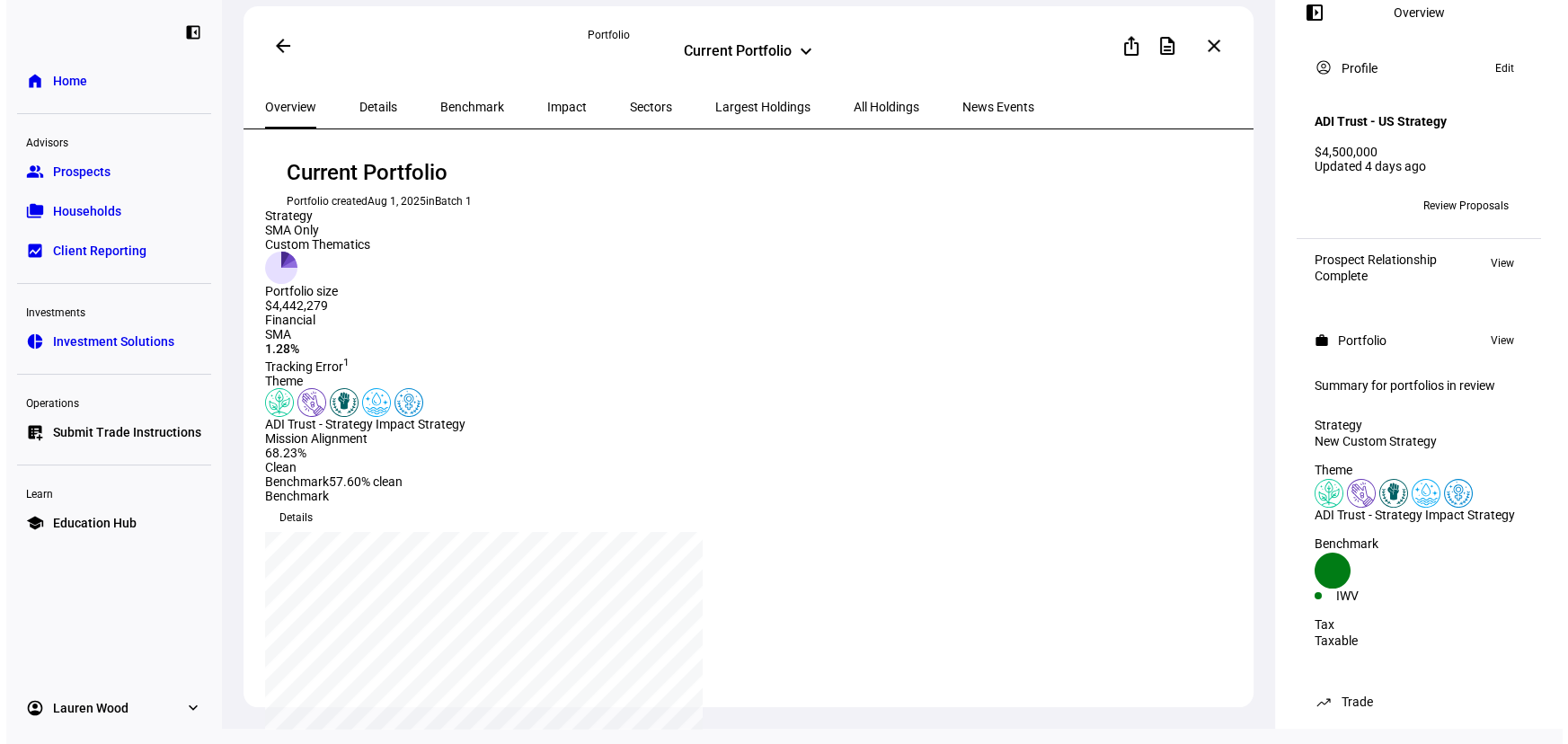 scroll, scrollTop: 0, scrollLeft: 0, axis: both 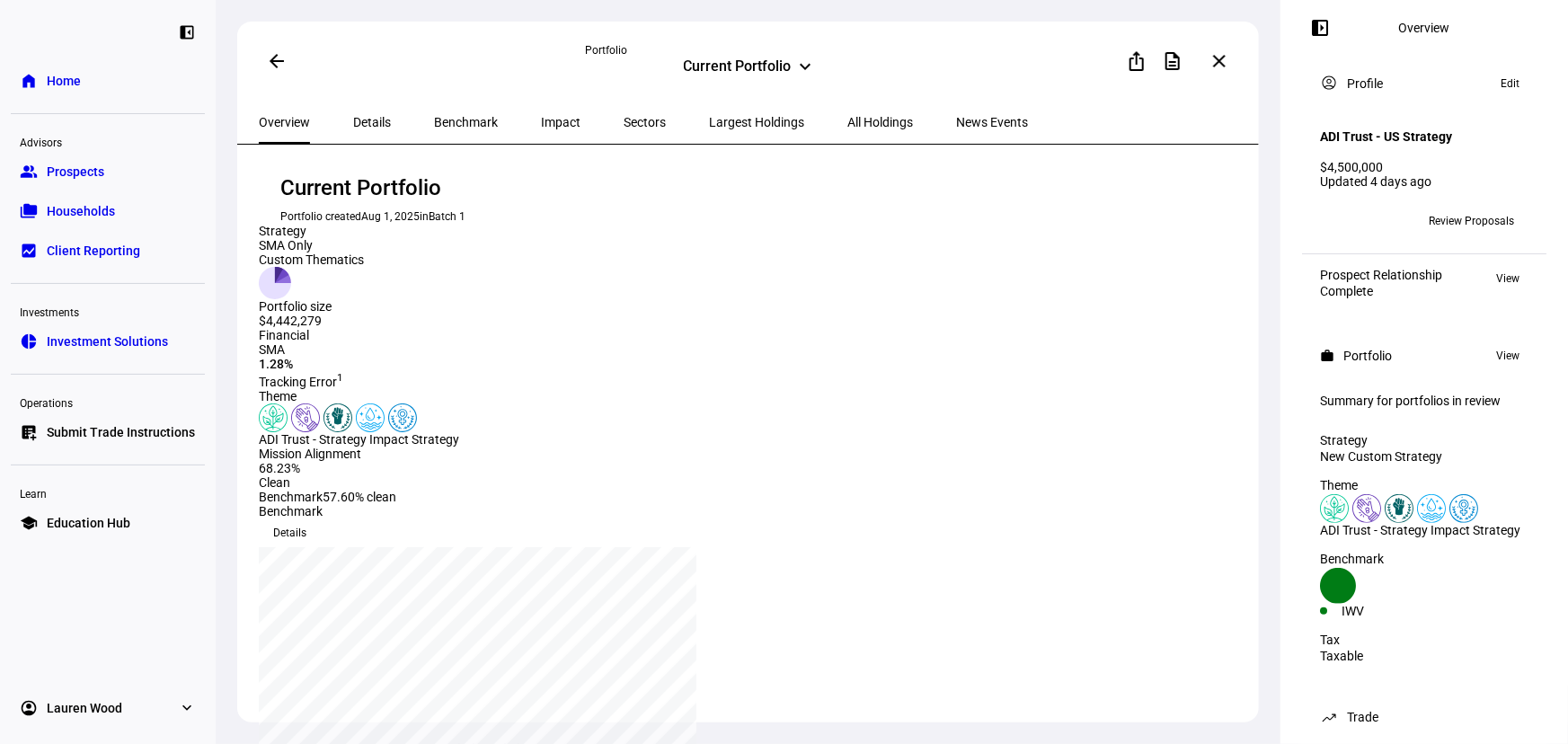 click on "Impact" at bounding box center [561, 122] 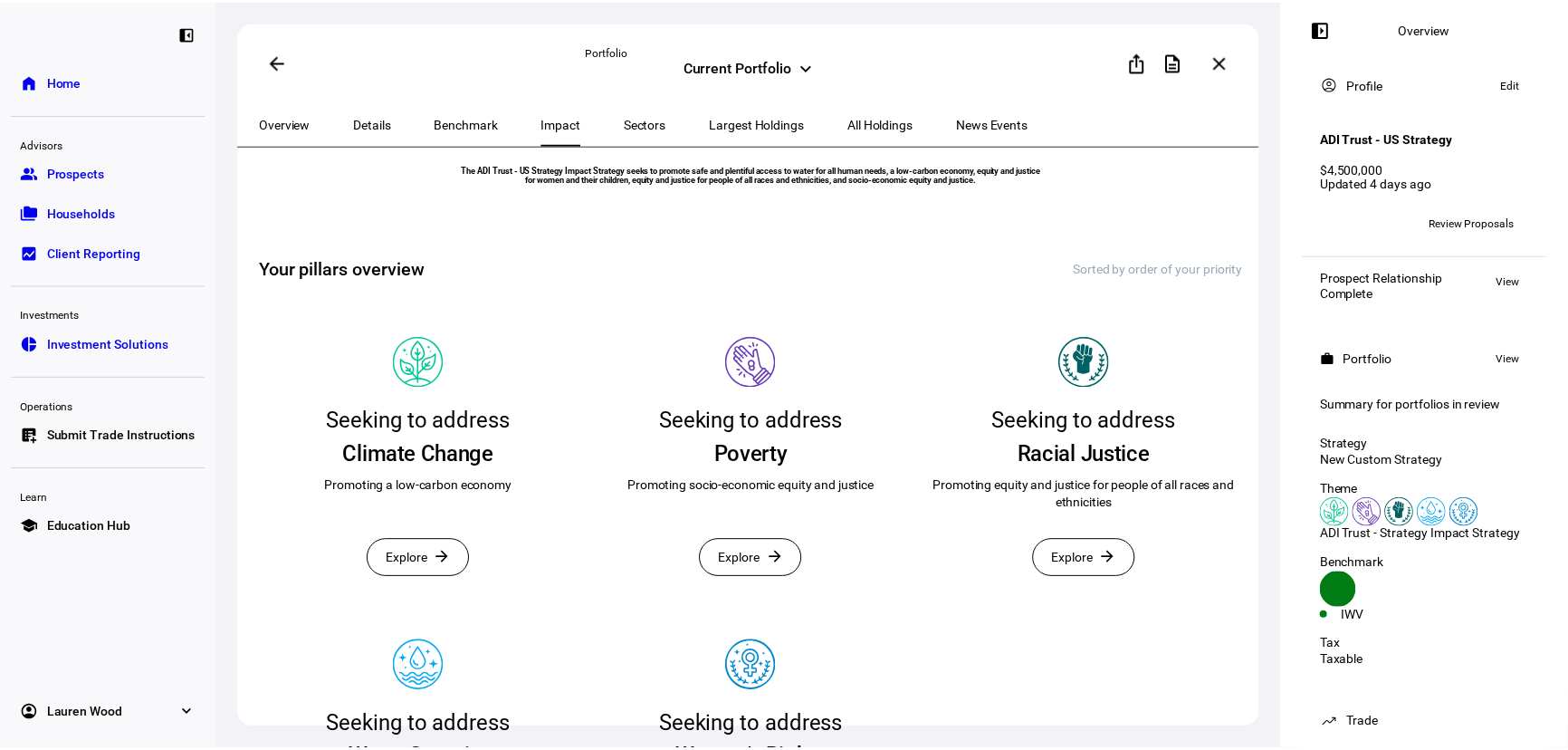 scroll, scrollTop: 219, scrollLeft: 0, axis: vertical 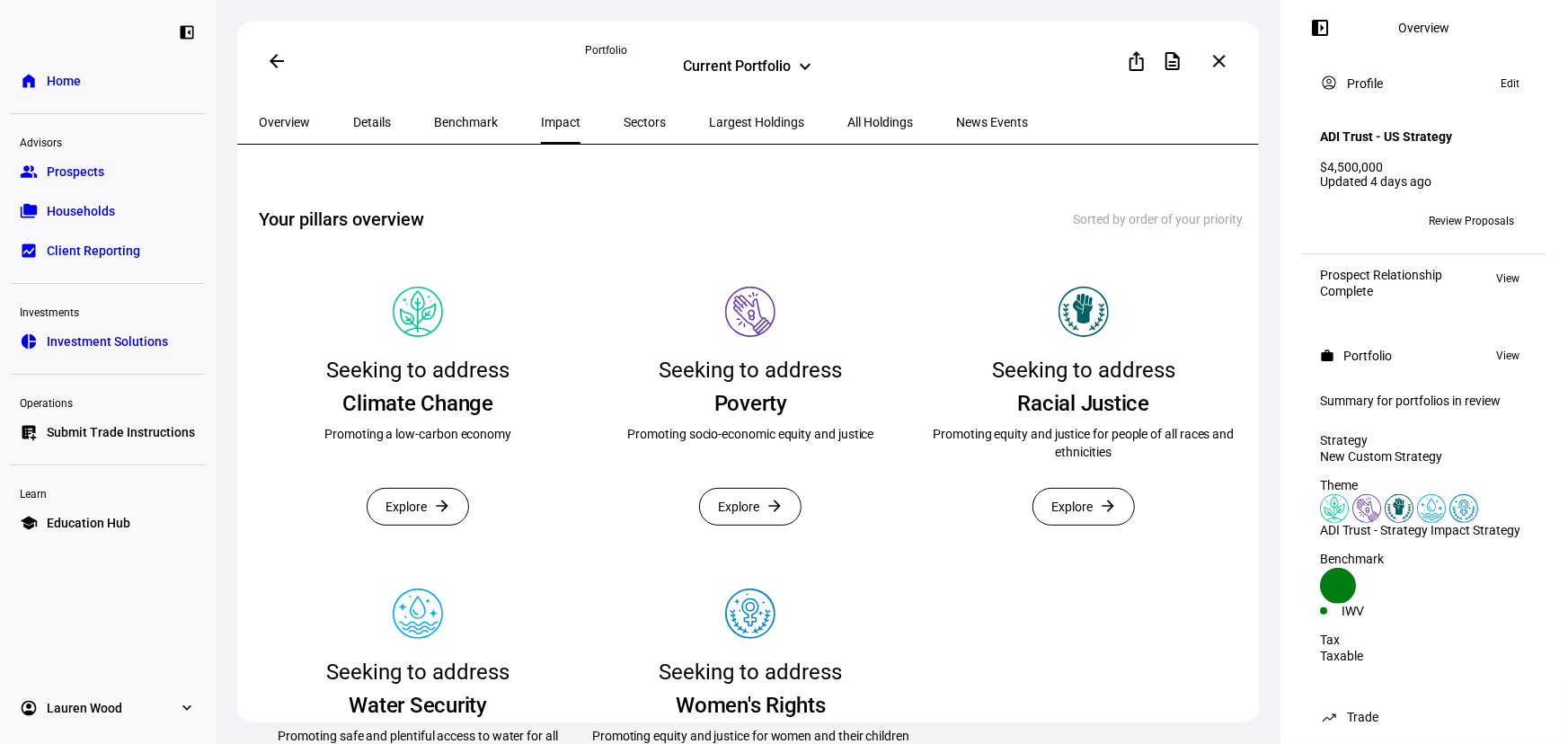 click on "Explore" 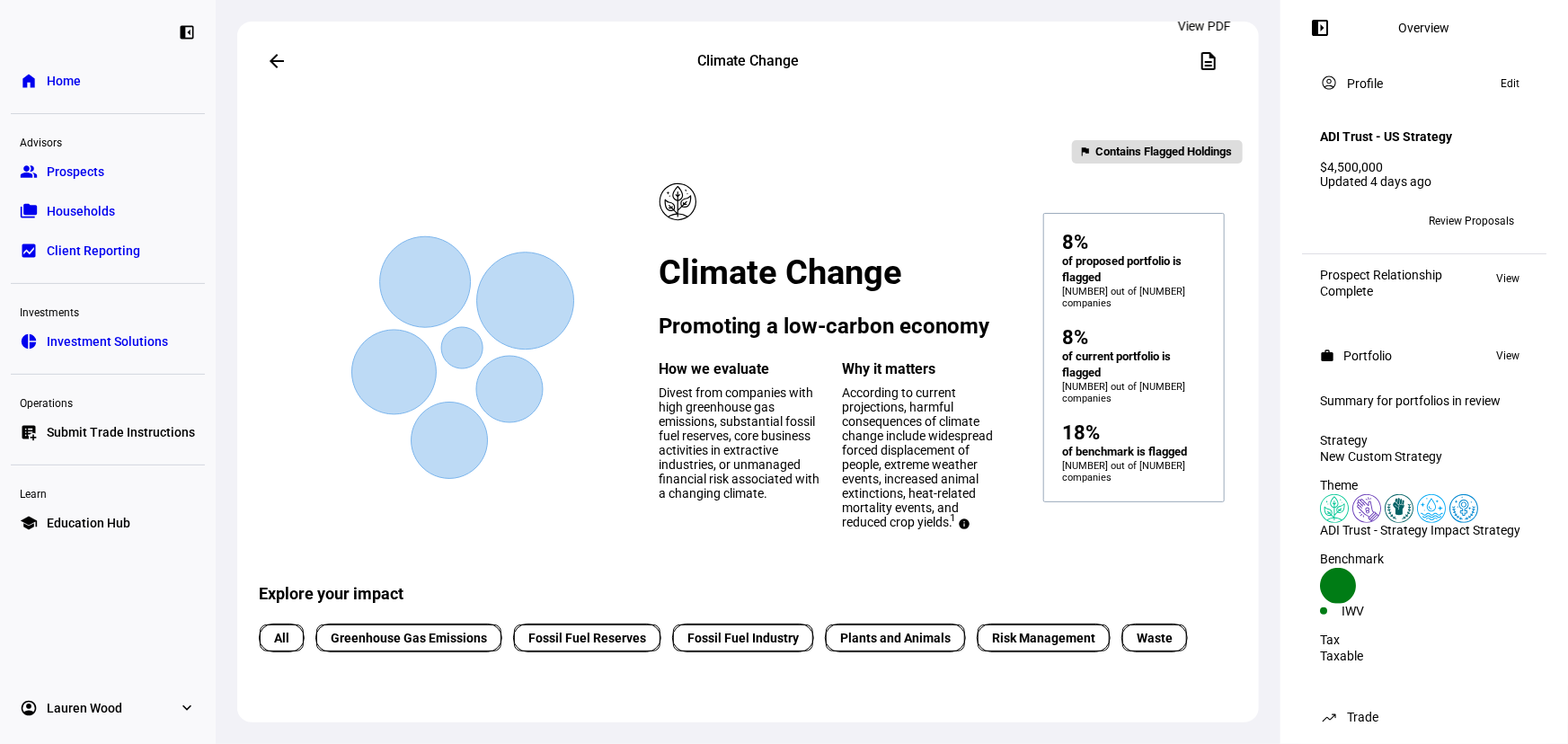 click on "description" 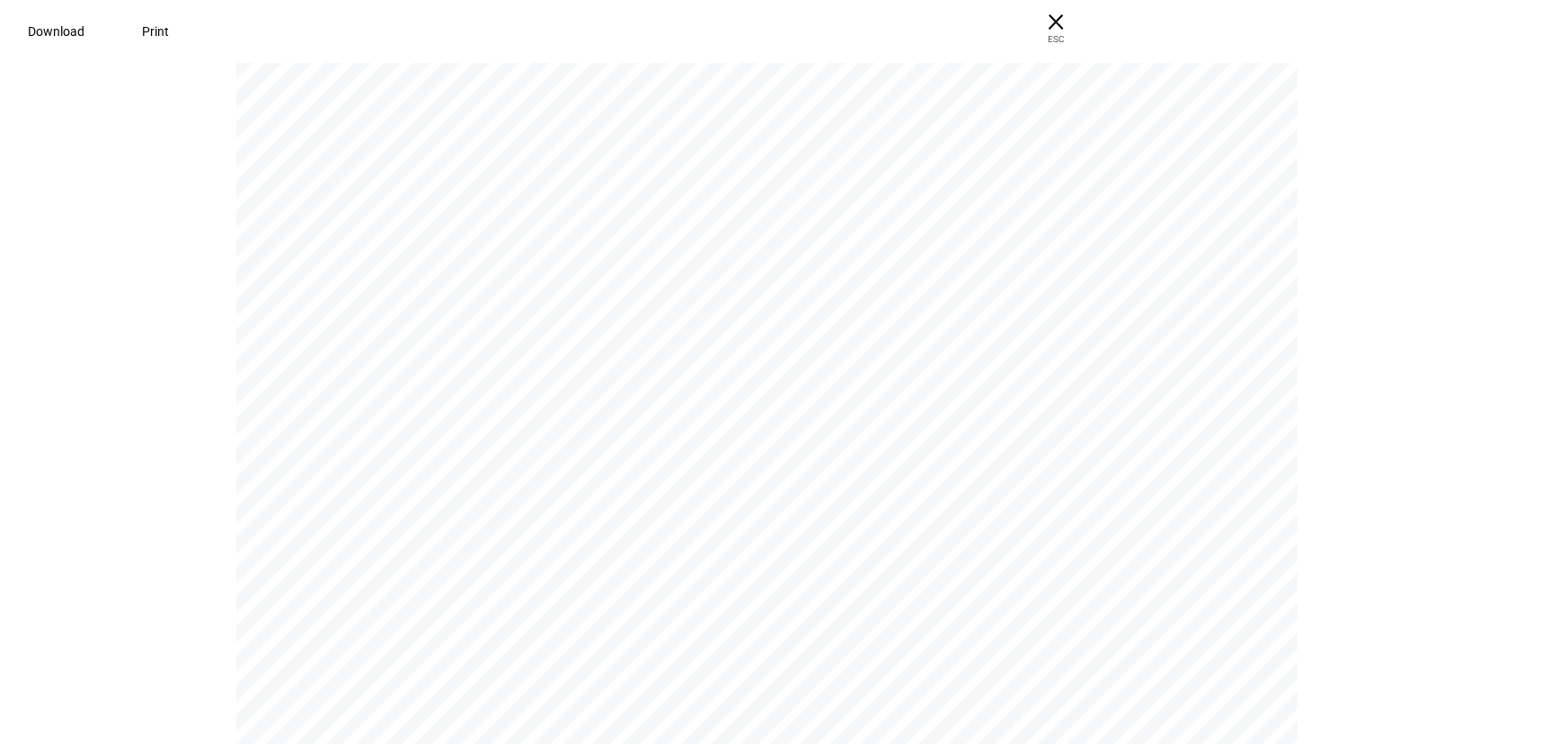 scroll, scrollTop: 0, scrollLeft: 0, axis: both 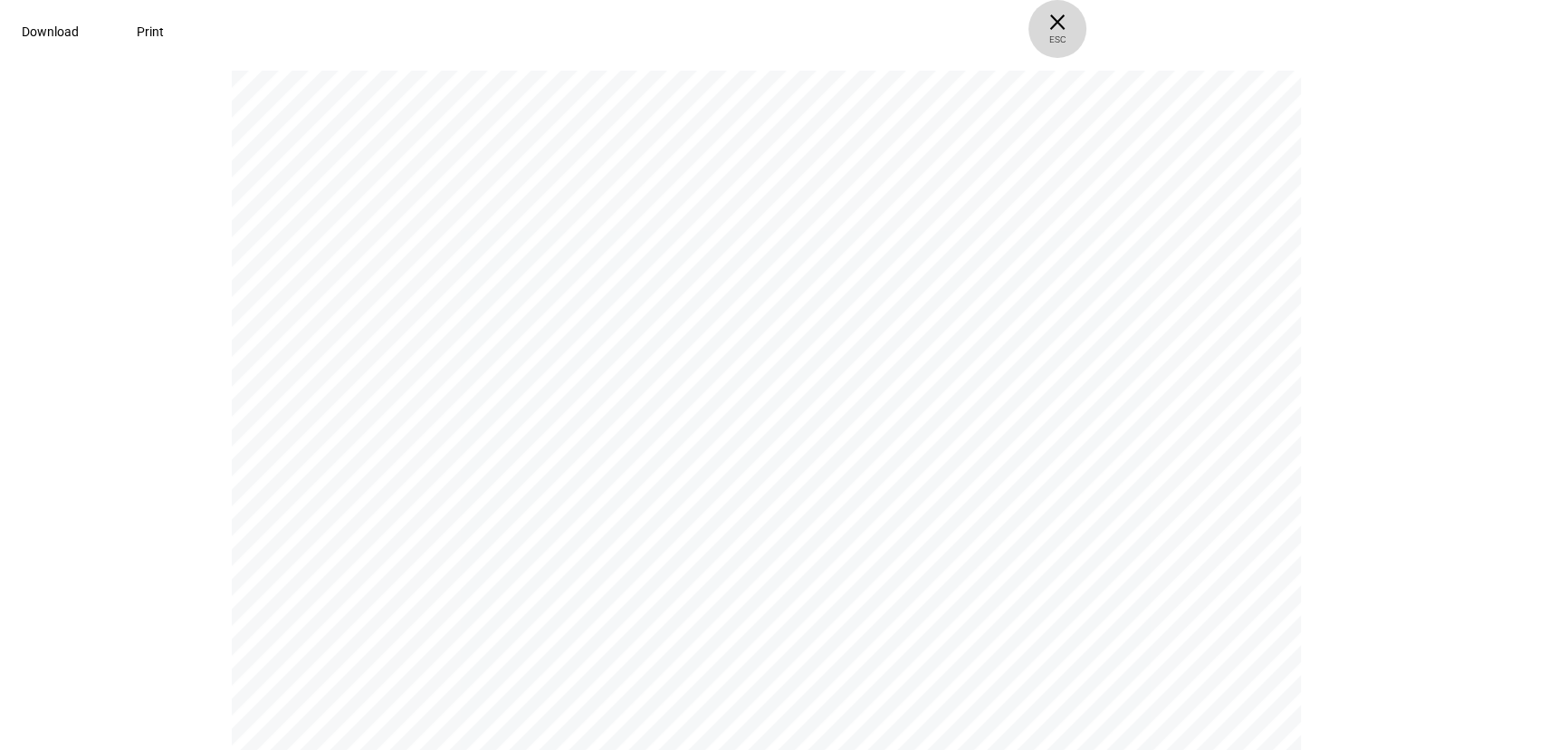 click on "×  ESC" at bounding box center [1057, 29] 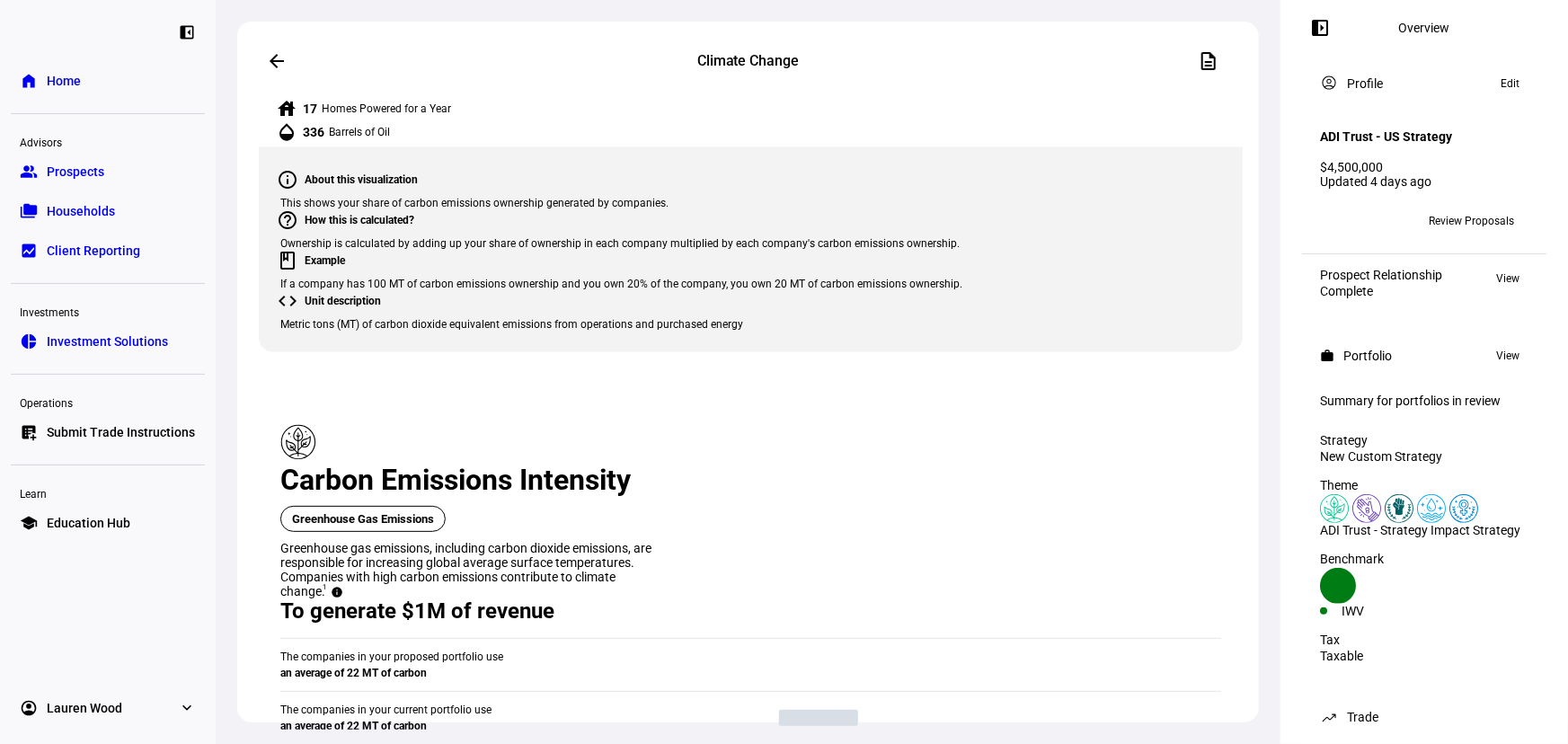 scroll, scrollTop: 1525, scrollLeft: 0, axis: vertical 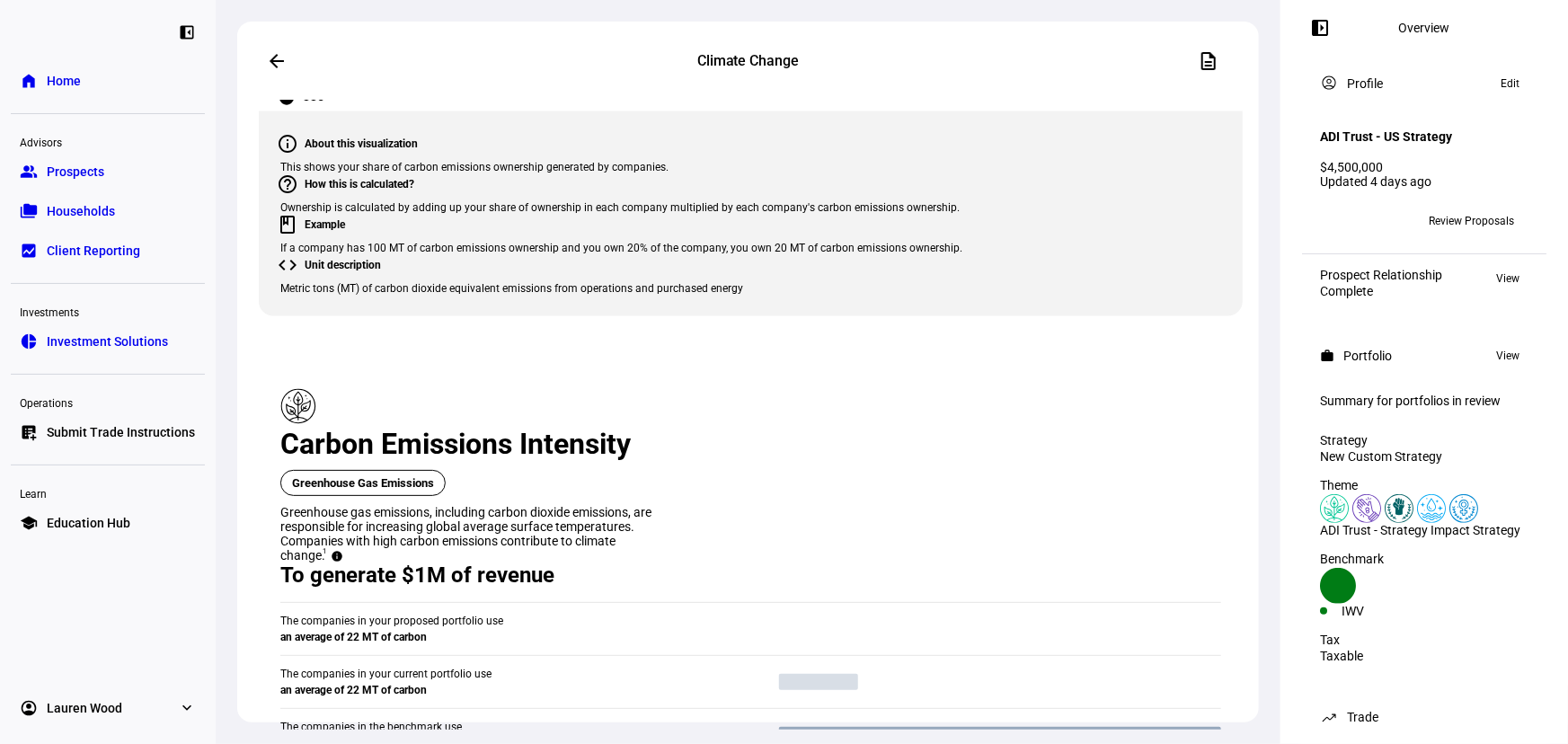 click on "From benchmark" at bounding box center [466, 1446] 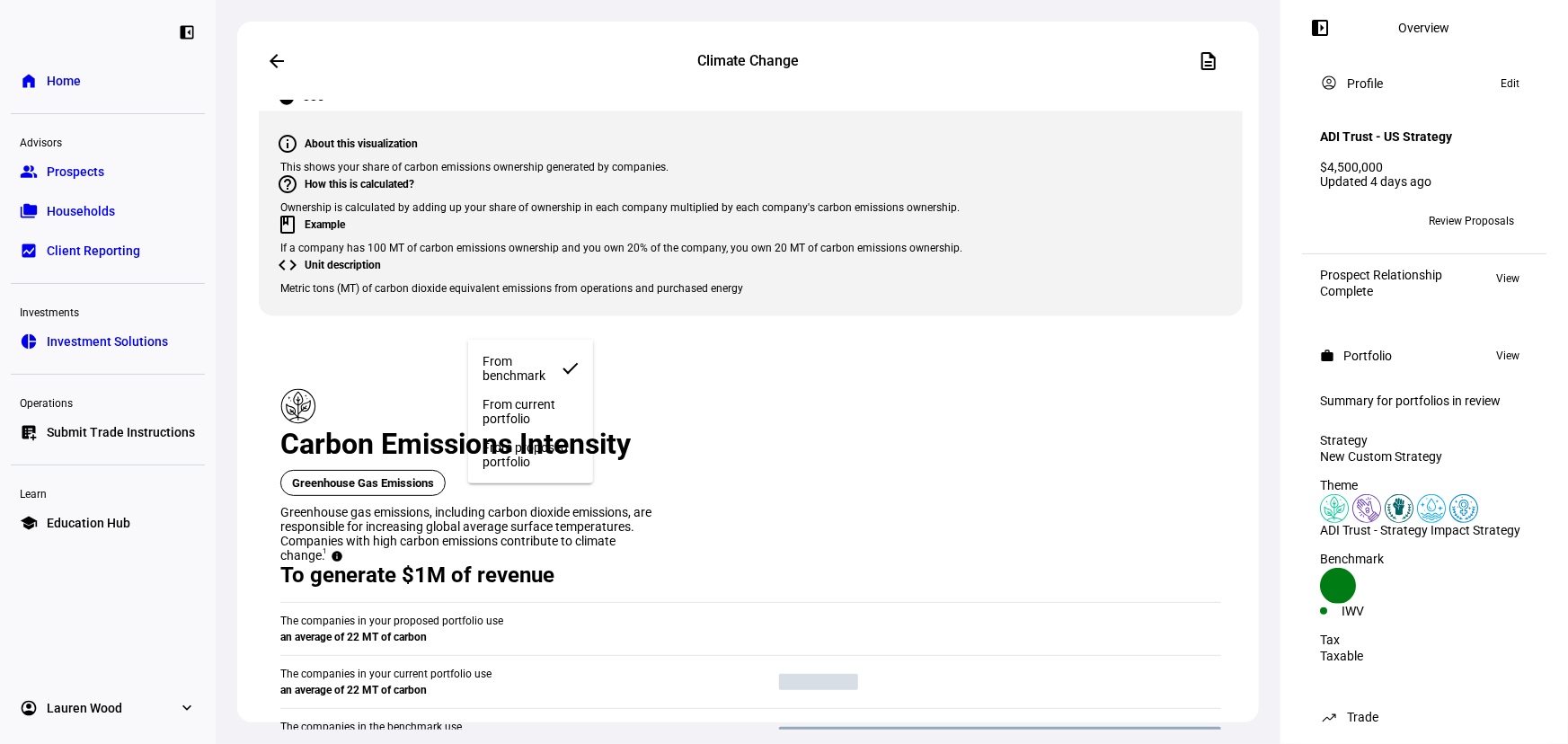 click on "From current portfolio" at bounding box center (530, 412) 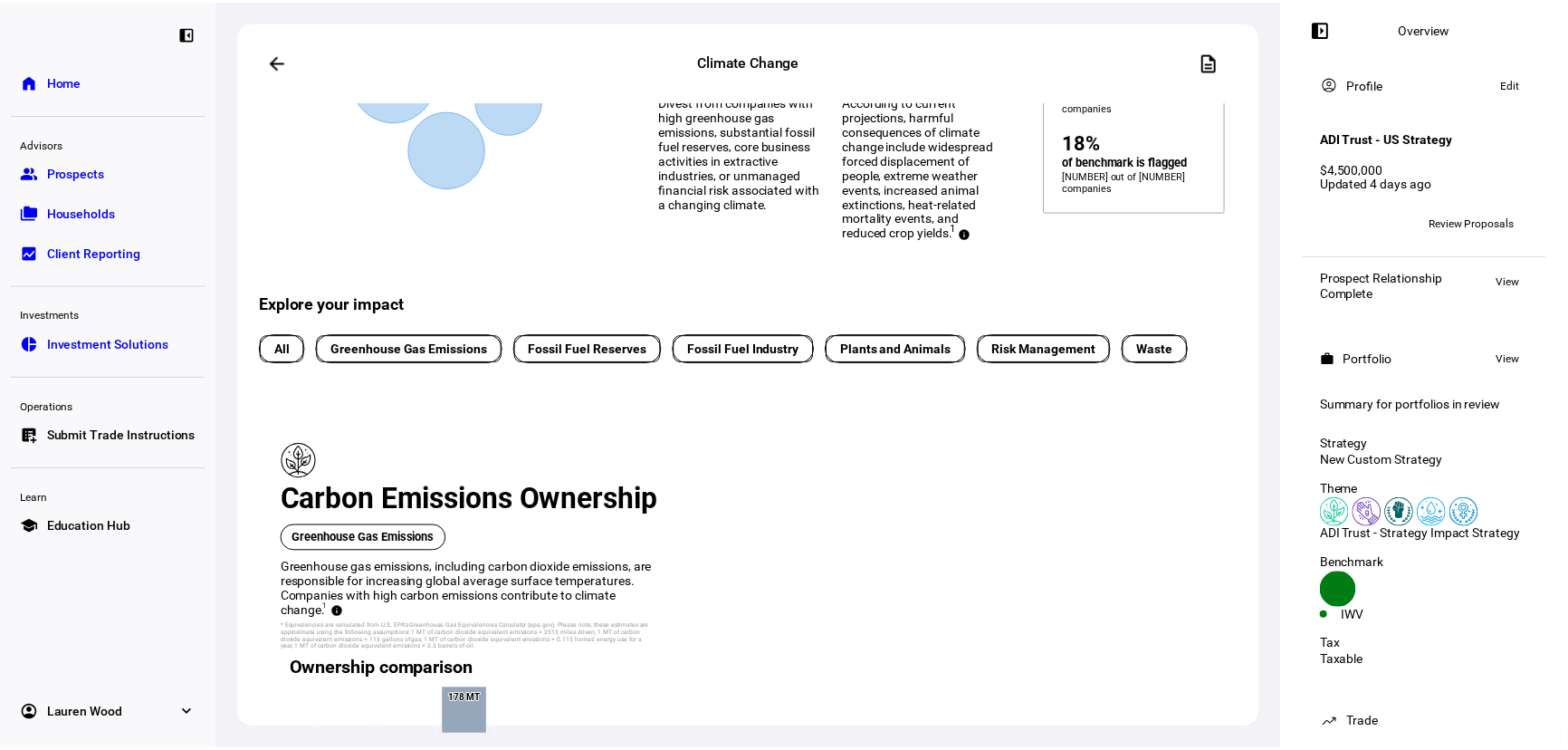 scroll, scrollTop: 0, scrollLeft: 0, axis: both 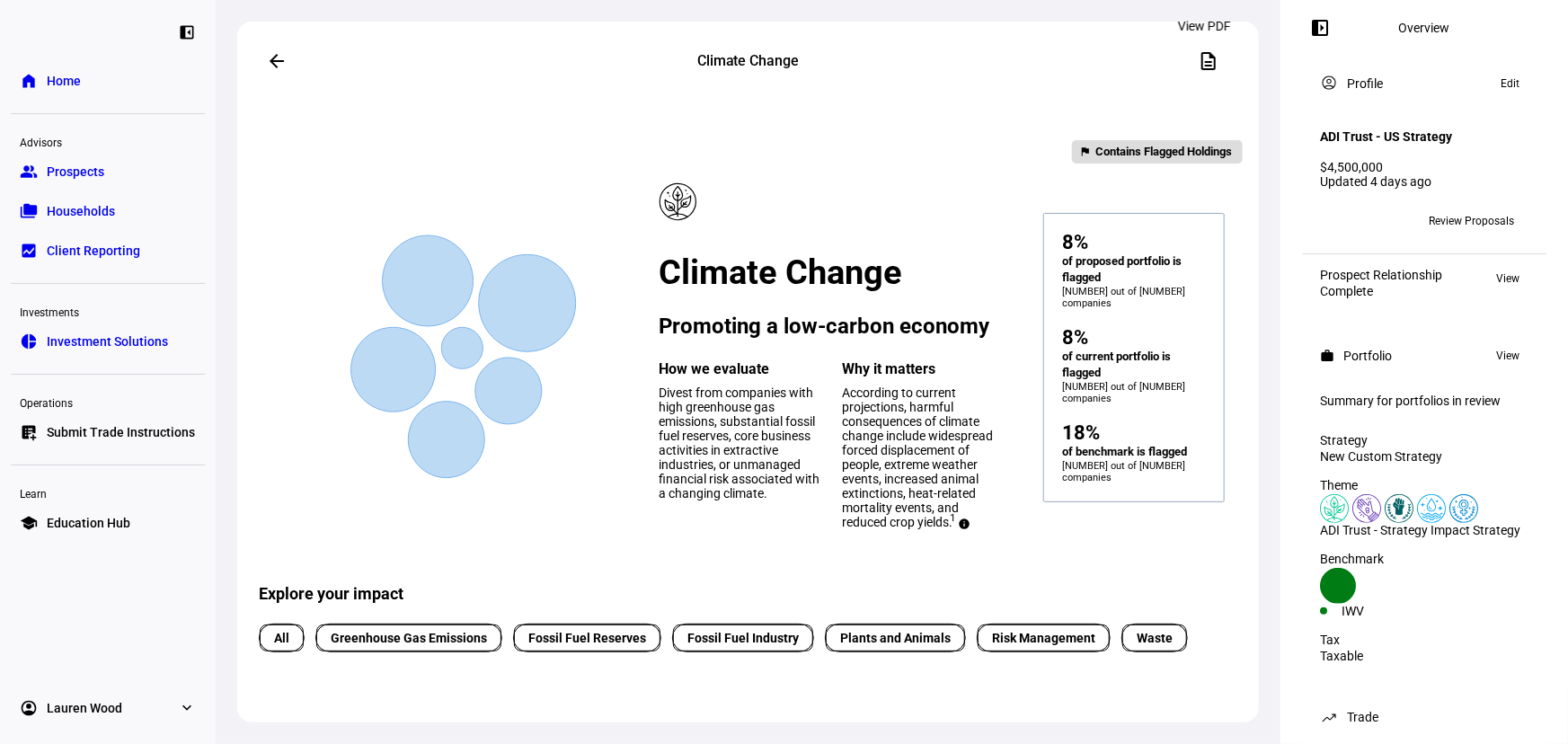 click 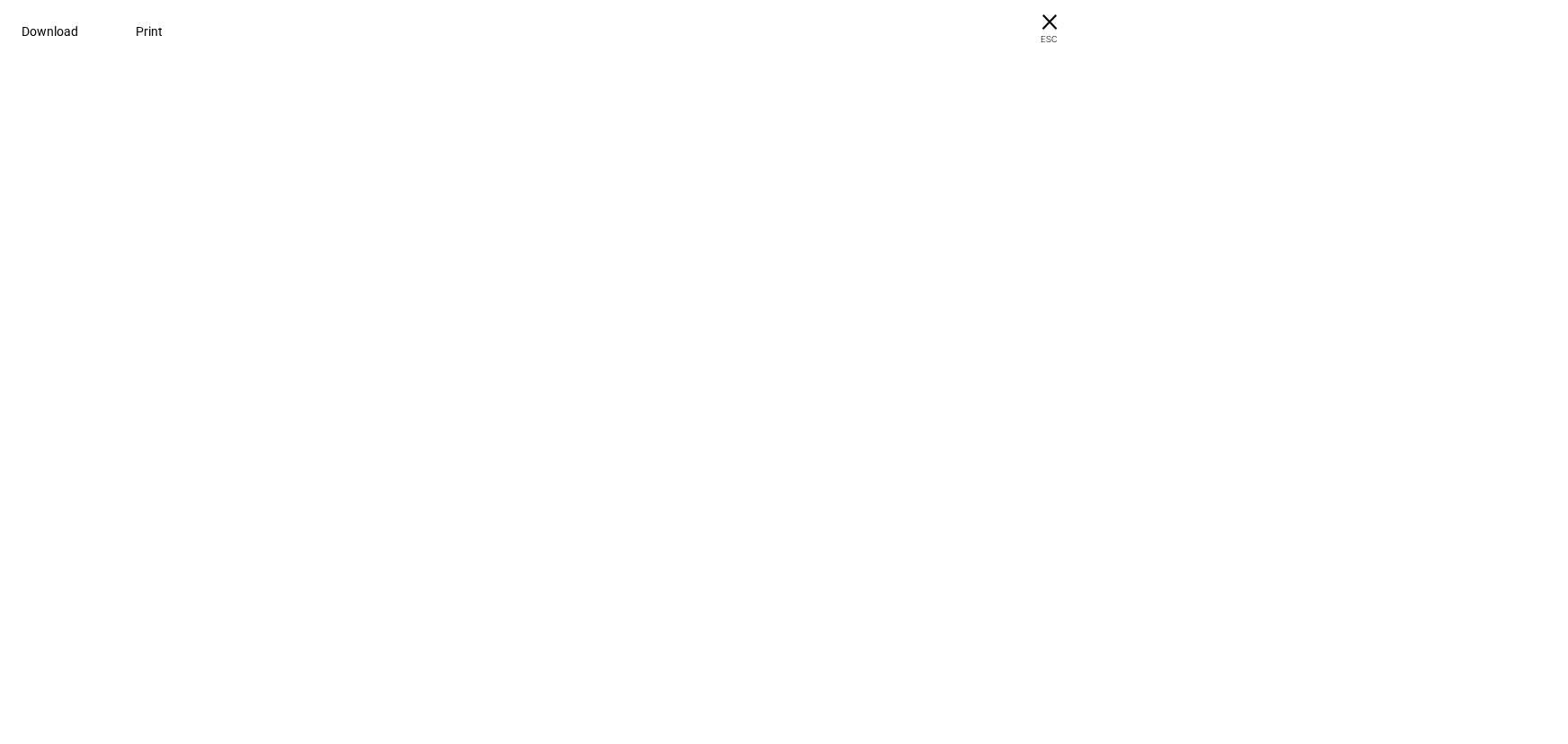 drag, startPoint x: 1338, startPoint y: 268, endPoint x: 1456, endPoint y: 642, distance: 392.17343 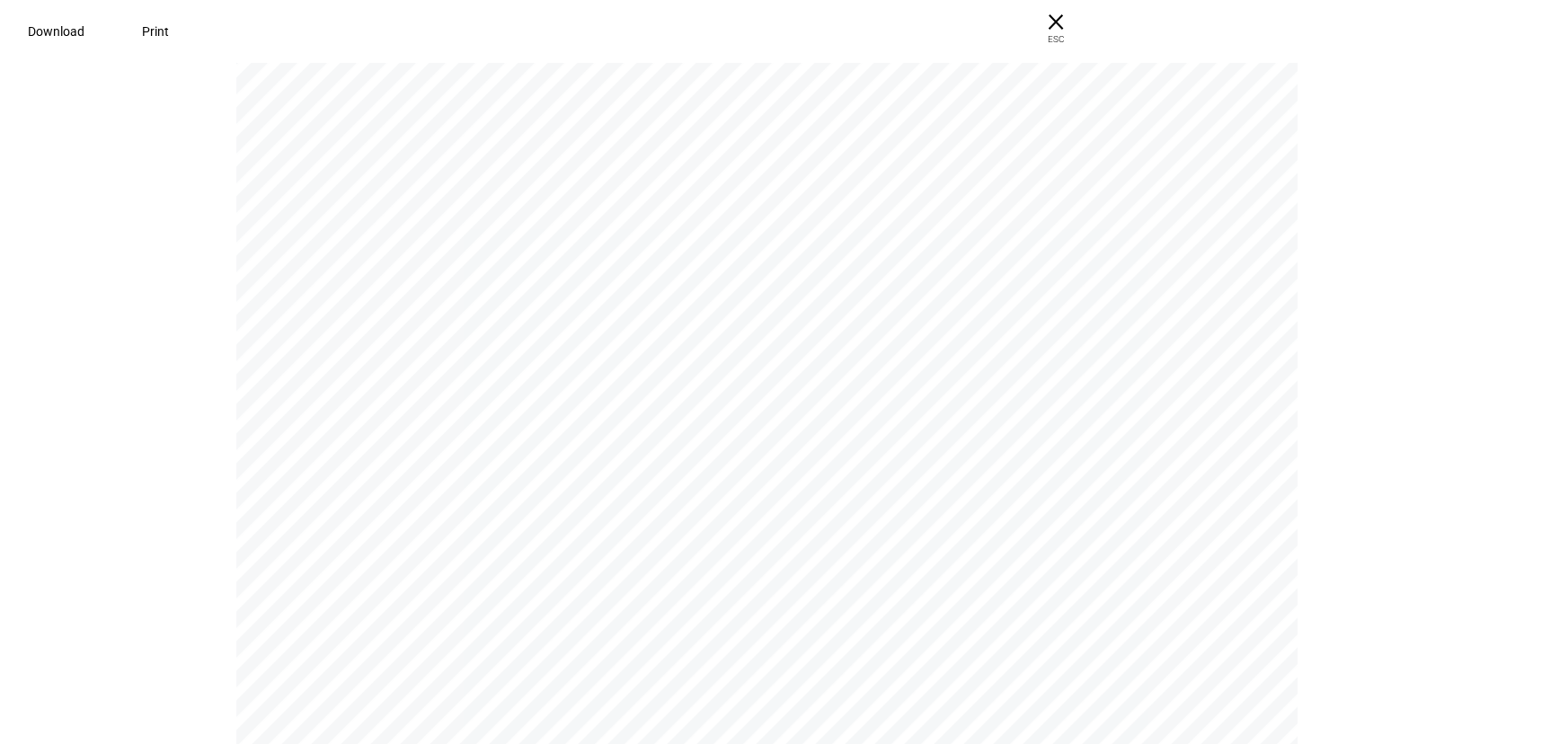 scroll, scrollTop: 0, scrollLeft: 0, axis: both 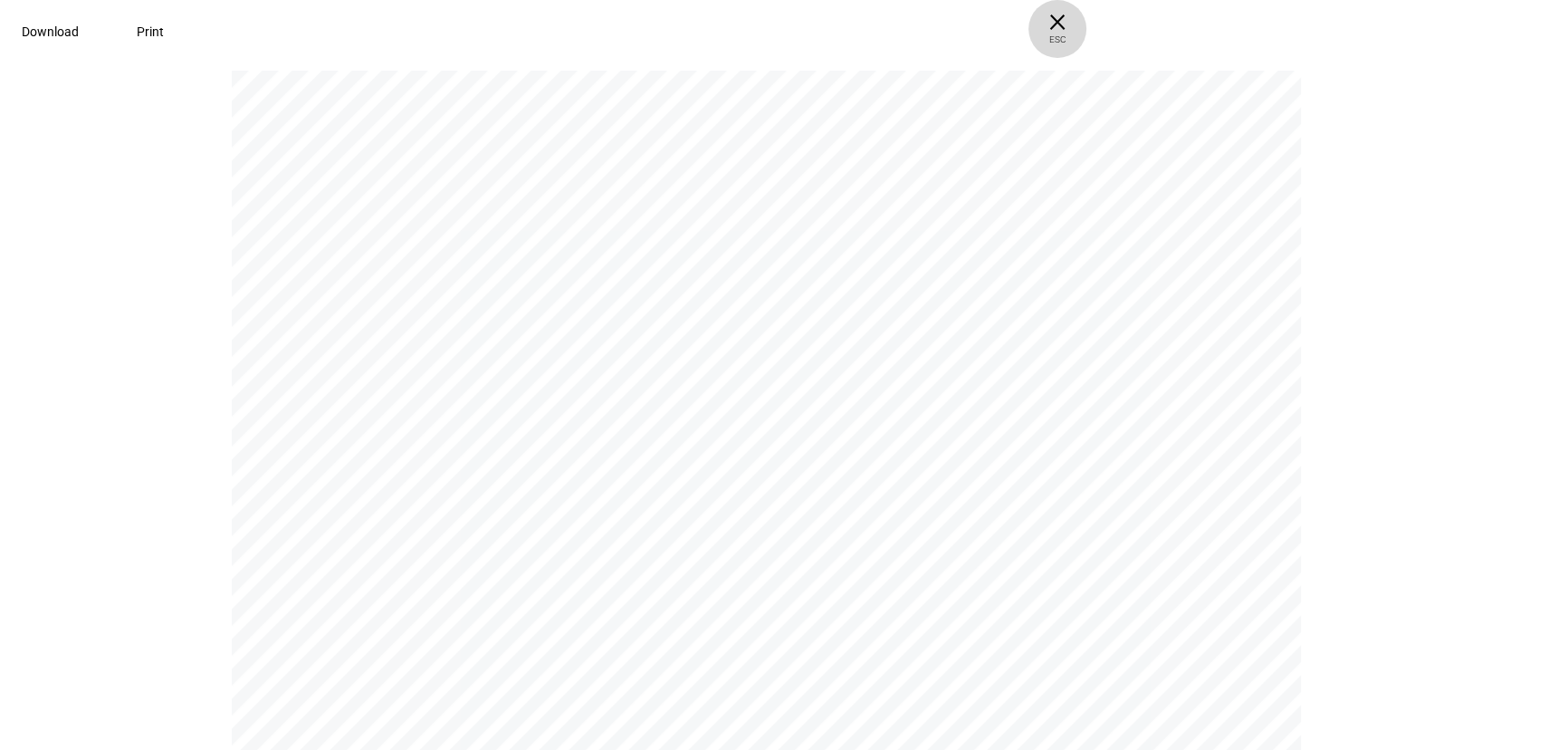click on "×  ESC" at bounding box center (1057, 29) 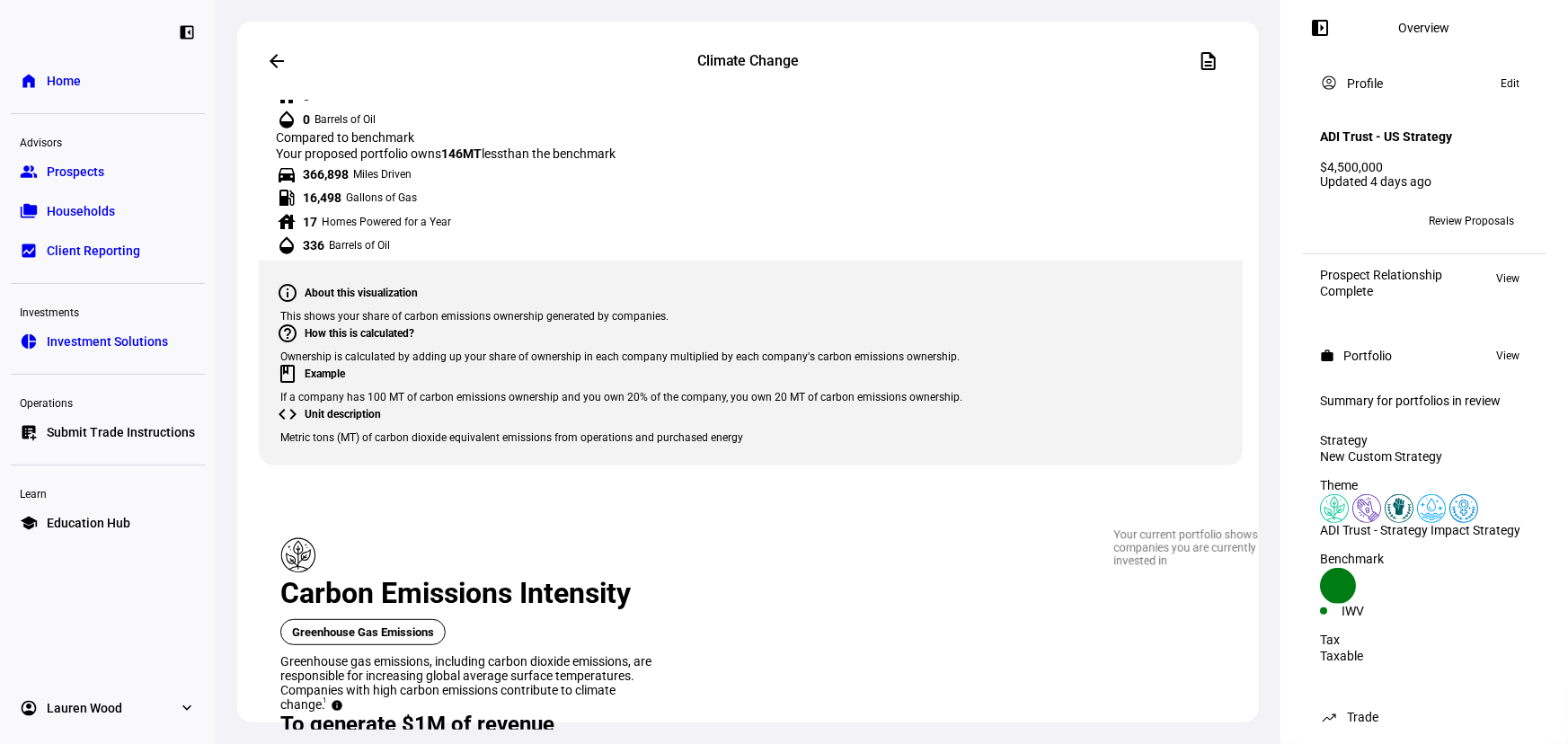 scroll, scrollTop: 1634, scrollLeft: 0, axis: vertical 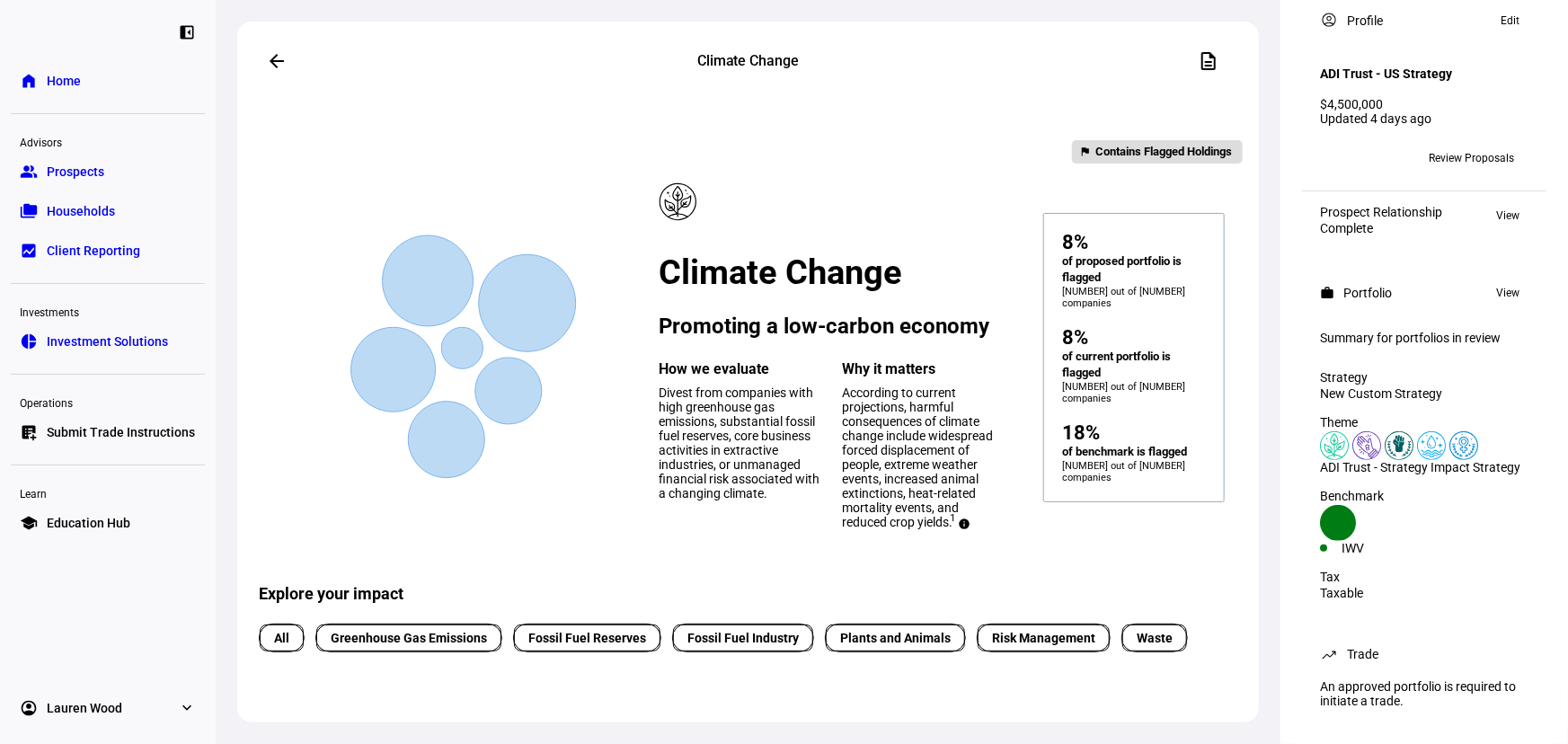 click on "arrow_back" 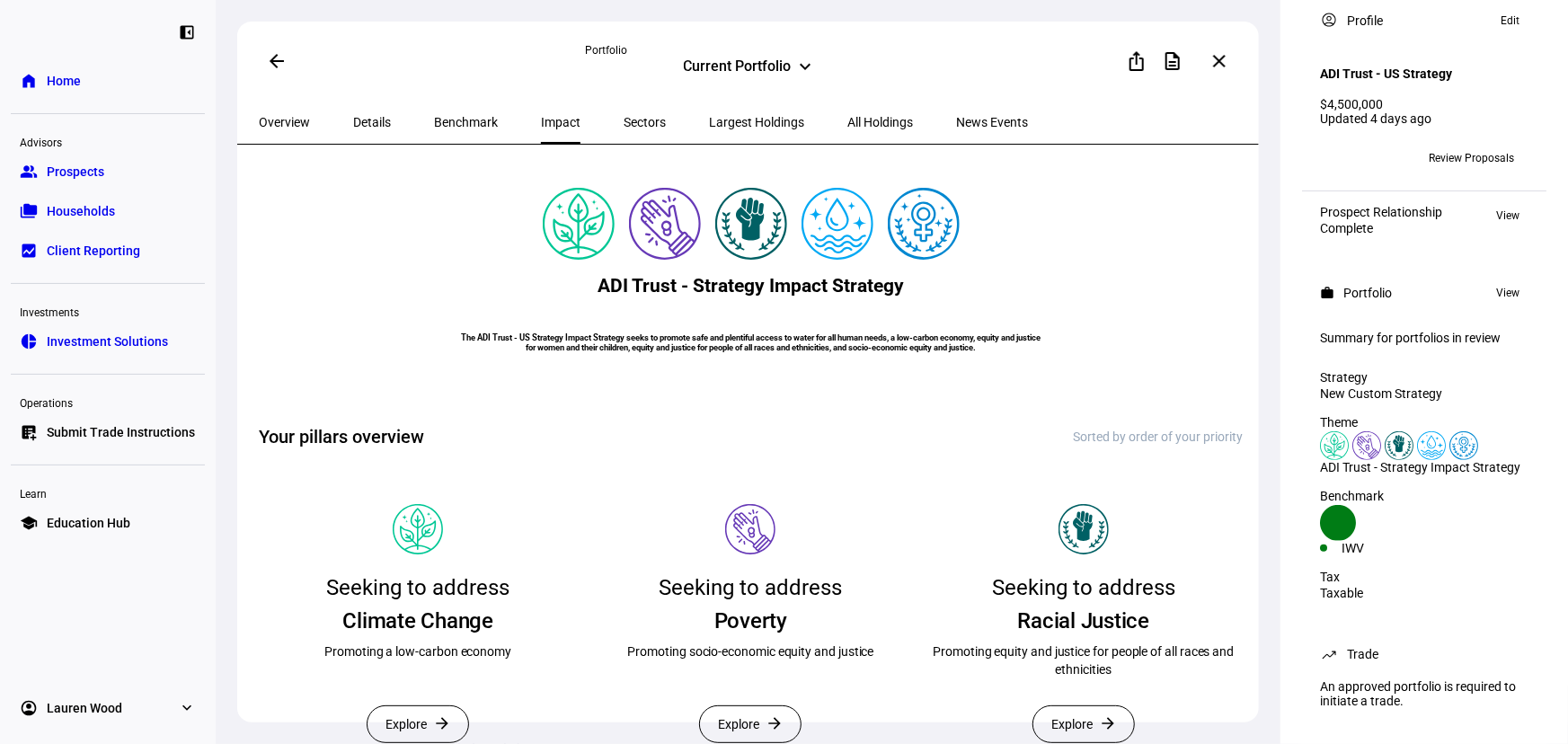 click on "arrow_back" 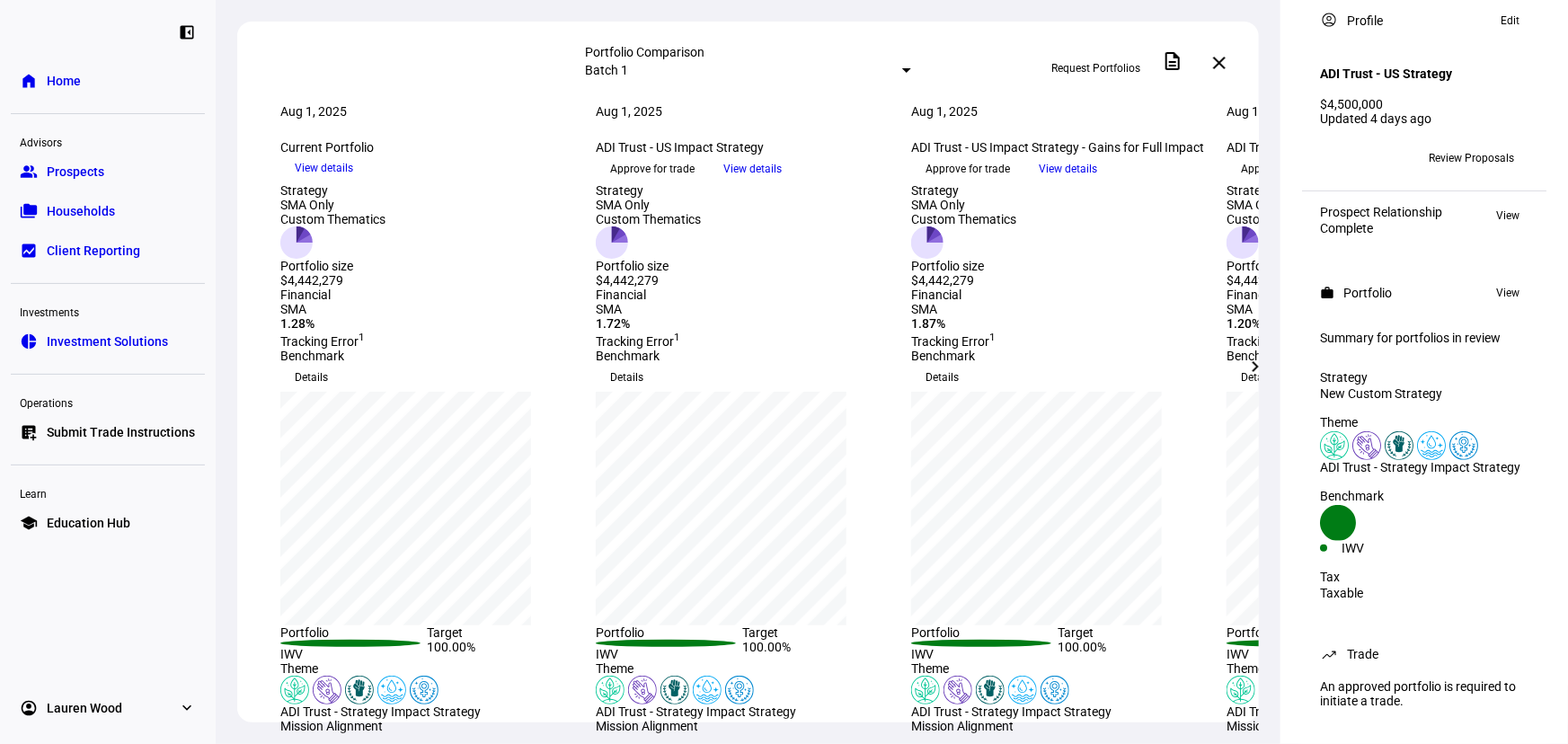 click on "close" 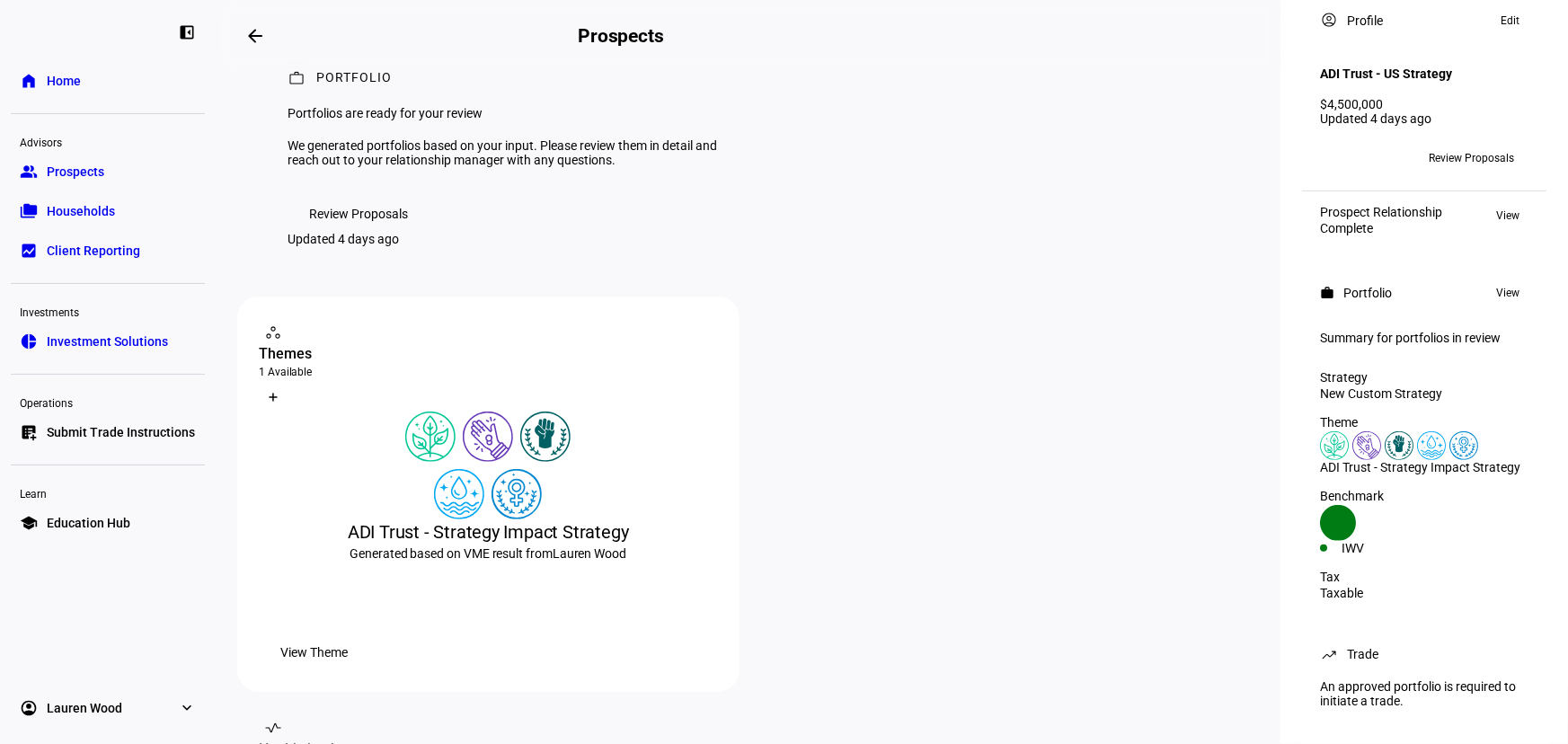 scroll, scrollTop: 0, scrollLeft: 0, axis: both 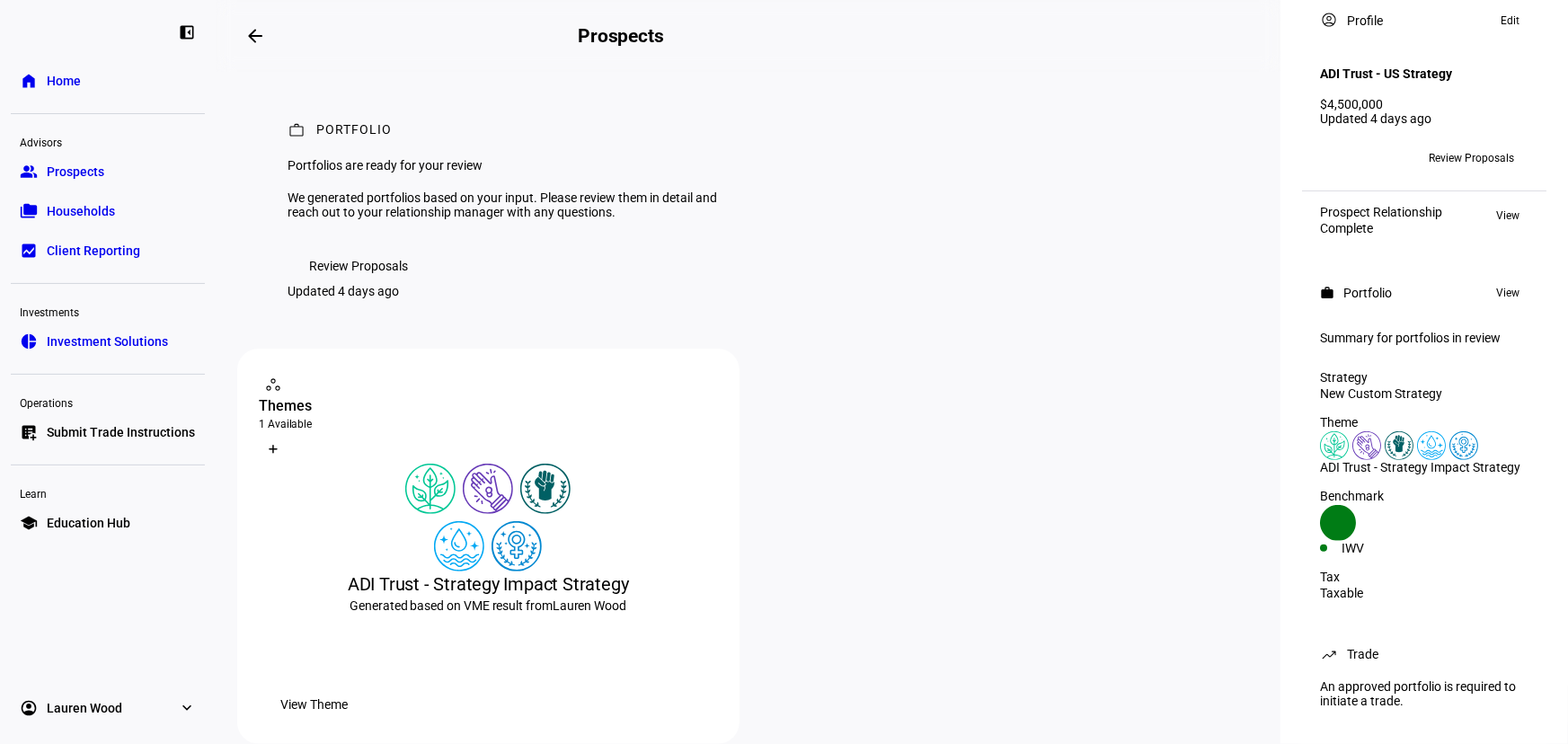 click on "arrow_backwards" 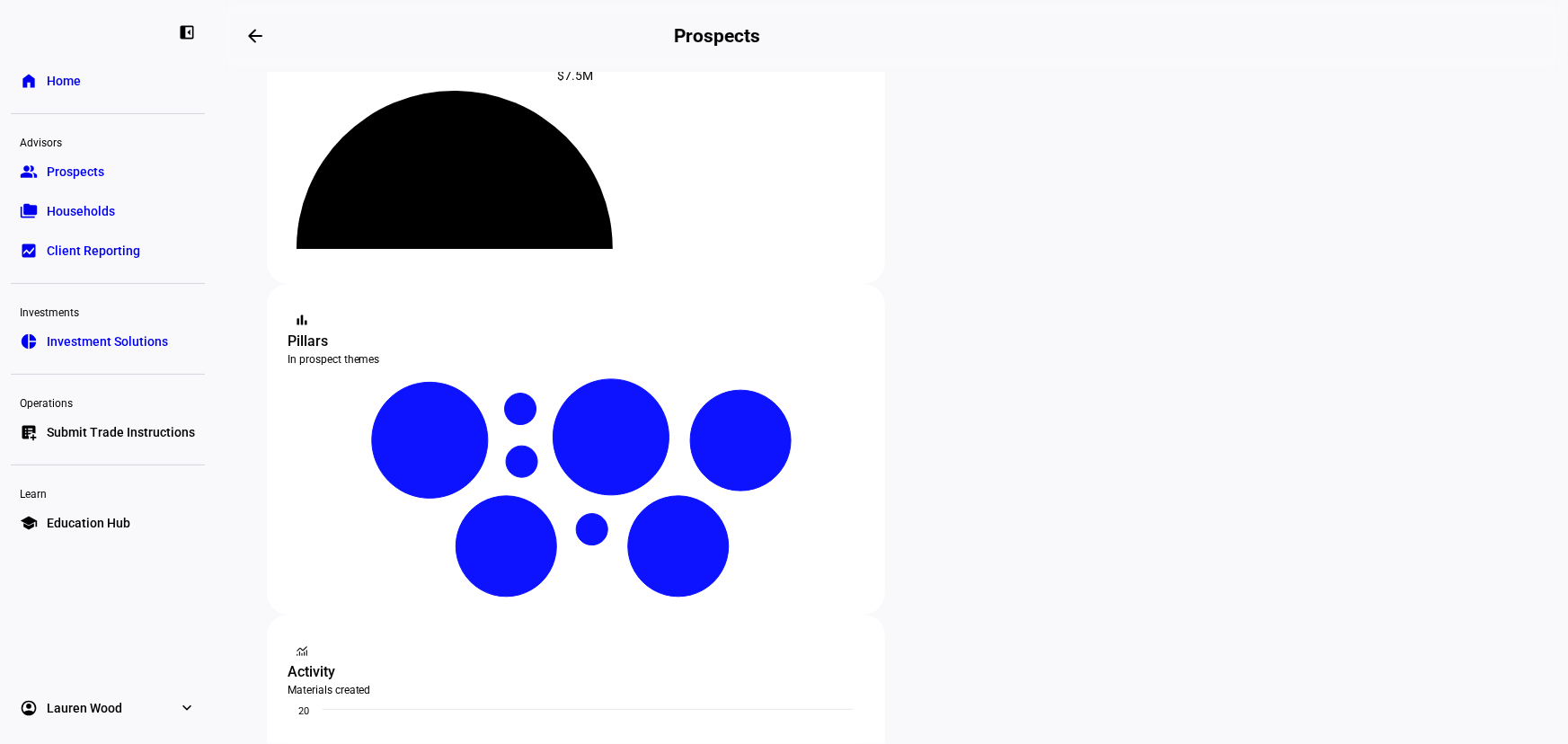 scroll, scrollTop: 326, scrollLeft: 0, axis: vertical 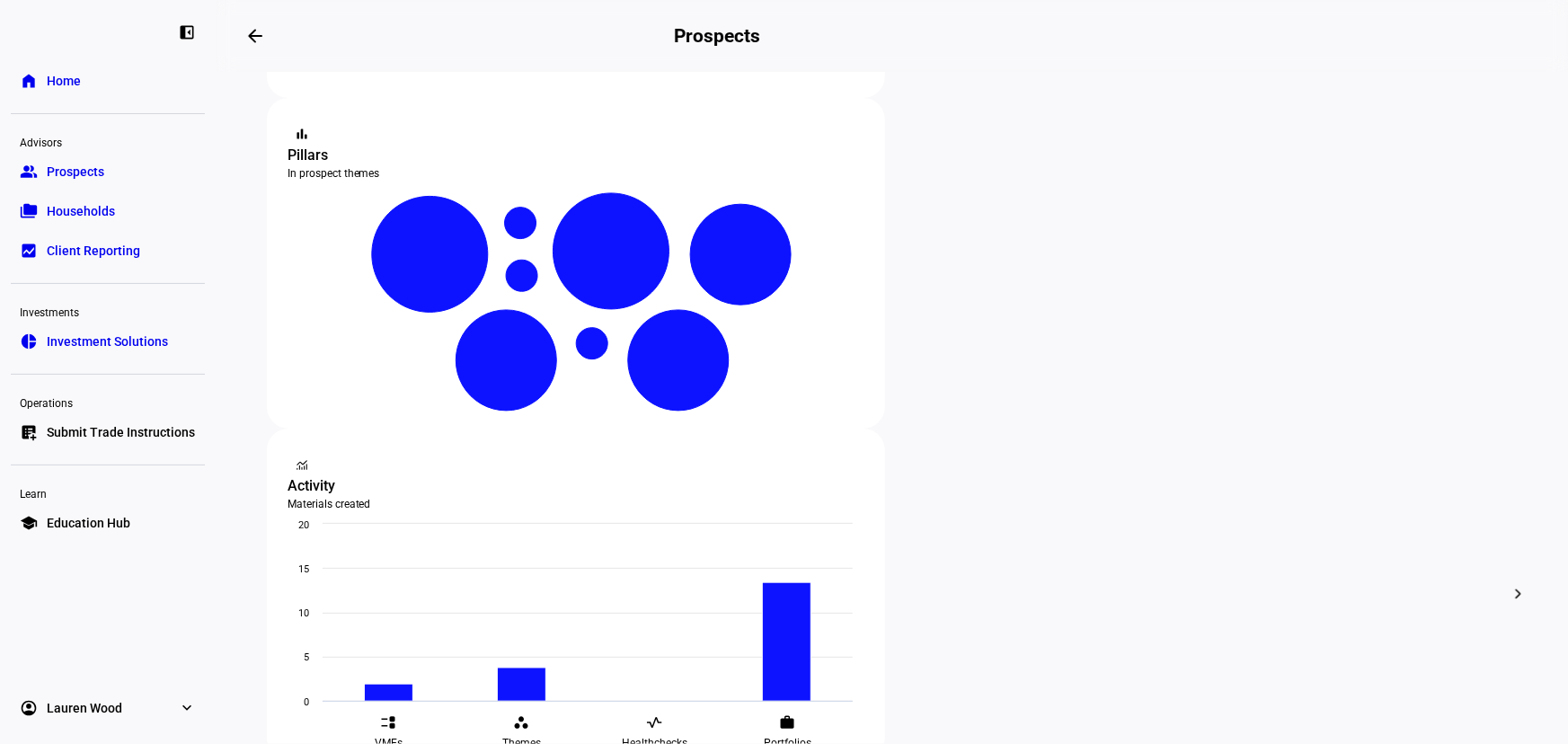 click on "ADI Trust - Intl Strategy  more_vert  $2,000,000   Updated 4 days ago" 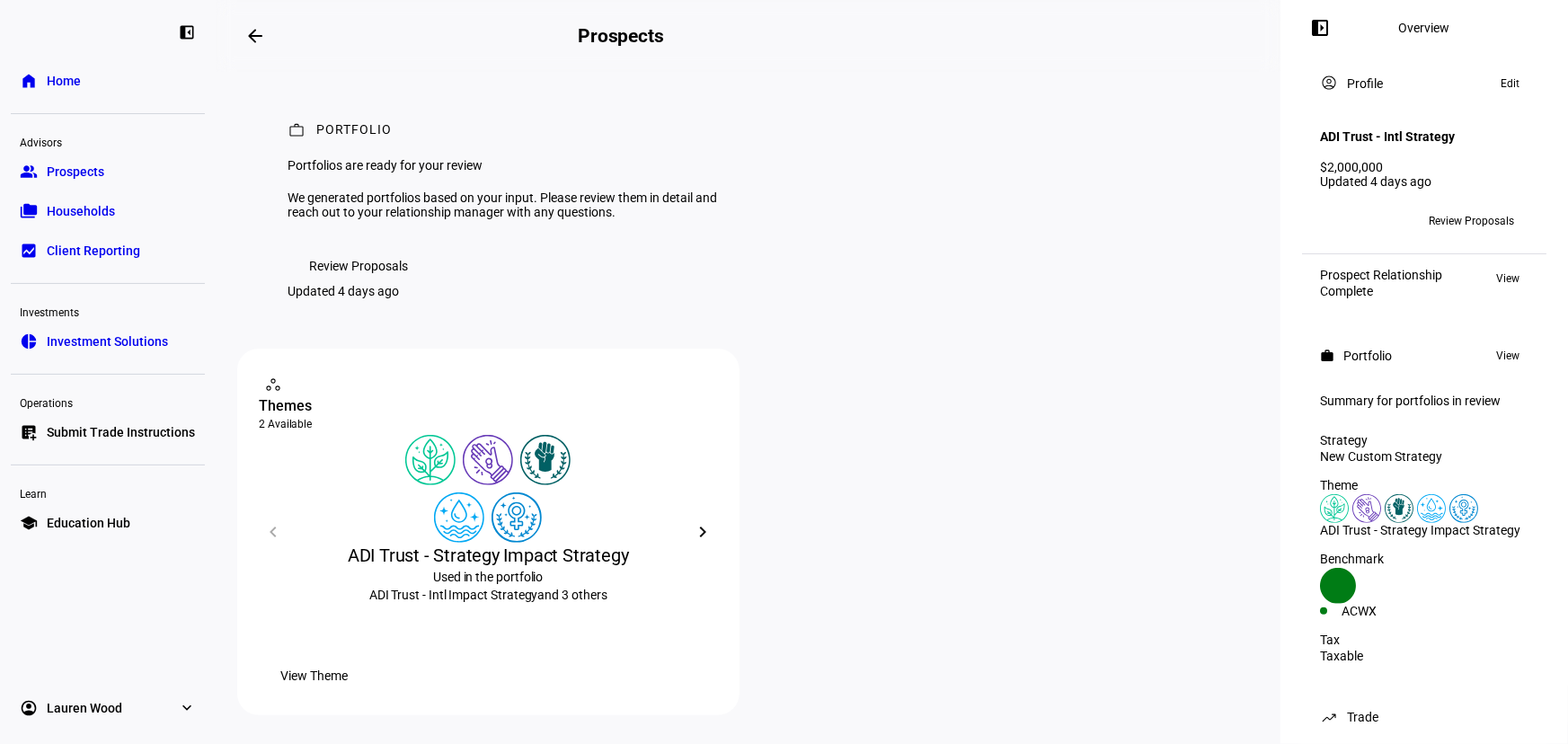 click on "Review Proposals" 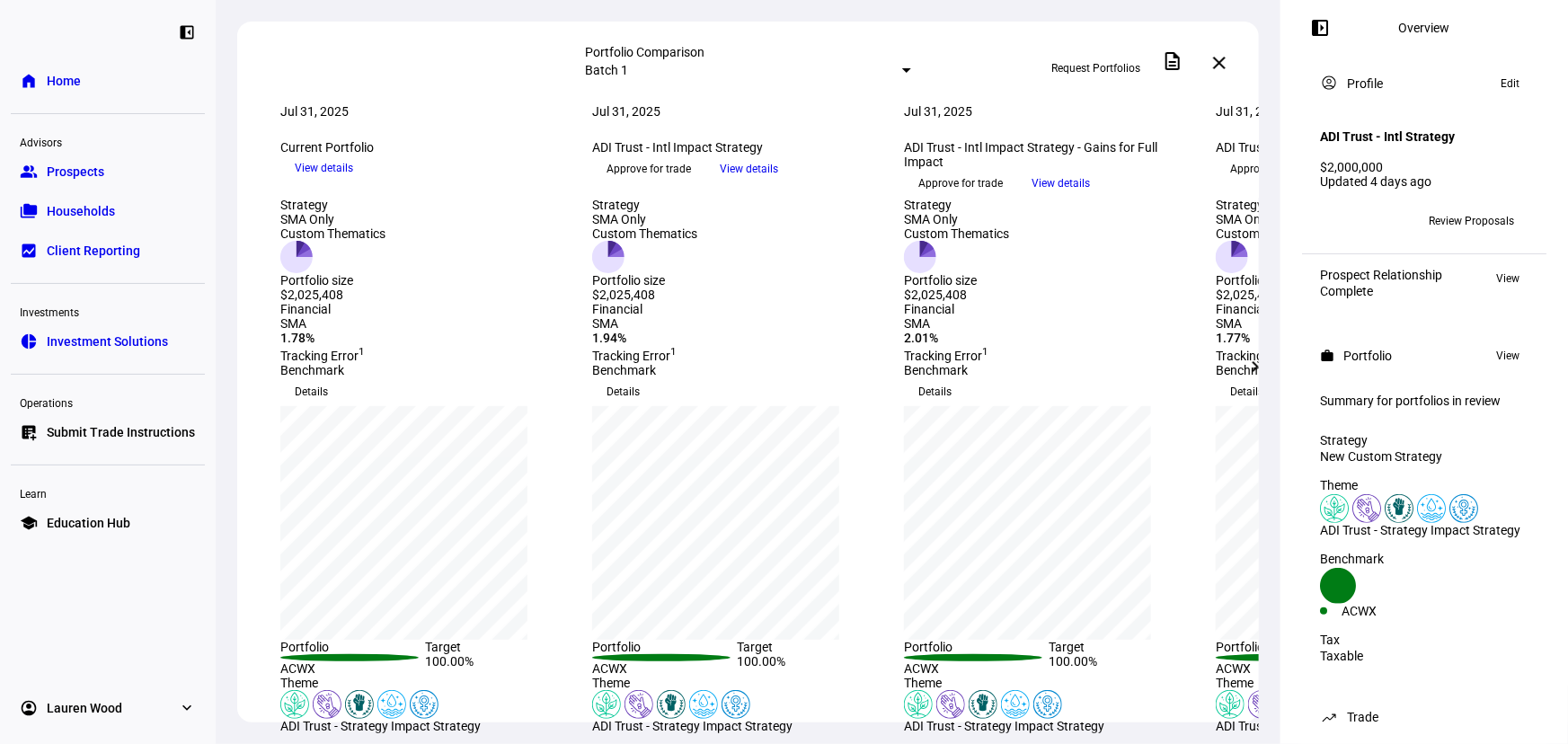 click on "Current Portfolio  keyboard_arrow_down" 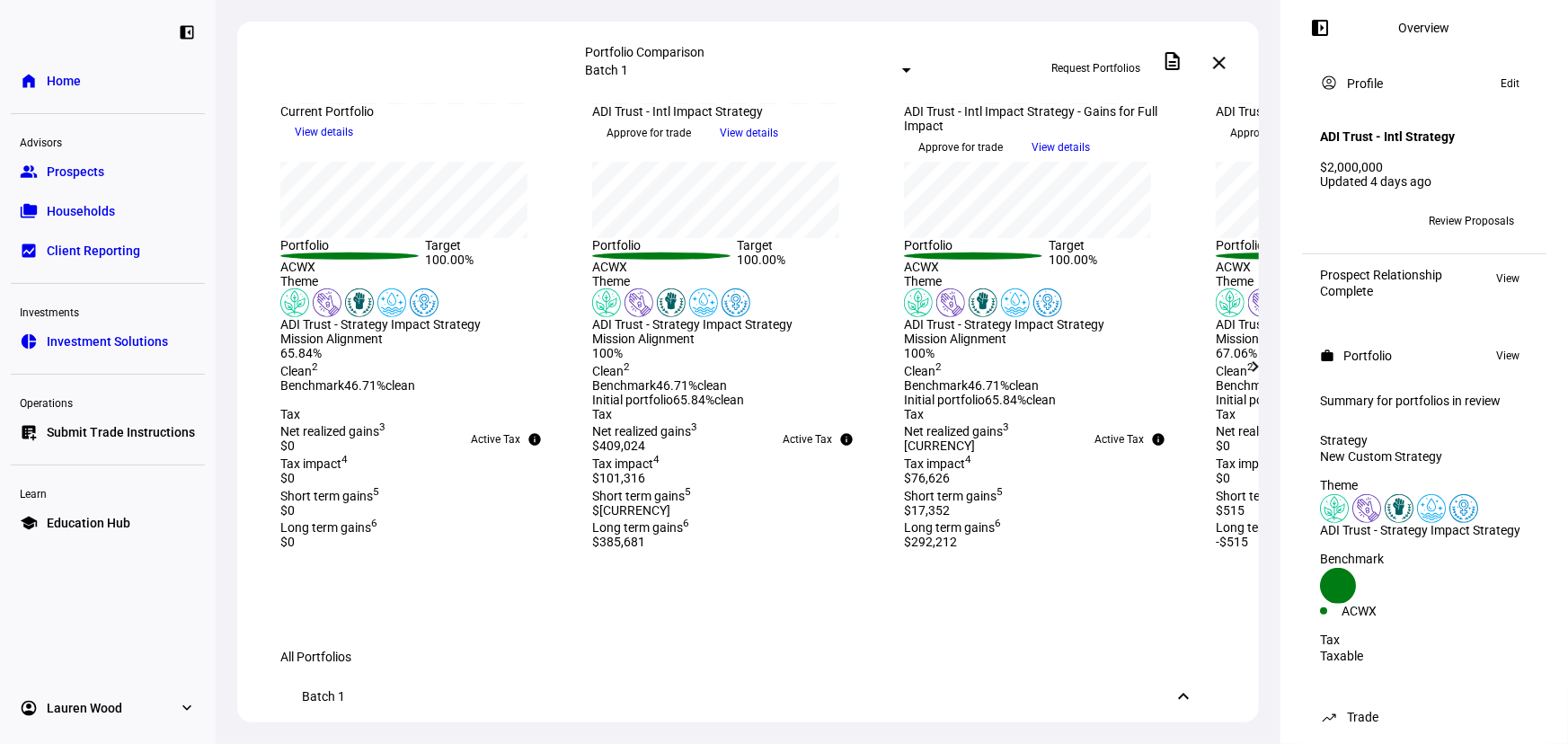 scroll, scrollTop: 435, scrollLeft: 0, axis: vertical 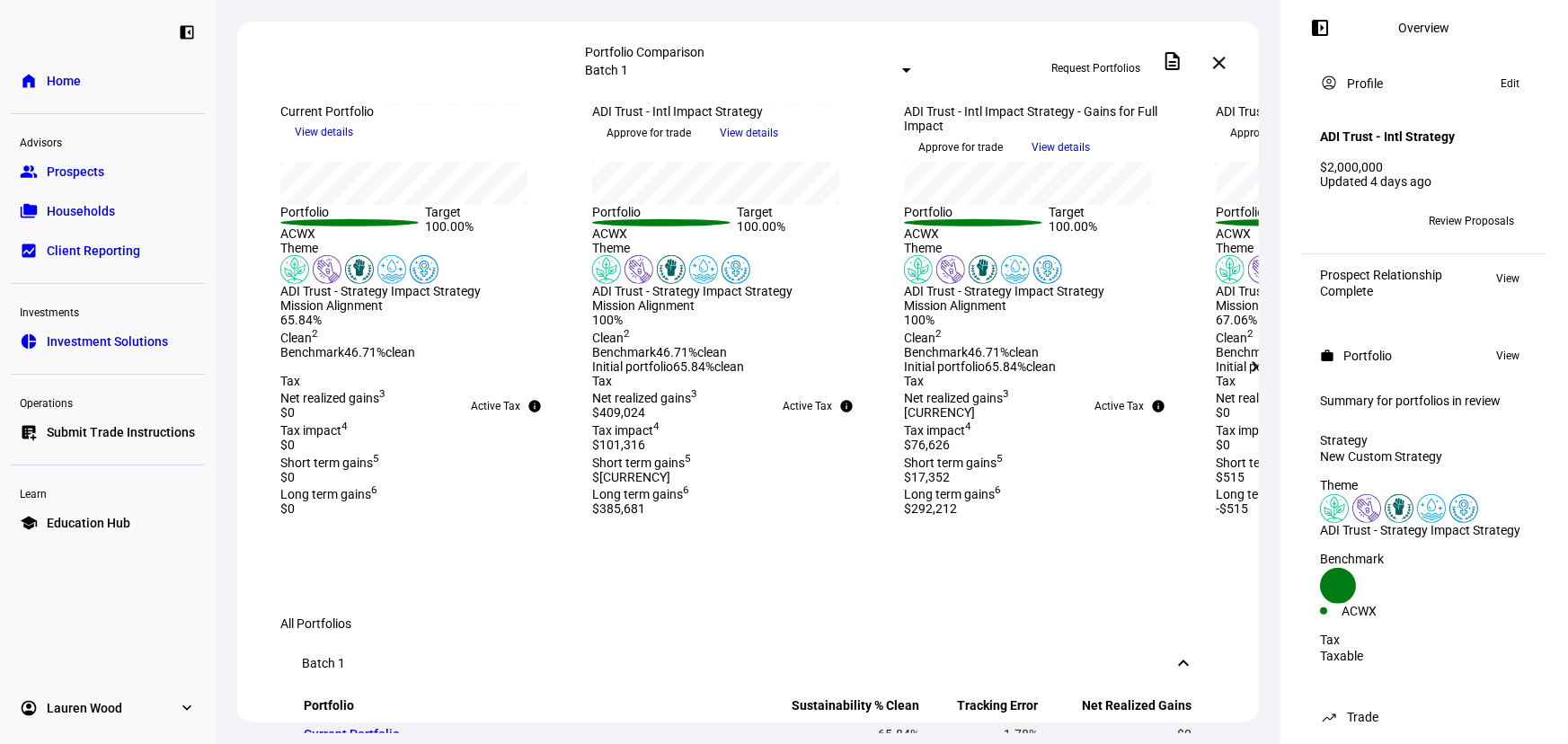 click on "chevron_right" 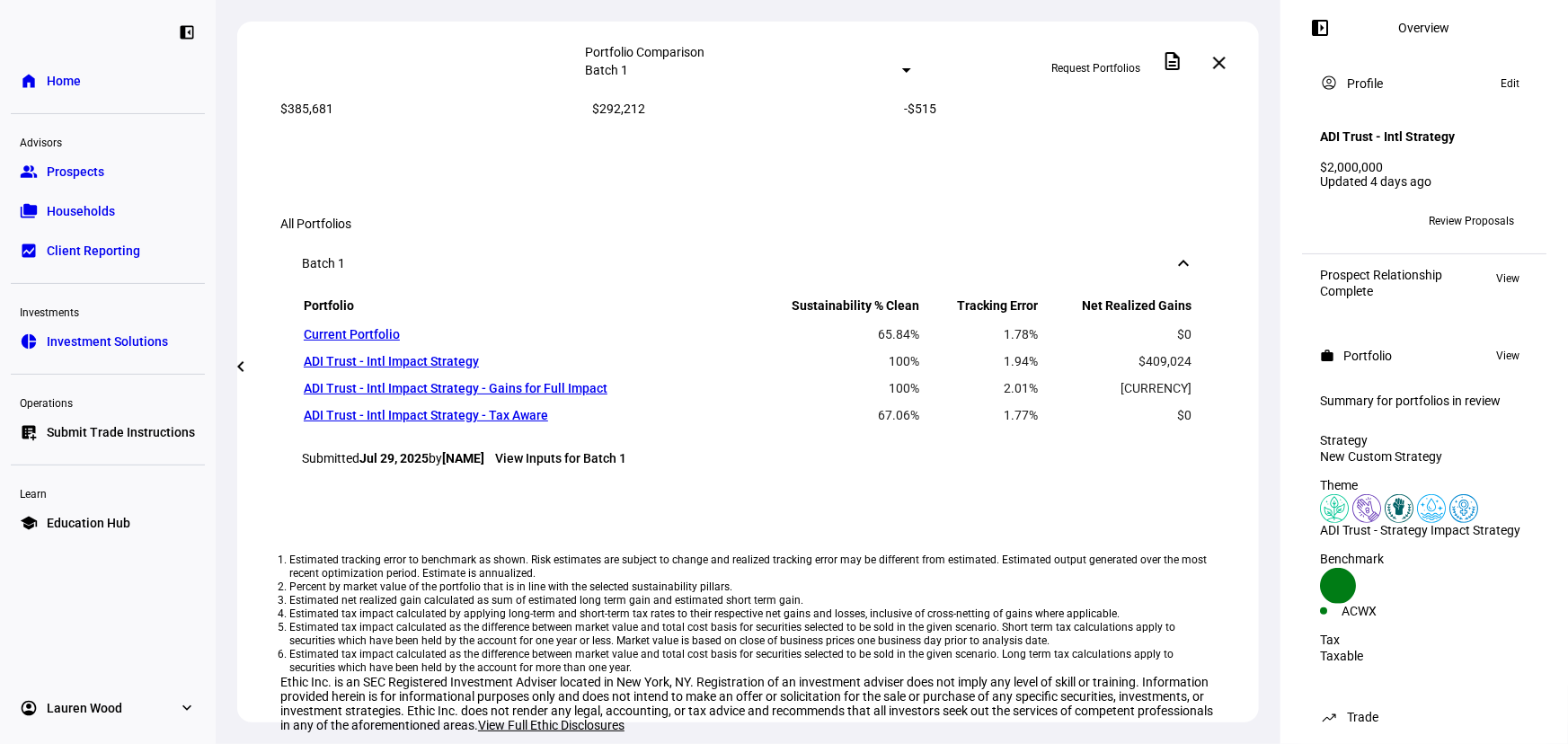 scroll, scrollTop: 872, scrollLeft: 0, axis: vertical 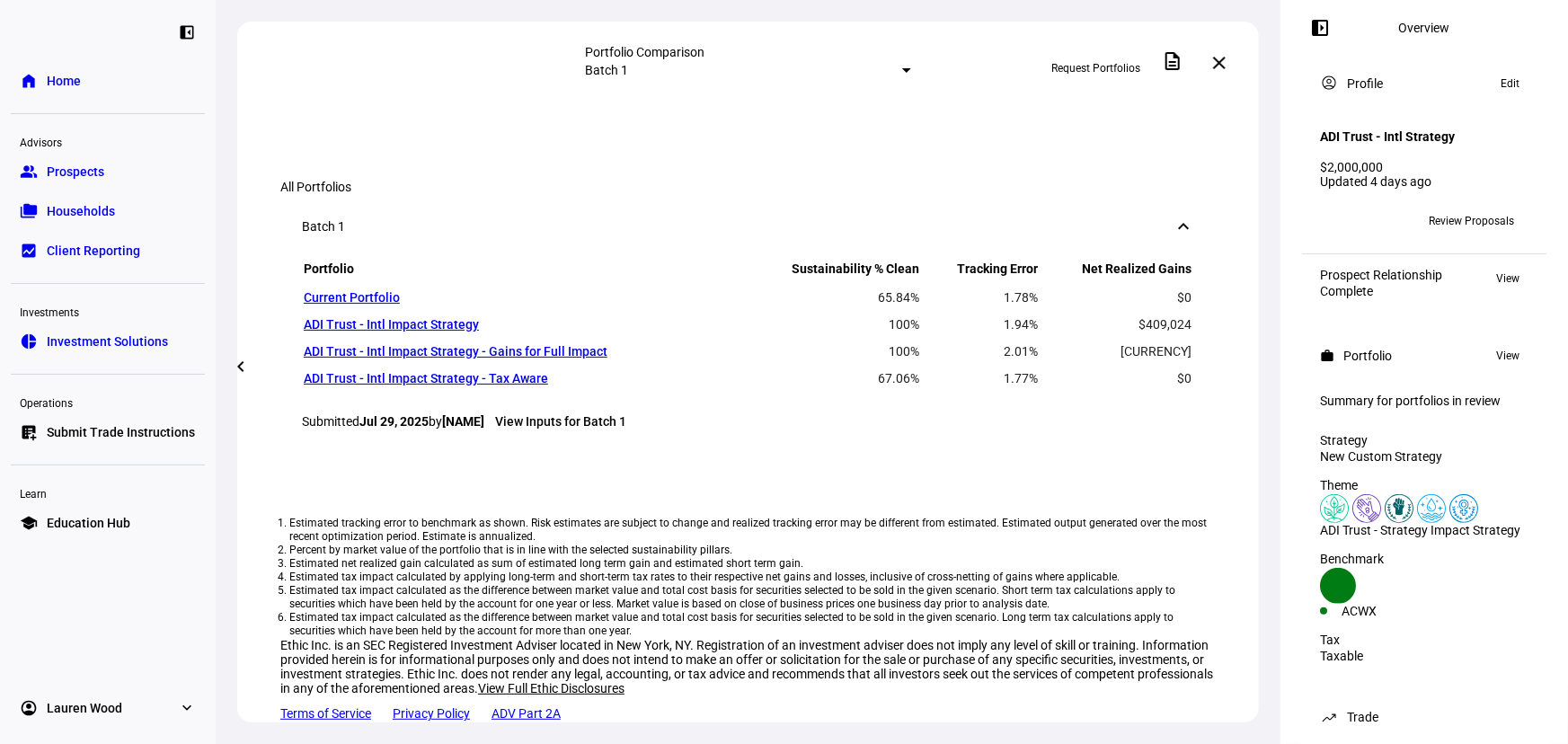 drag, startPoint x: 617, startPoint y: 583, endPoint x: 719, endPoint y: 582, distance: 102.004902 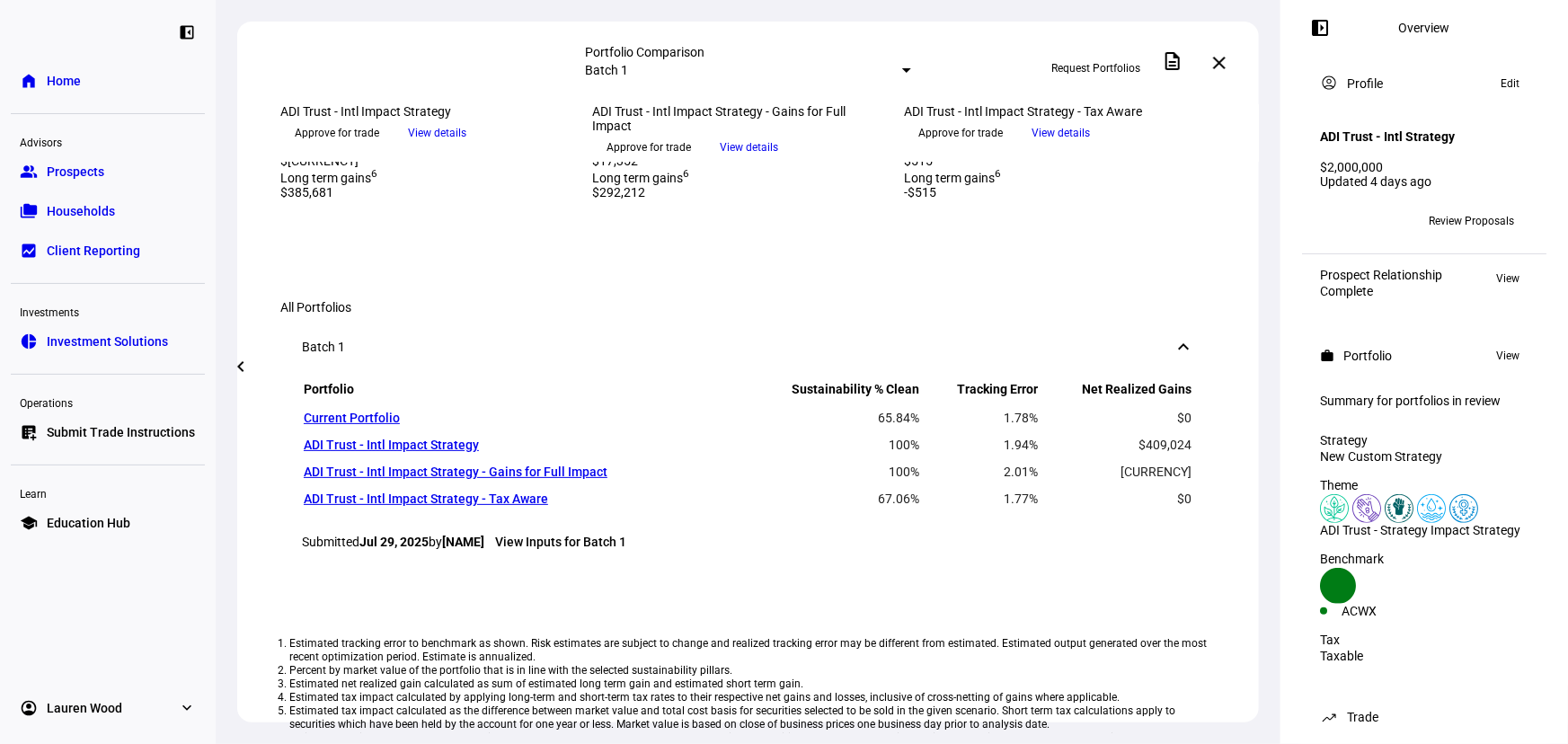 scroll, scrollTop: 762, scrollLeft: 0, axis: vertical 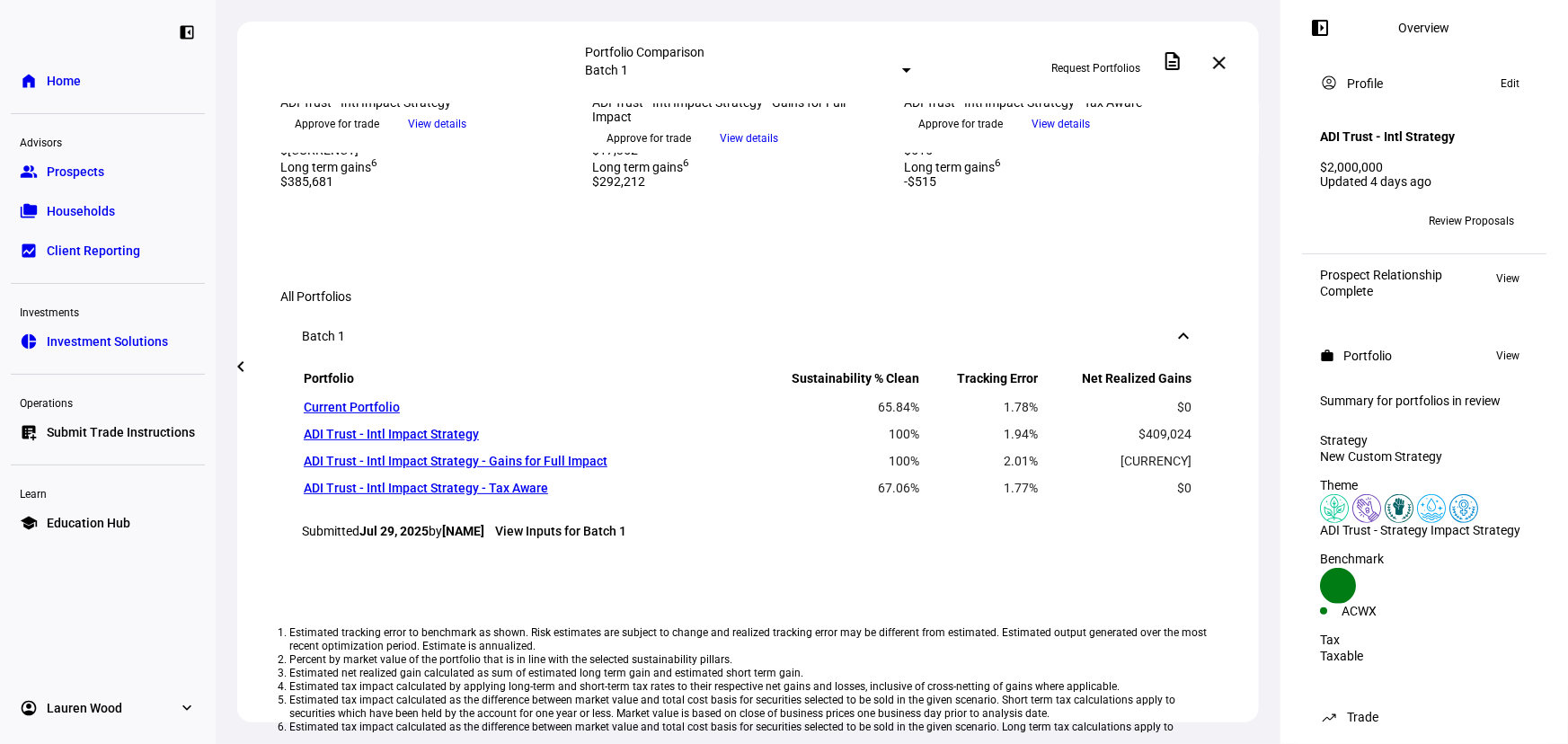 drag, startPoint x: 332, startPoint y: 543, endPoint x: 771, endPoint y: 571, distance: 439.89203 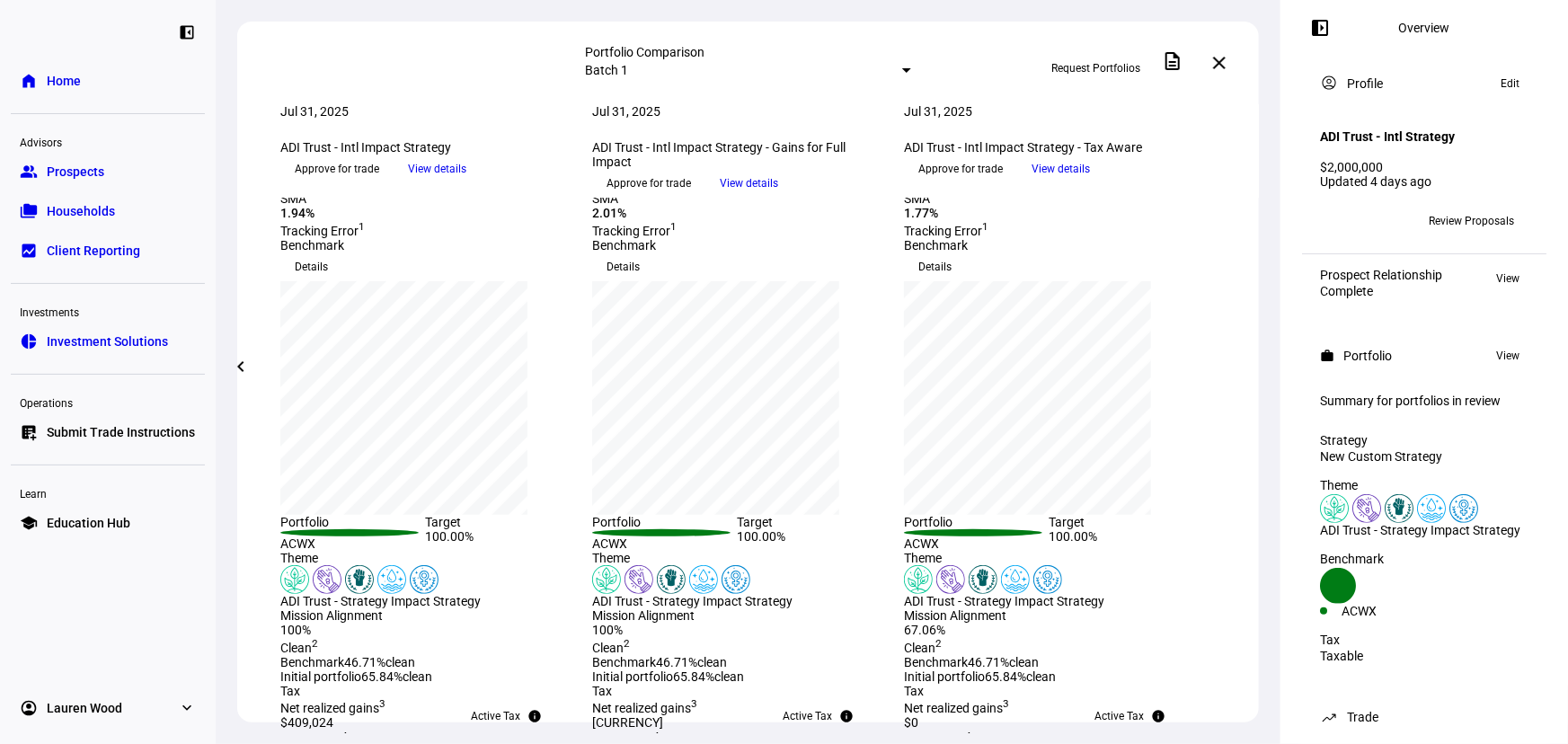 scroll, scrollTop: 0, scrollLeft: 0, axis: both 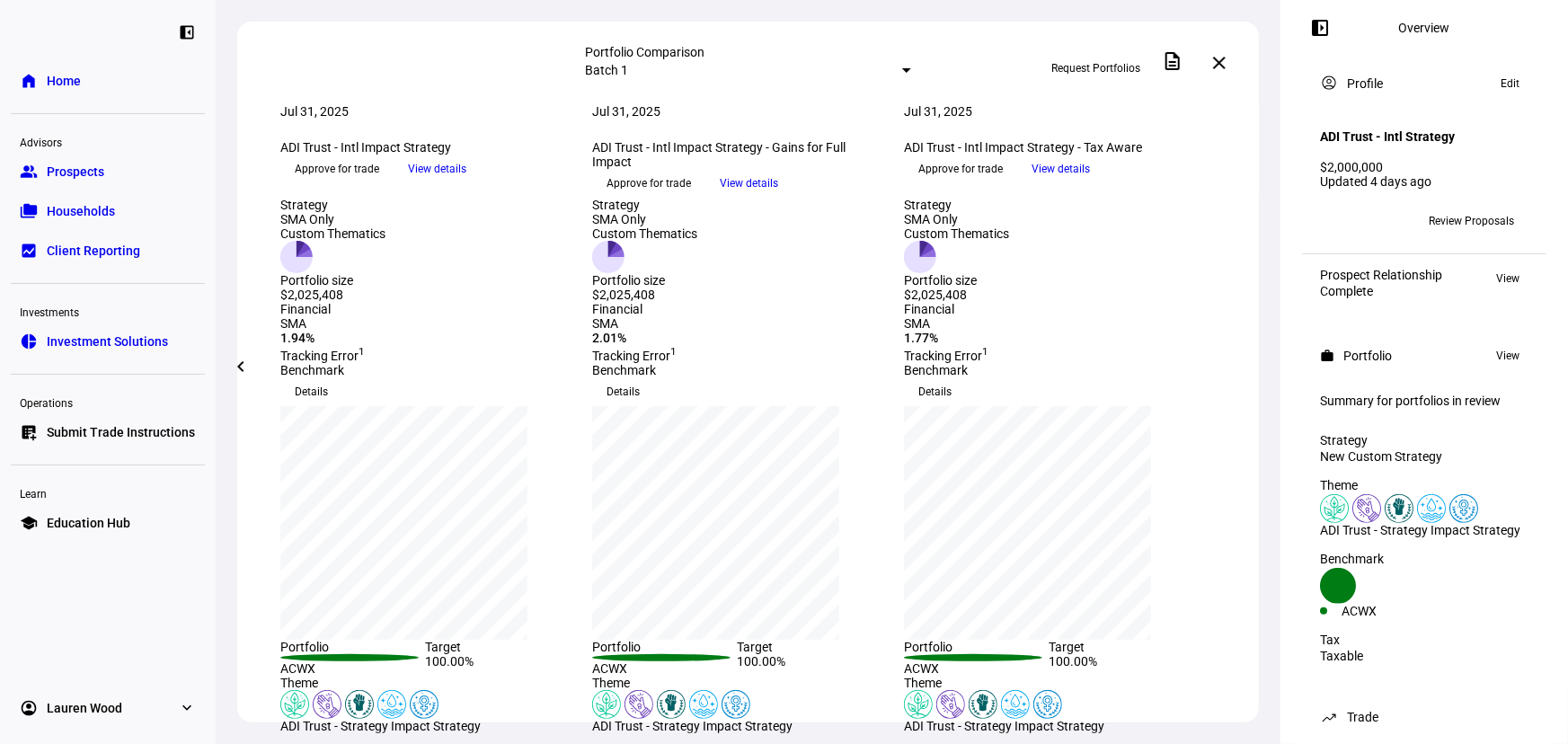 click on "chevron_left" 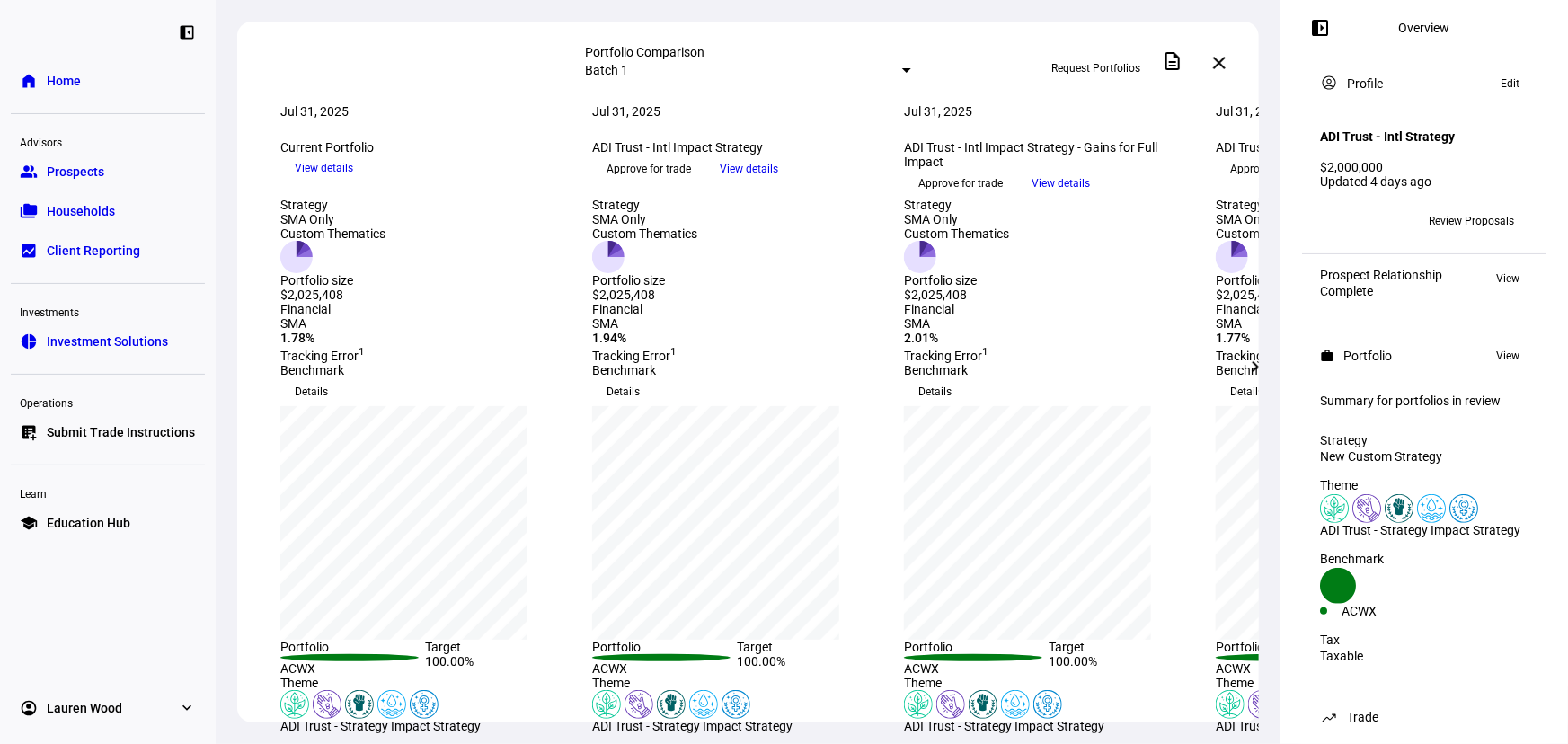click on "View details" 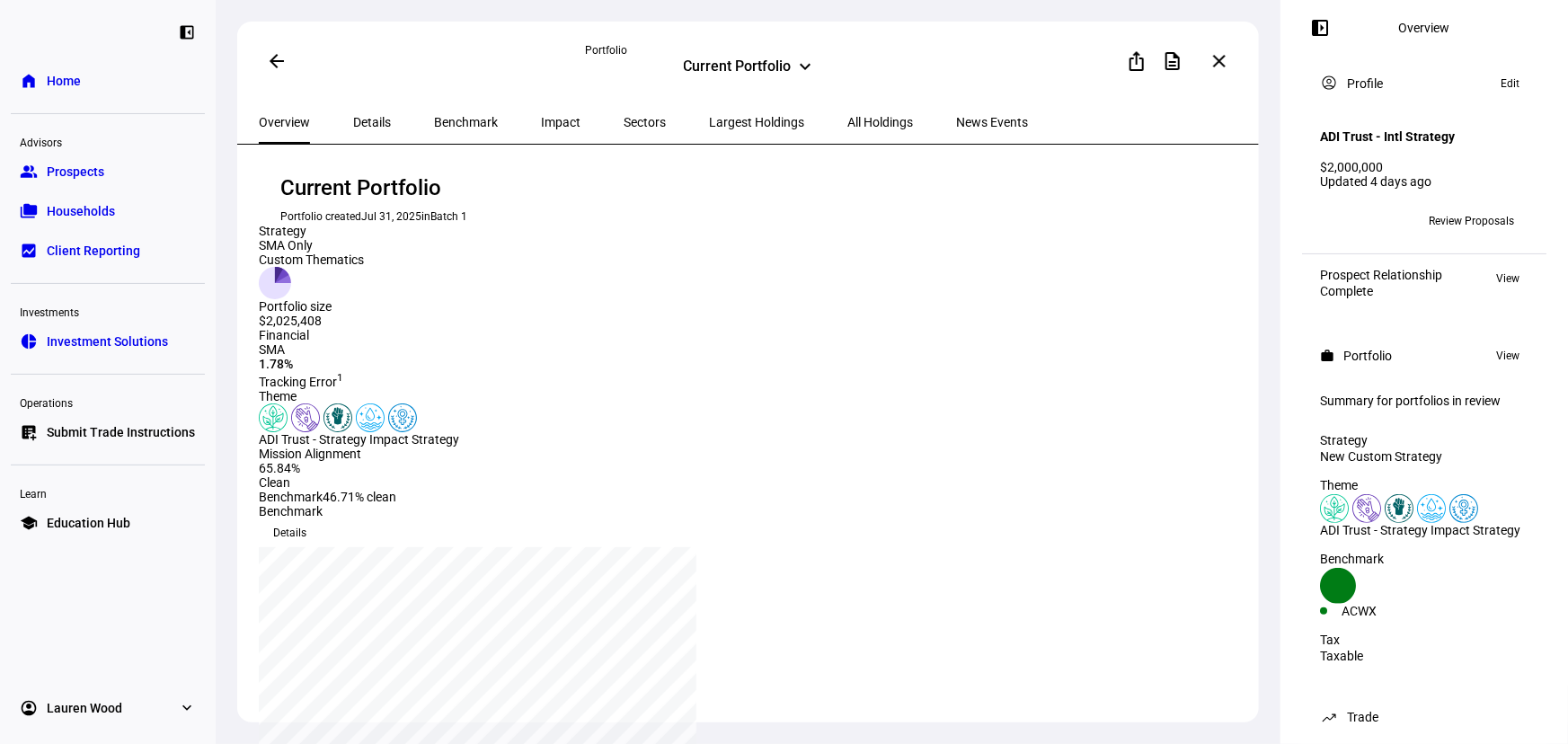 click on "Impact" at bounding box center (561, 122) 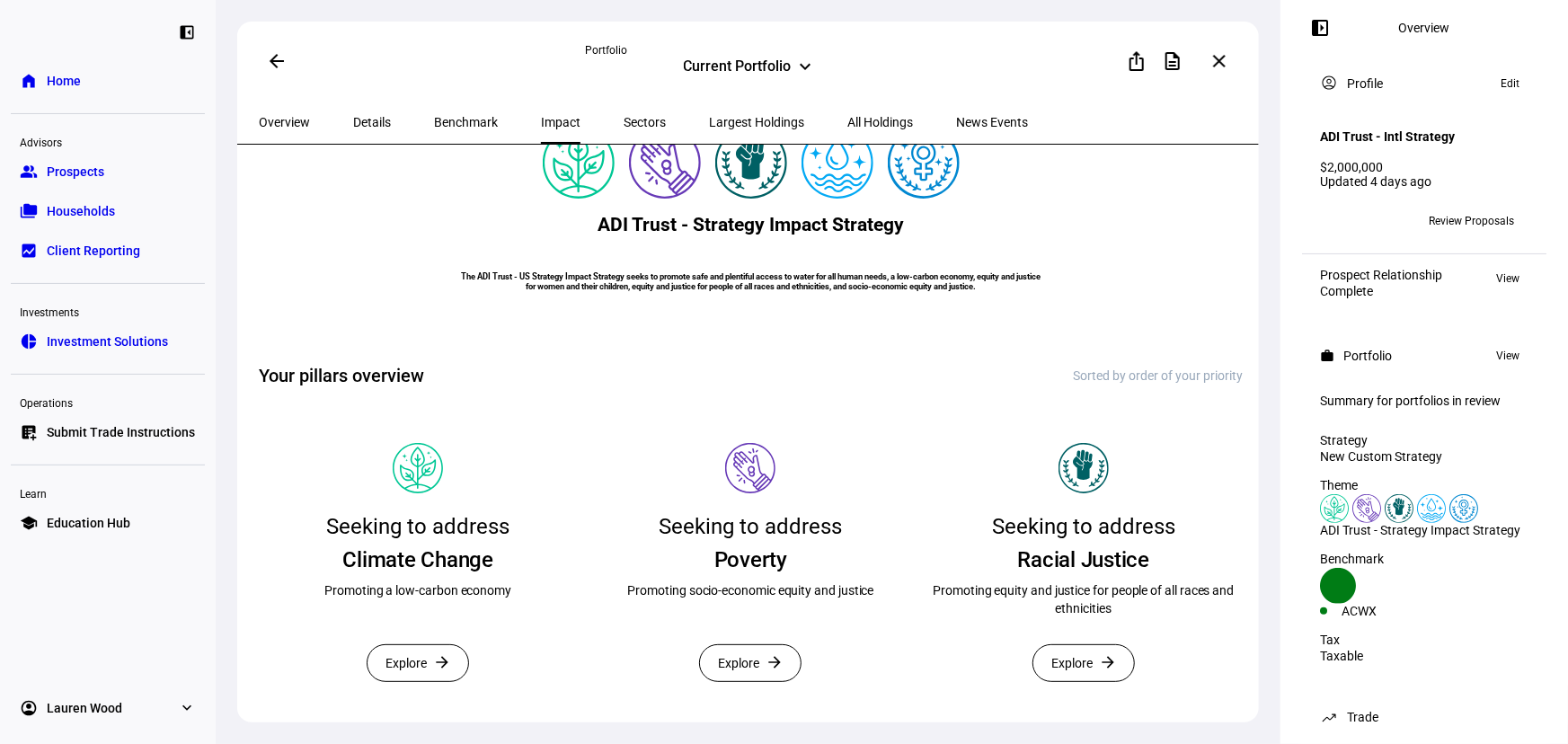 scroll, scrollTop: 326, scrollLeft: 0, axis: vertical 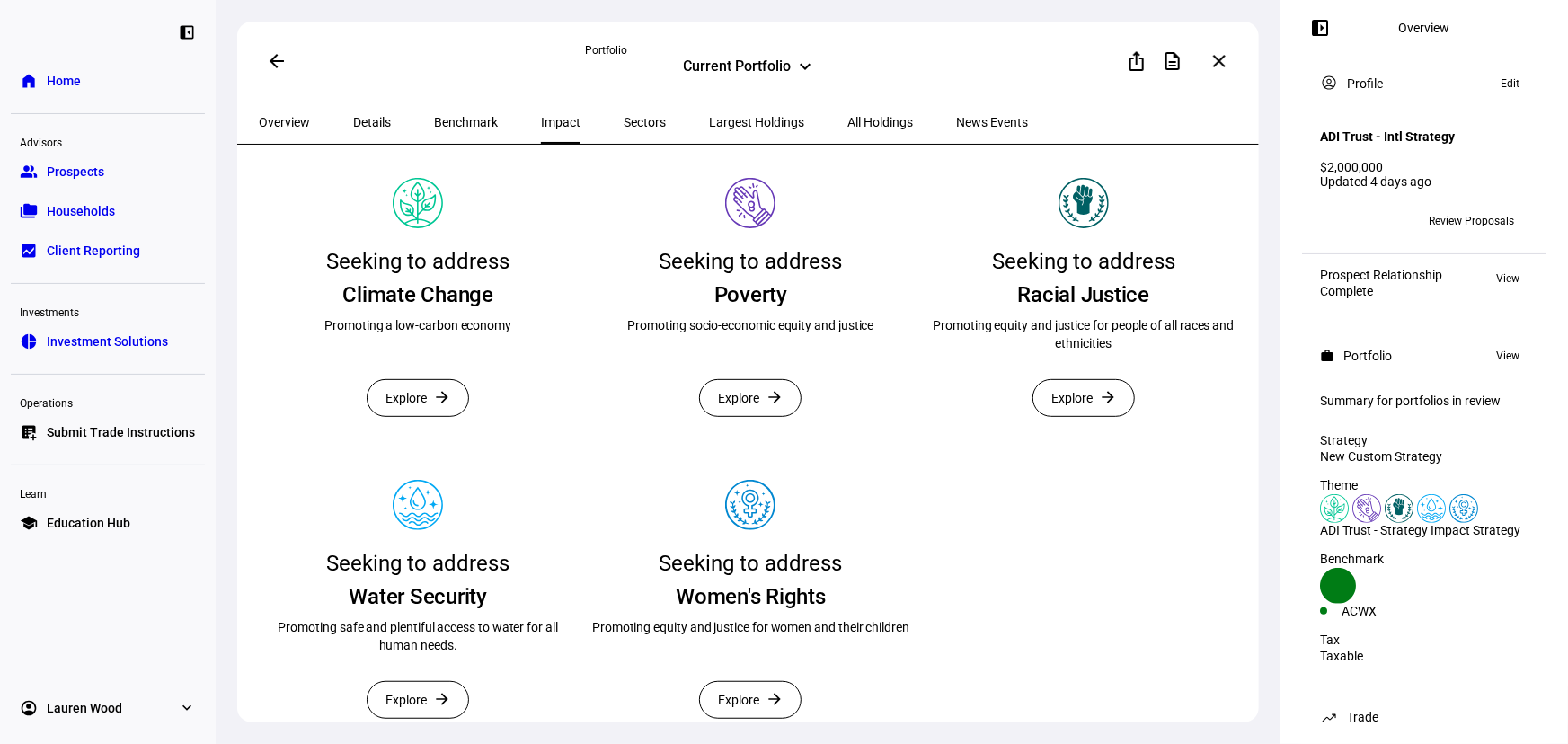 click on "Explore" 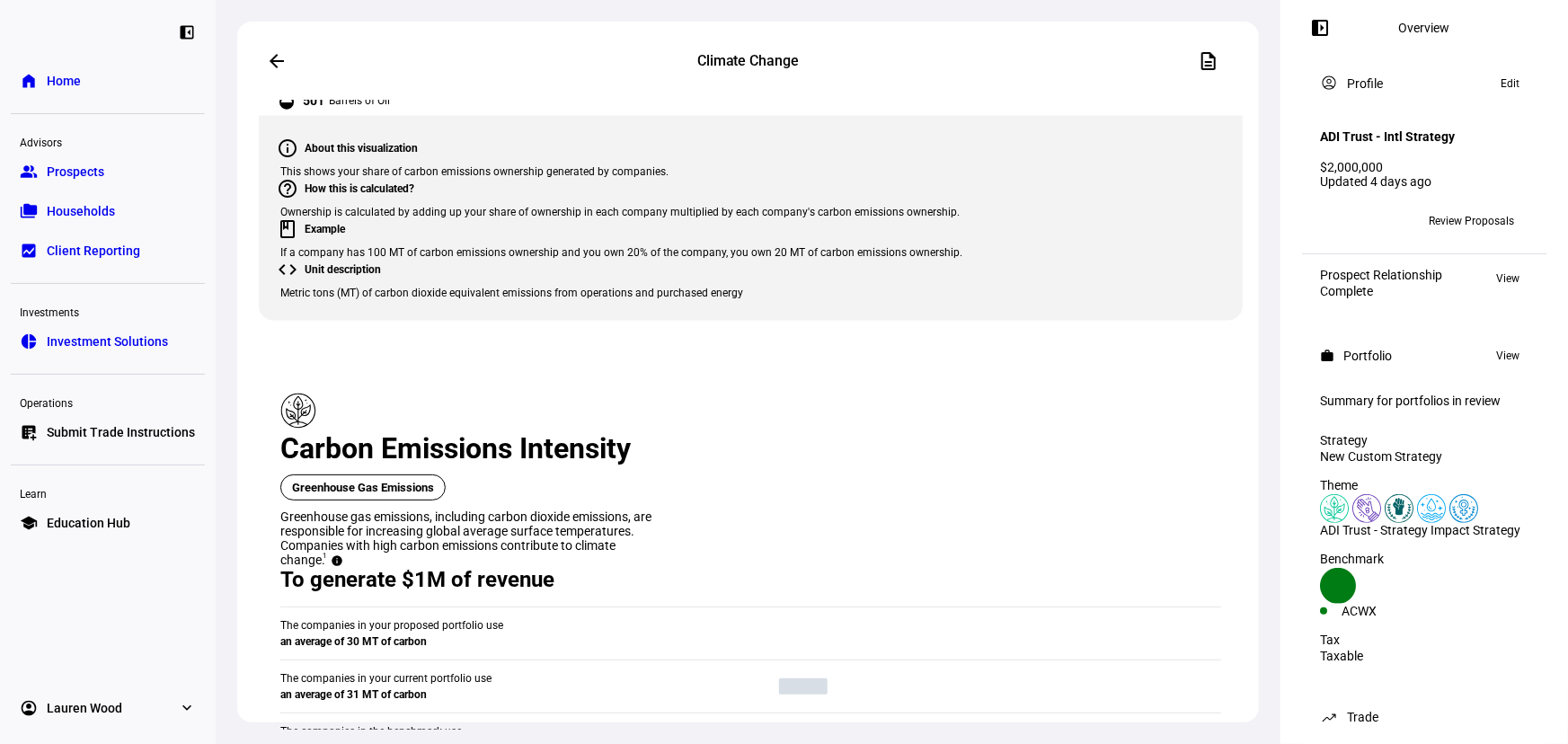 scroll, scrollTop: 1525, scrollLeft: 0, axis: vertical 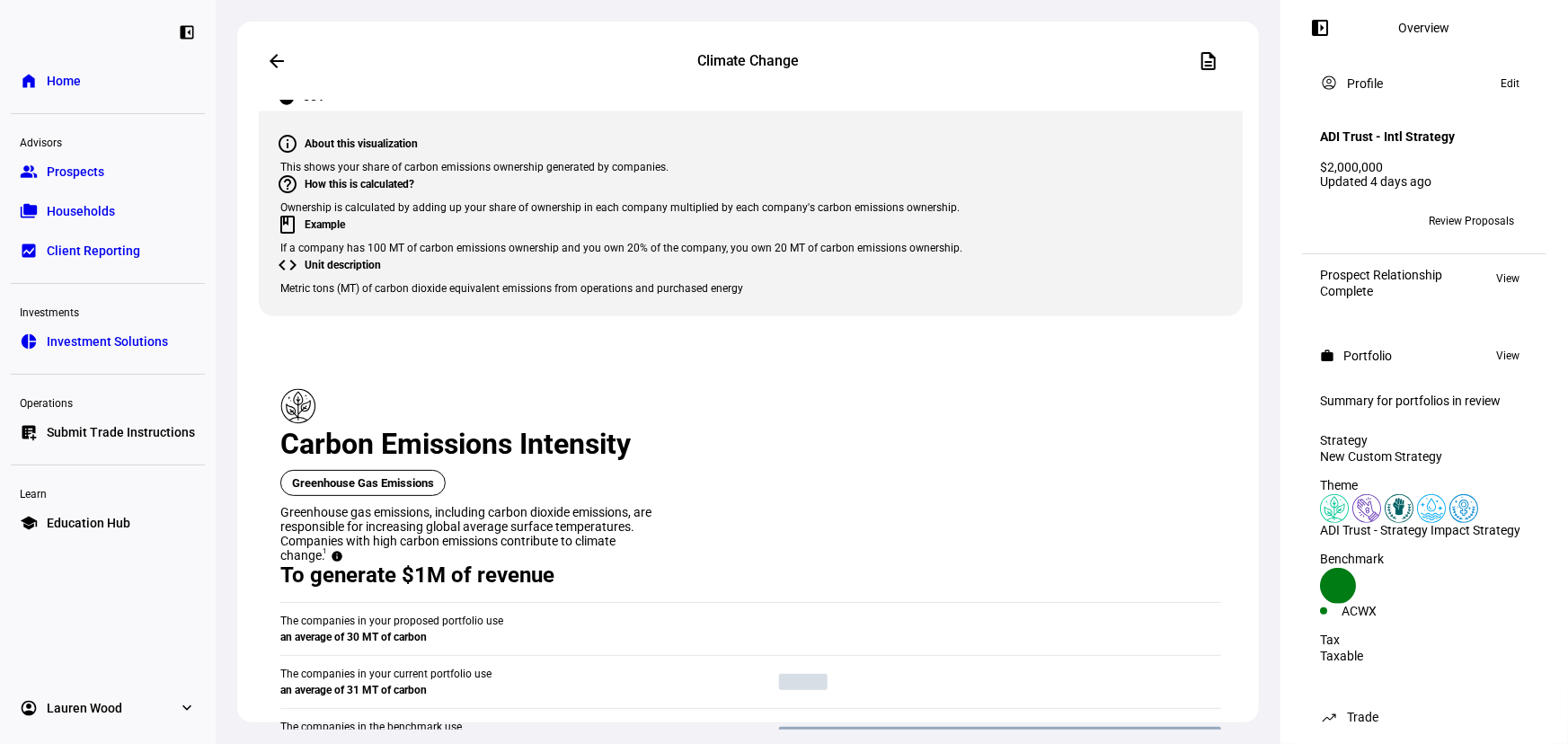 click on "From benchmark" at bounding box center (466, 1446) 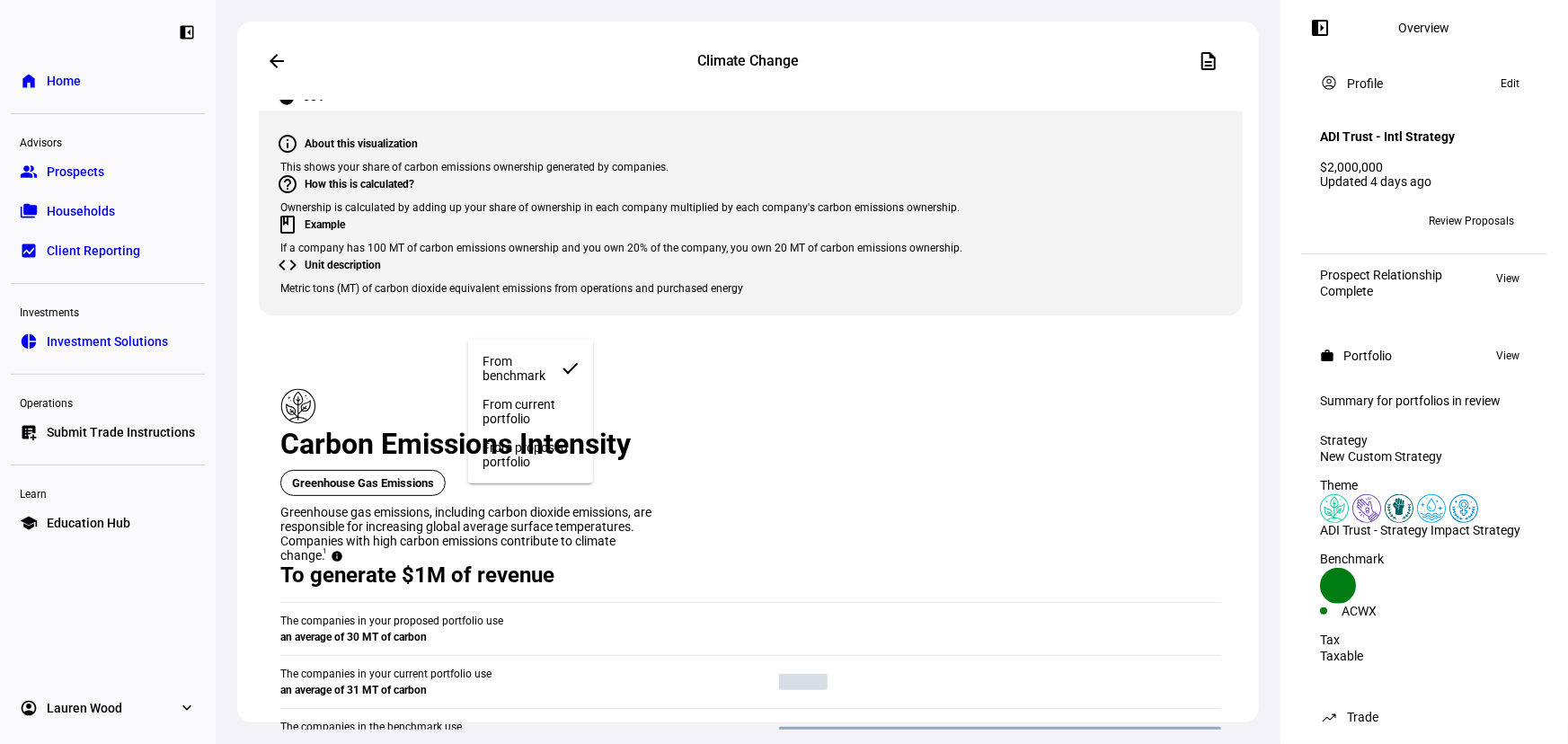 click on "From current portfolio" at bounding box center (530, 412) 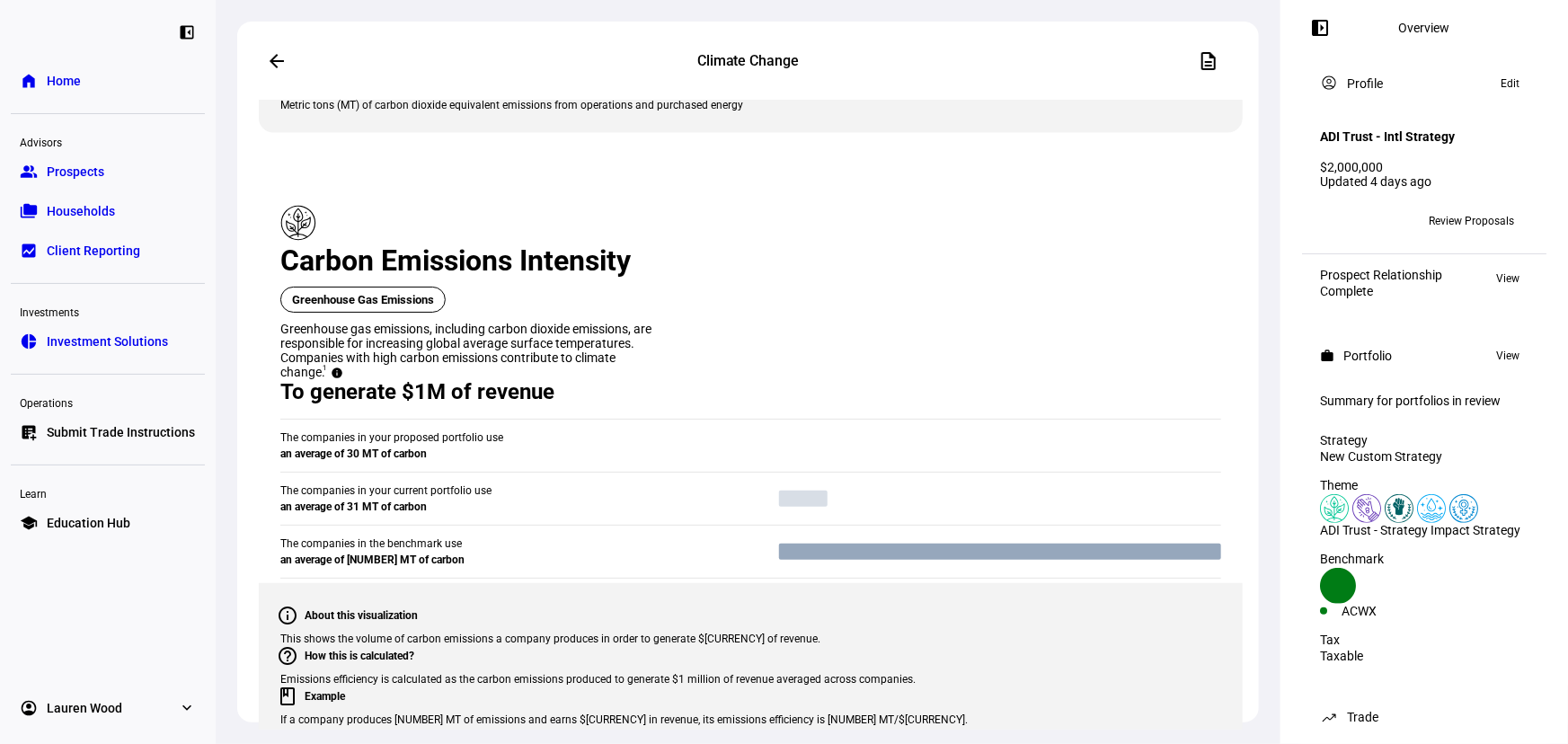 scroll, scrollTop: 1742, scrollLeft: 0, axis: vertical 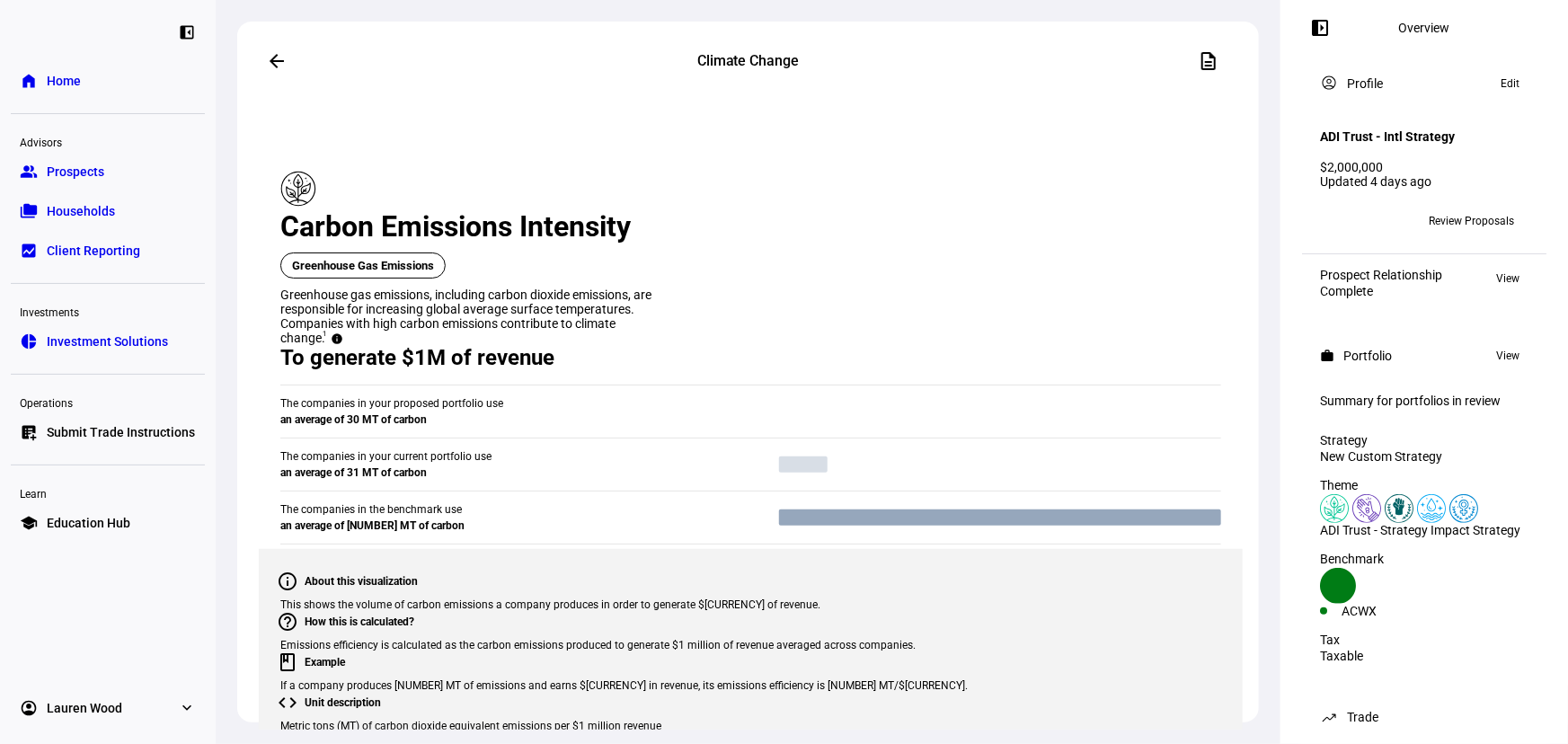 drag, startPoint x: 290, startPoint y: 202, endPoint x: 420, endPoint y: 245, distance: 136.92699 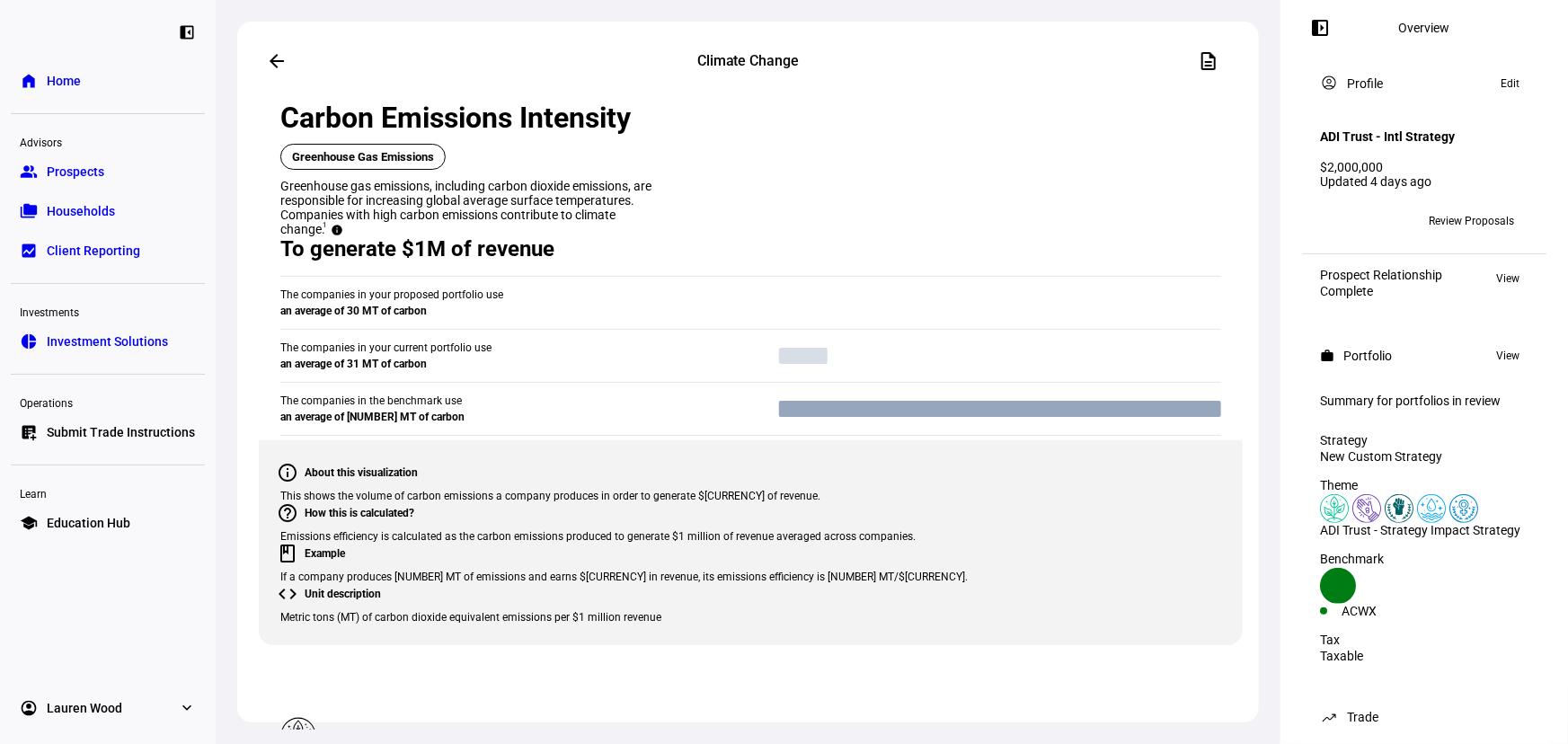 drag, startPoint x: 283, startPoint y: 367, endPoint x: 347, endPoint y: 360, distance: 64.38167 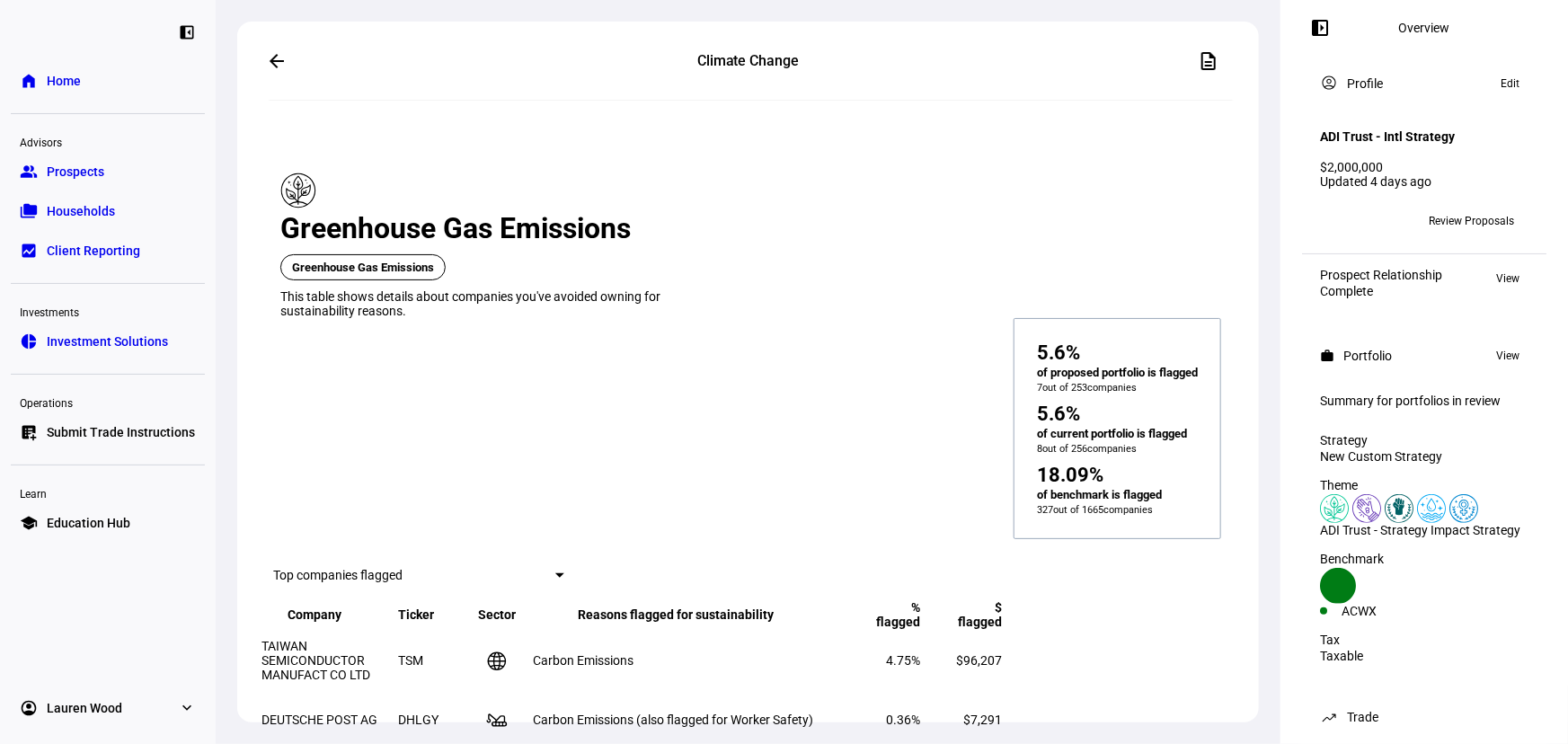scroll, scrollTop: 2287, scrollLeft: 0, axis: vertical 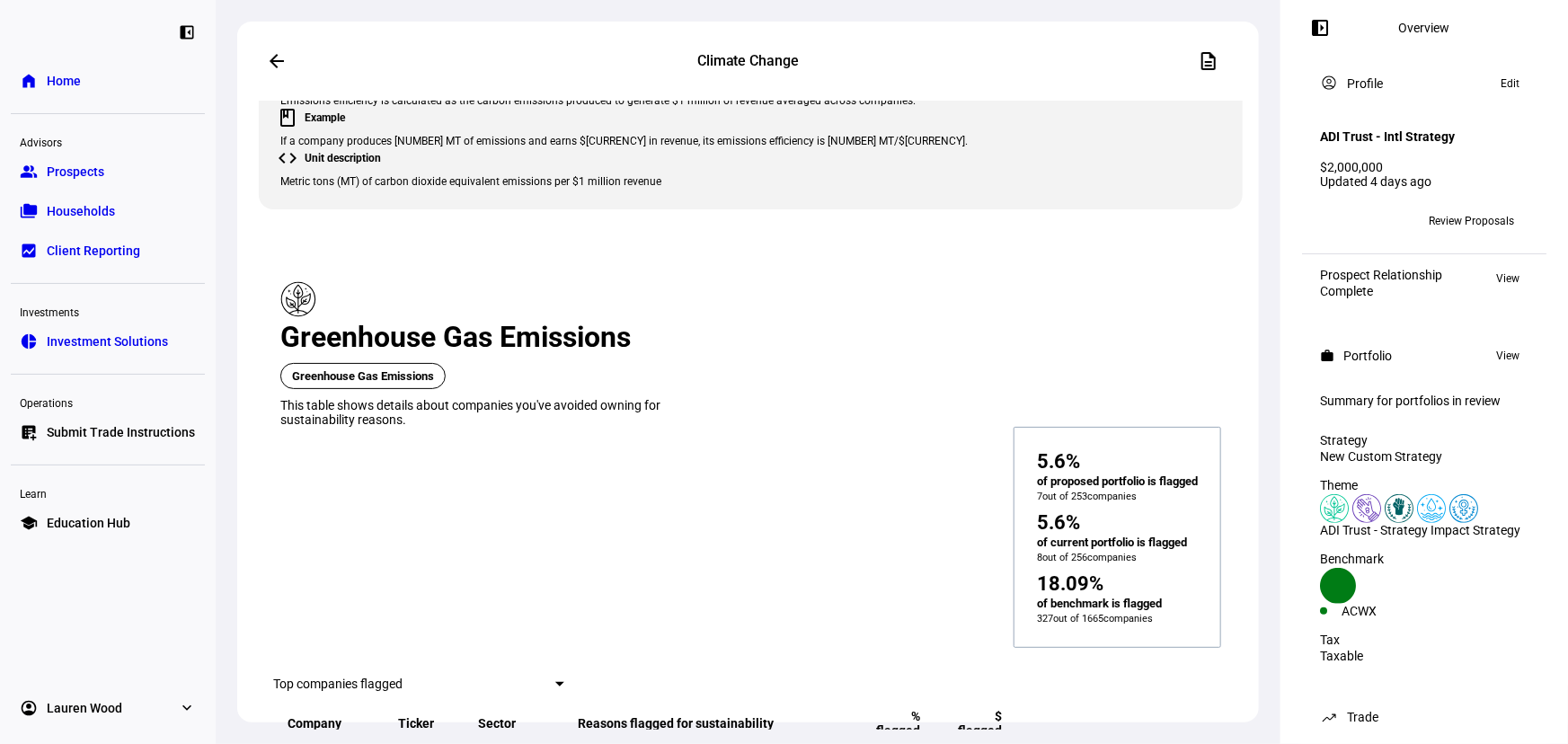 drag, startPoint x: 1004, startPoint y: 324, endPoint x: 1211, endPoint y: 447, distance: 240.78621 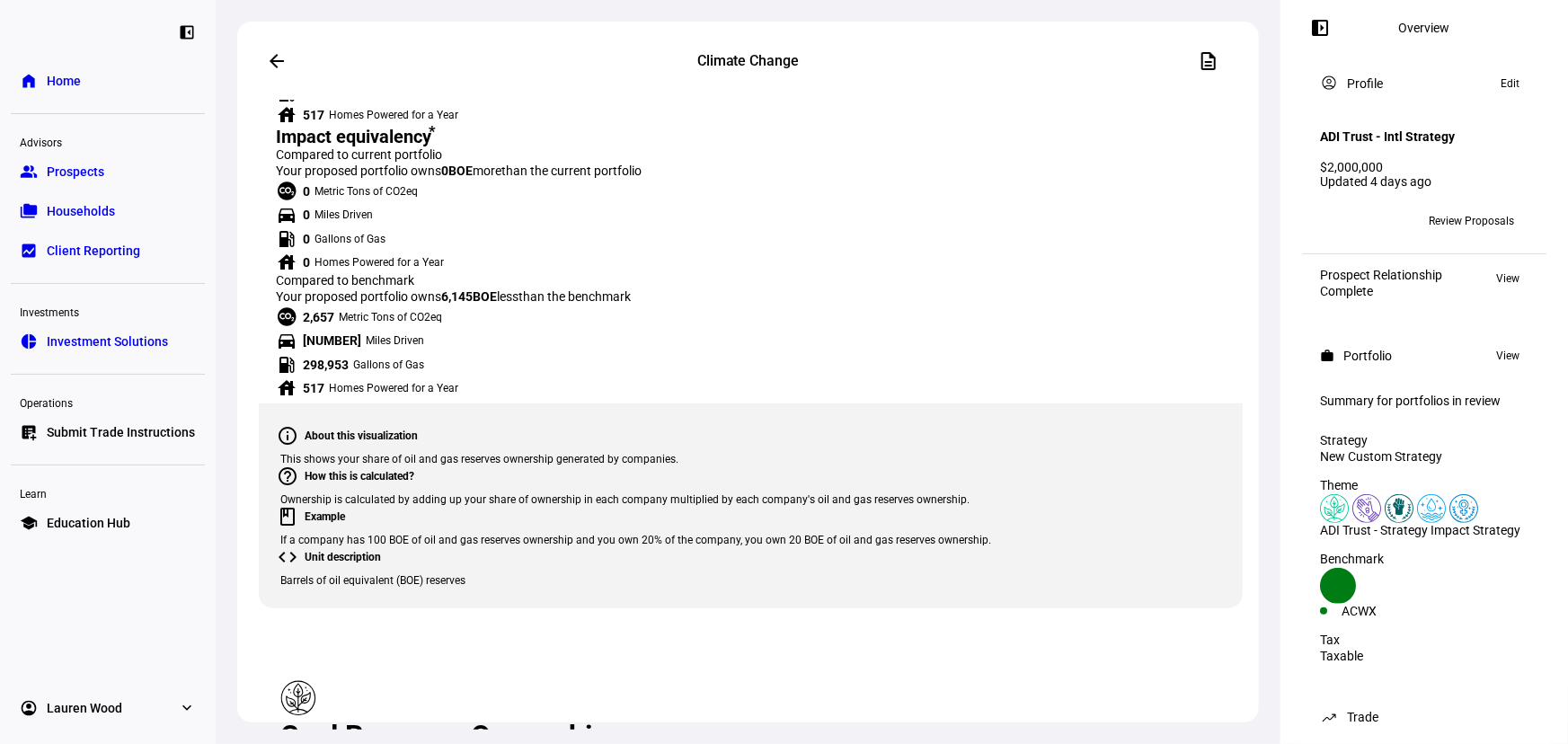 scroll, scrollTop: 4356, scrollLeft: 0, axis: vertical 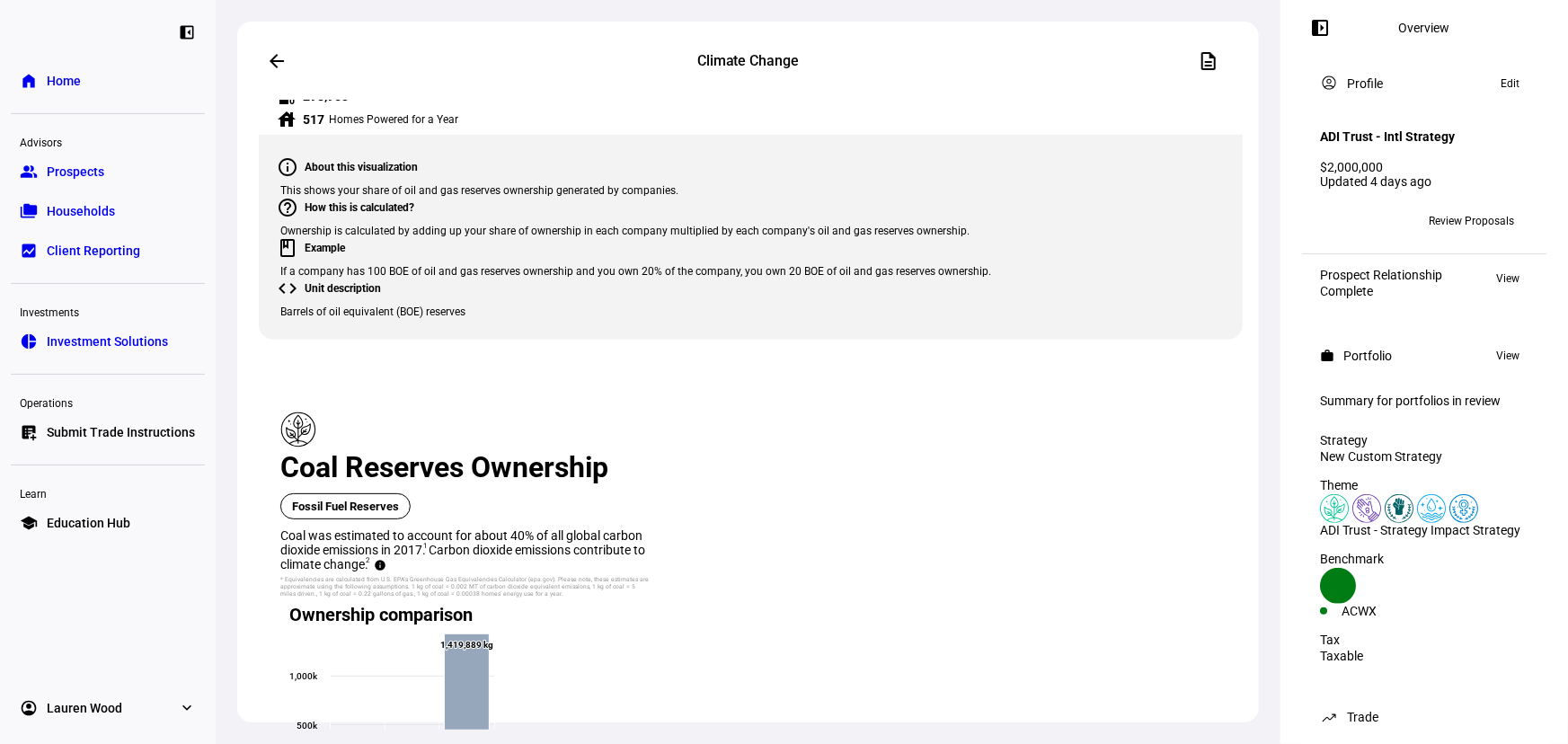 click on "From benchmark" at bounding box center [466, 3104] 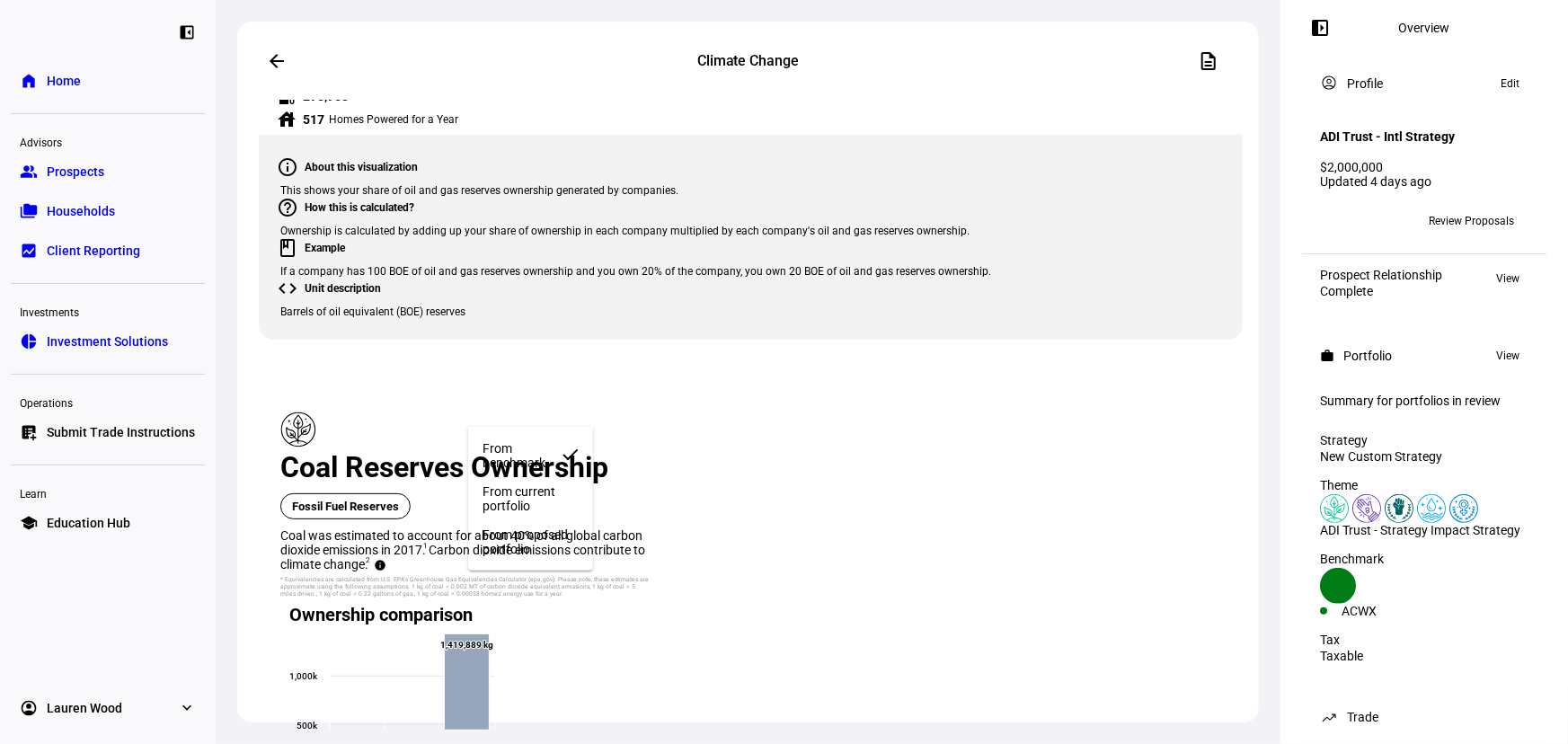 click on "From current portfolio" at bounding box center (530, 499) 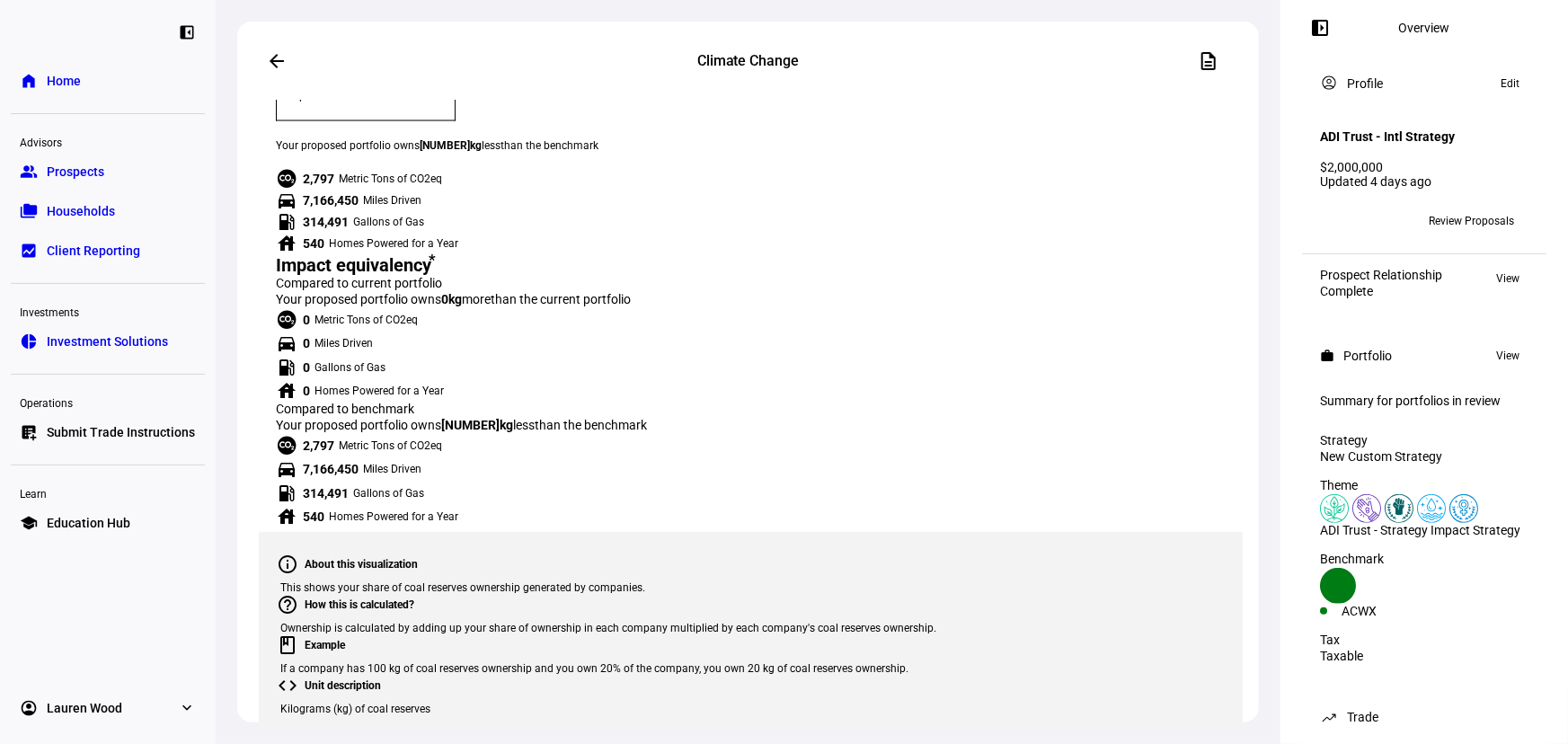 scroll, scrollTop: 5228, scrollLeft: 0, axis: vertical 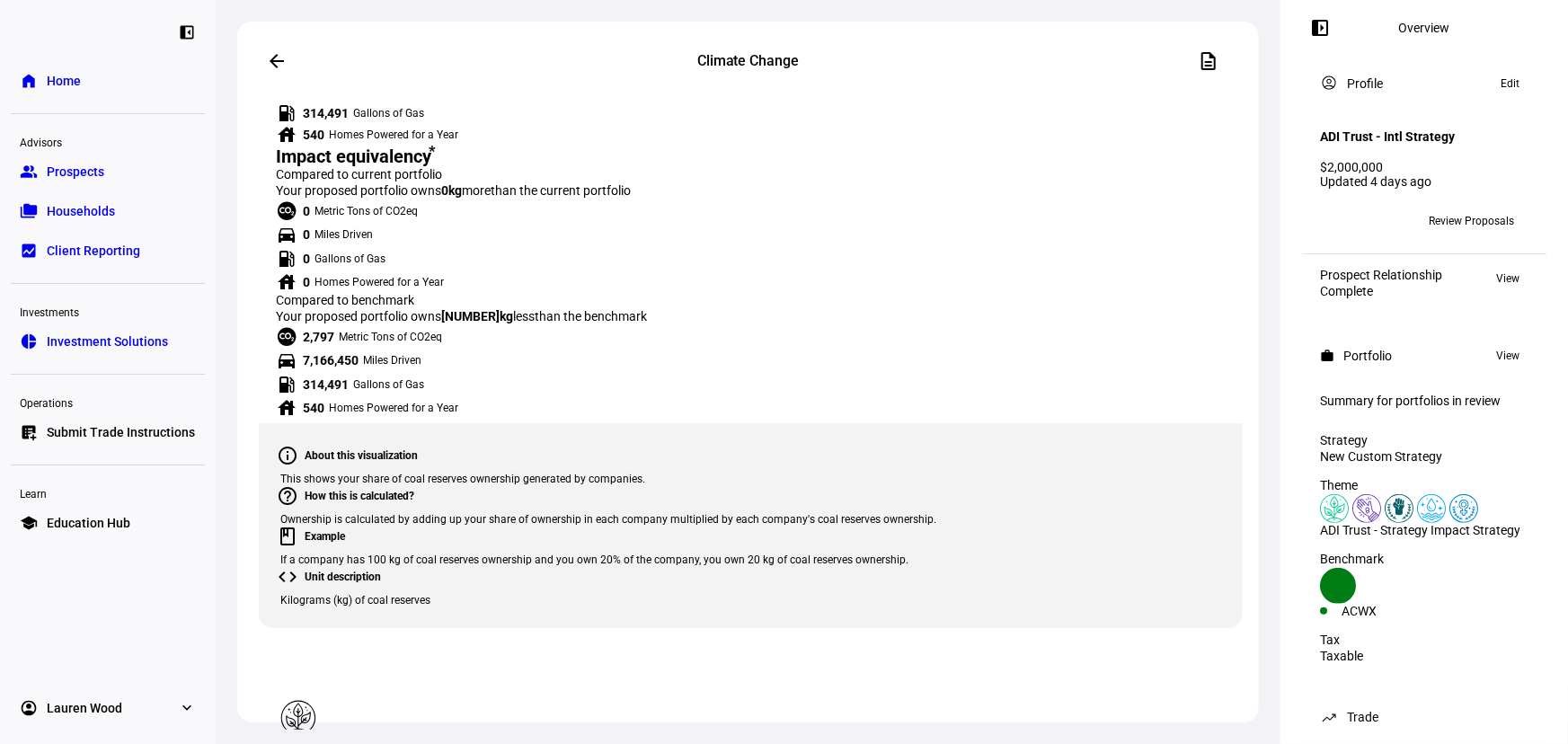 click on "From benchmark" at bounding box center (466, 3178) 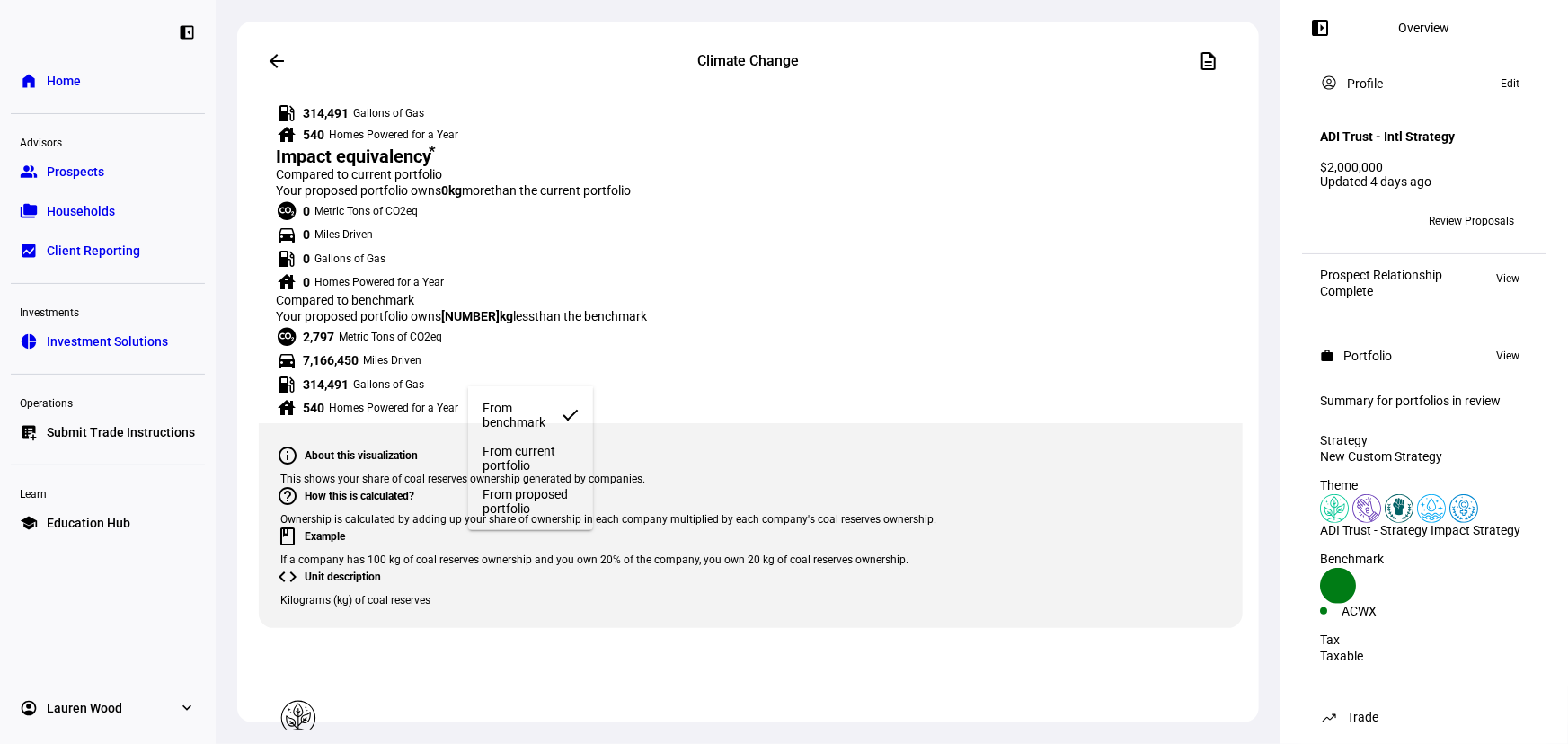 click on "From current portfolio" at bounding box center (530, 458) 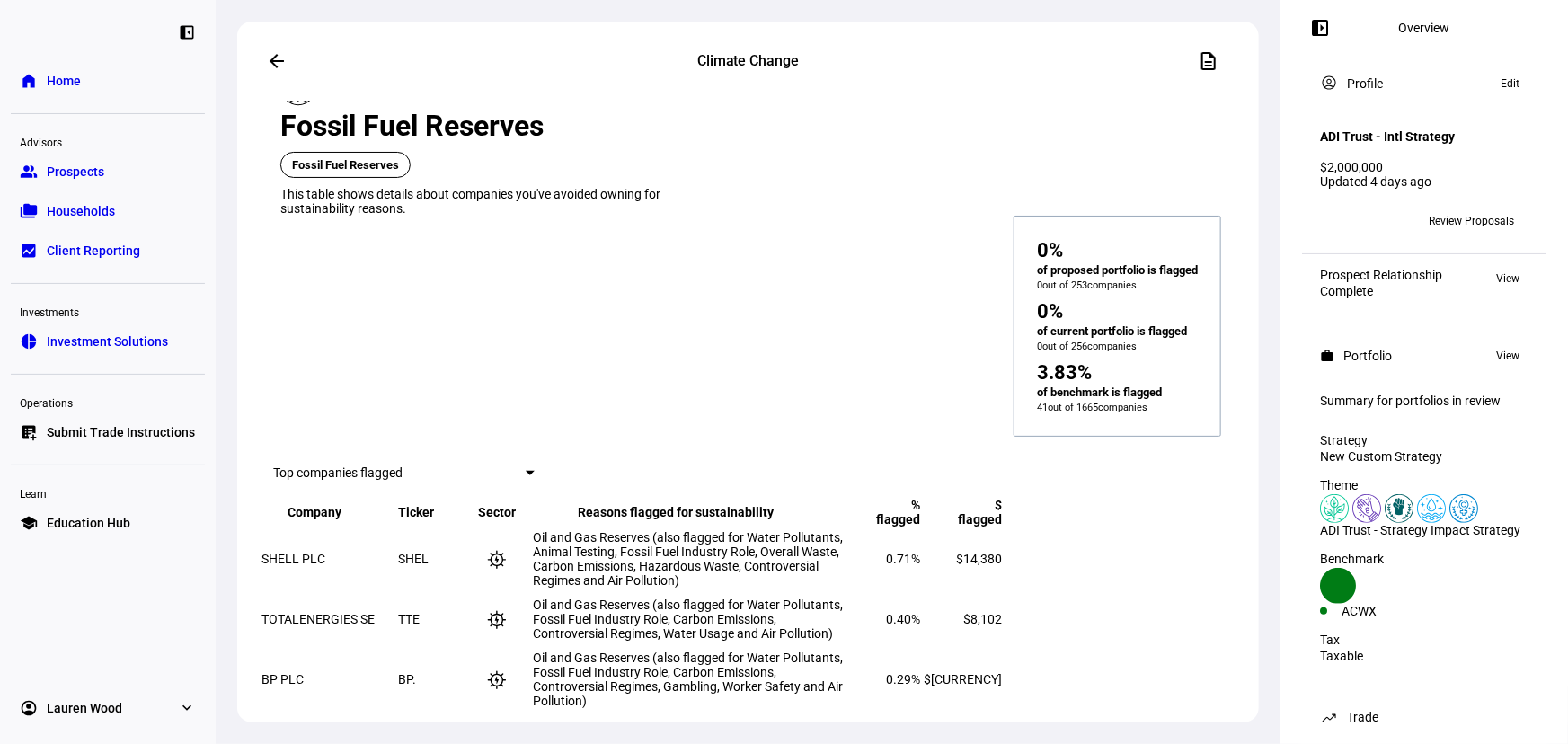 scroll, scrollTop: 5881, scrollLeft: 0, axis: vertical 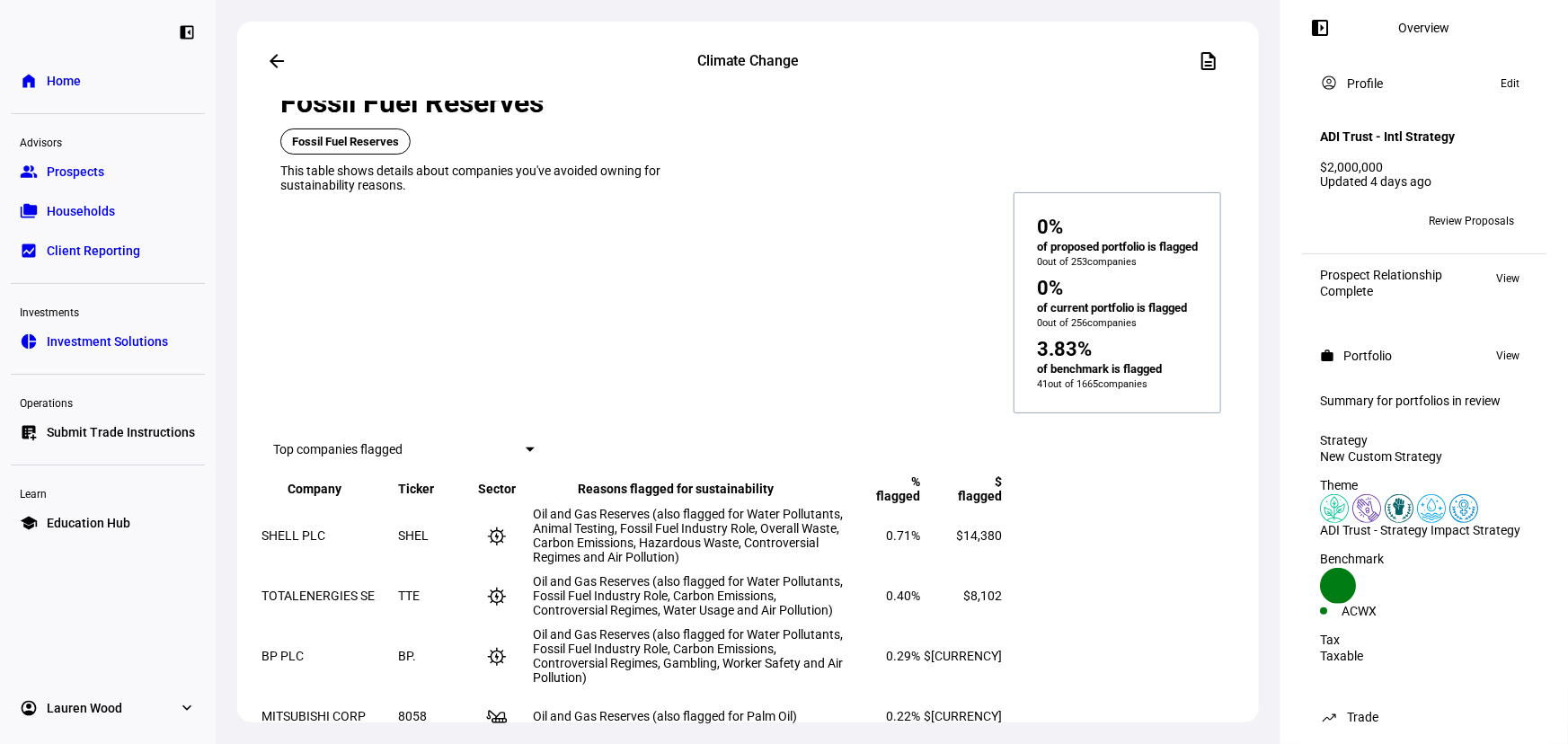 click on "From benchmark" at bounding box center [466, 3293] 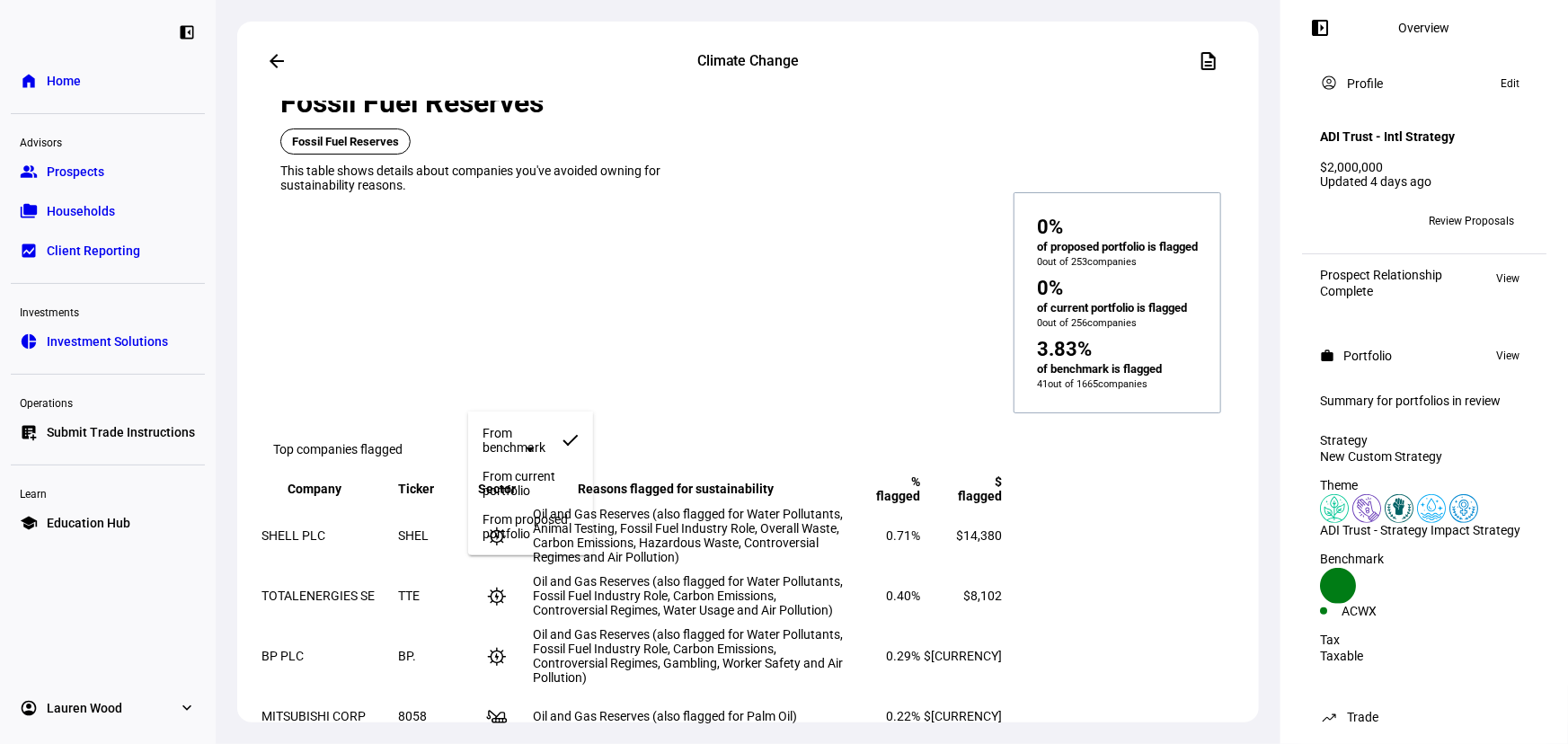 click on "From current portfolio" at bounding box center [530, 483] 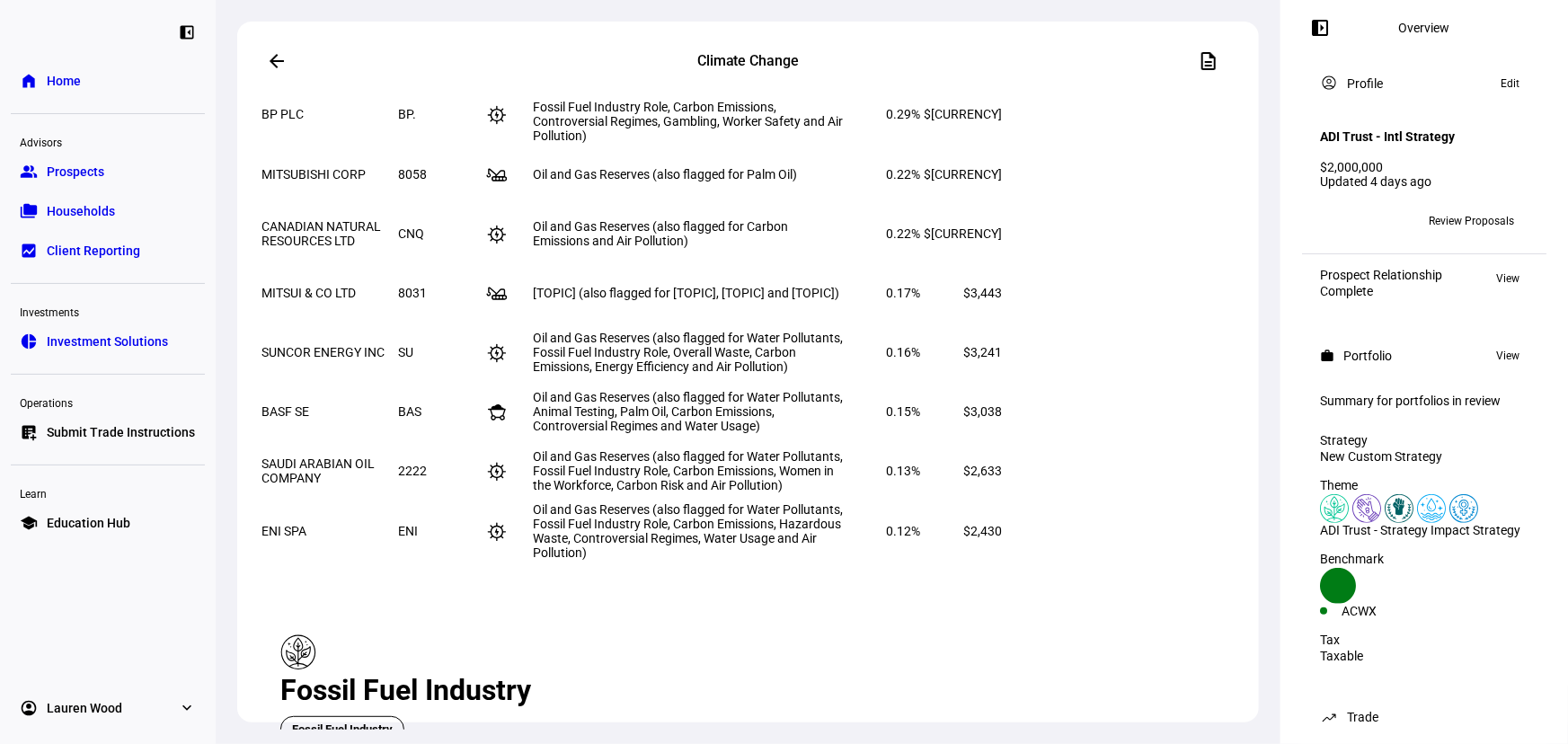 scroll, scrollTop: 6426, scrollLeft: 0, axis: vertical 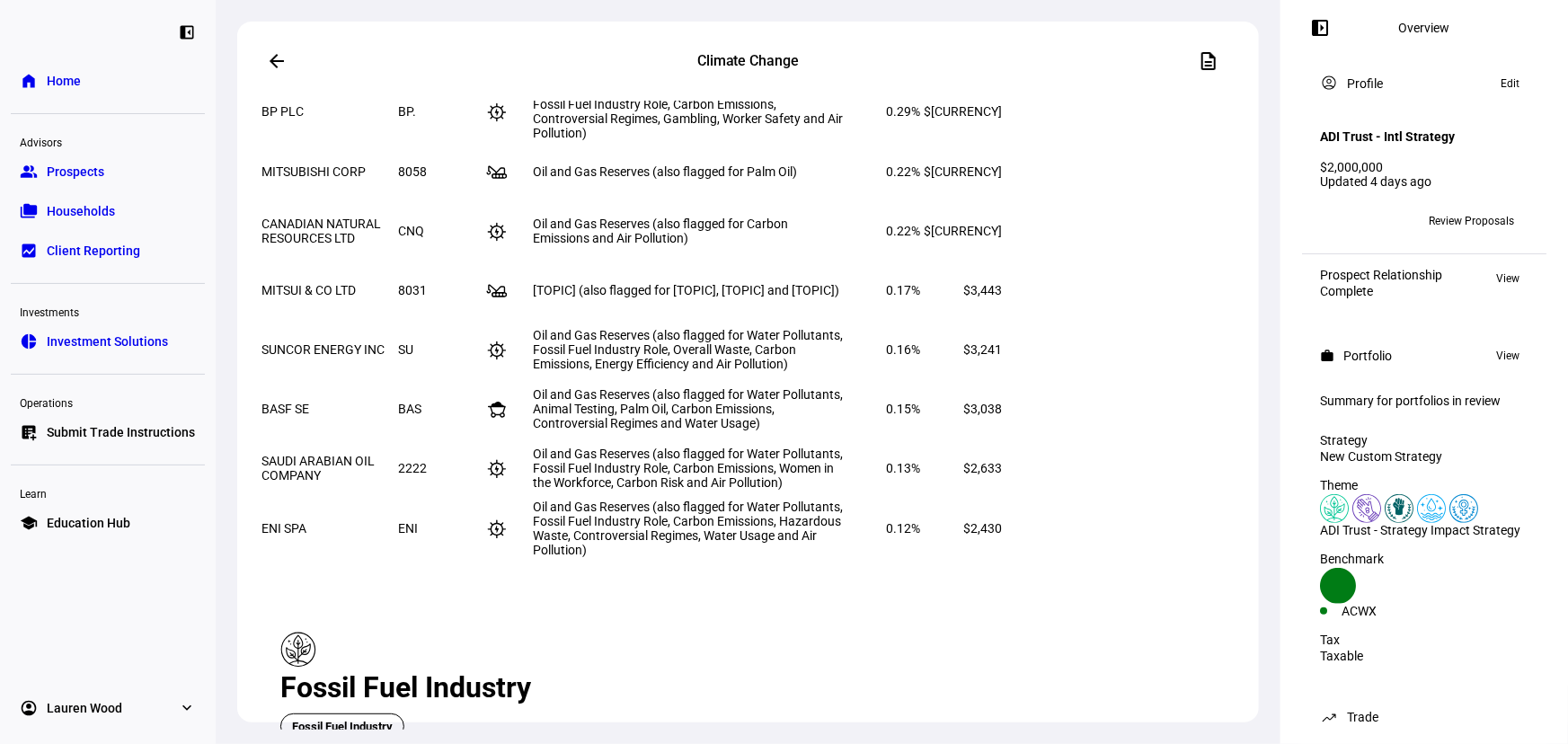 click on "Top companies flagged  From benchmark" 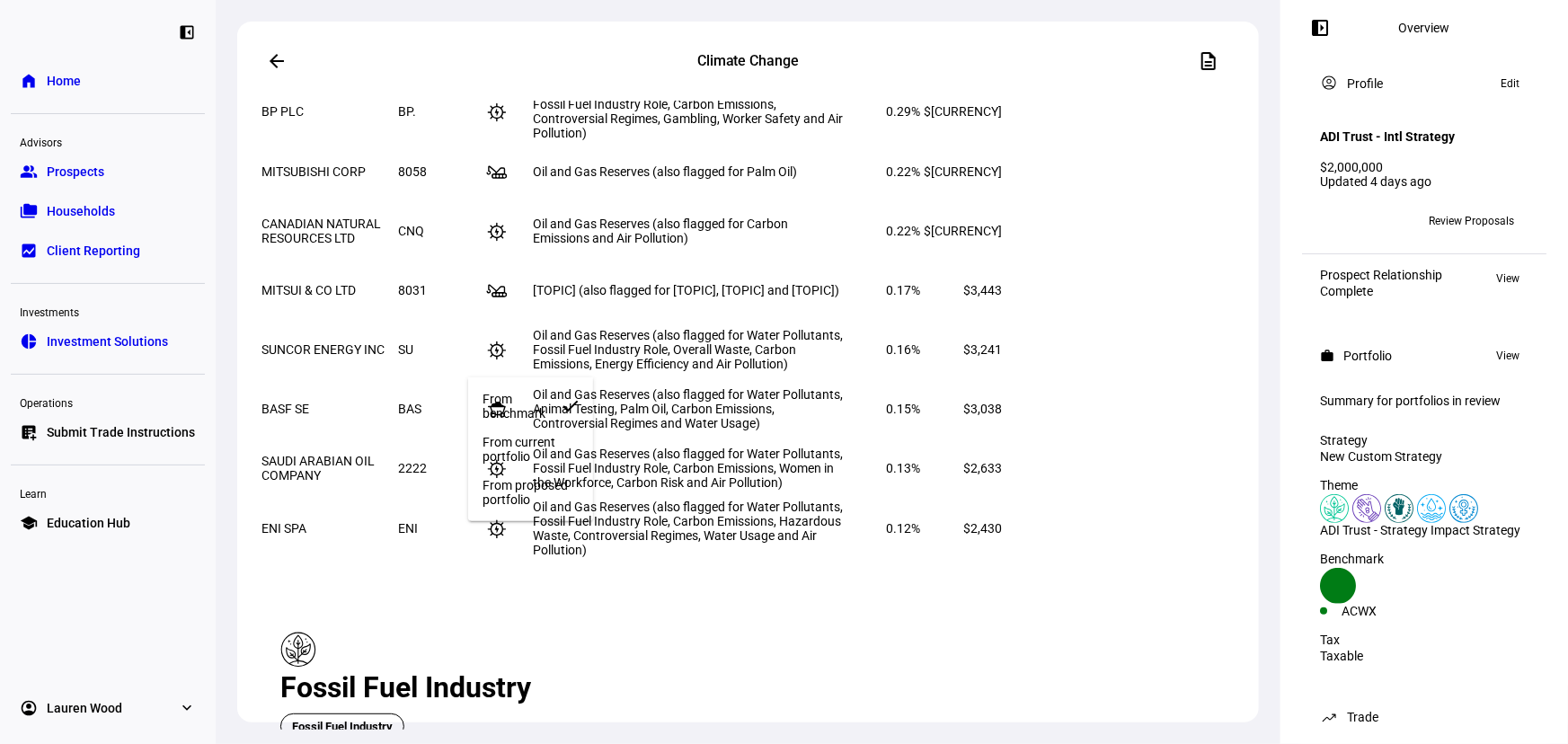 click on "From current portfolio" at bounding box center [530, 449] 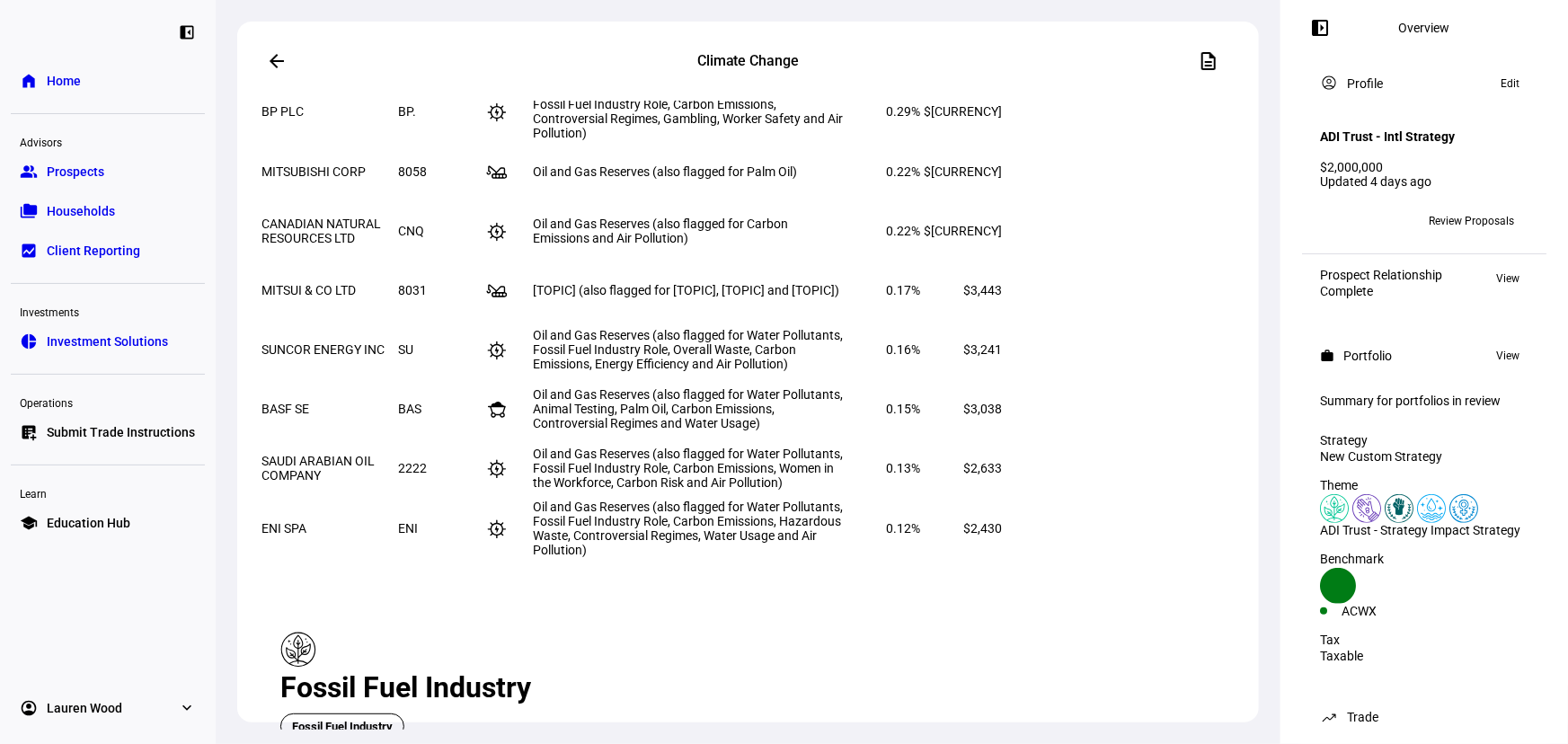 drag, startPoint x: 591, startPoint y: 464, endPoint x: 971, endPoint y: 598, distance: 402.9342 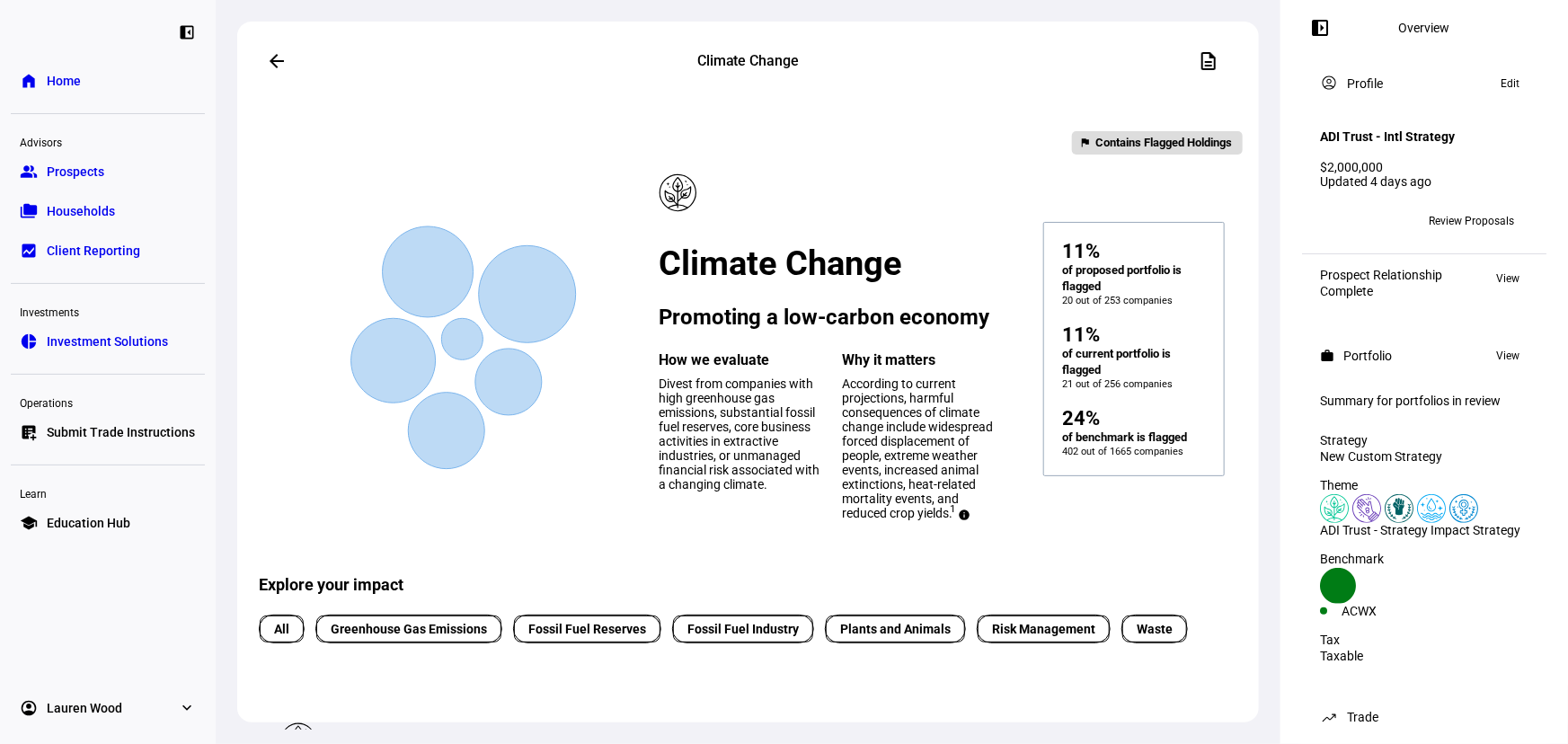 scroll, scrollTop: 0, scrollLeft: 0, axis: both 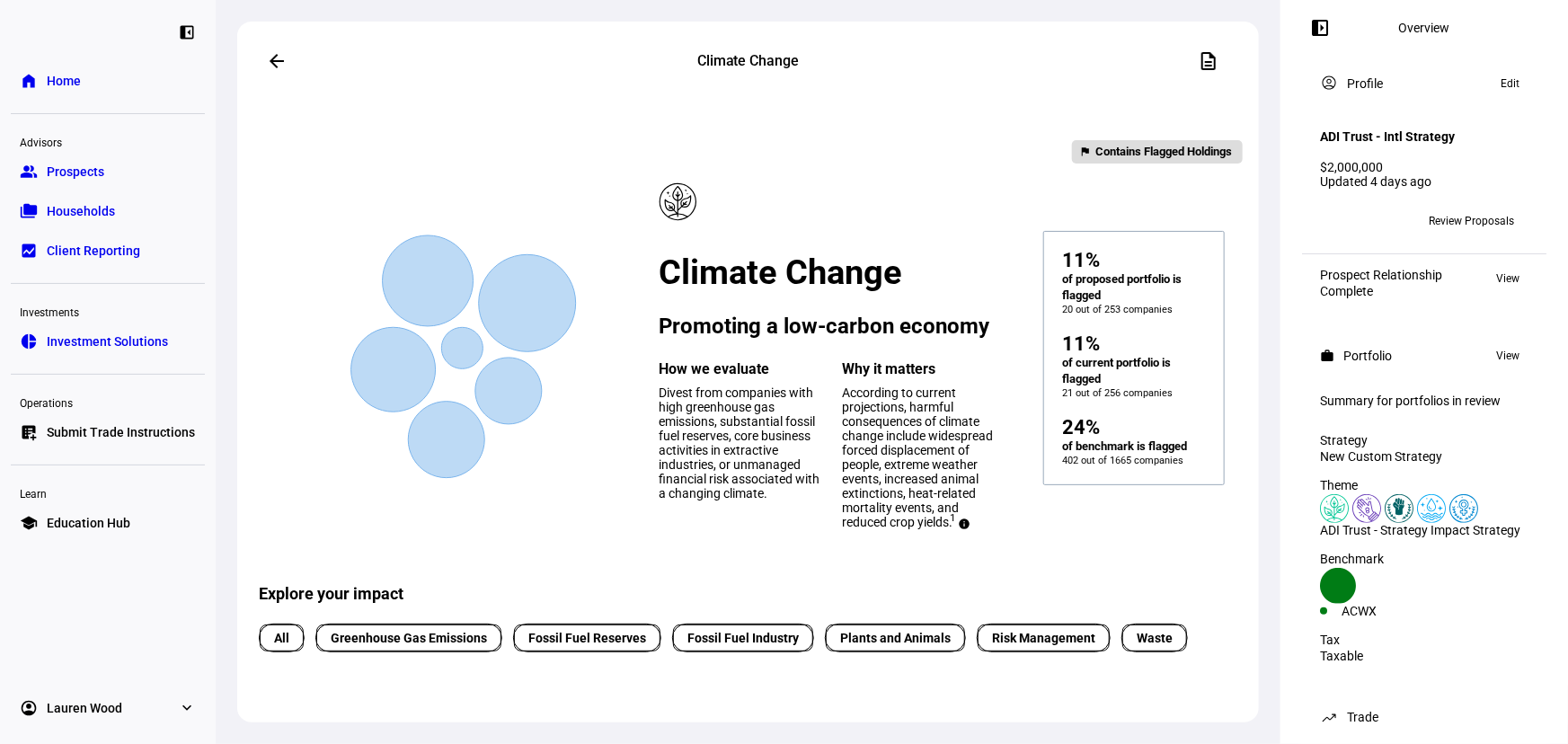click 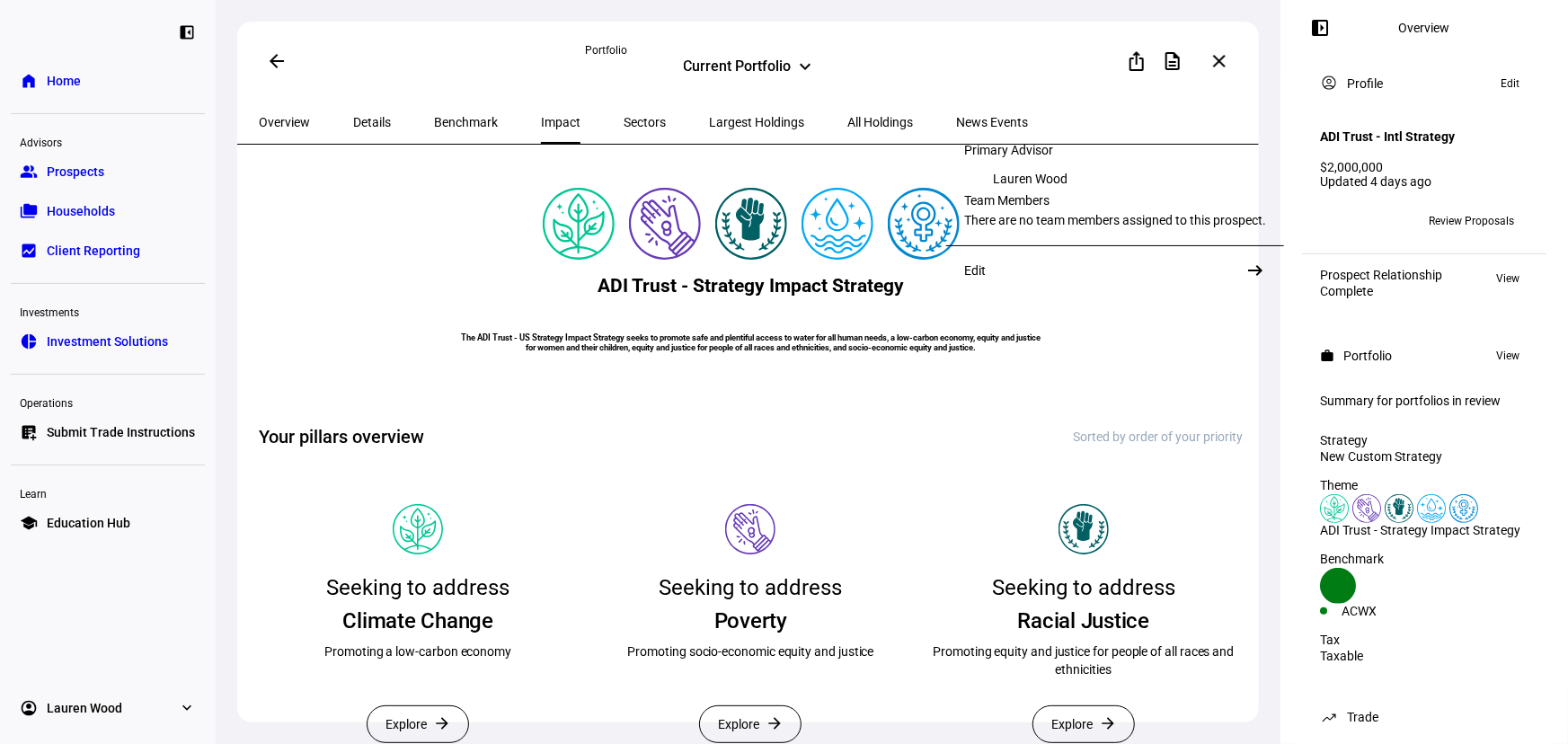 click on "LW" 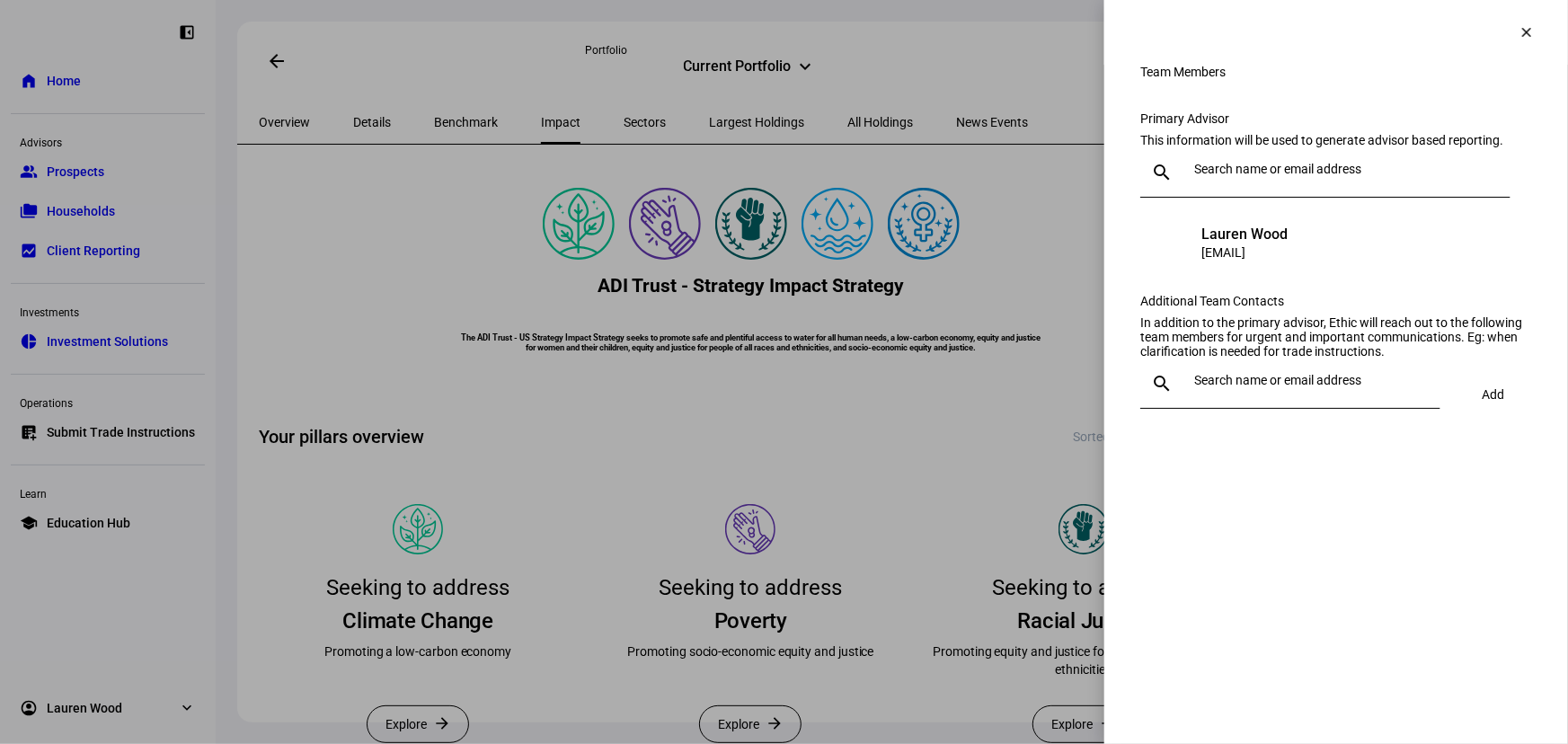 drag, startPoint x: 1528, startPoint y: 34, endPoint x: 1323, endPoint y: 234, distance: 286.40007 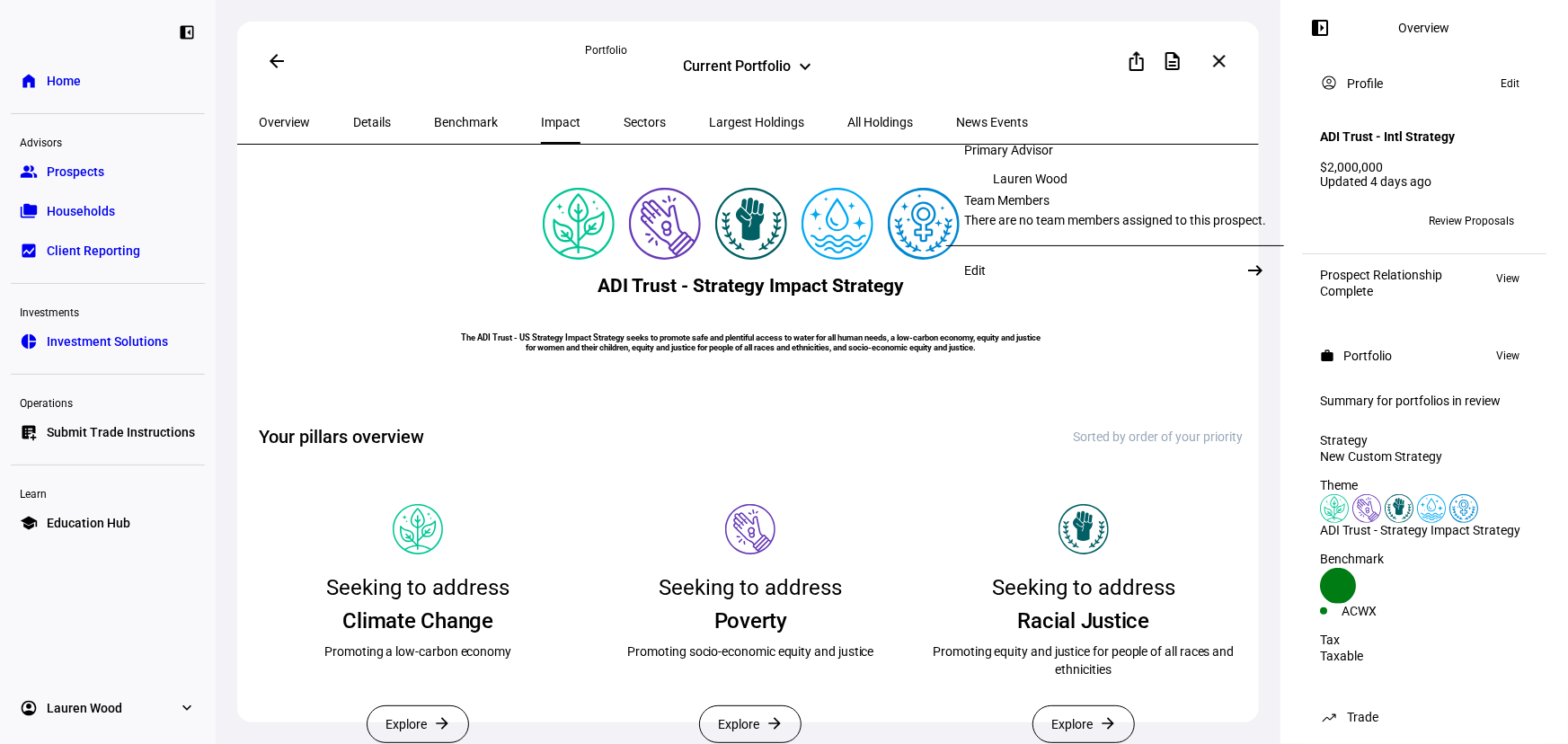 click on "LW" 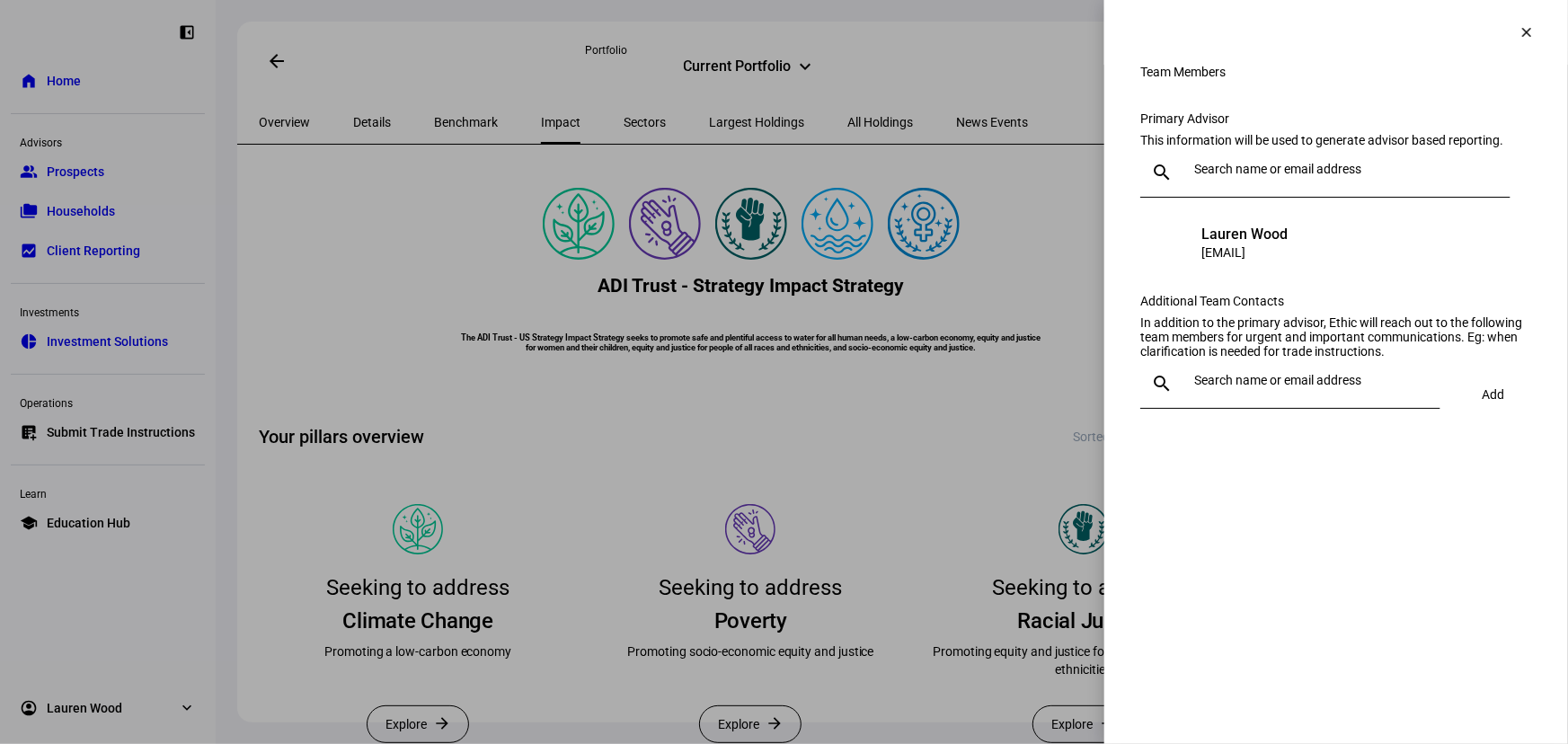 click at bounding box center (1307, 384) 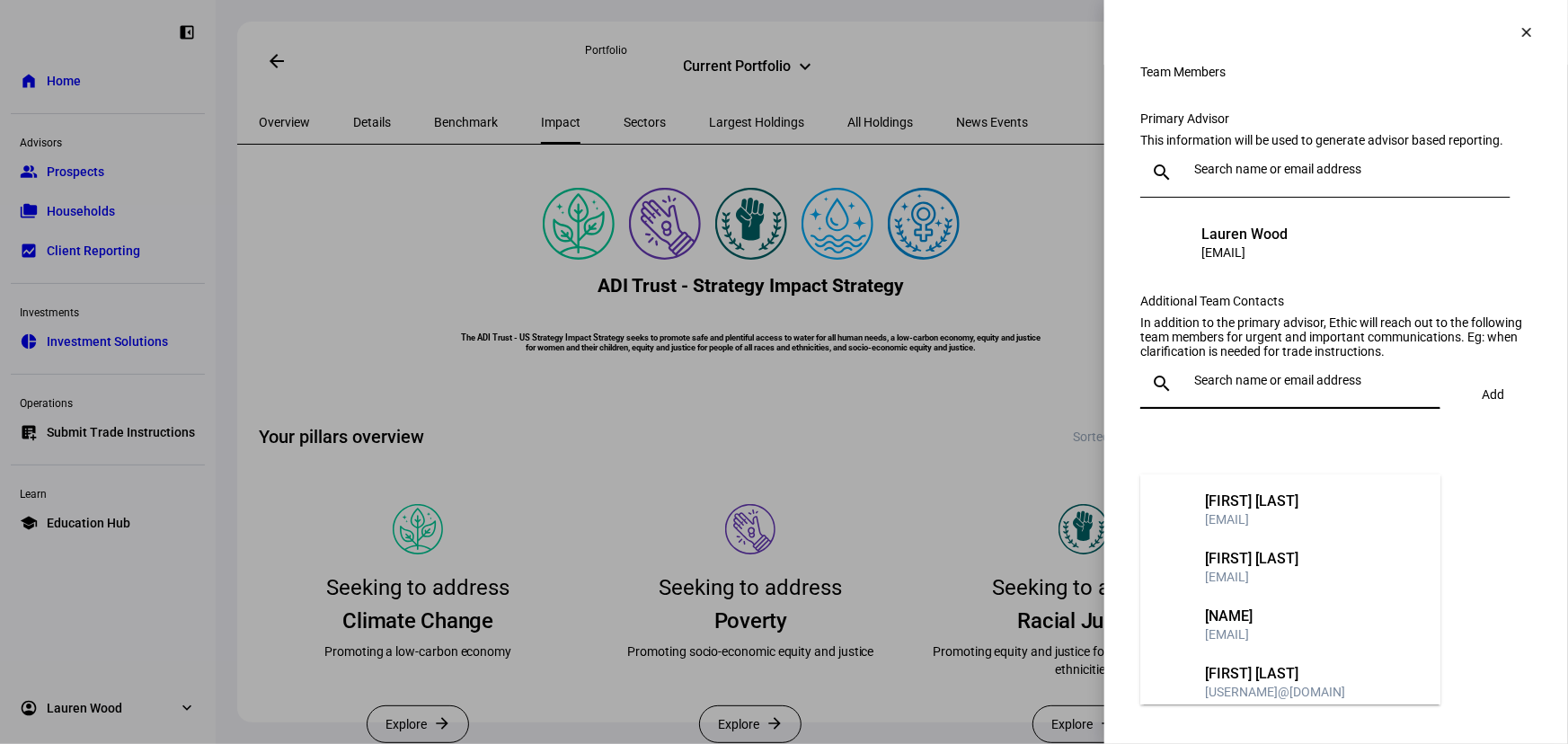 click at bounding box center [1314, 380] 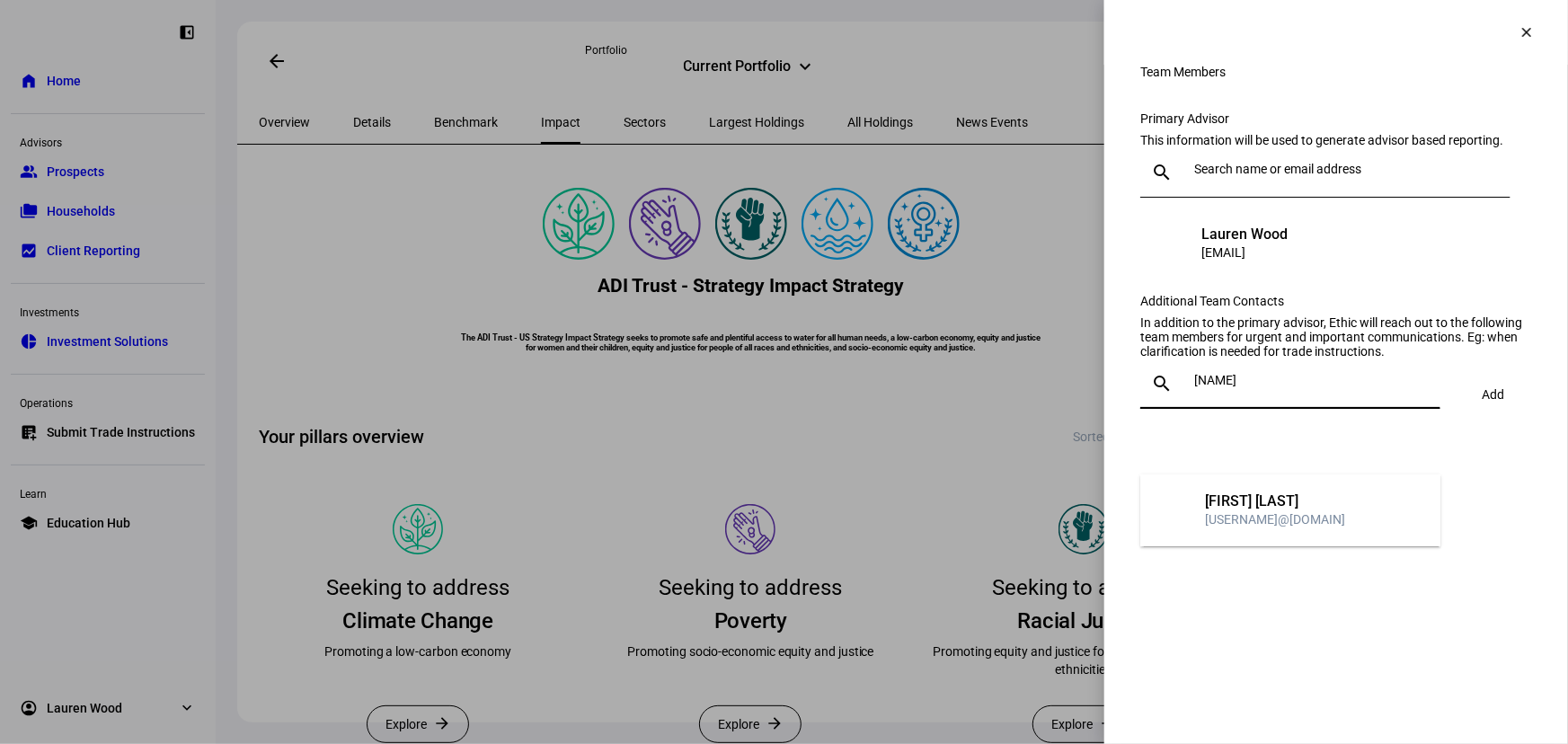 type on "[NAME]" 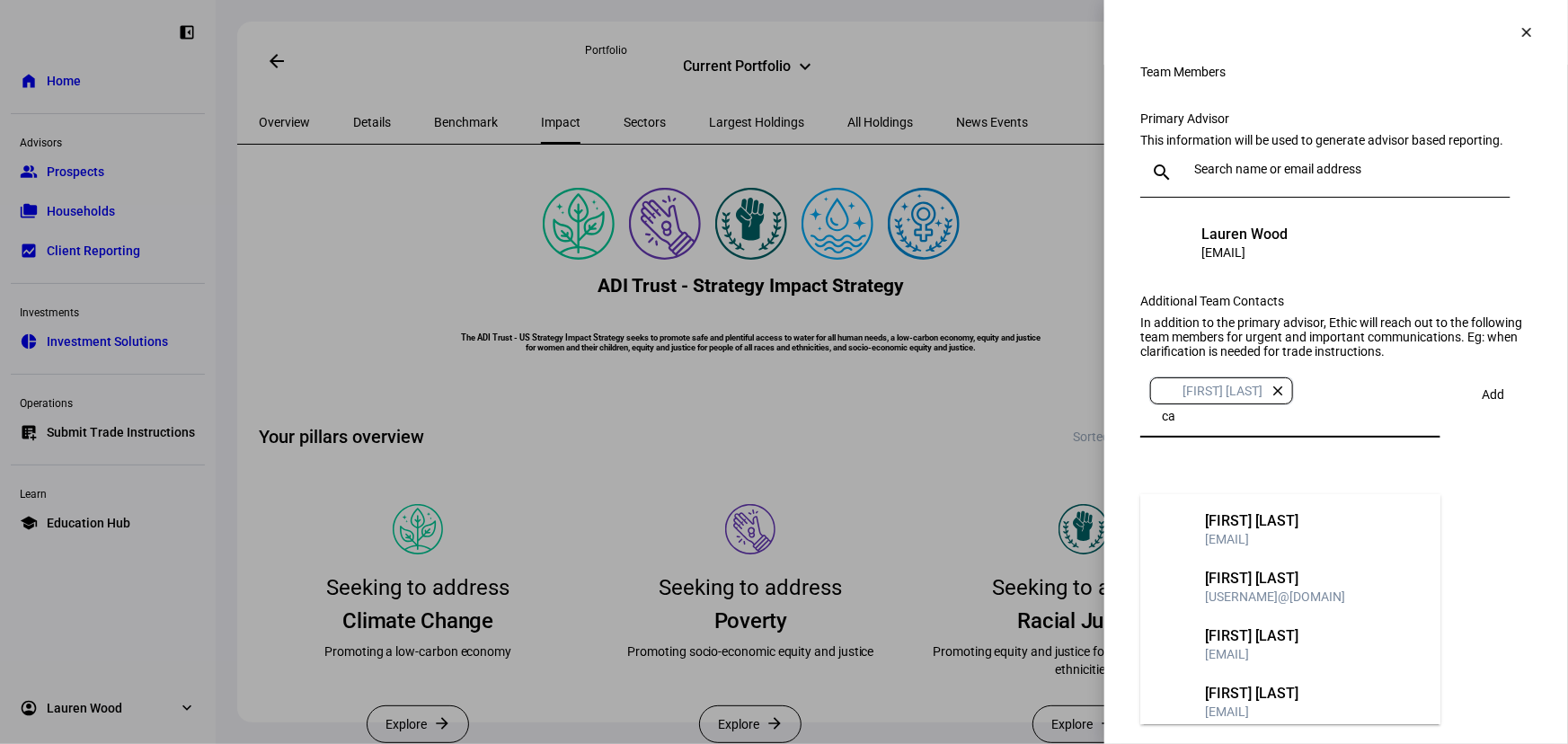 type on "c" 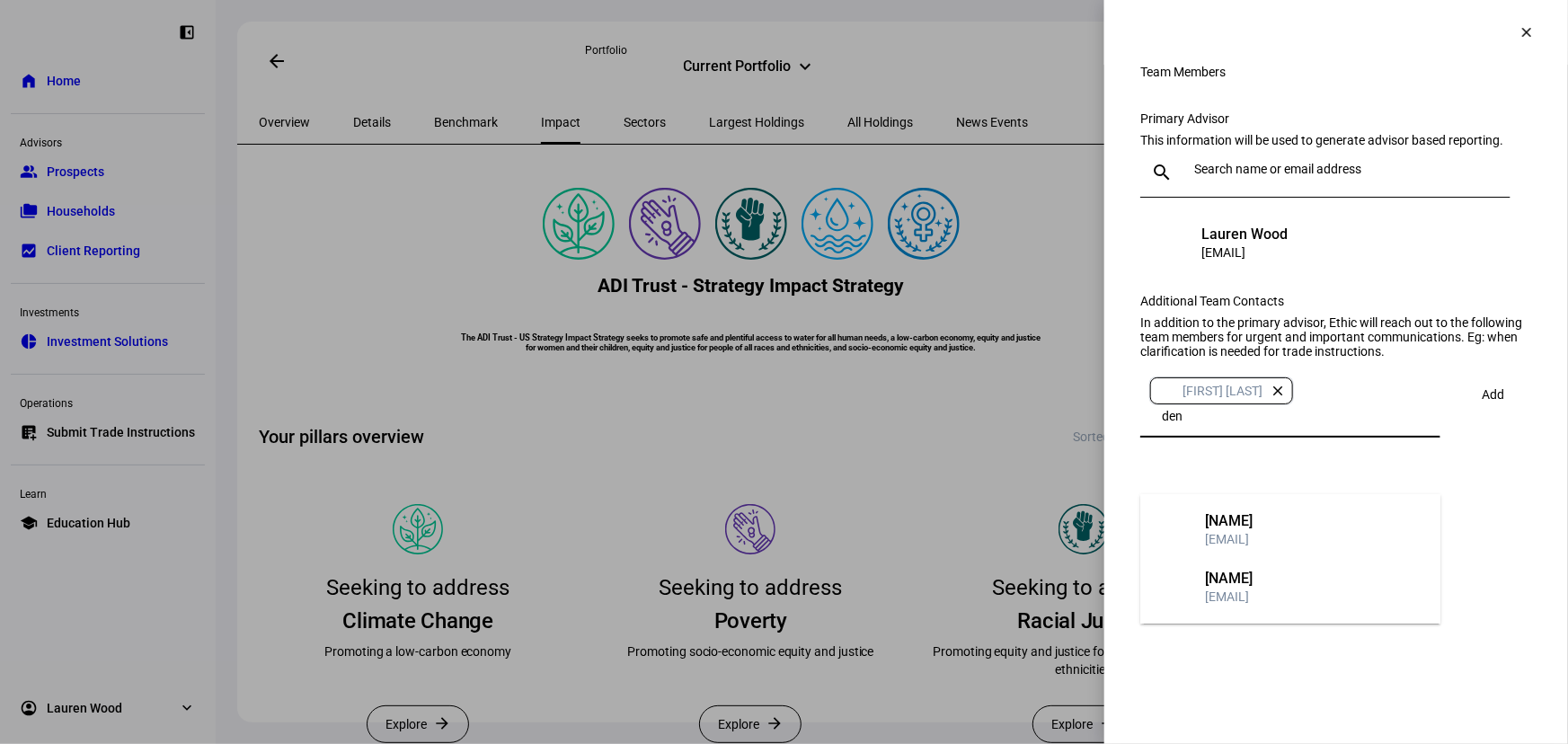 type on "den" 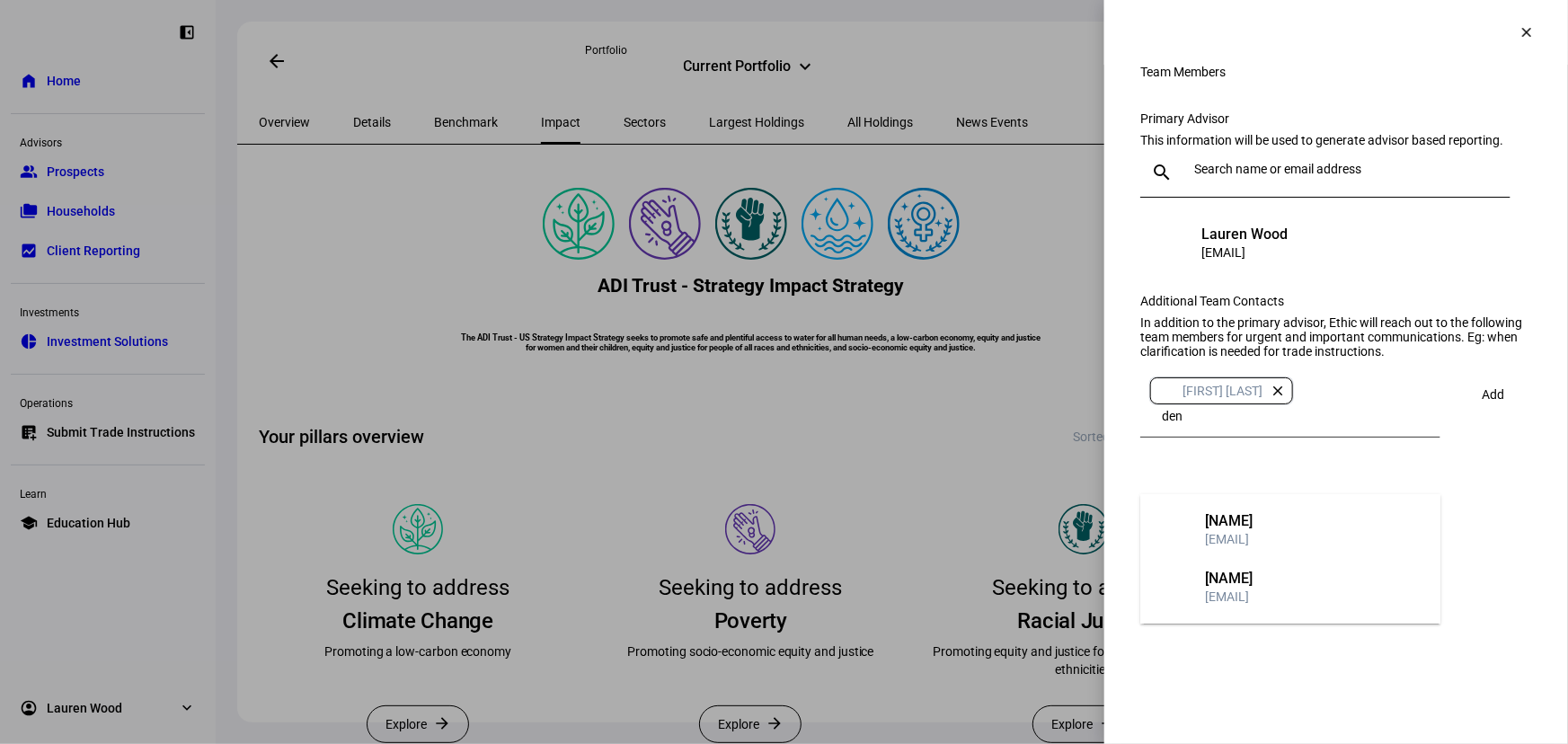 click on "[NAME]" at bounding box center [1228, 521] 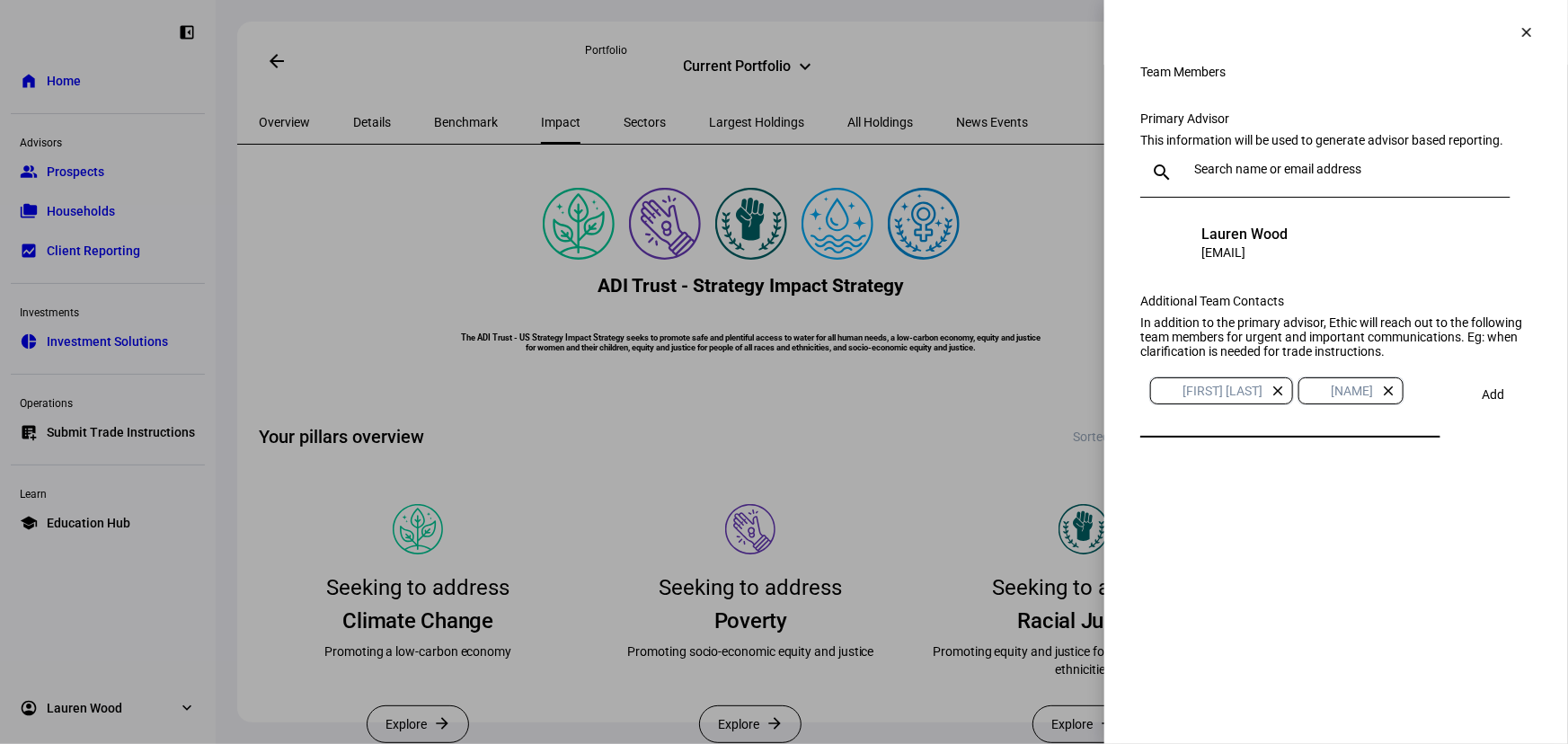 click on "Add" at bounding box center [1493, 394] 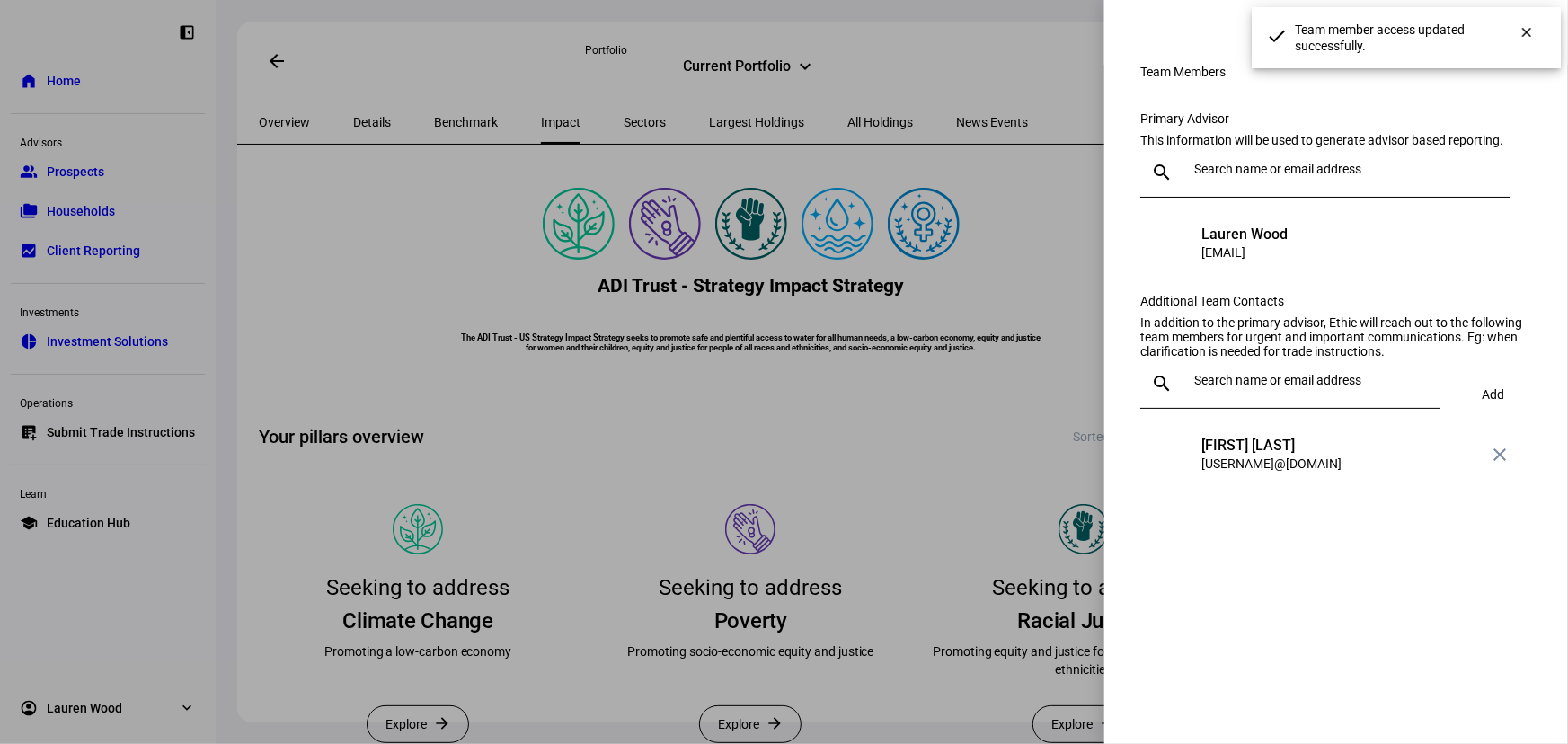 click at bounding box center (784, 372) 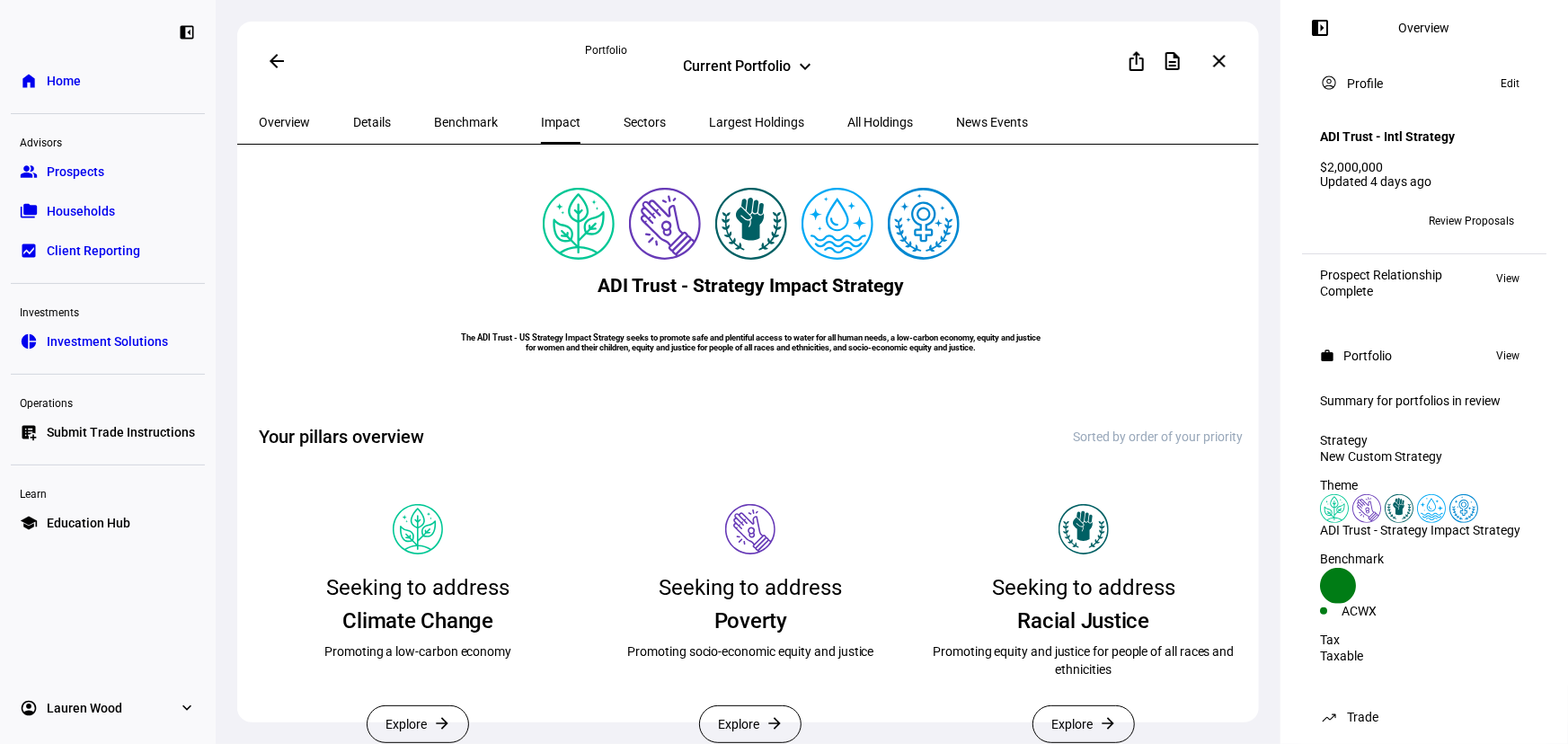 click 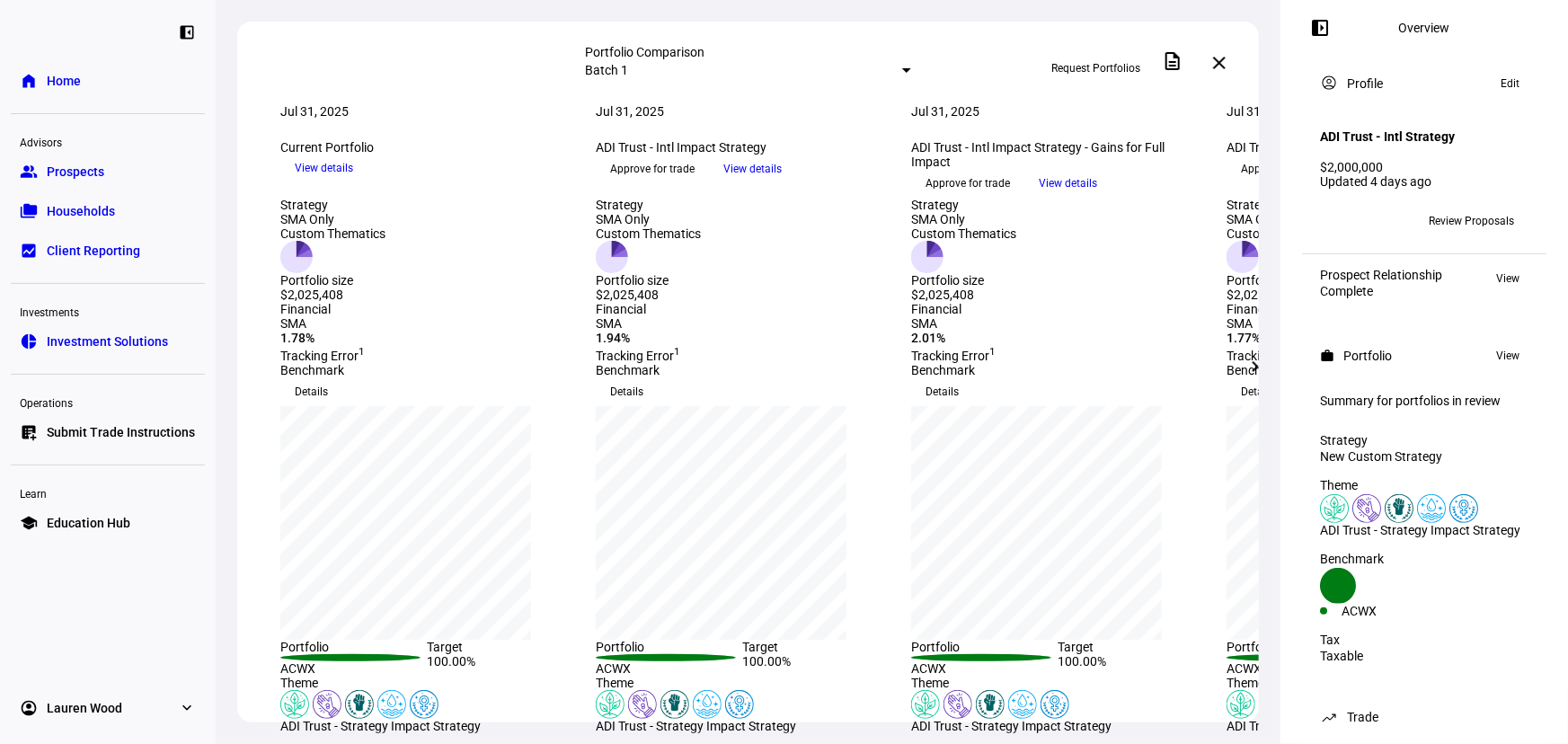 click 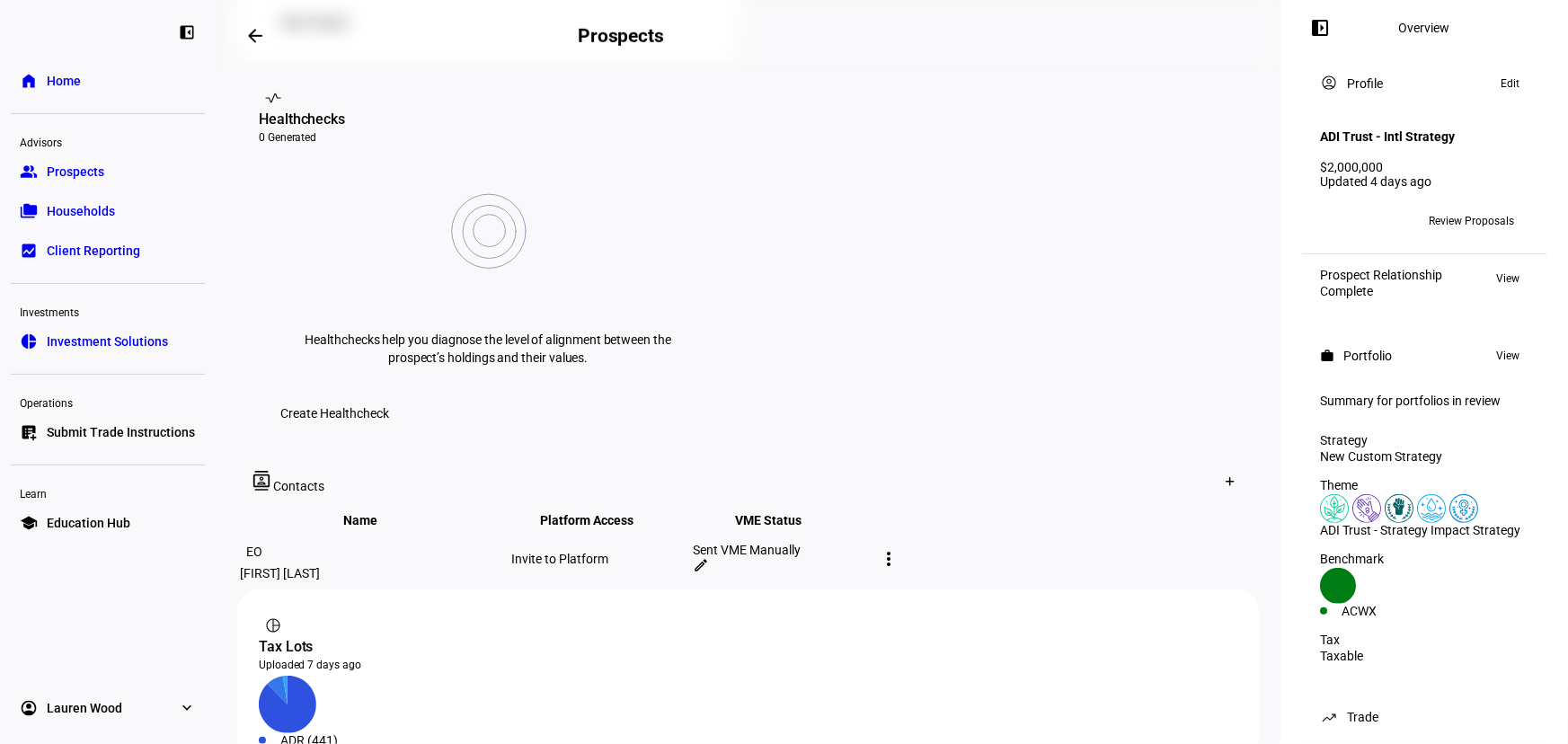 scroll, scrollTop: 0, scrollLeft: 0, axis: both 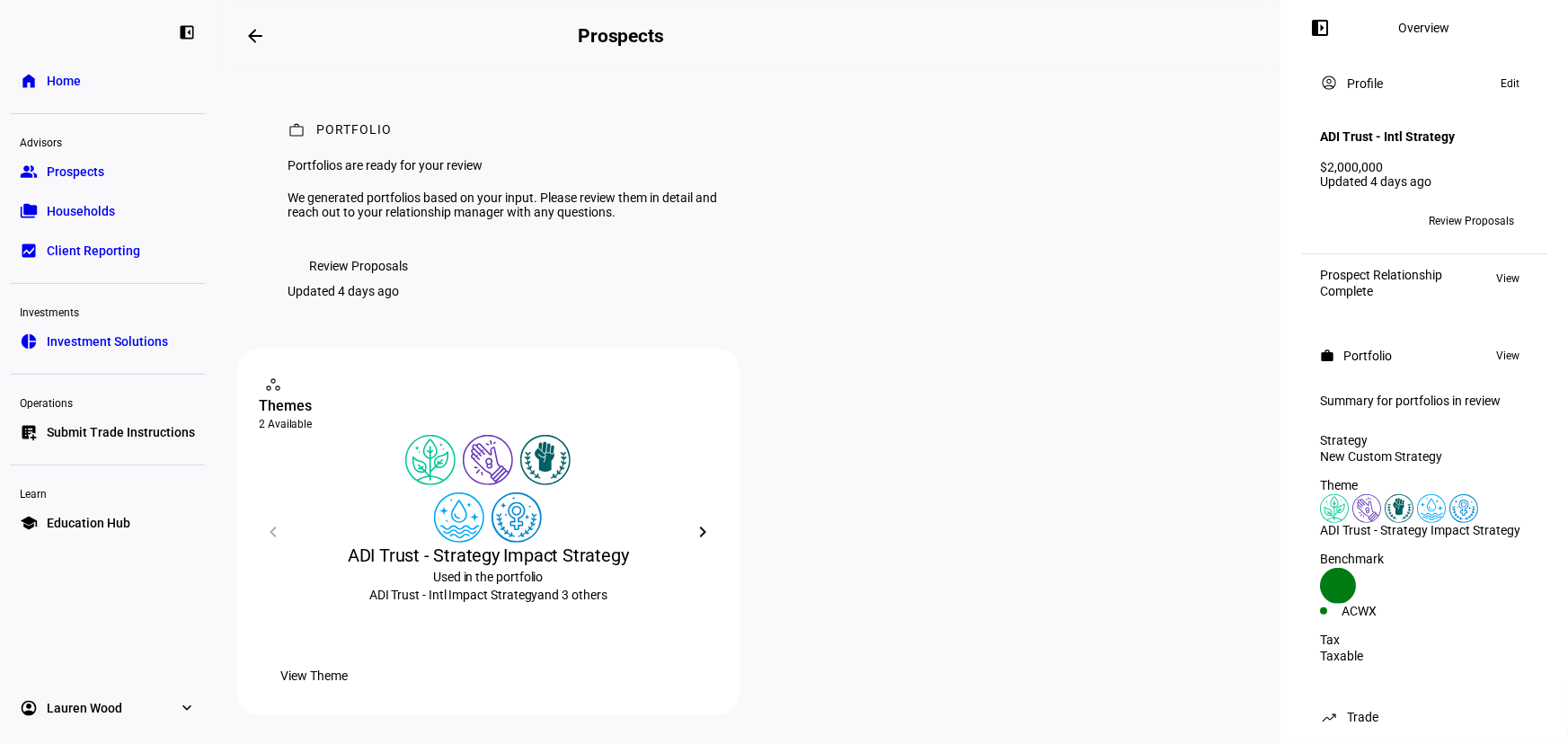 click 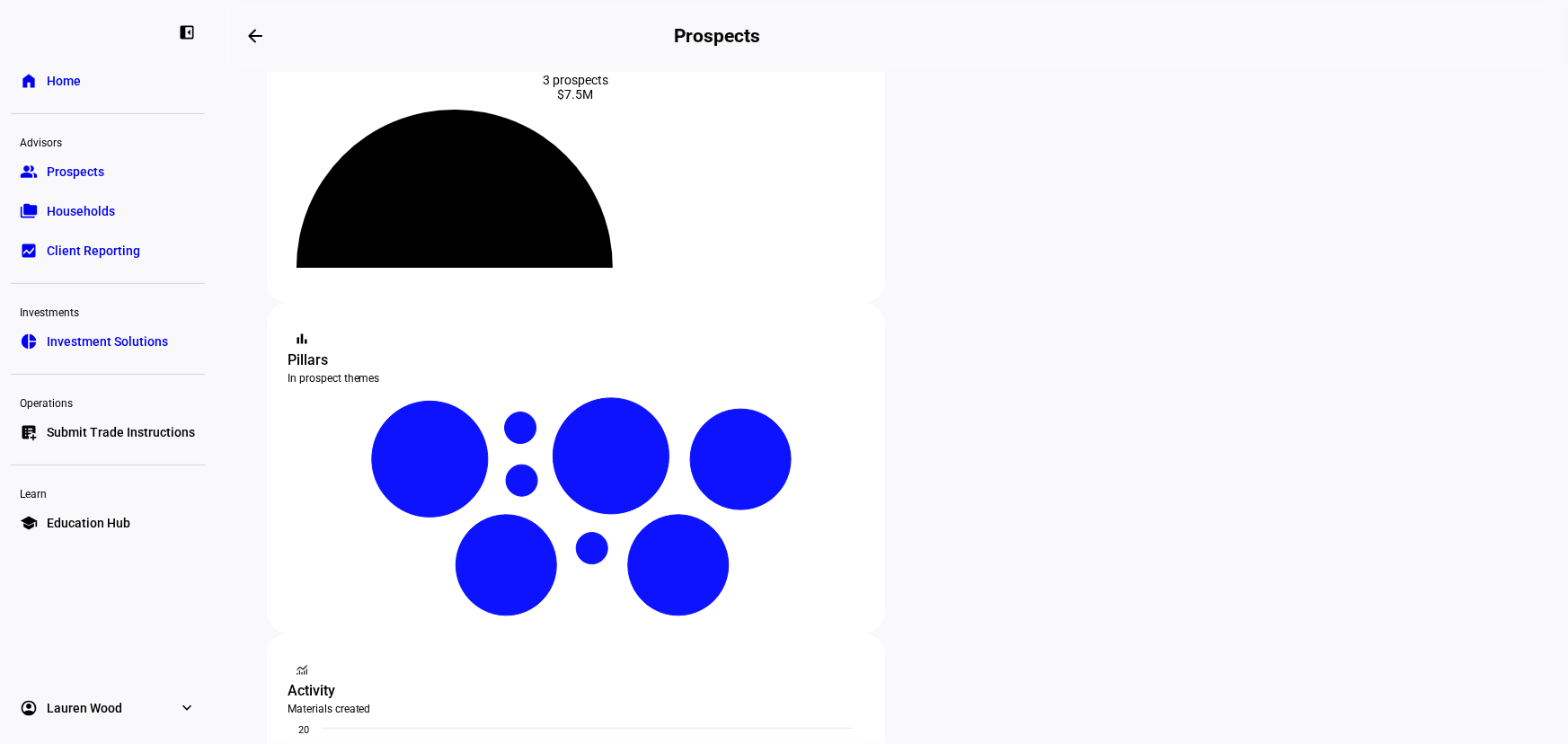 scroll, scrollTop: 326, scrollLeft: 0, axis: vertical 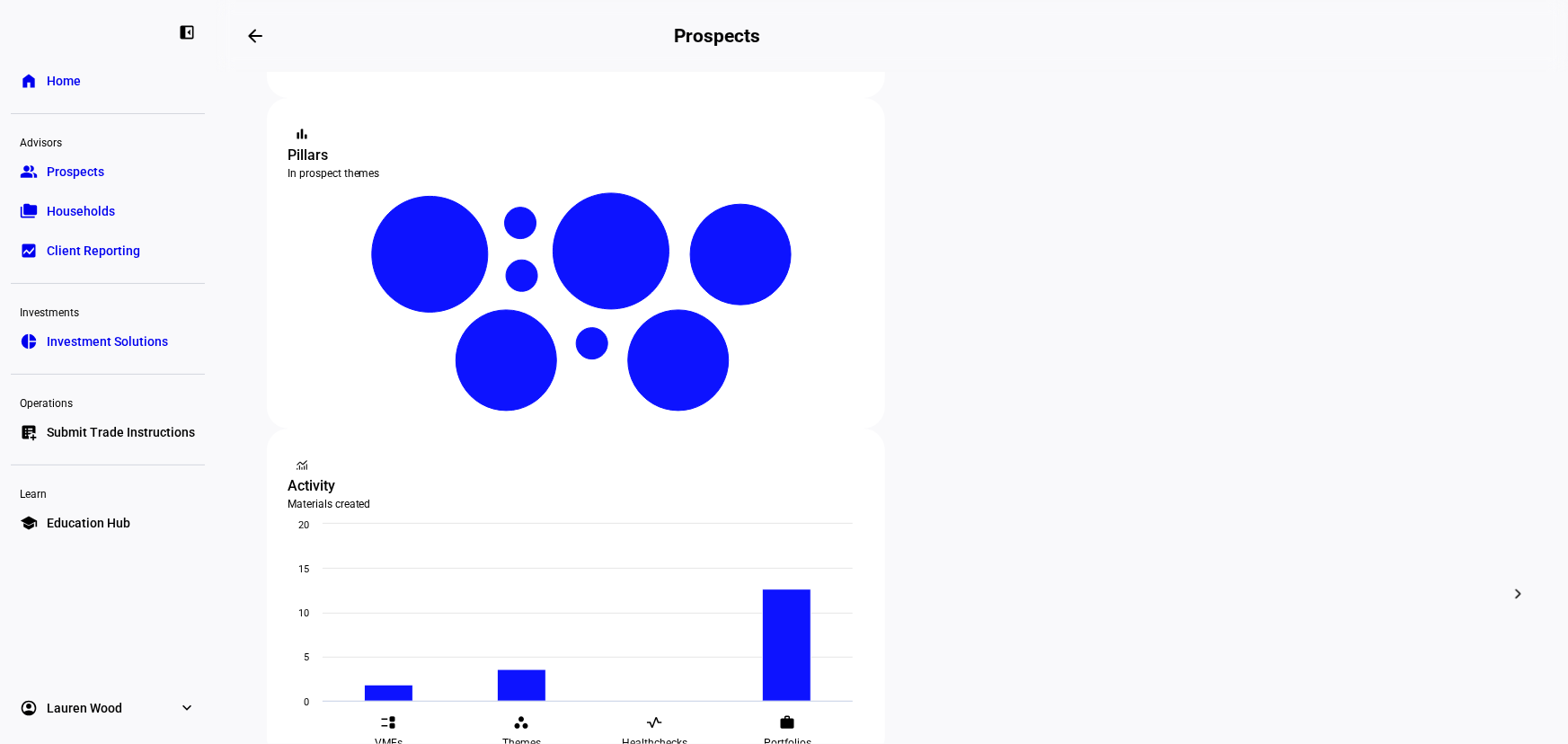 click on "ADI Trust - US Strategy" 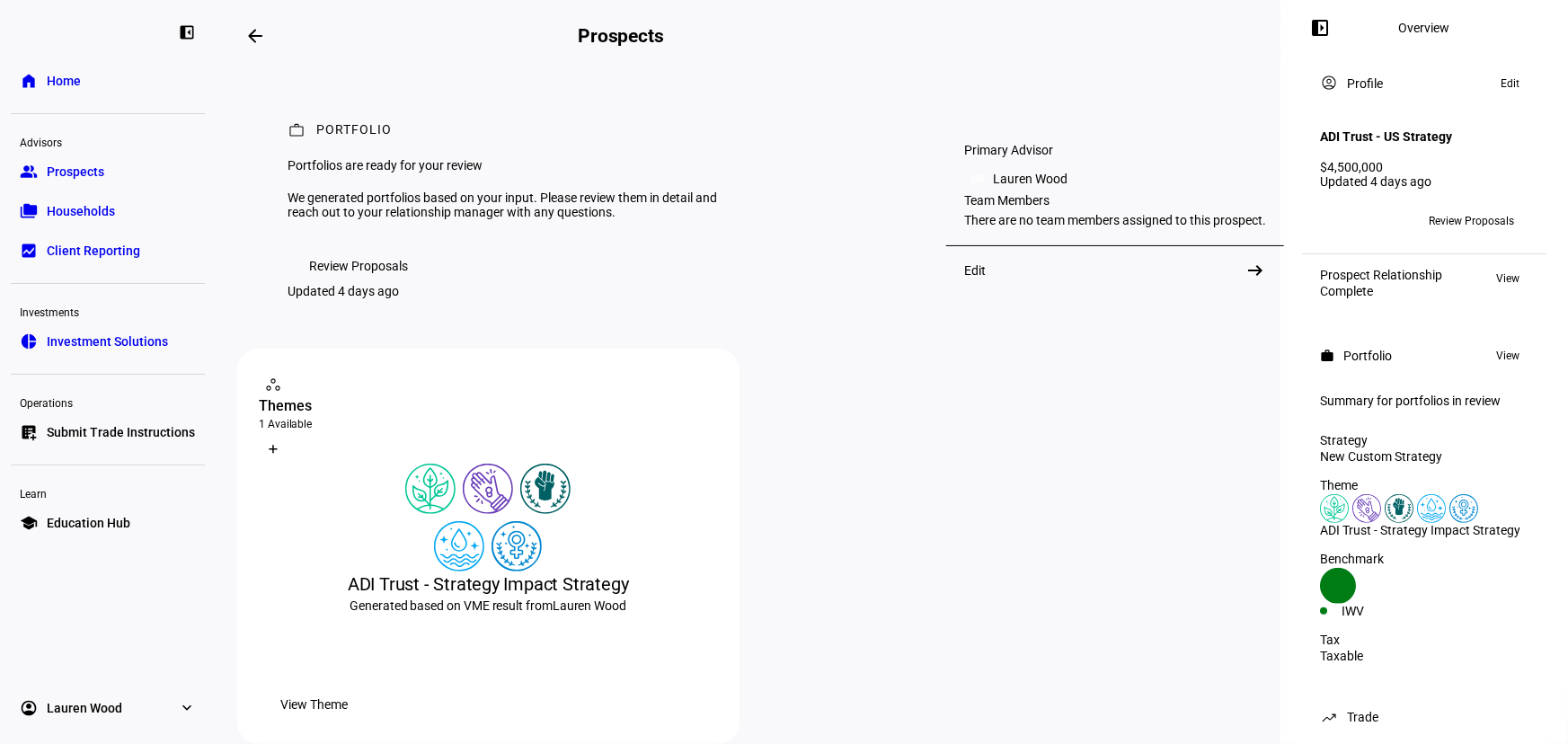 click on "LW" 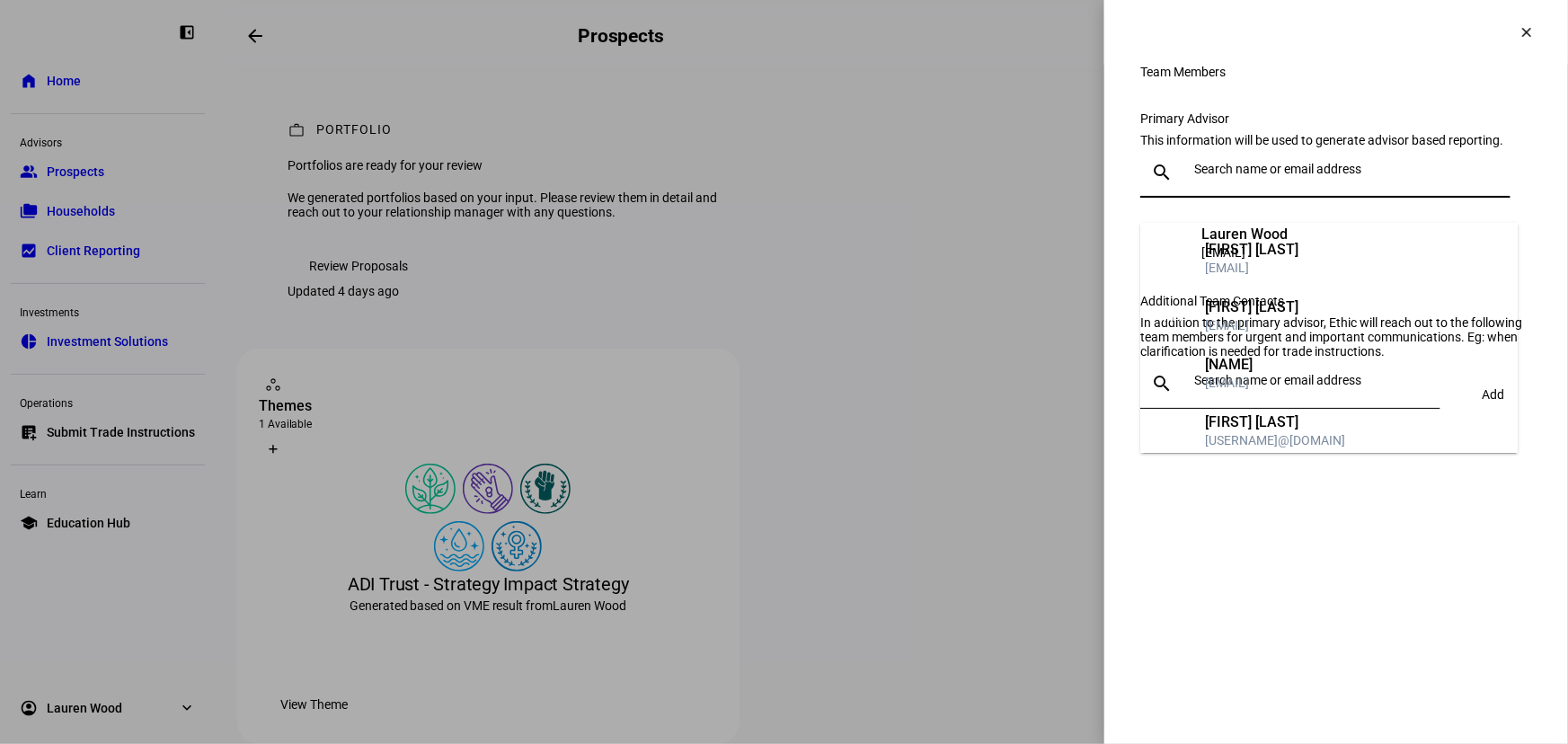 drag, startPoint x: 1262, startPoint y: 195, endPoint x: 1267, endPoint y: 182, distance: 13.928388 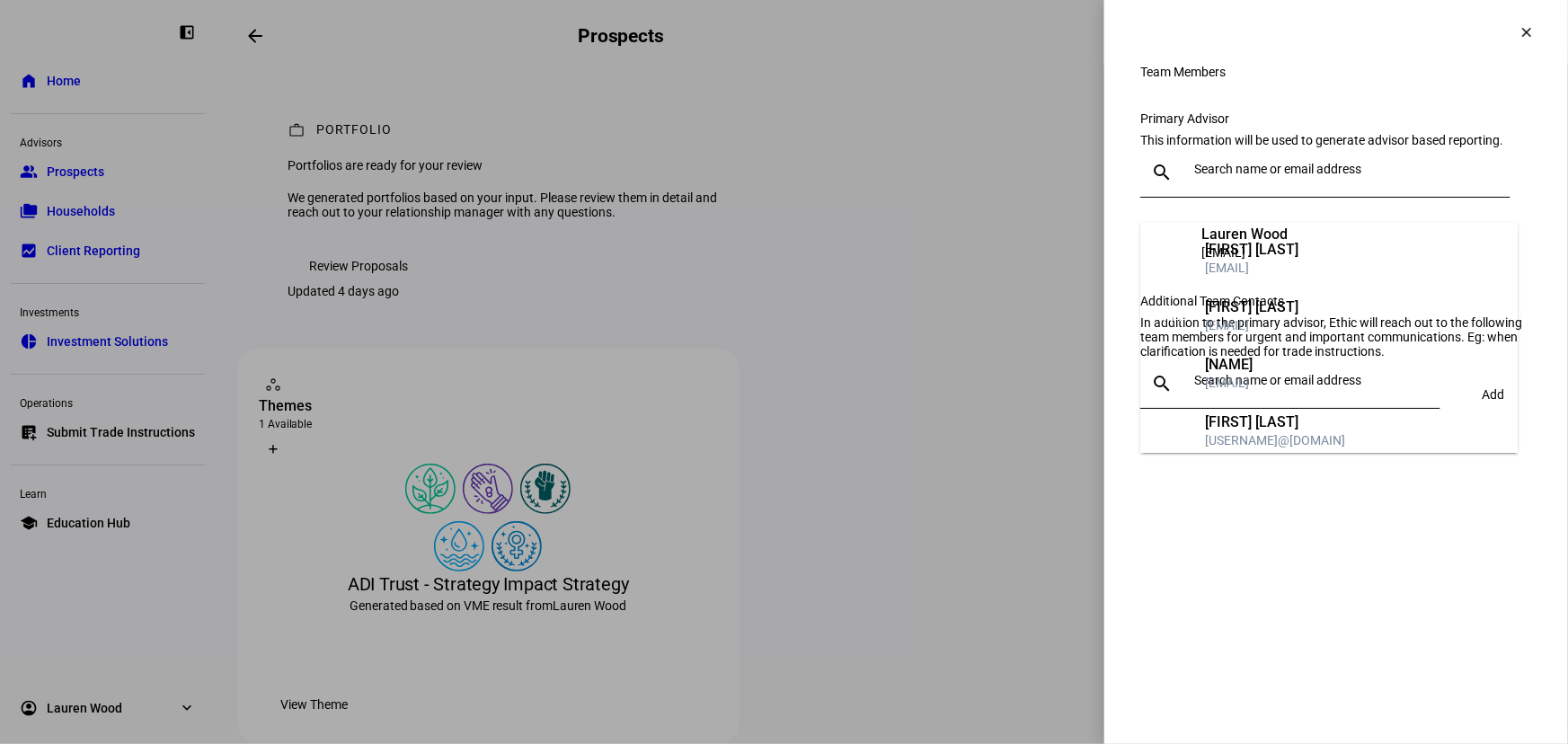 drag, startPoint x: 1240, startPoint y: 511, endPoint x: 1247, endPoint y: 451, distance: 60.40695 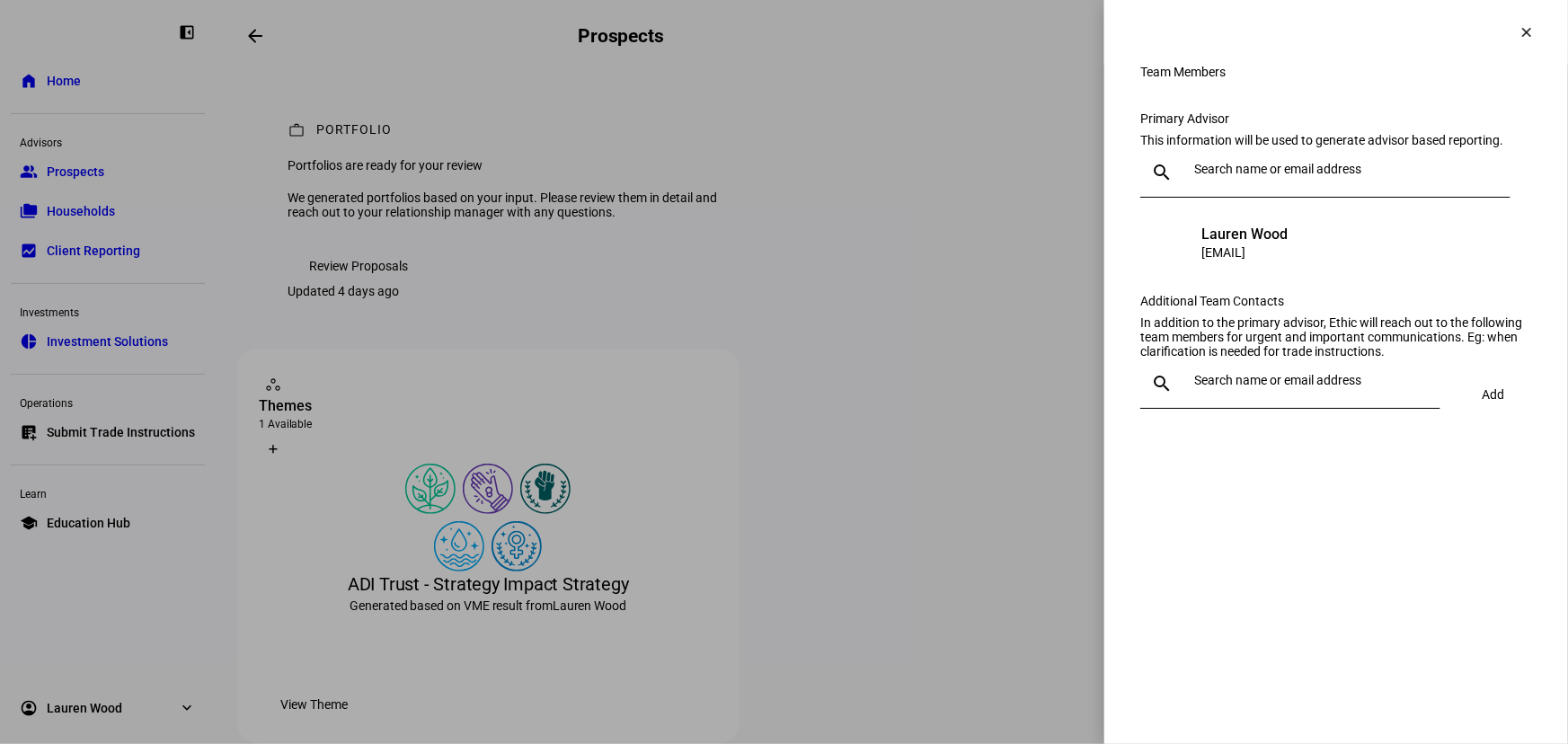 click at bounding box center [1314, 380] 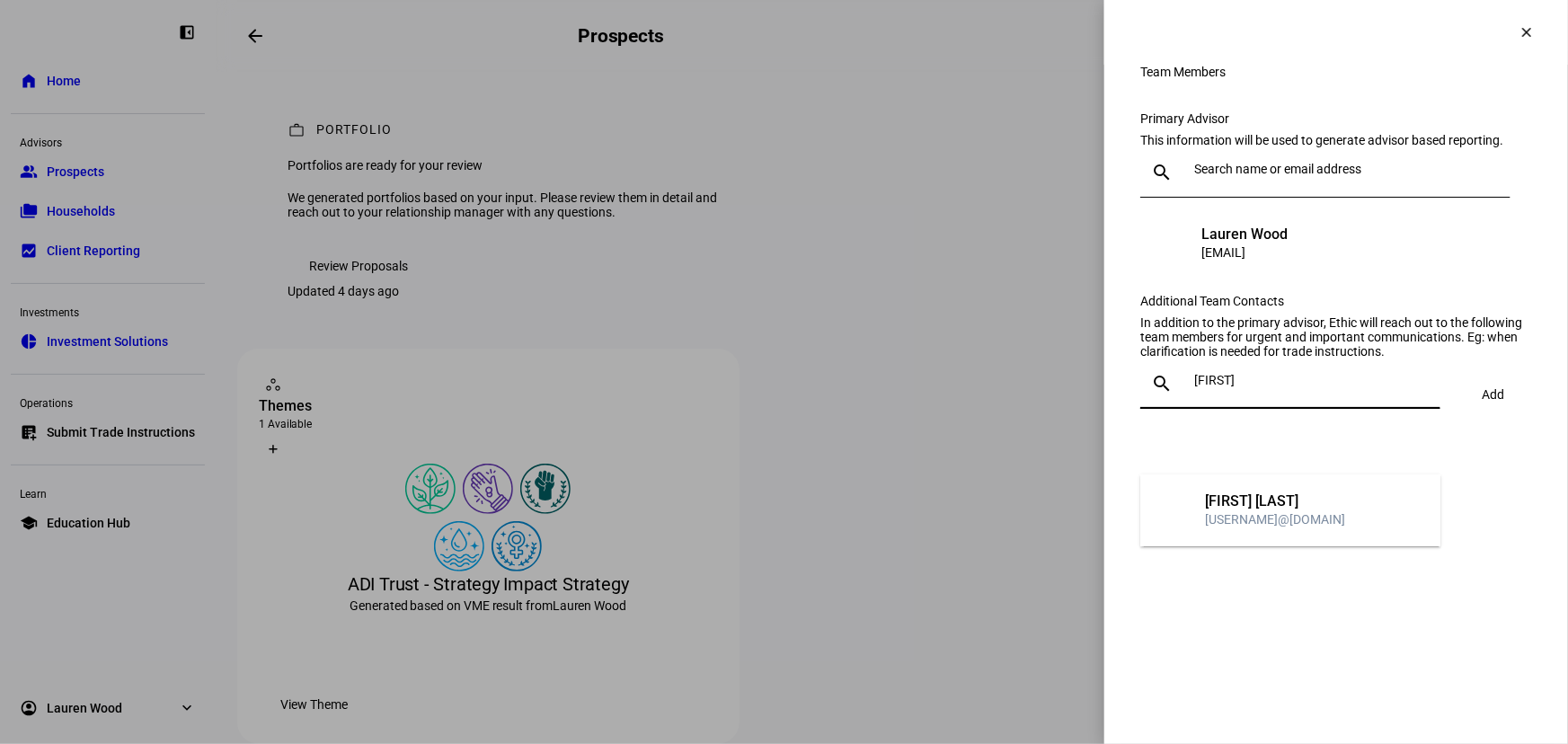 type on "[FIRST]" 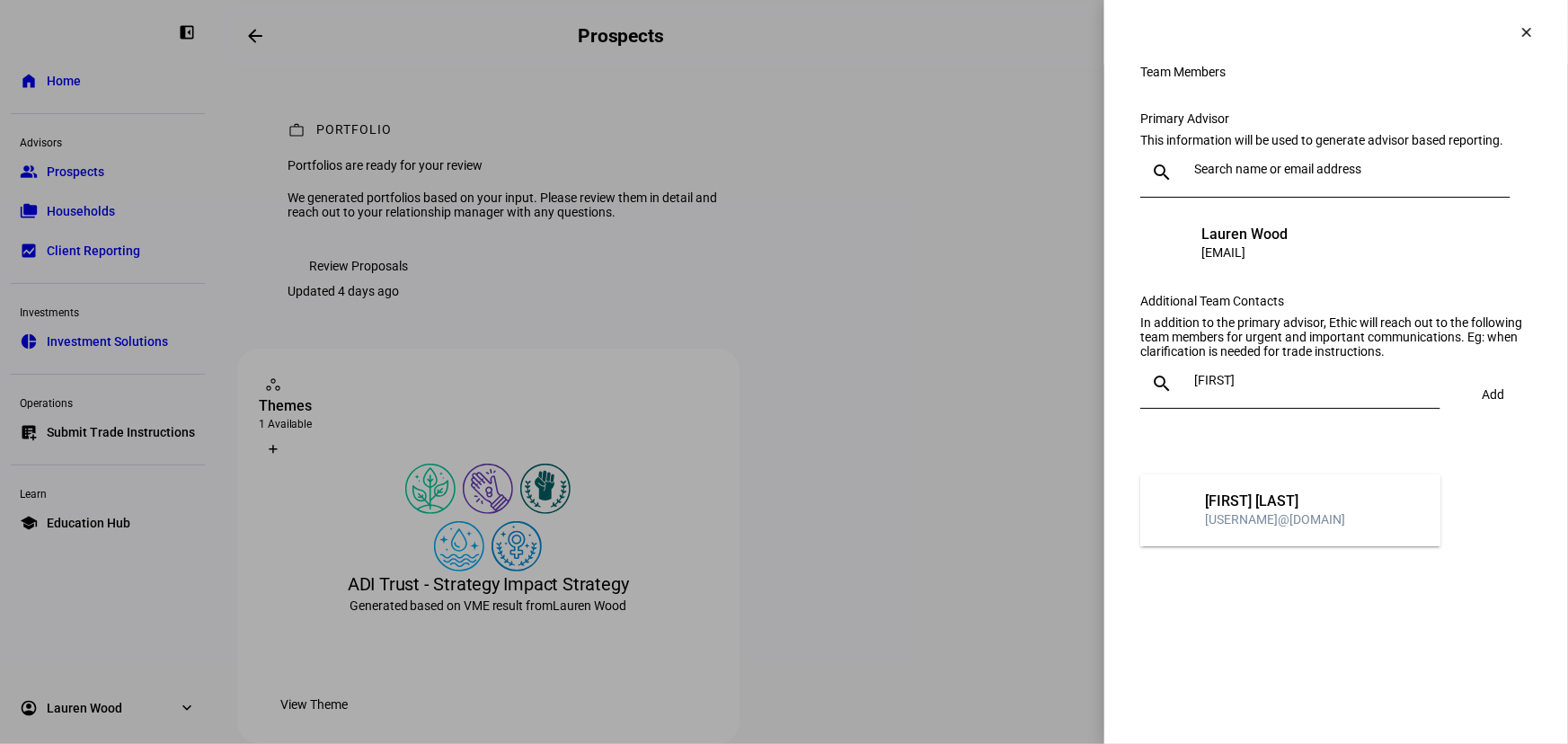 click on "[FIRST] [LAST]" at bounding box center [1275, 501] 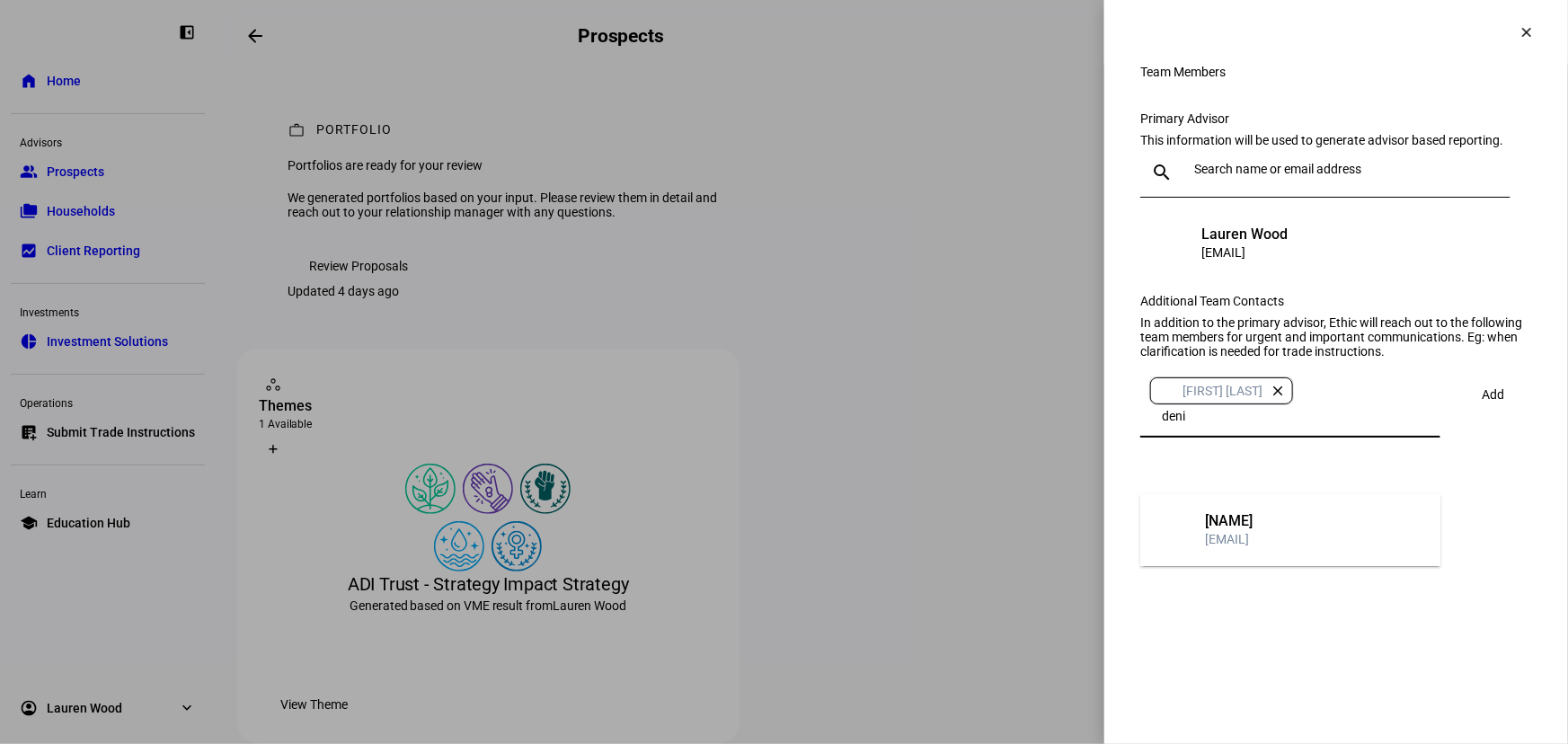 type on "deni" 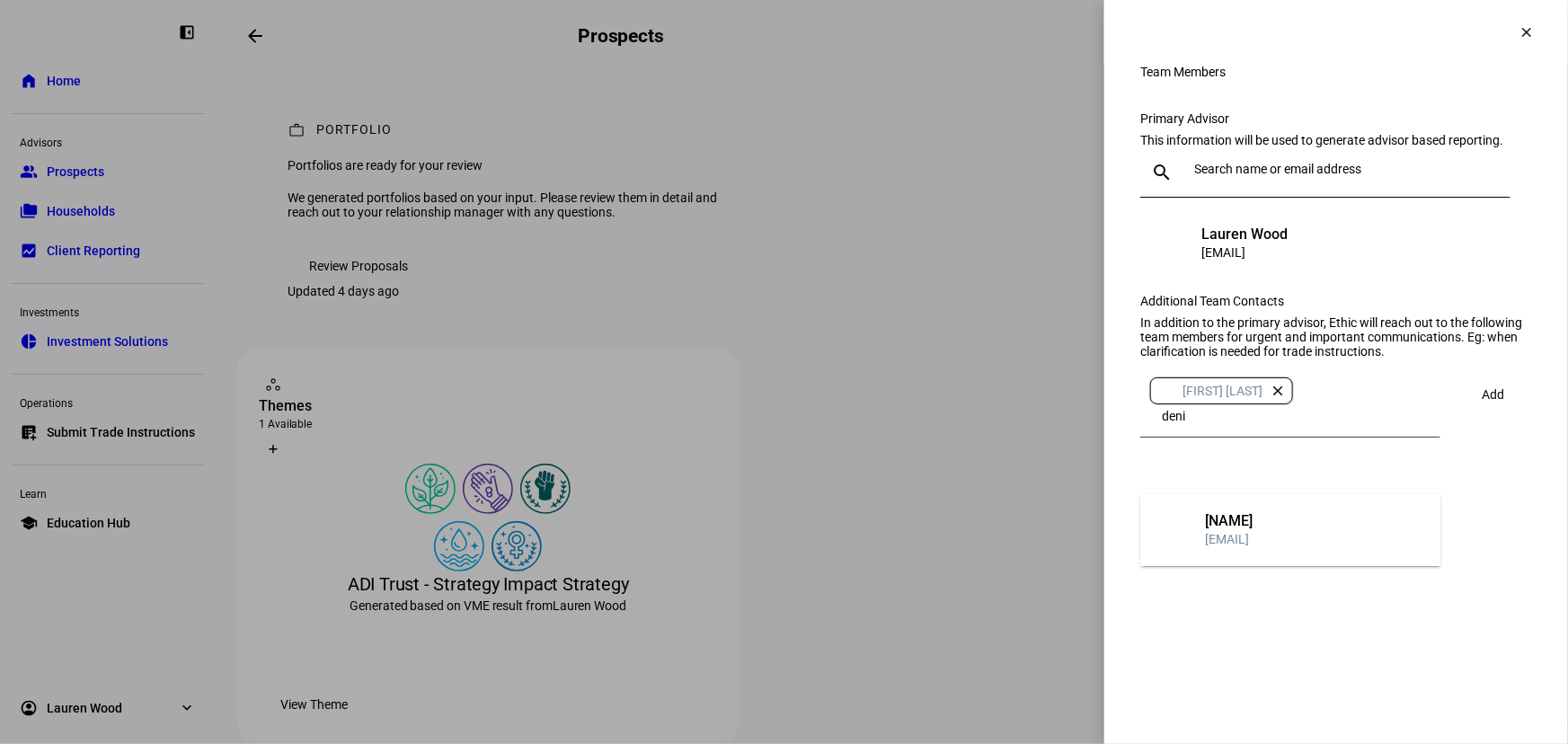 click on "DO Denise Onate donate@[EMAIL]" at bounding box center [1203, 530] 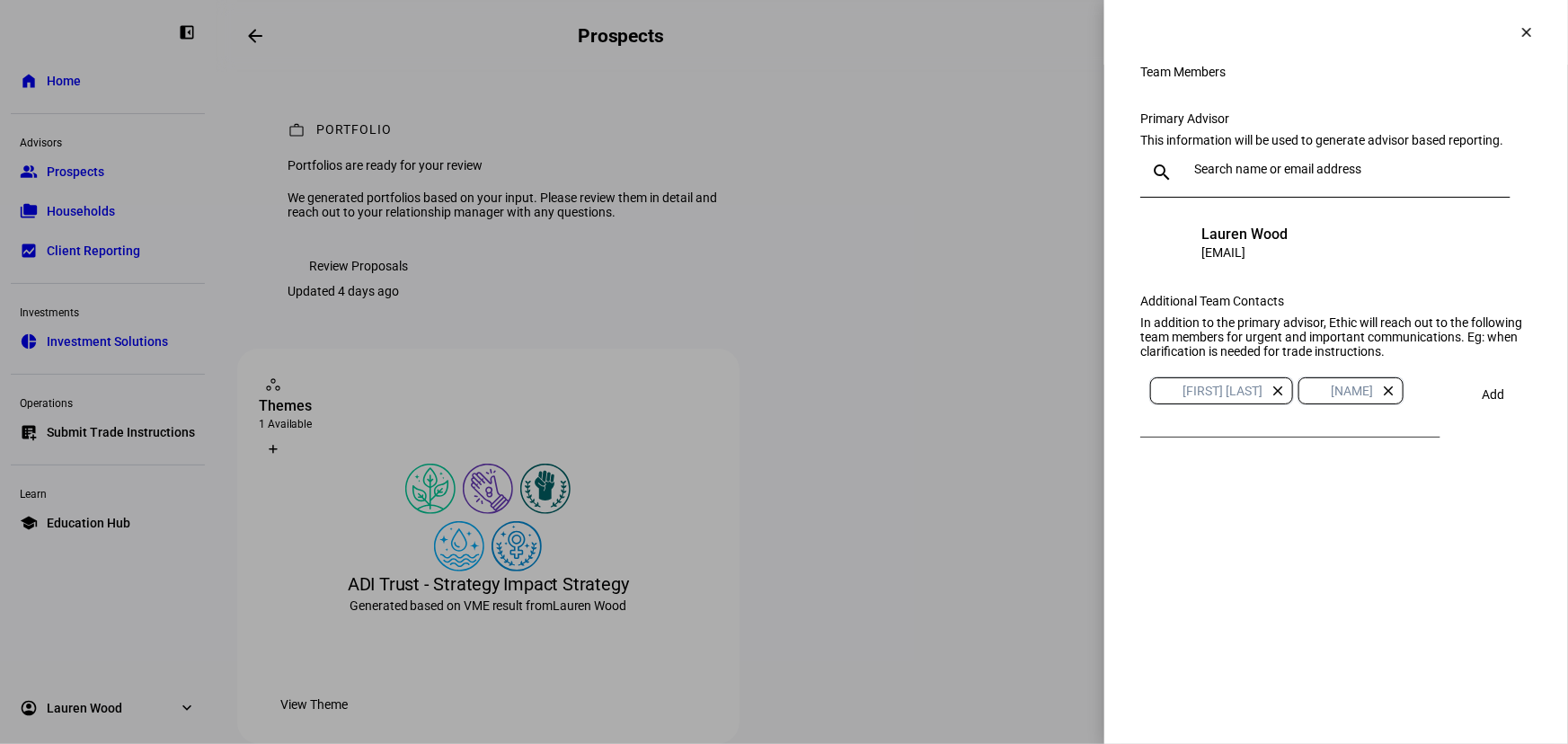 click on "Add" at bounding box center [1493, 394] 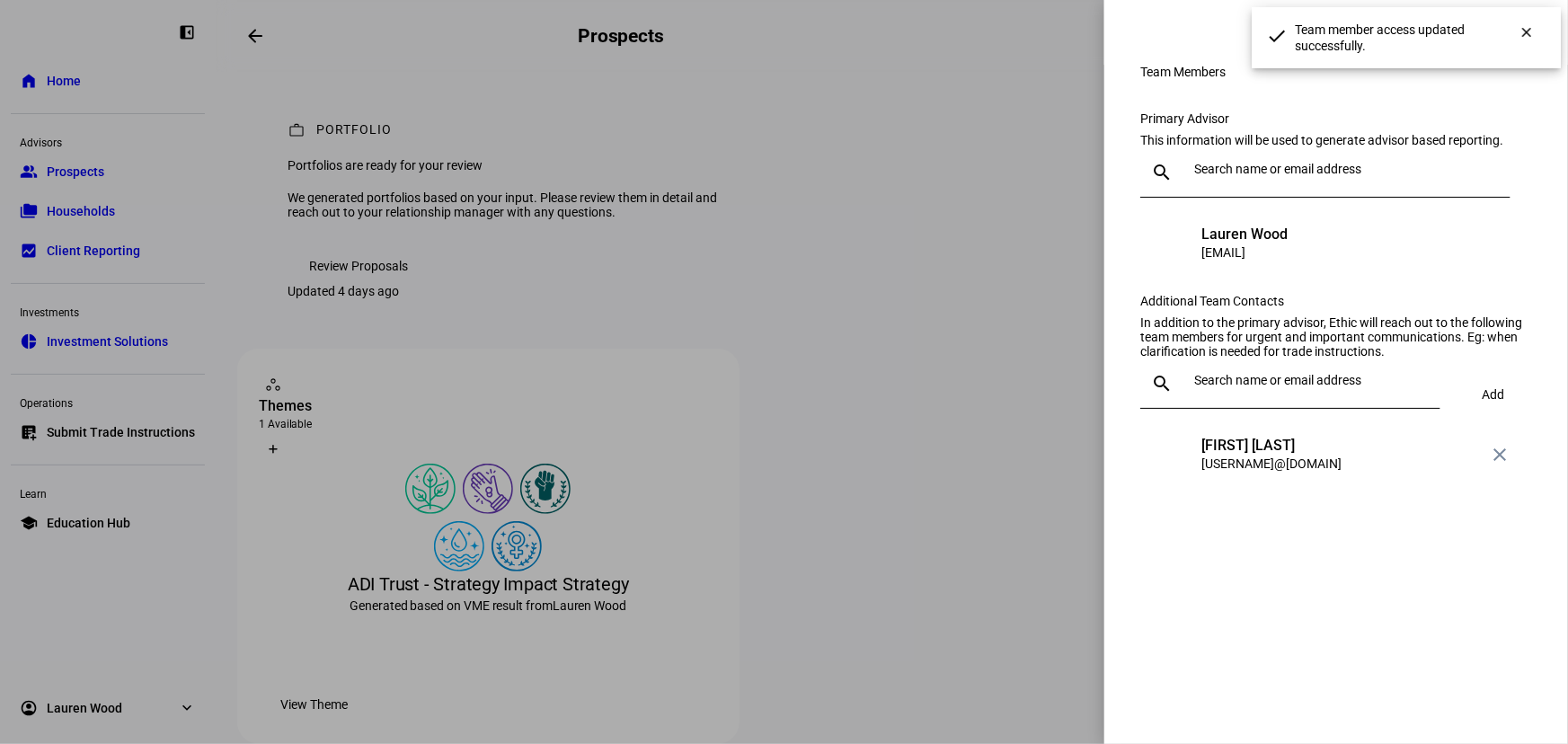 click at bounding box center [1314, 380] 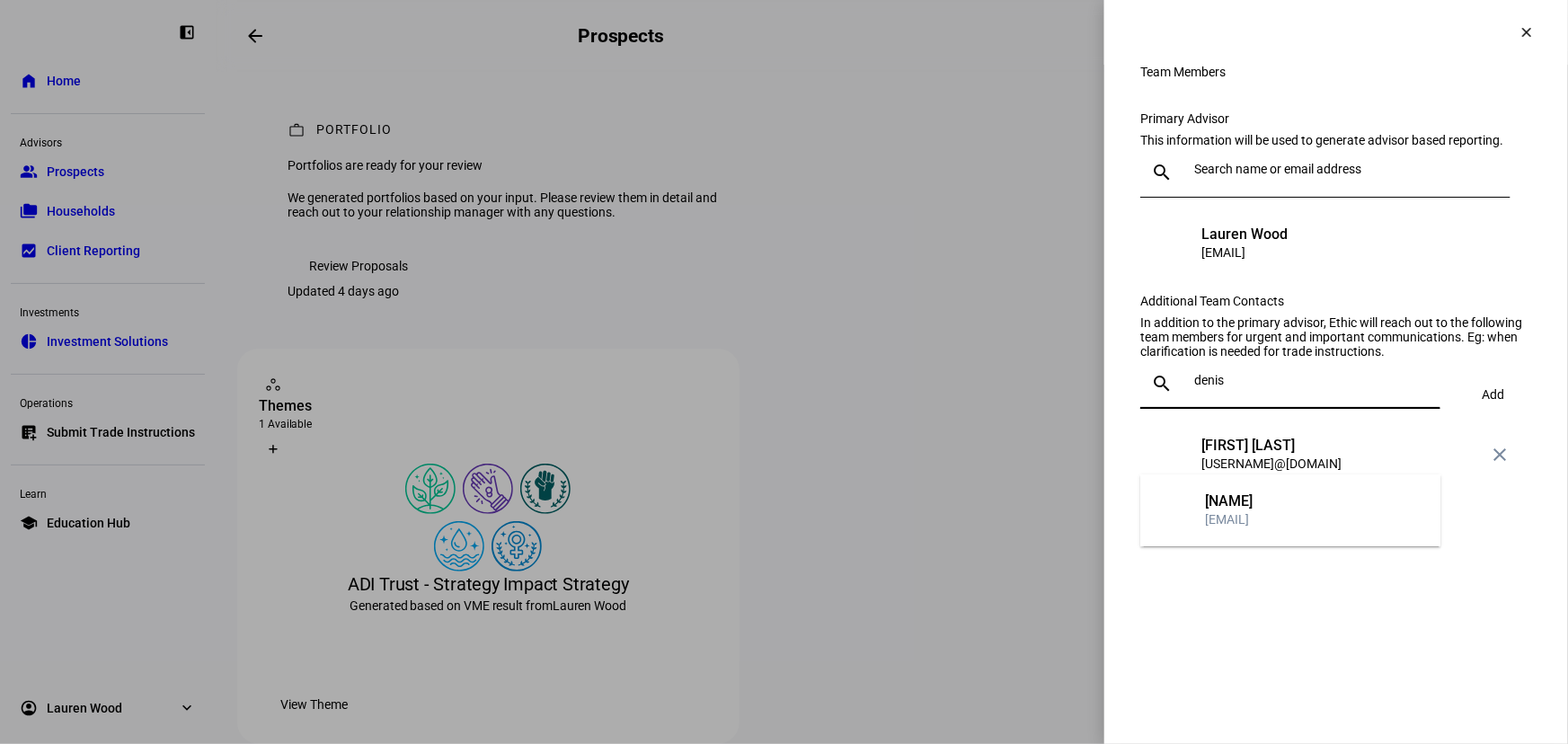 type on "denis" 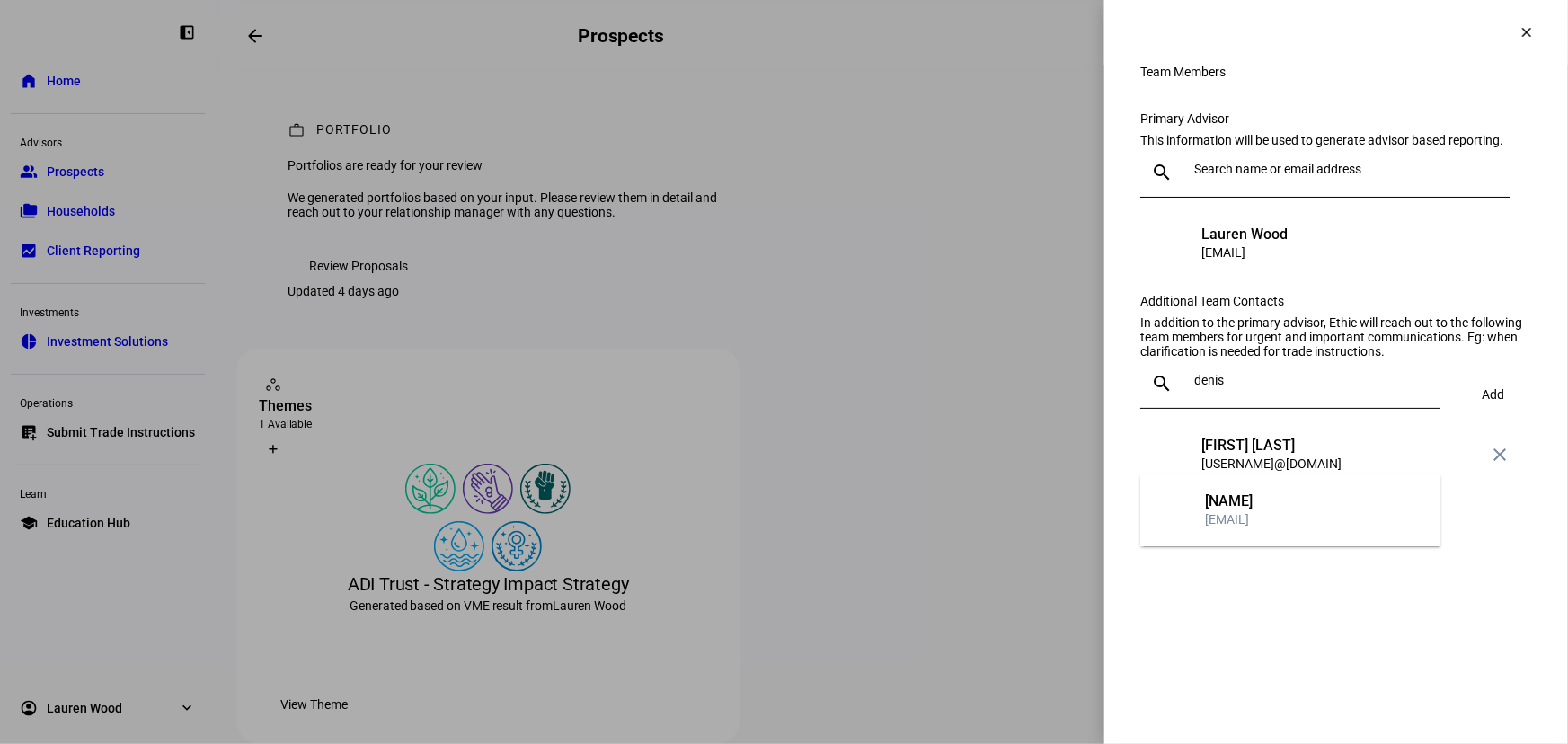 click on "[NAME]" at bounding box center (1228, 501) 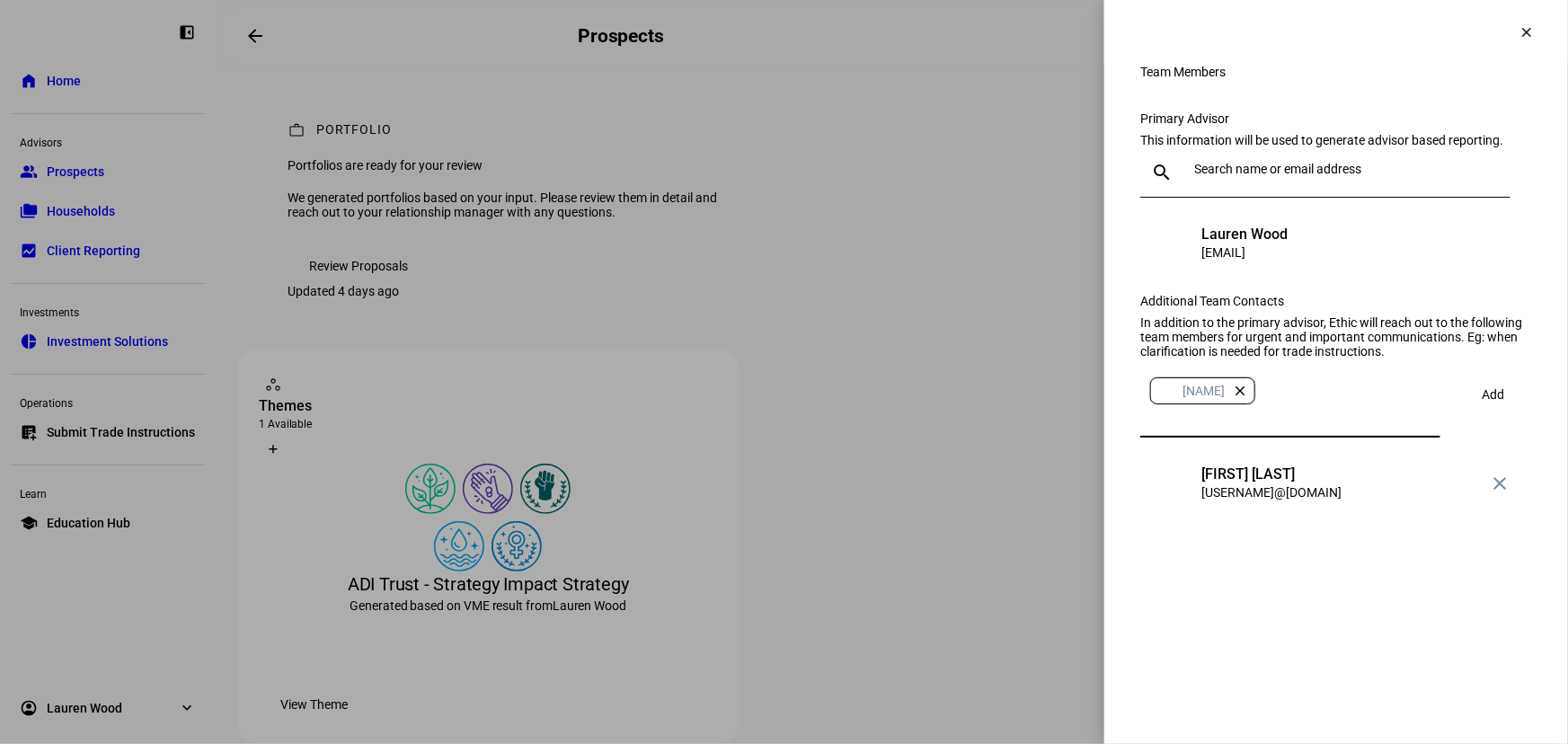 click on "Add" at bounding box center (1493, 394) 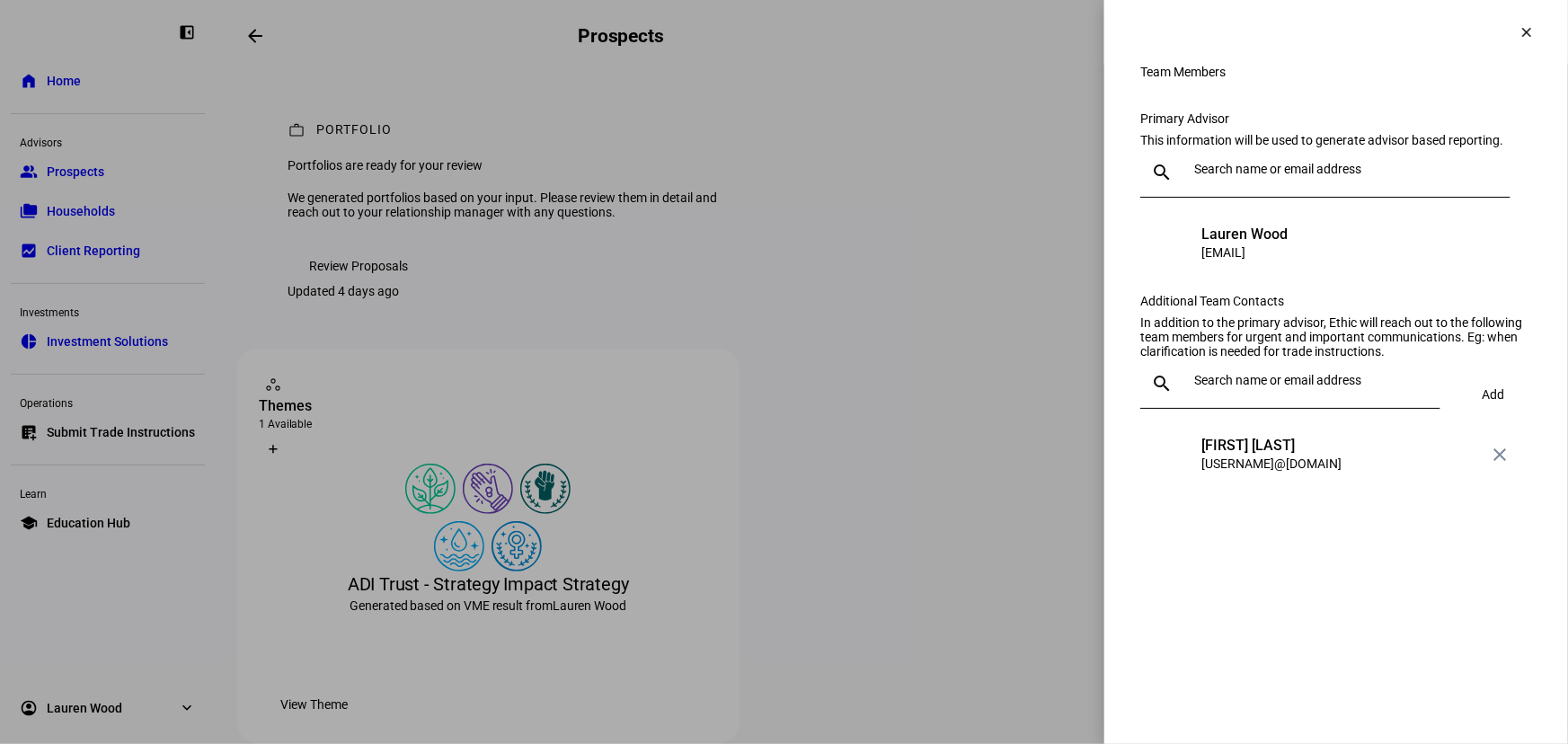 click at bounding box center [1314, 380] 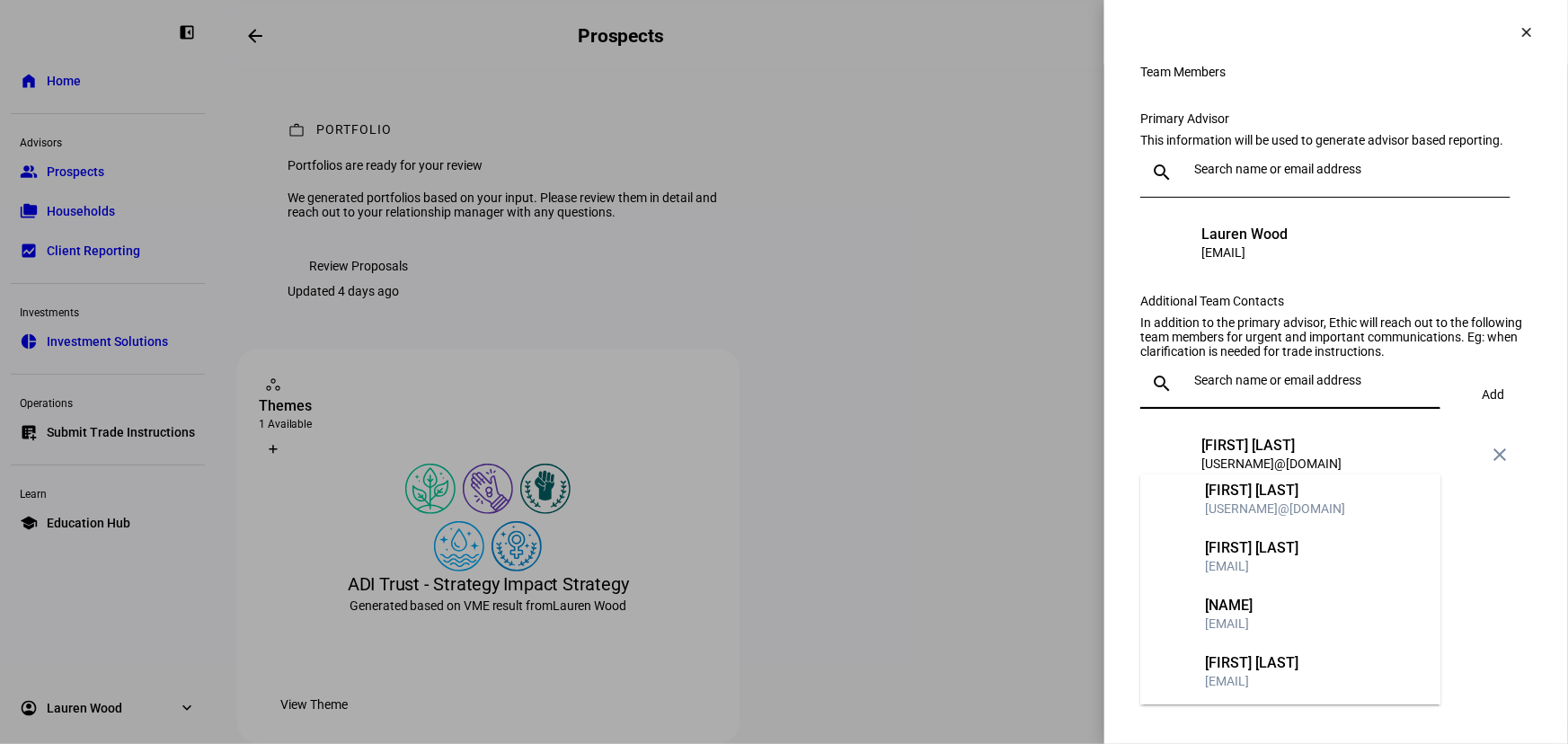 scroll, scrollTop: 762, scrollLeft: 0, axis: vertical 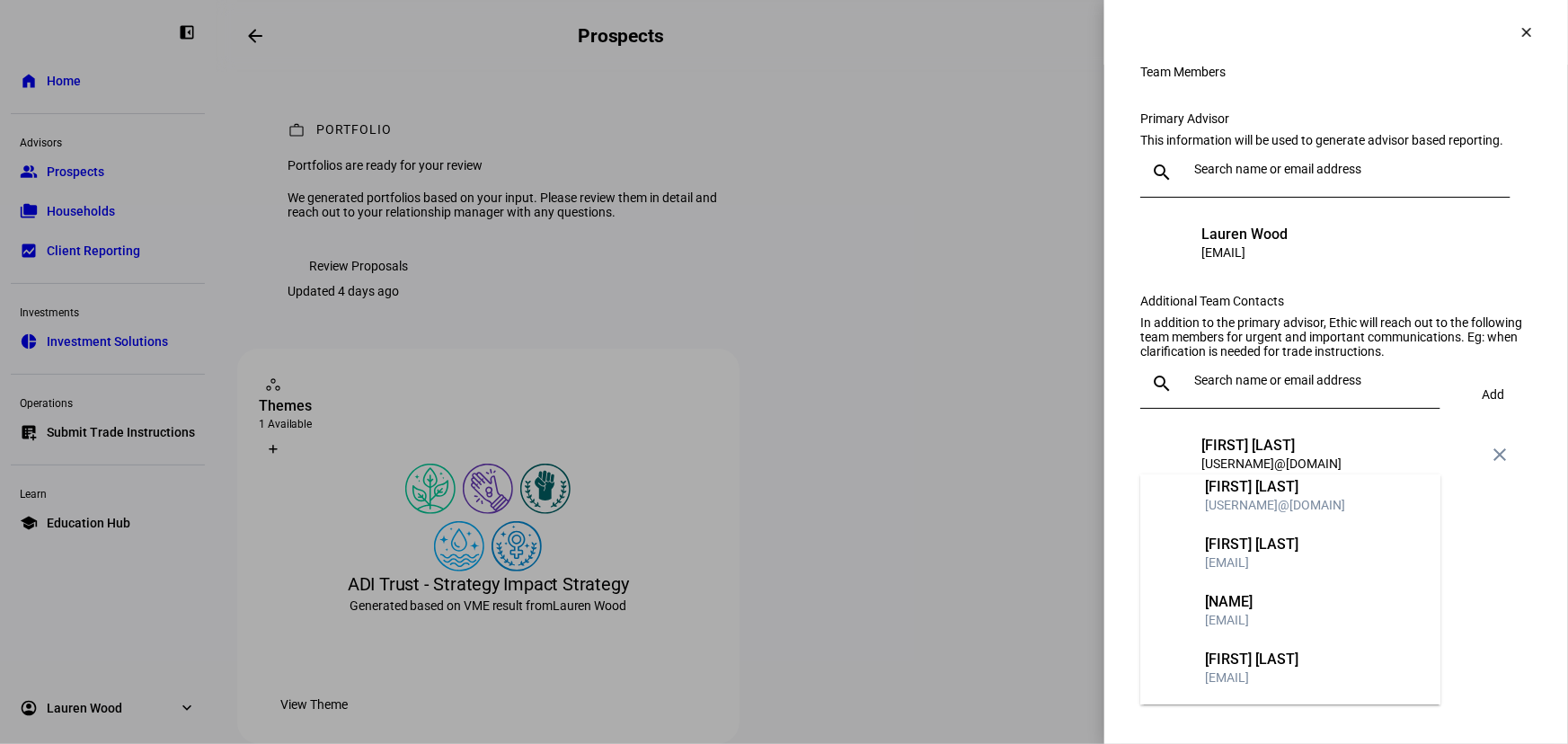 click on "Team Members
clear Team Members Primary Advisor  This information will be used to generate advisor based reporting.  search LW Lauren Wood lwood@[EXAMPLE.COM] Additional Team Contacts  In addition to the primary advisor, Ethic will reach out to the following team members for urgent and important communications. Eg: when clarification is needed for trade instructions.  search  Add  PC Preeti Chamber pchamber@[EXAMPLE.COM] close" at bounding box center (1336, 372) 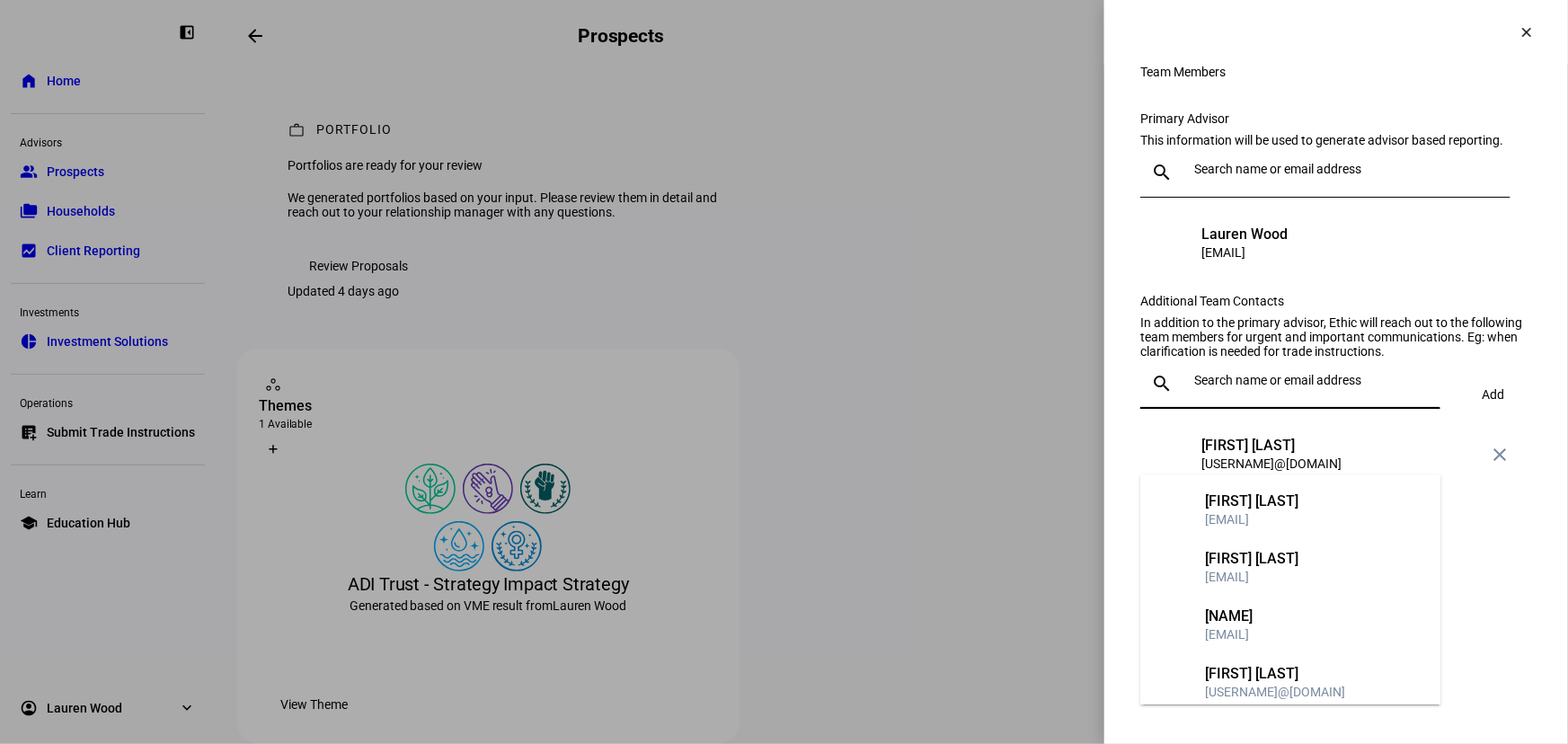 click at bounding box center (1314, 380) 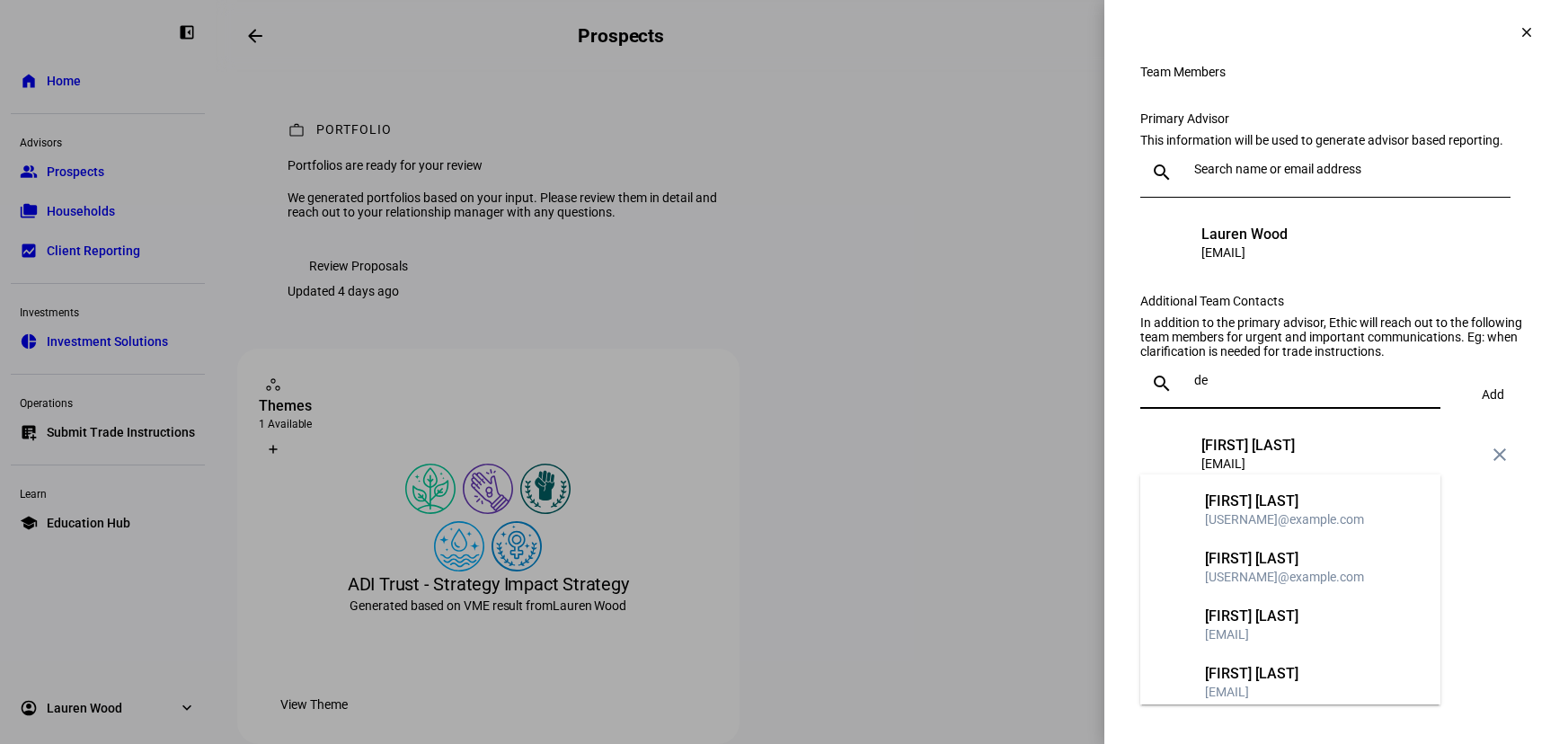 scroll, scrollTop: 0, scrollLeft: 0, axis: both 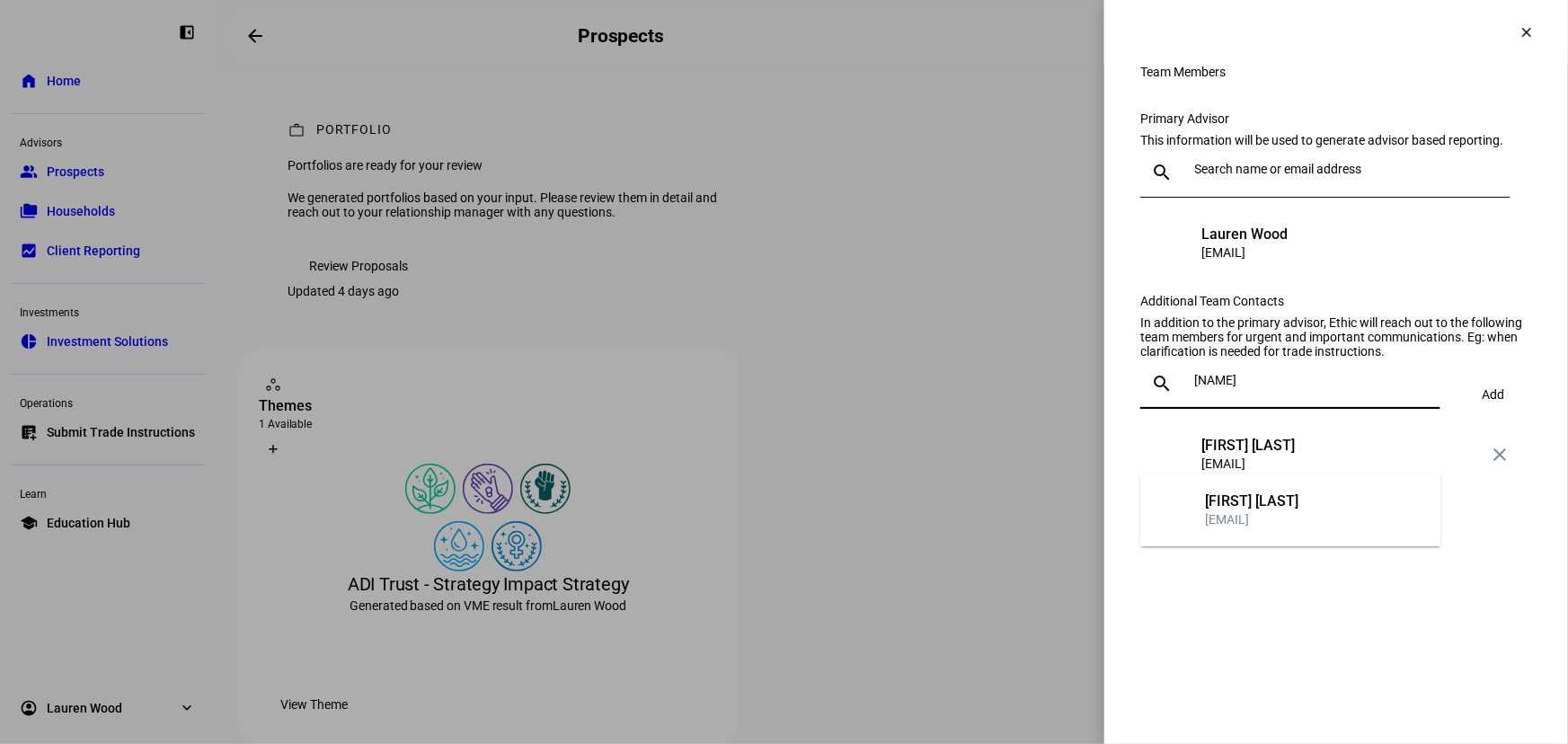 type on "[NAME]" 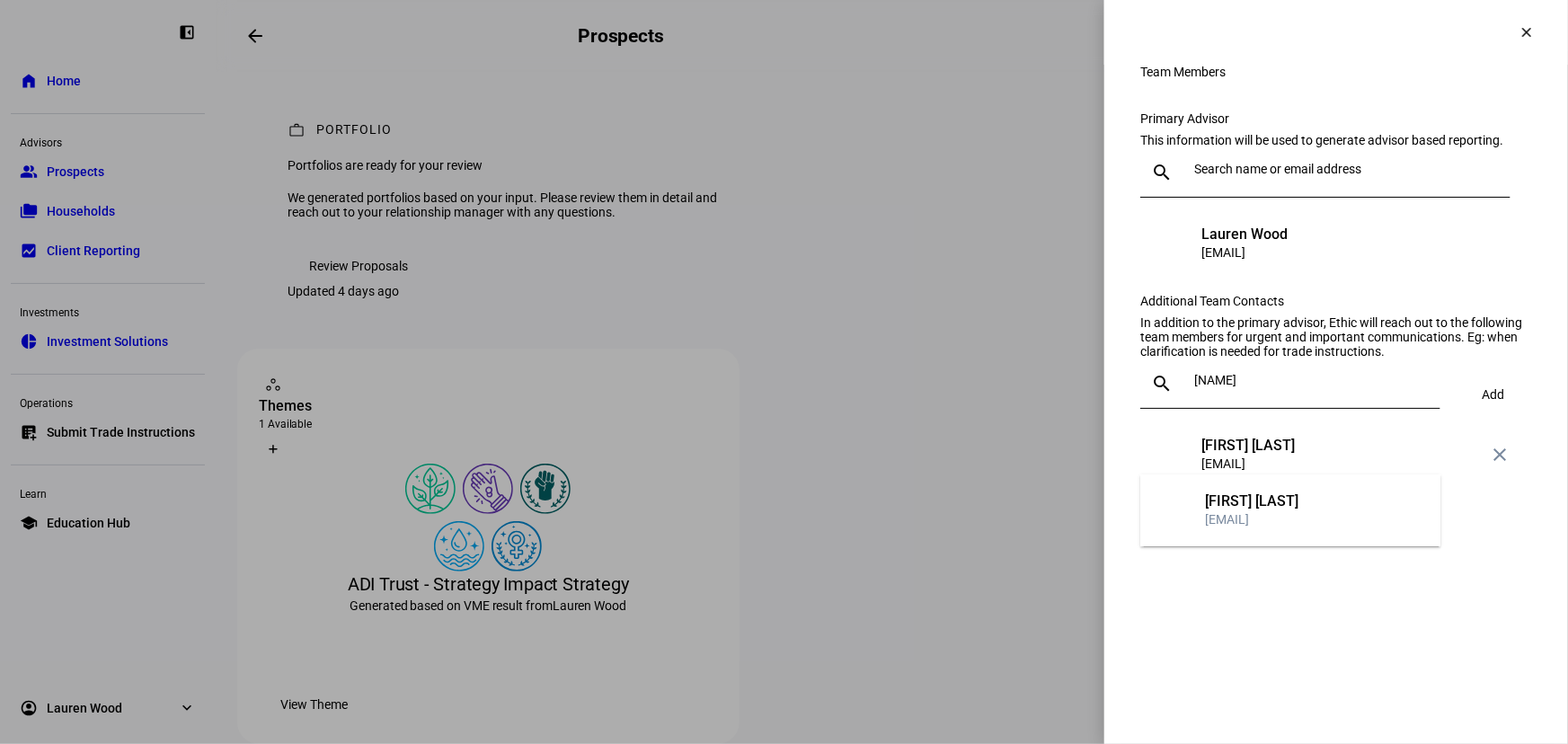 click on "DO" at bounding box center [1173, 510] 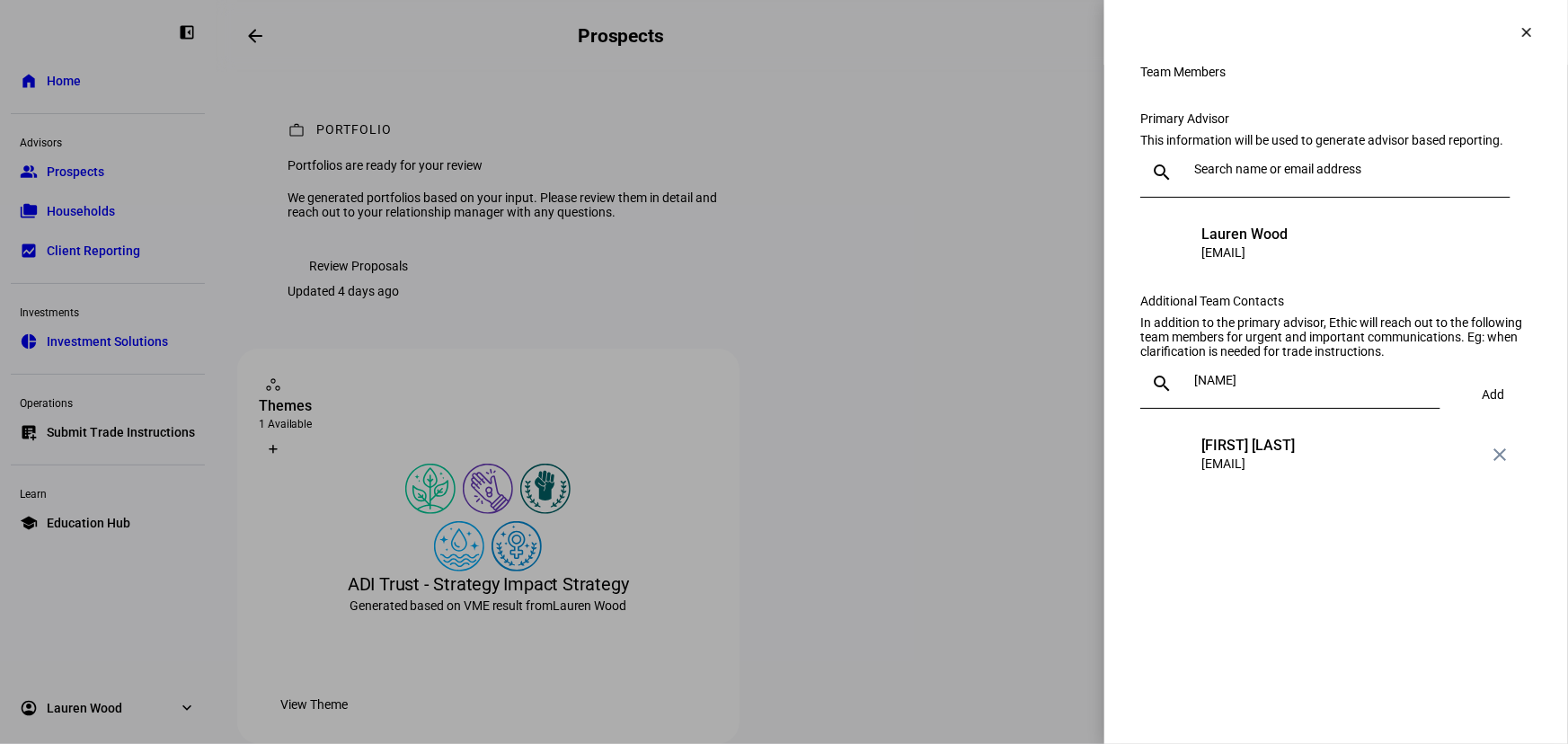 type 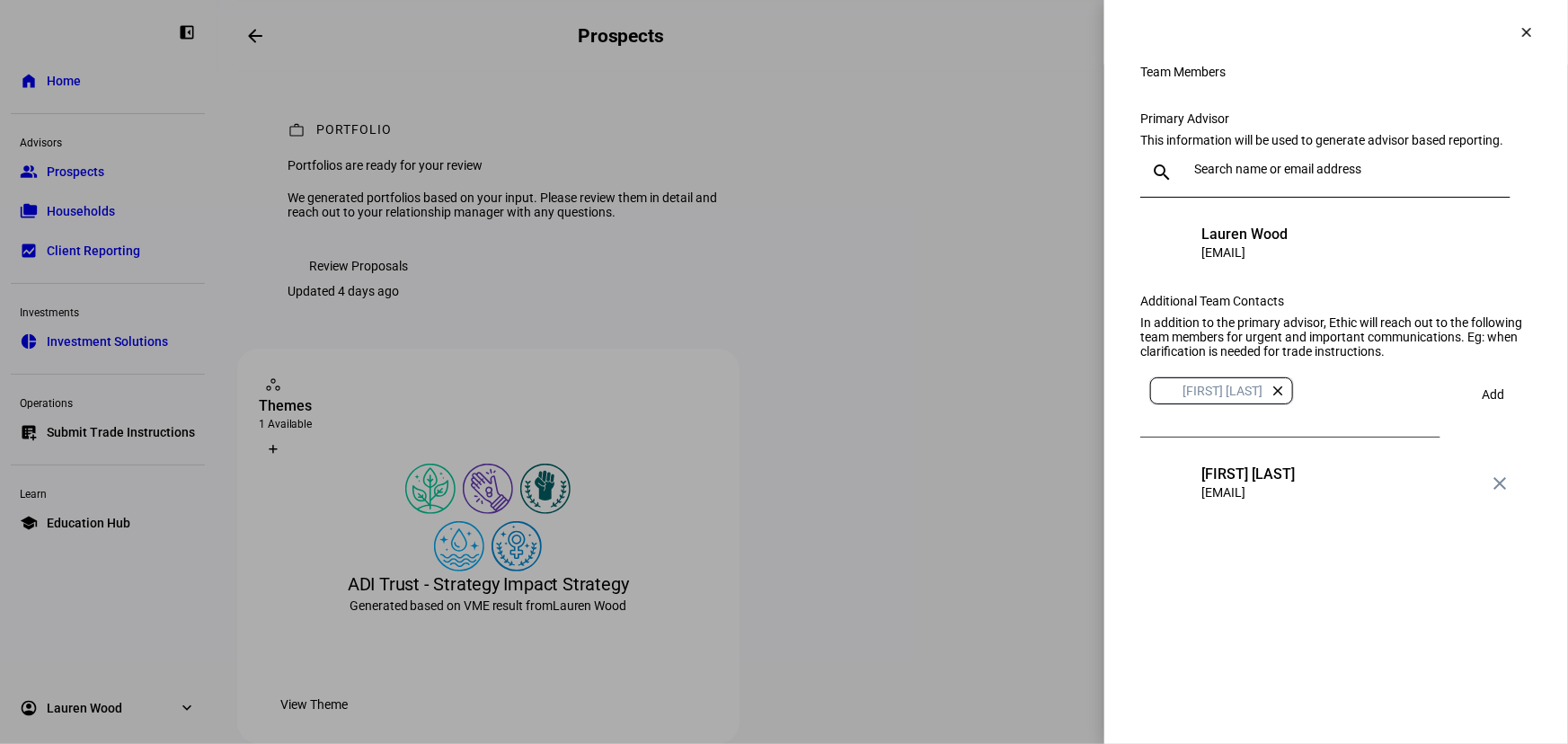 click at bounding box center (1493, 394) 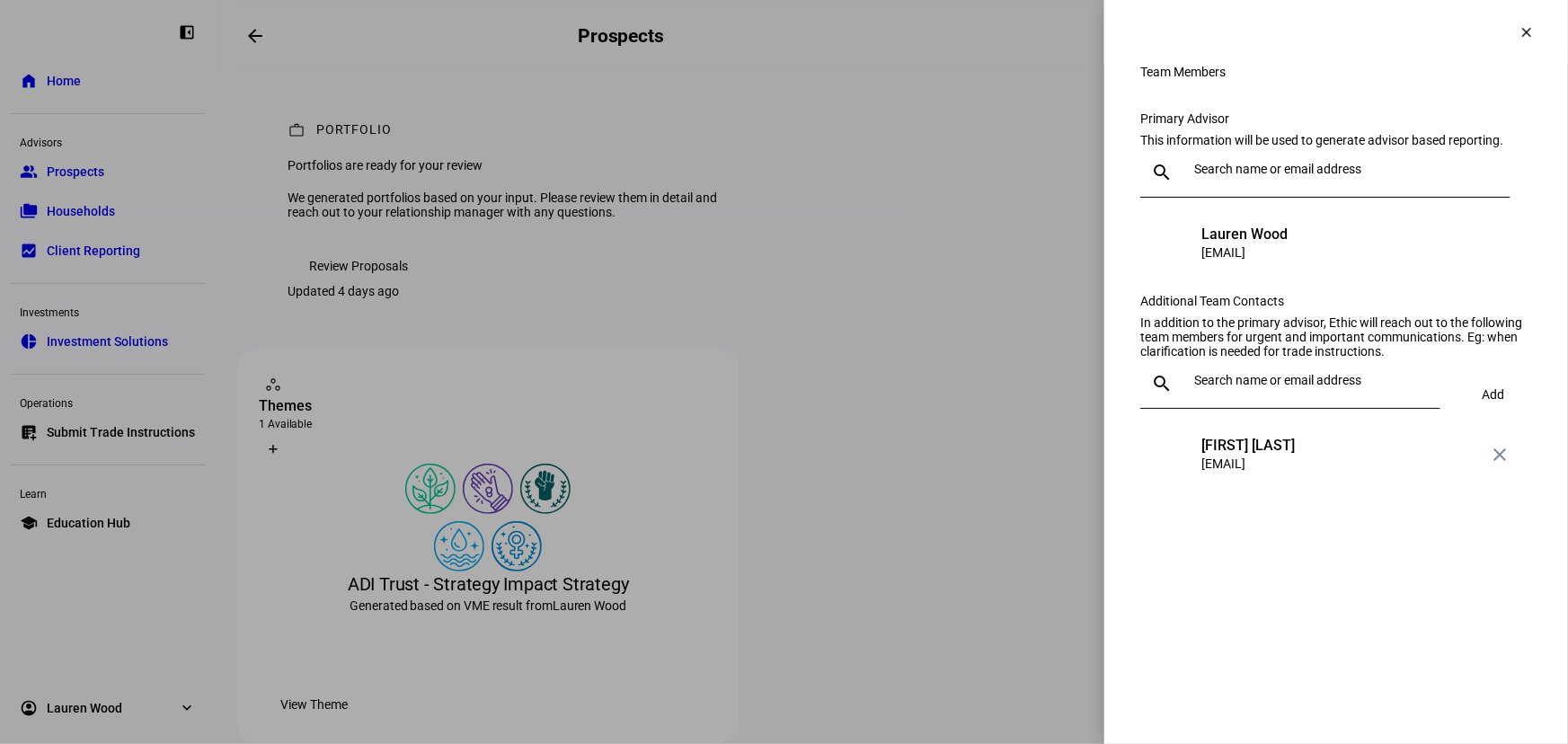 click on "clear" at bounding box center (1527, 32) 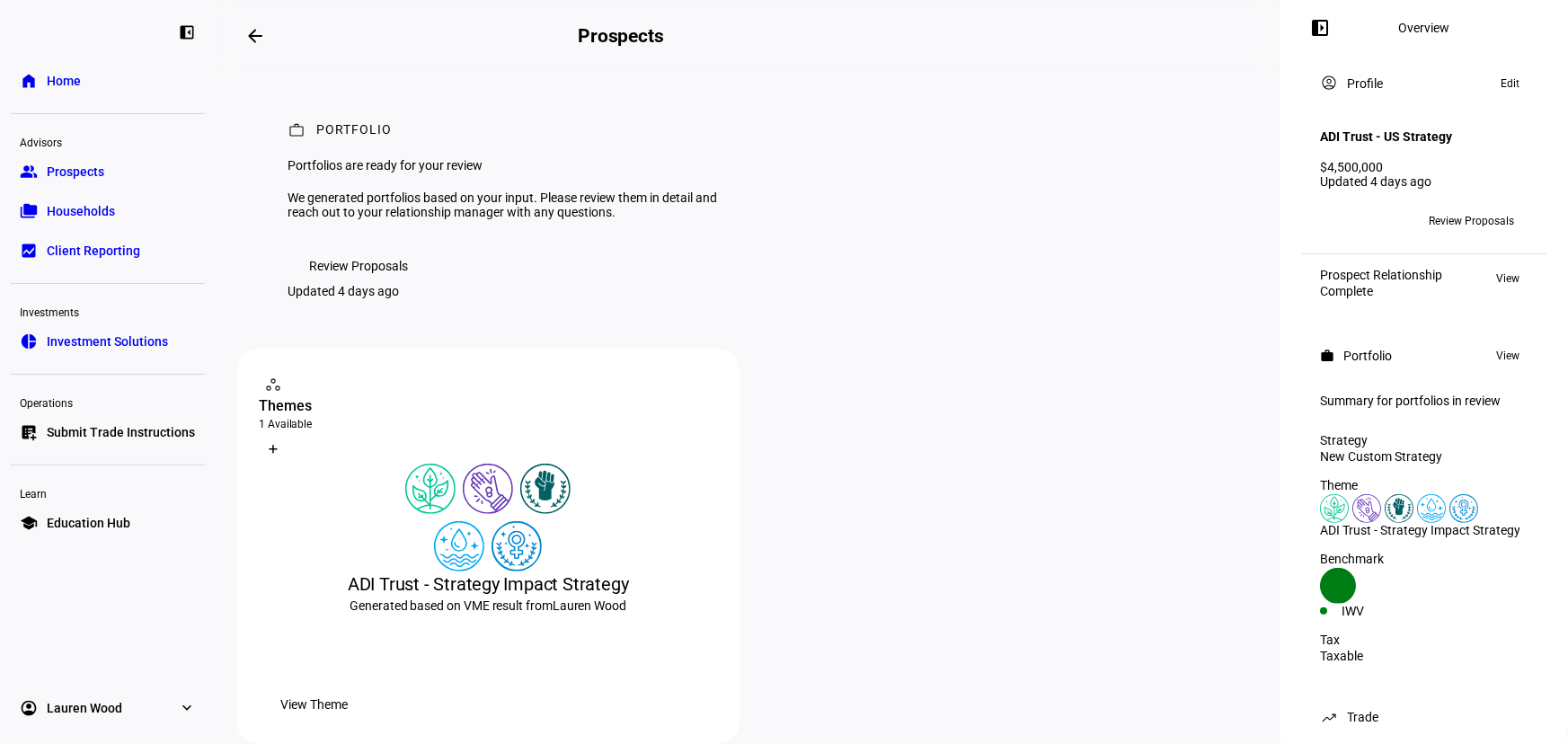 click on "arrow_backwards" 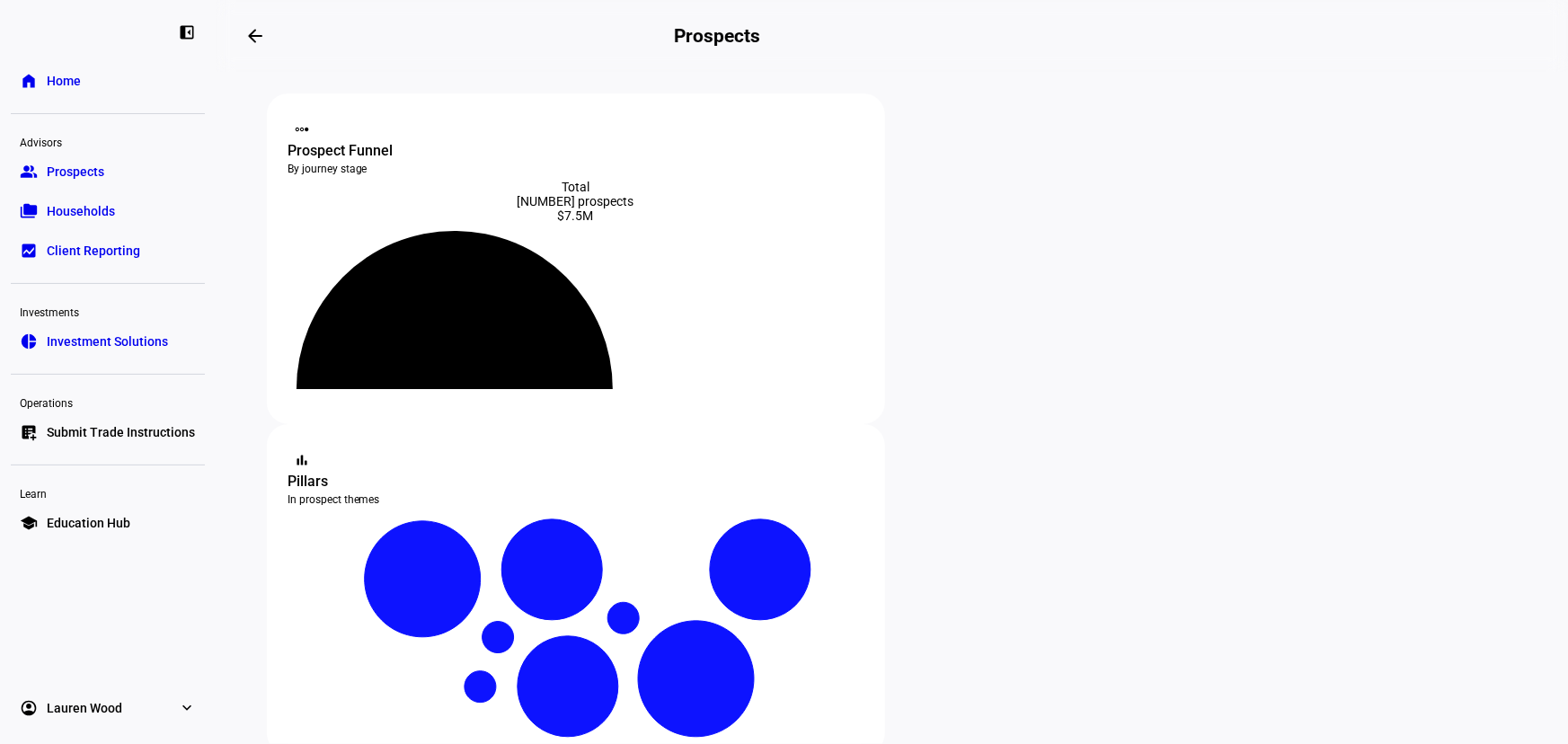 scroll, scrollTop: 108, scrollLeft: 0, axis: vertical 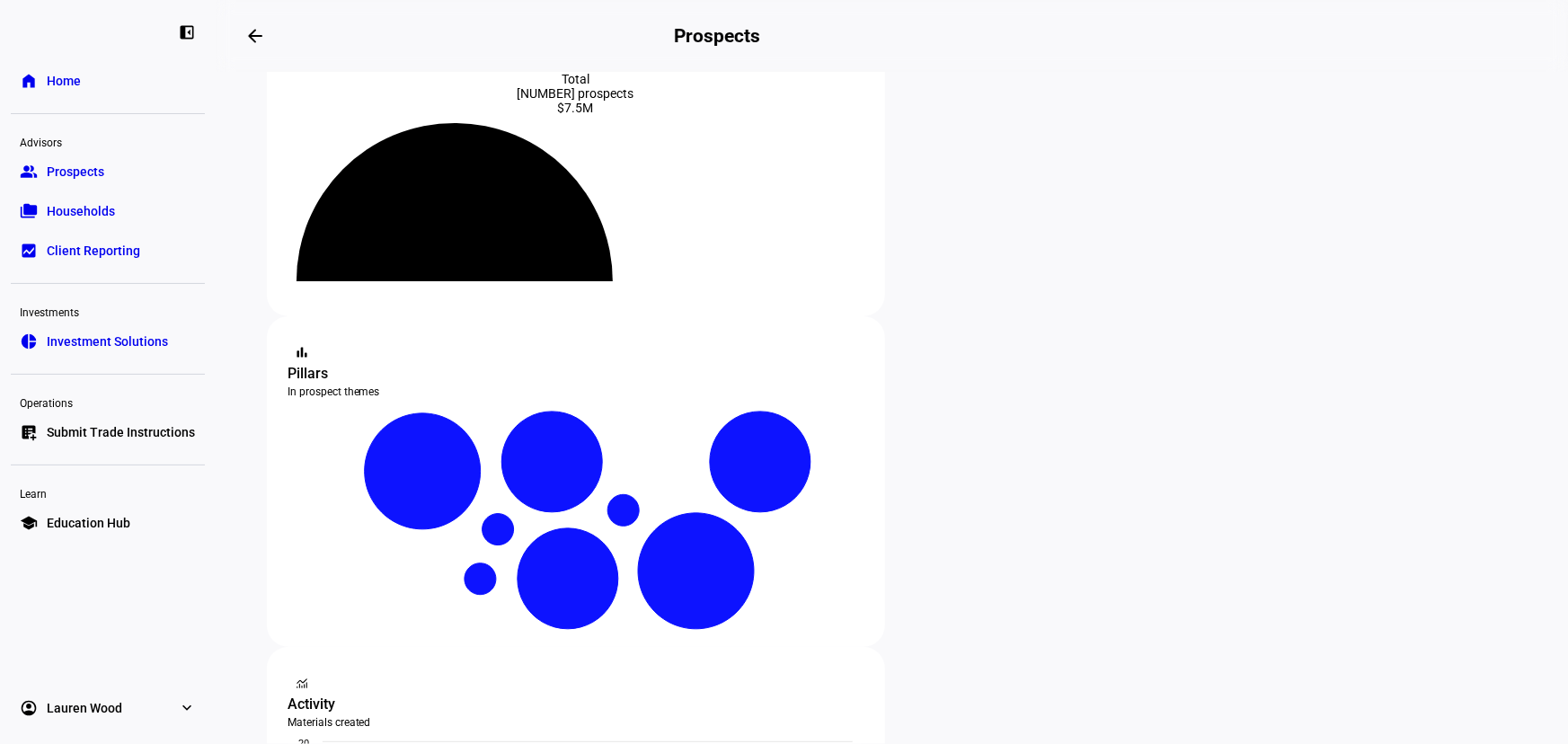 click on "arrow_backwards" 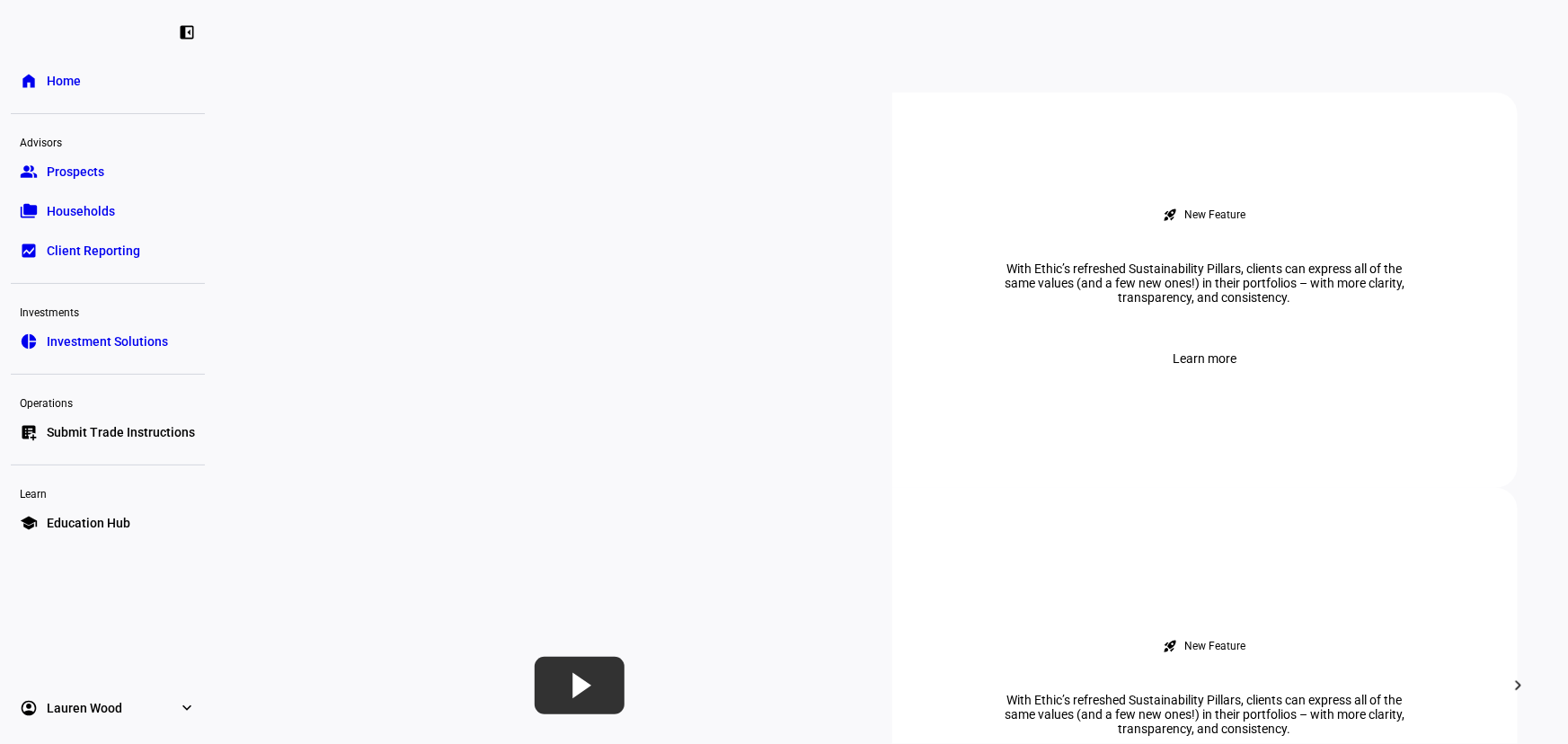 scroll, scrollTop: 762, scrollLeft: 0, axis: vertical 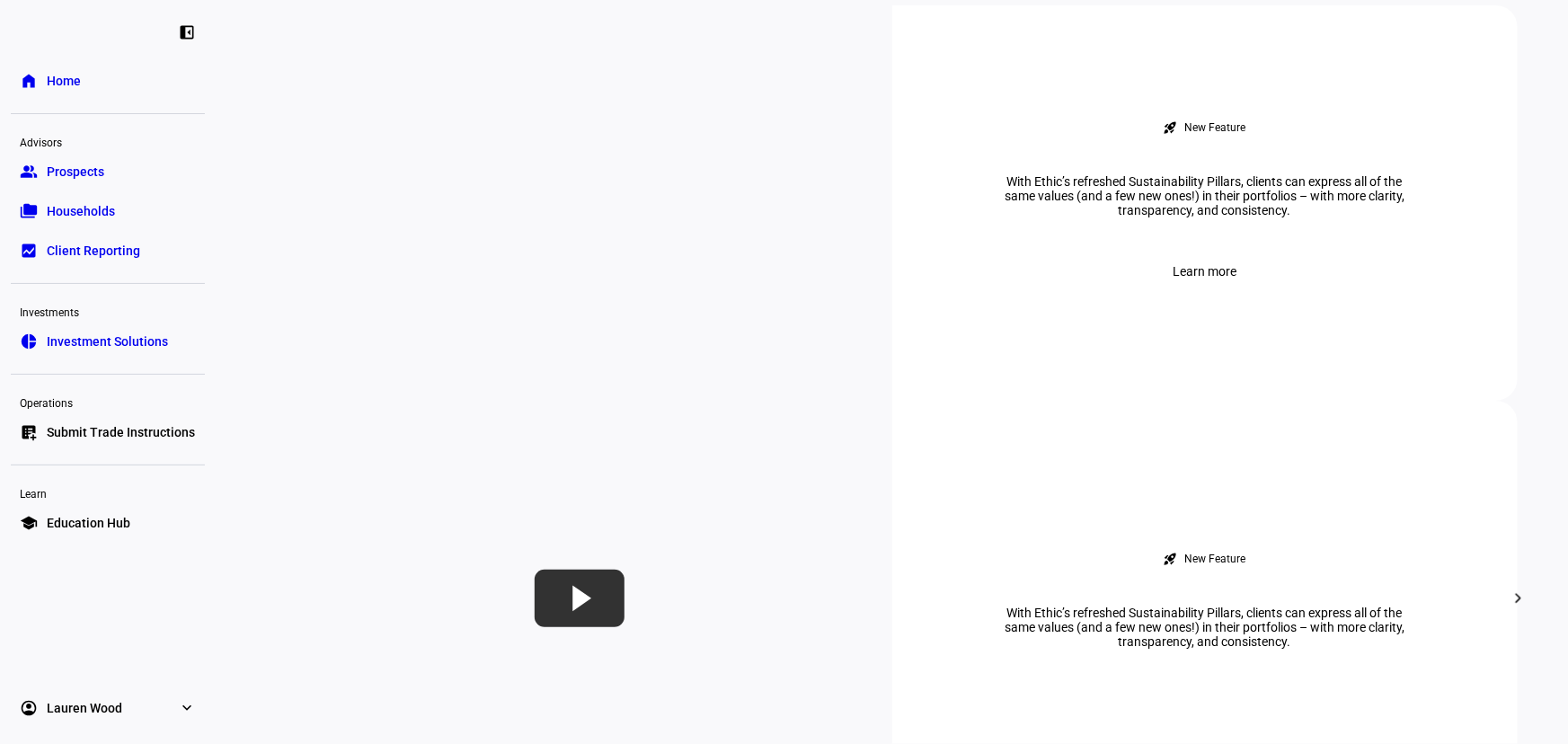 click on "View all prospects" 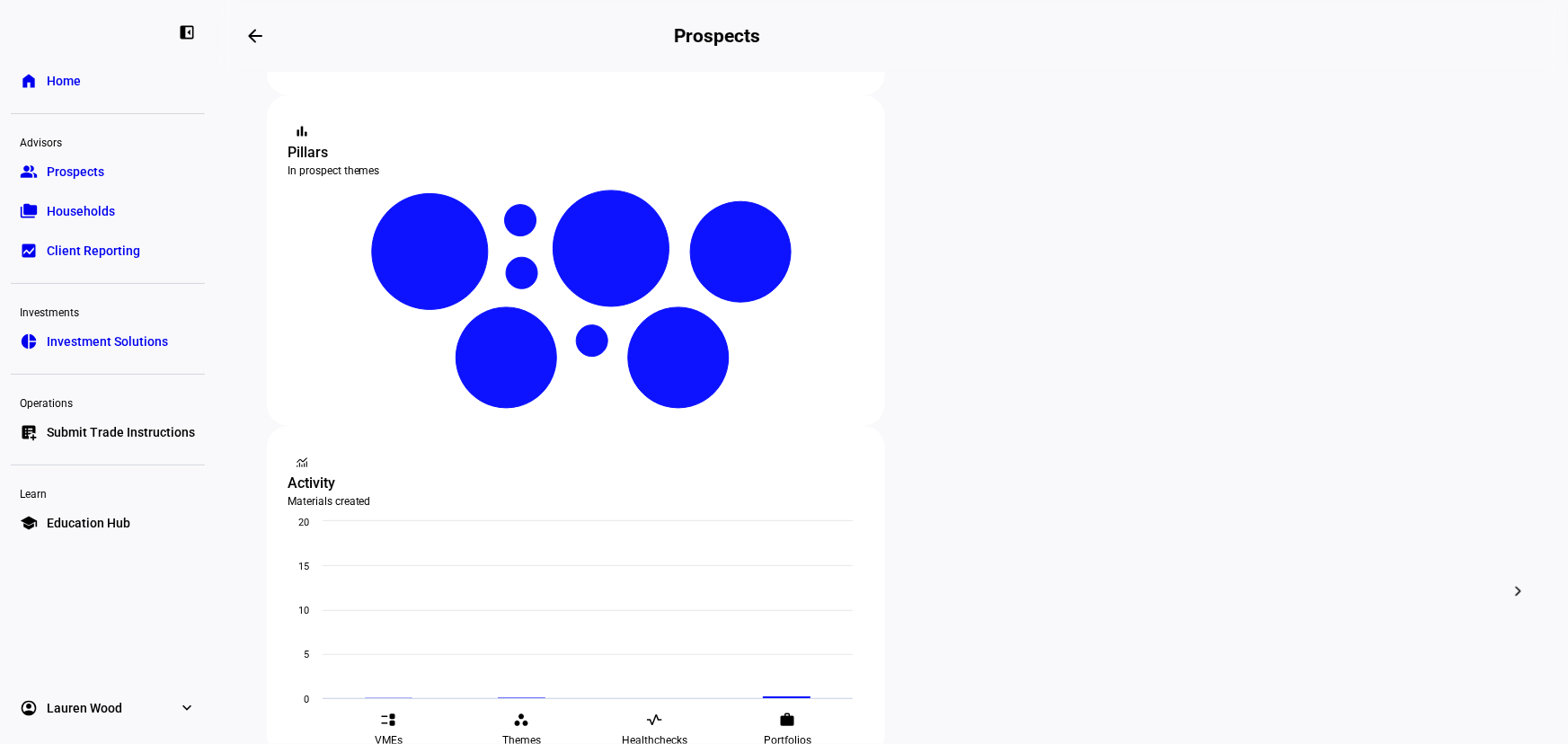 scroll, scrollTop: 435, scrollLeft: 0, axis: vertical 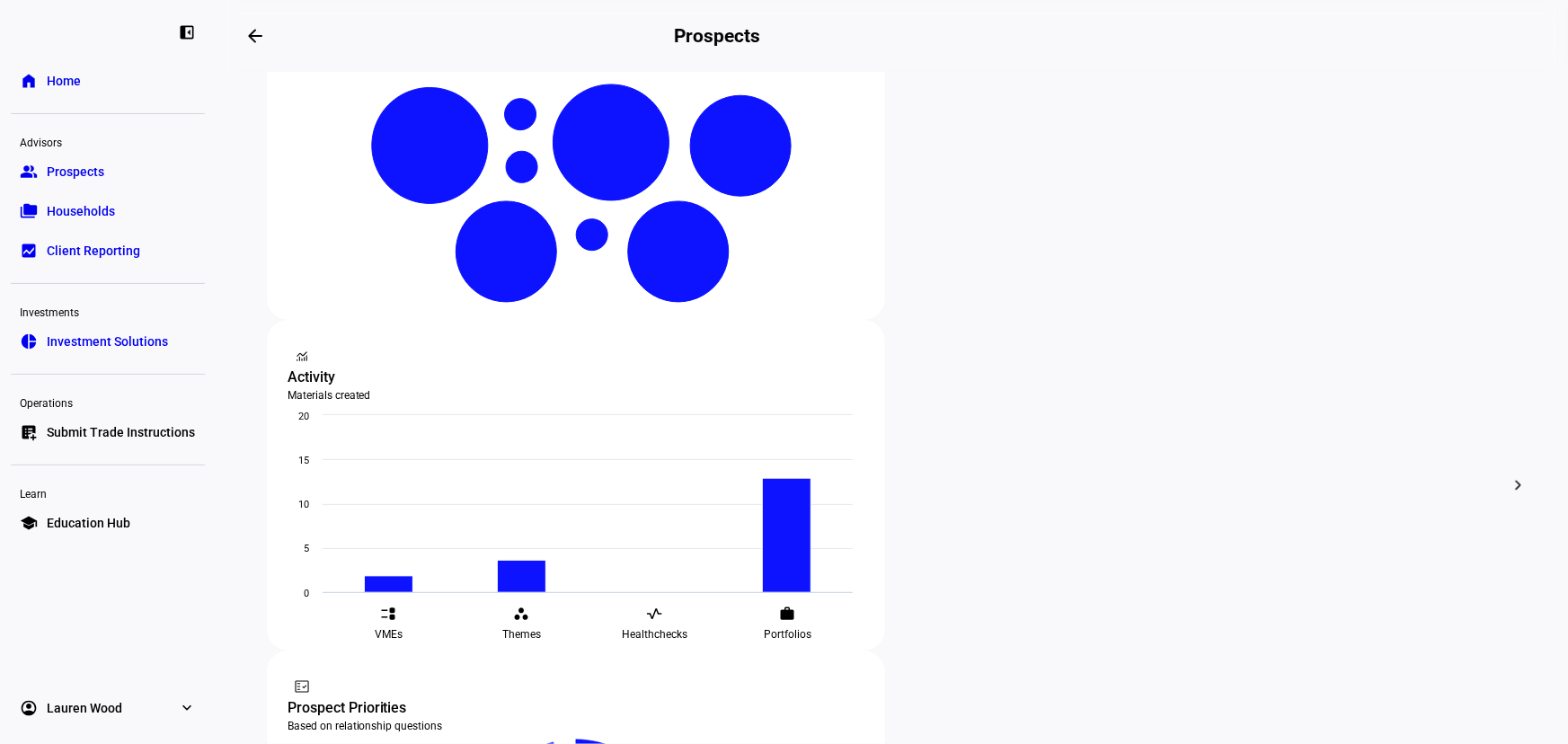 click on "$1,000,000" 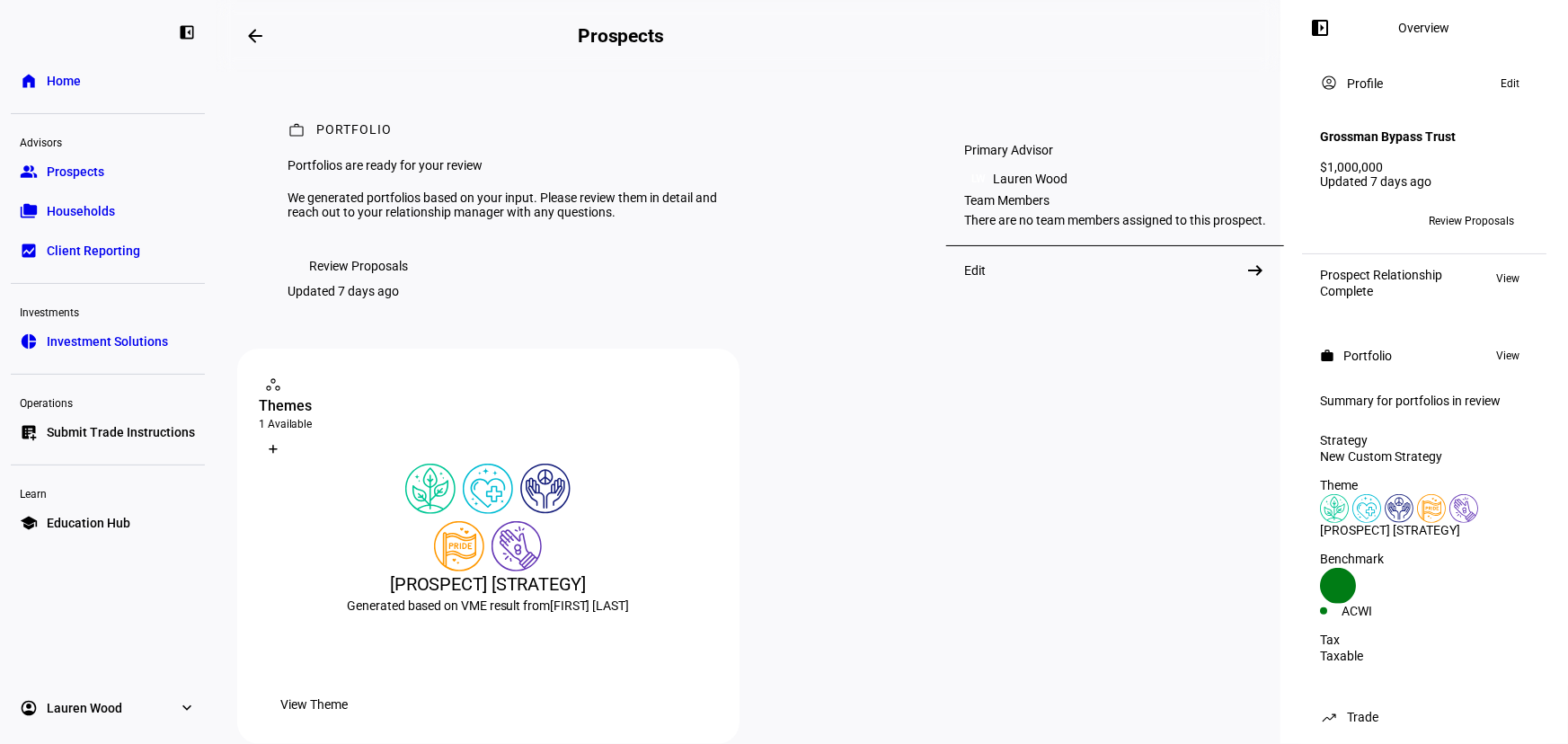 click on "LW" 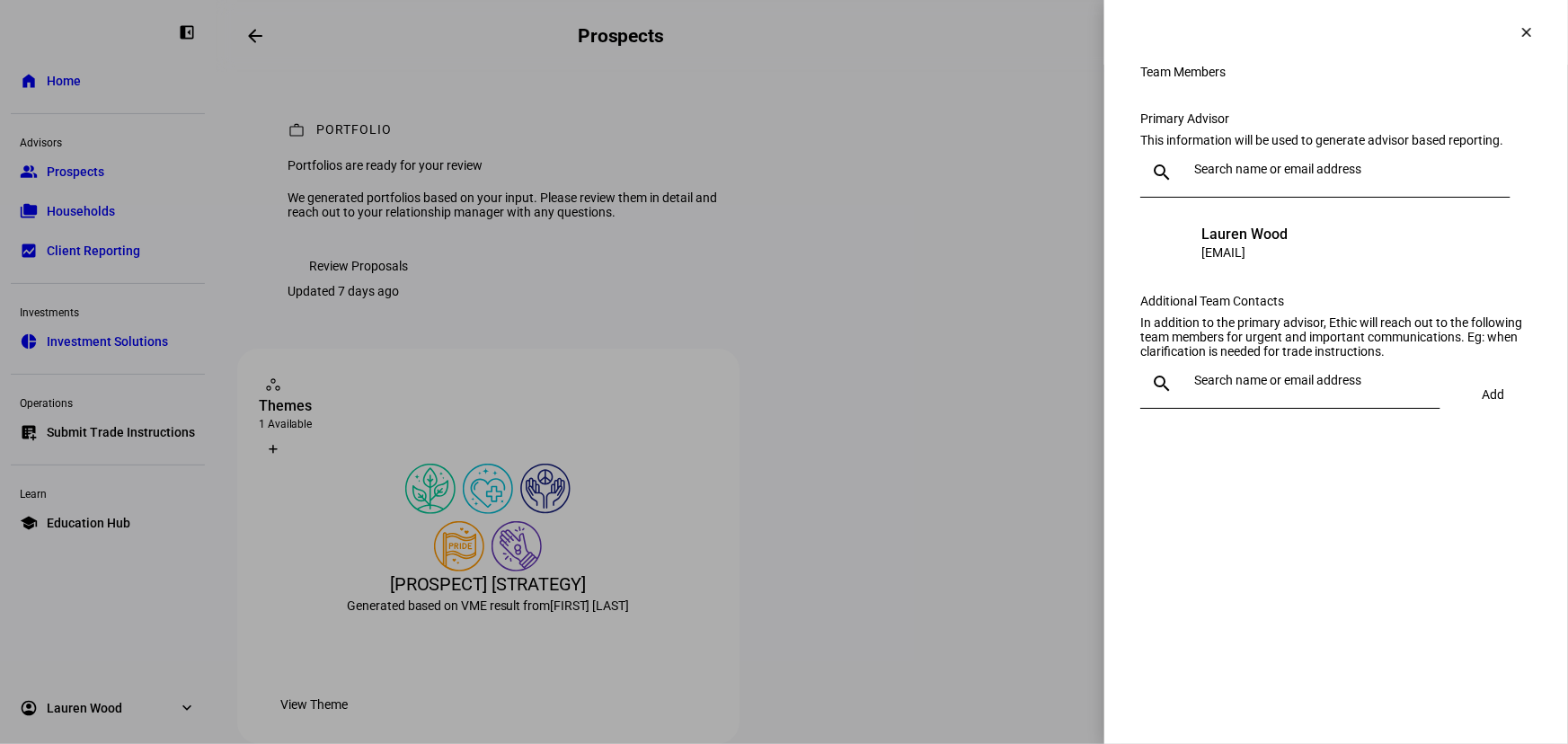 click at bounding box center [1349, 169] 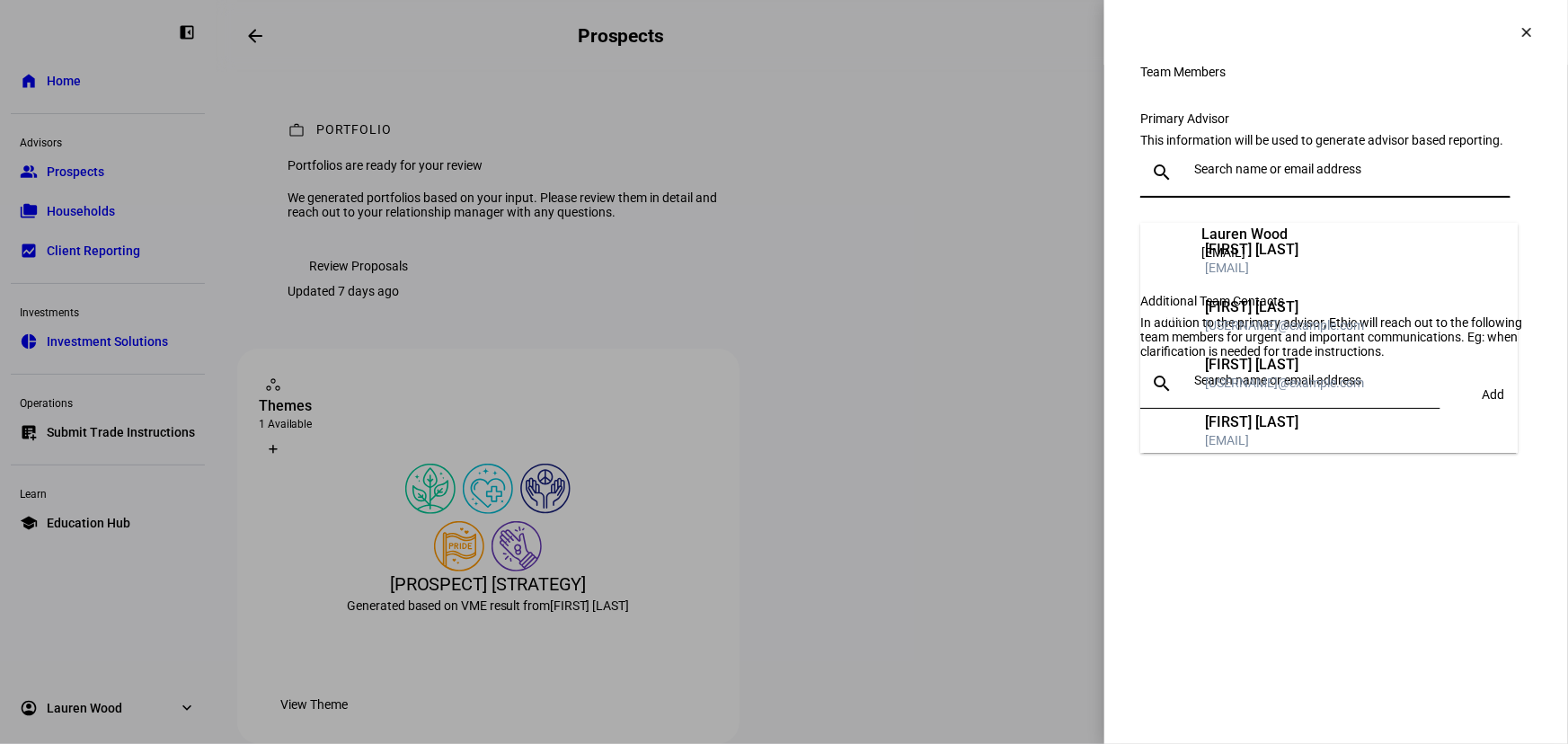 click at bounding box center [1342, 173] 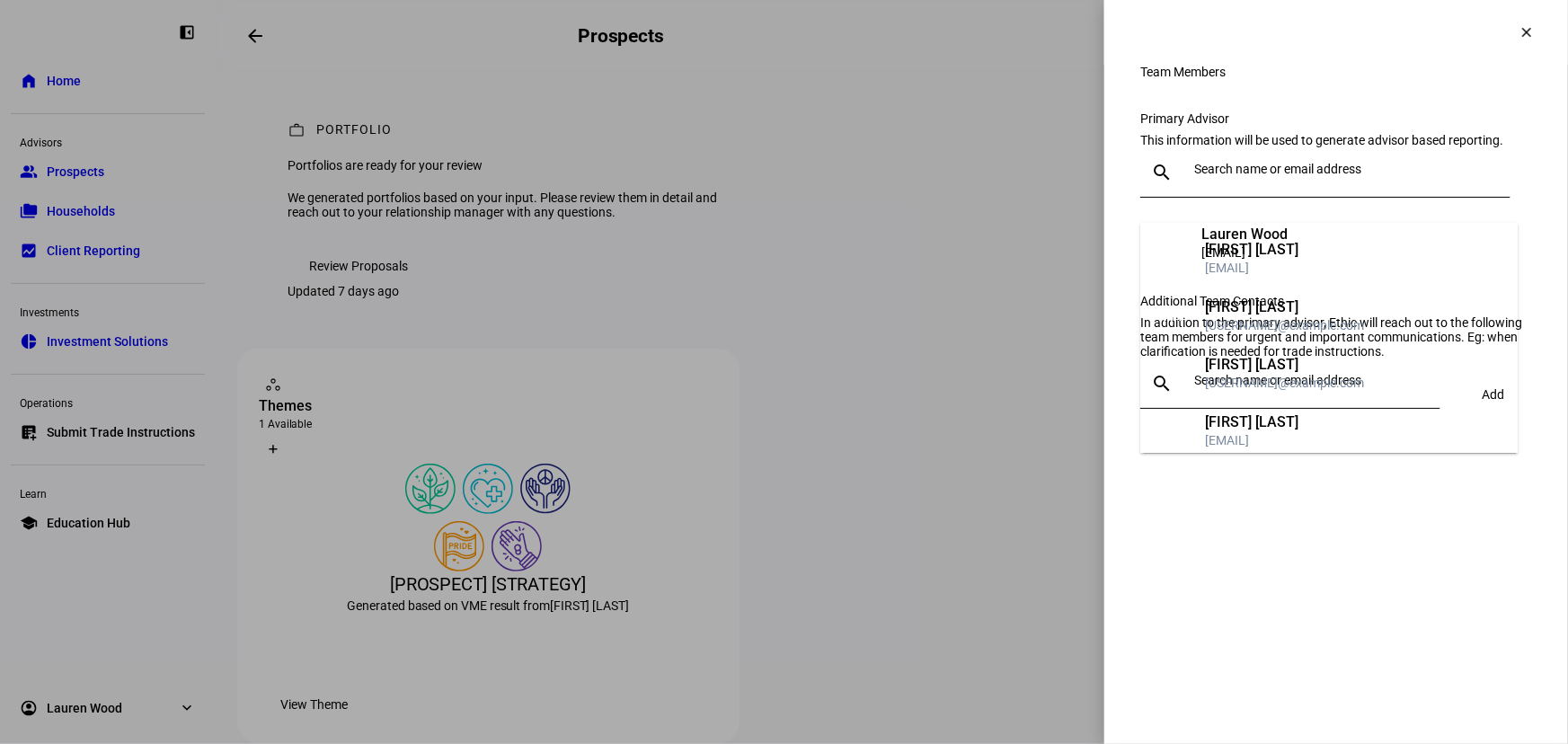 click on "This information will be used to generate advisor based reporting." at bounding box center (1336, 140) 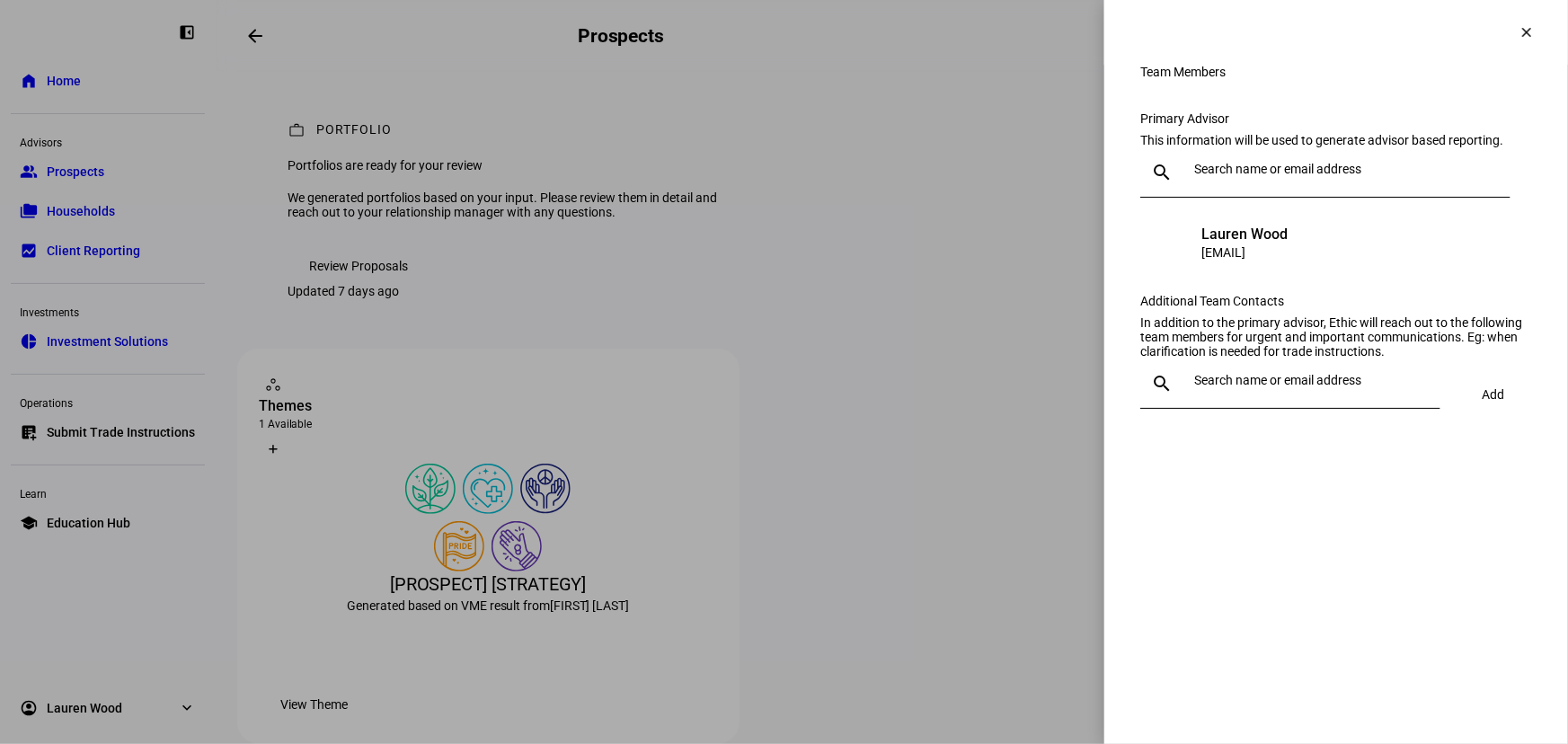click at bounding box center (1307, 384) 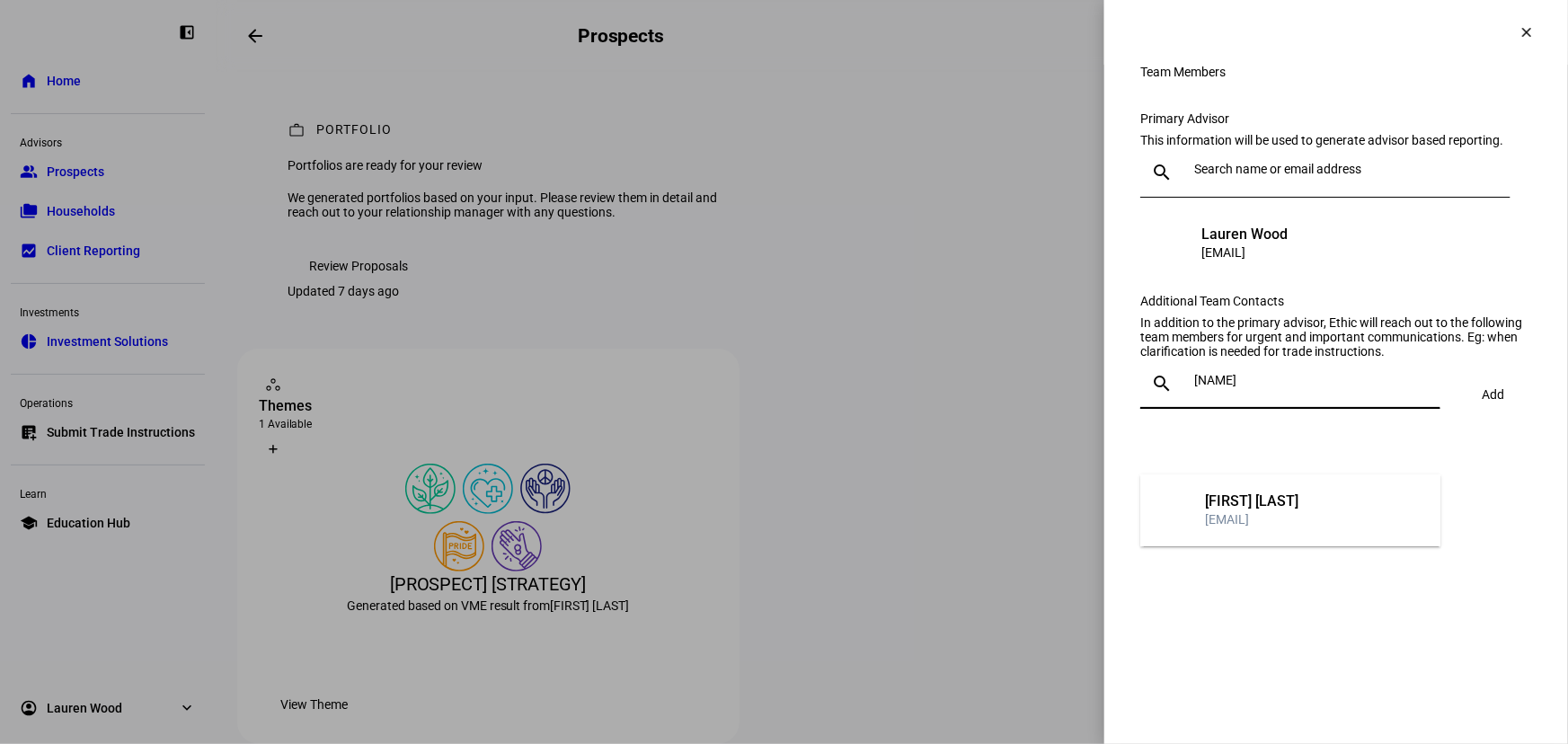 type on "[NAME]" 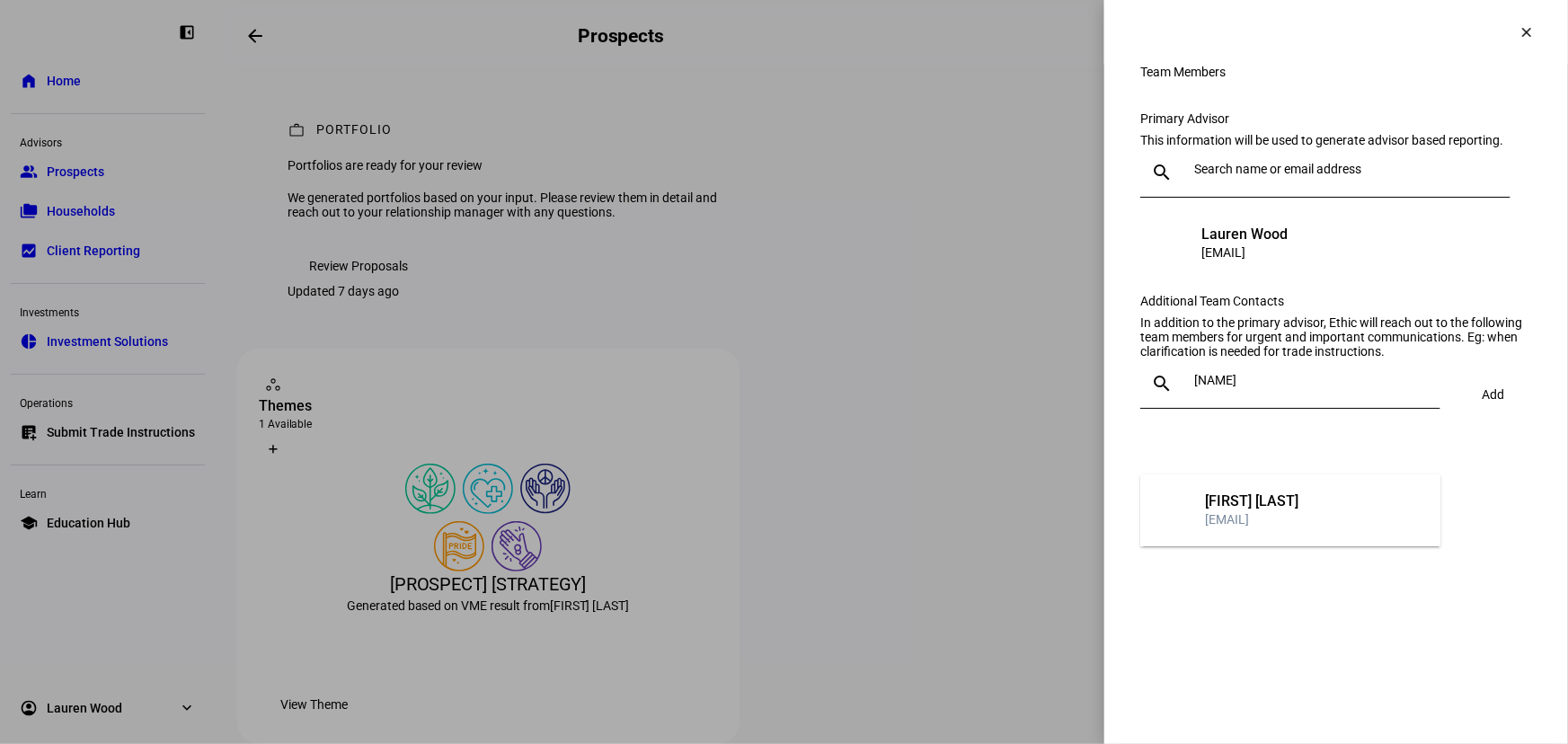 click on "[FIRST] [LAST]" at bounding box center (1252, 501) 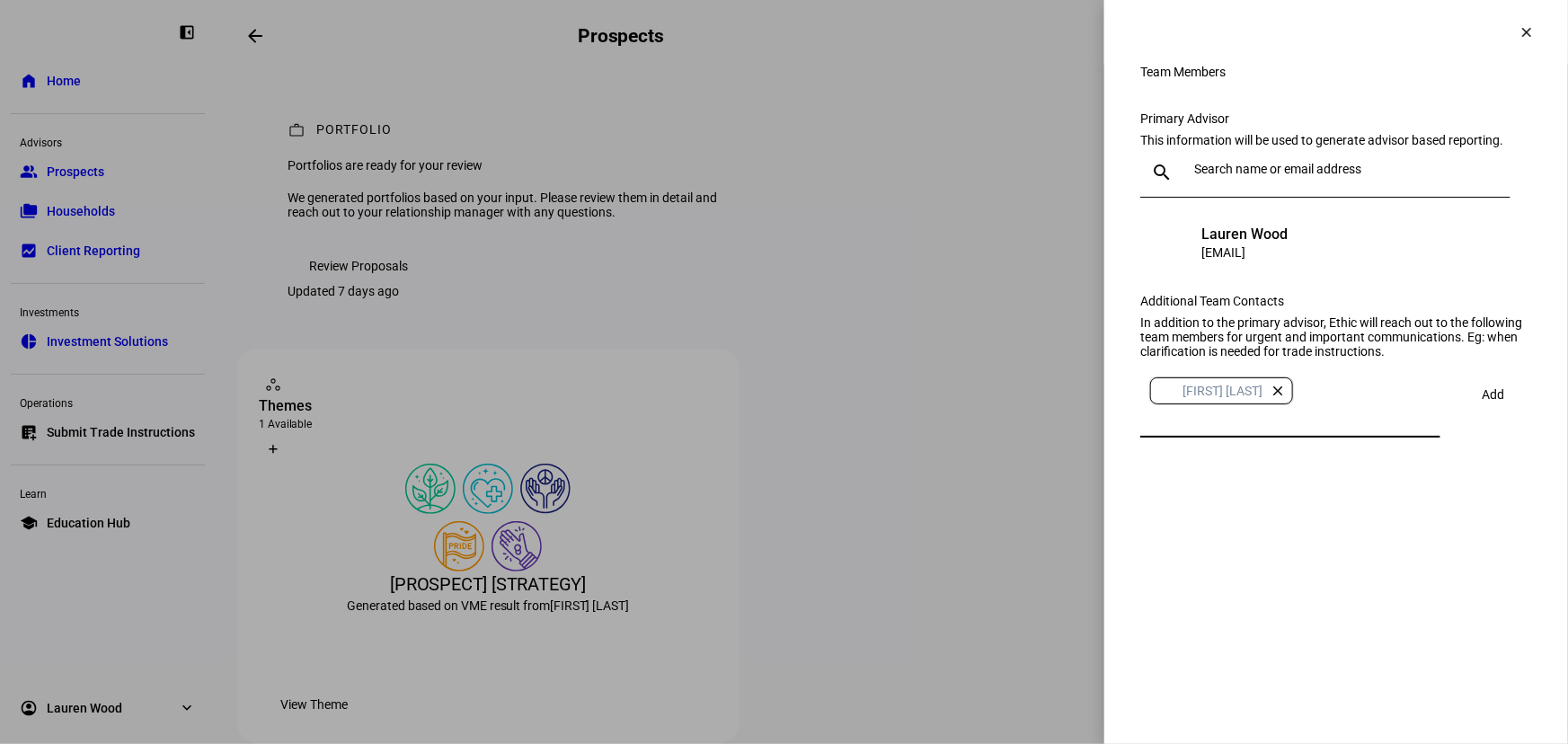 click at bounding box center [1493, 394] 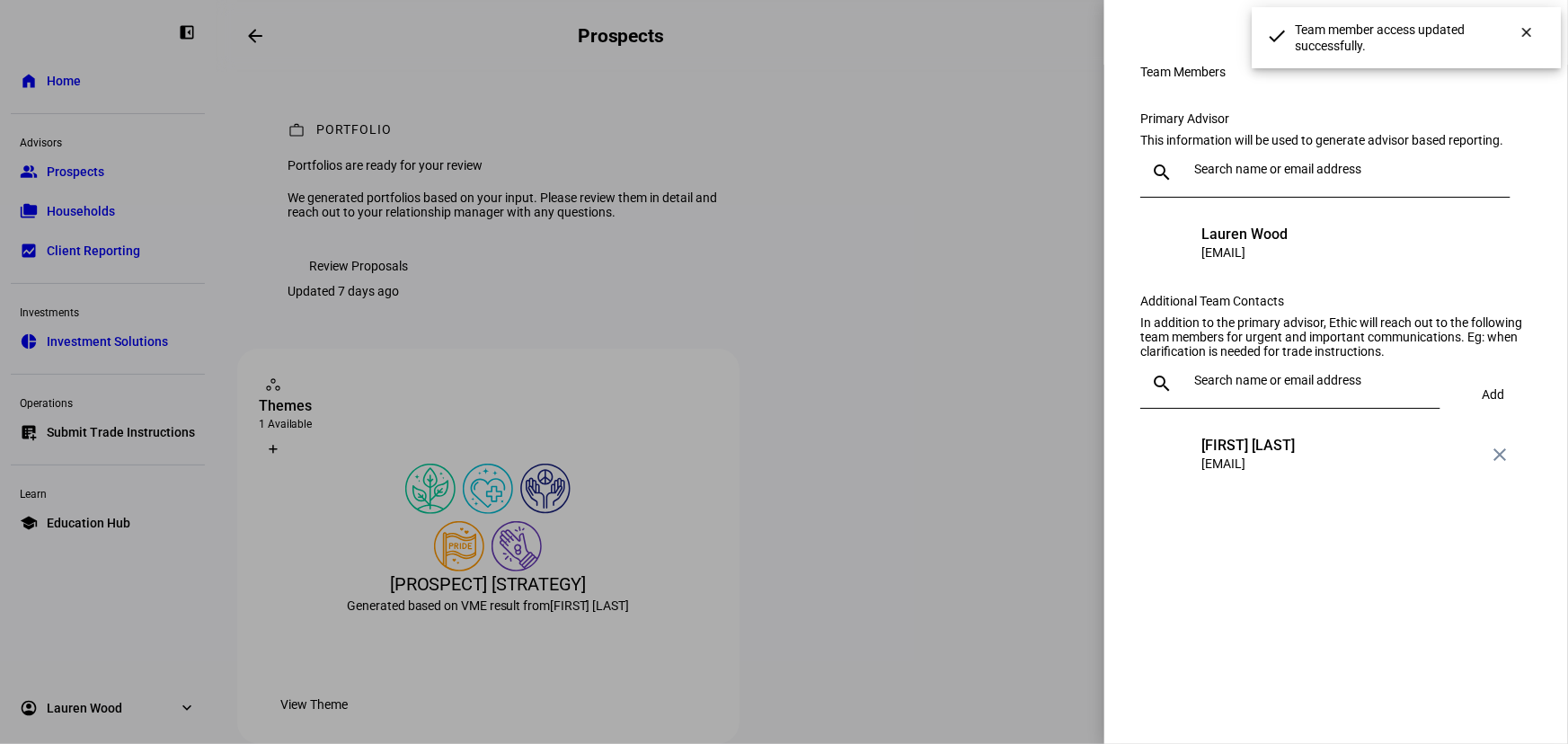 click on "Team Members Primary Advisor  This information will be used to generate advisor based reporting.  search LW Lauren Wood lwood@lnwadvisors.com Additional Team Contacts  In addition to the primary advisor, Ethic will reach out to the following team members for urgent and important communications. Eg: when clarification is needed for trade instructions.  search  Add  PC Preeti Chamber pchamber@lnwadvisors.com close" at bounding box center (1336, 292) 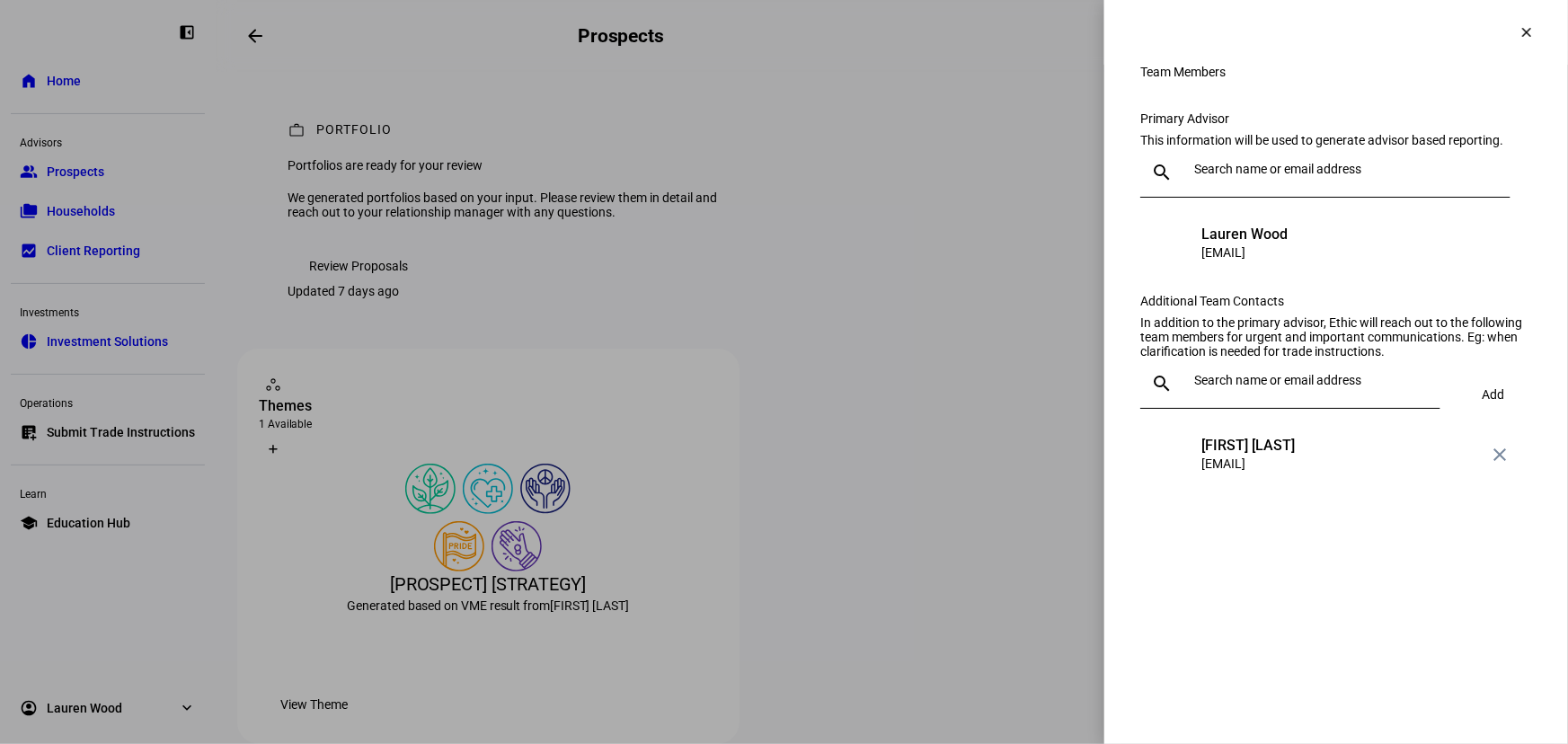 click on "Team Members
clear Team Members Primary Advisor  This information will be used to generate advisor based reporting.  search LW Lauren Wood lwood@[EXAMPLE.COM] Additional Team Contacts  In addition to the primary advisor, Ethic will reach out to the following team members for urgent and important communications. Eg: when clarification is needed for trade instructions.  search  Add  PC Preeti Chamber pchamber@[EXAMPLE.COM] close" at bounding box center (1336, 372) 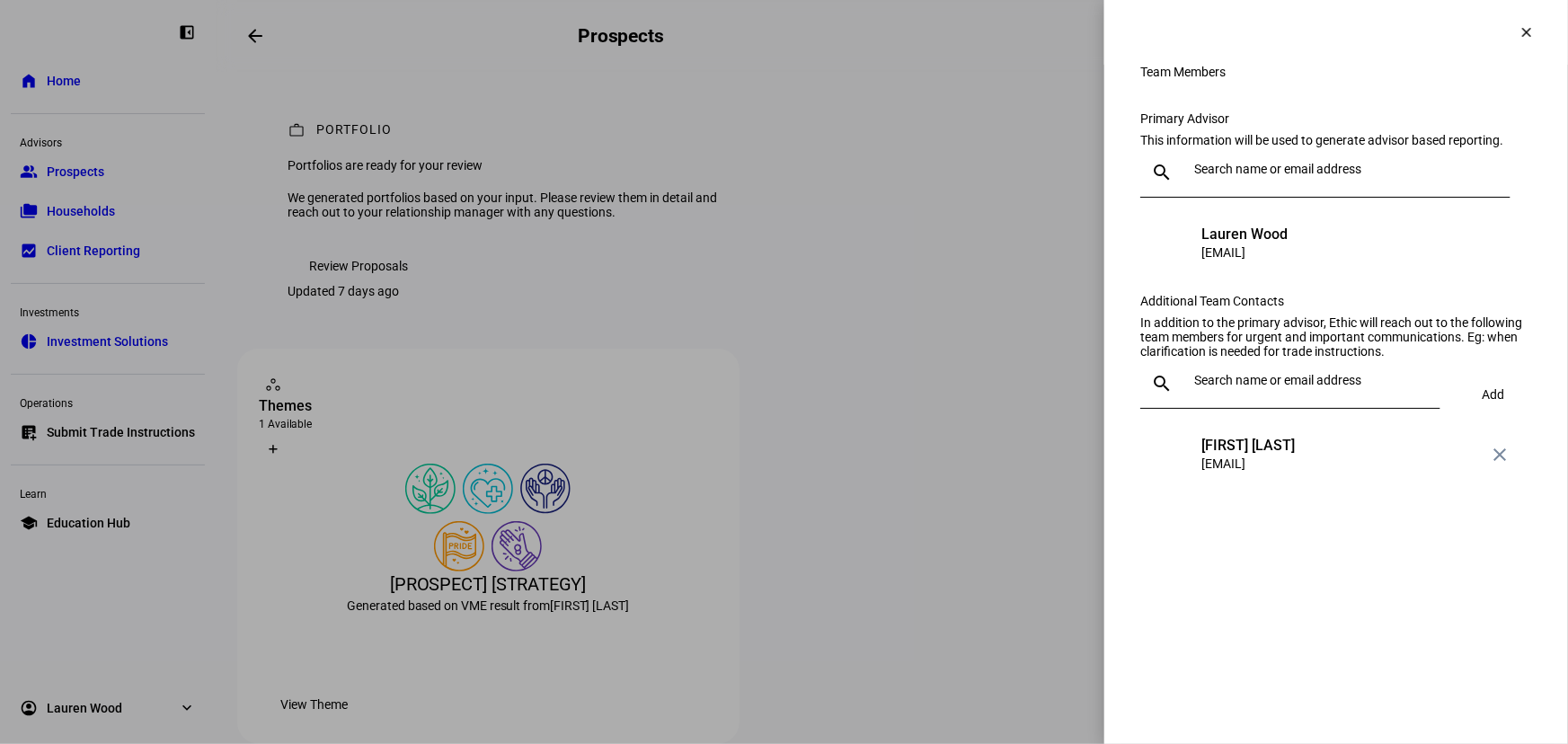 click on "clear" at bounding box center [1527, 32] 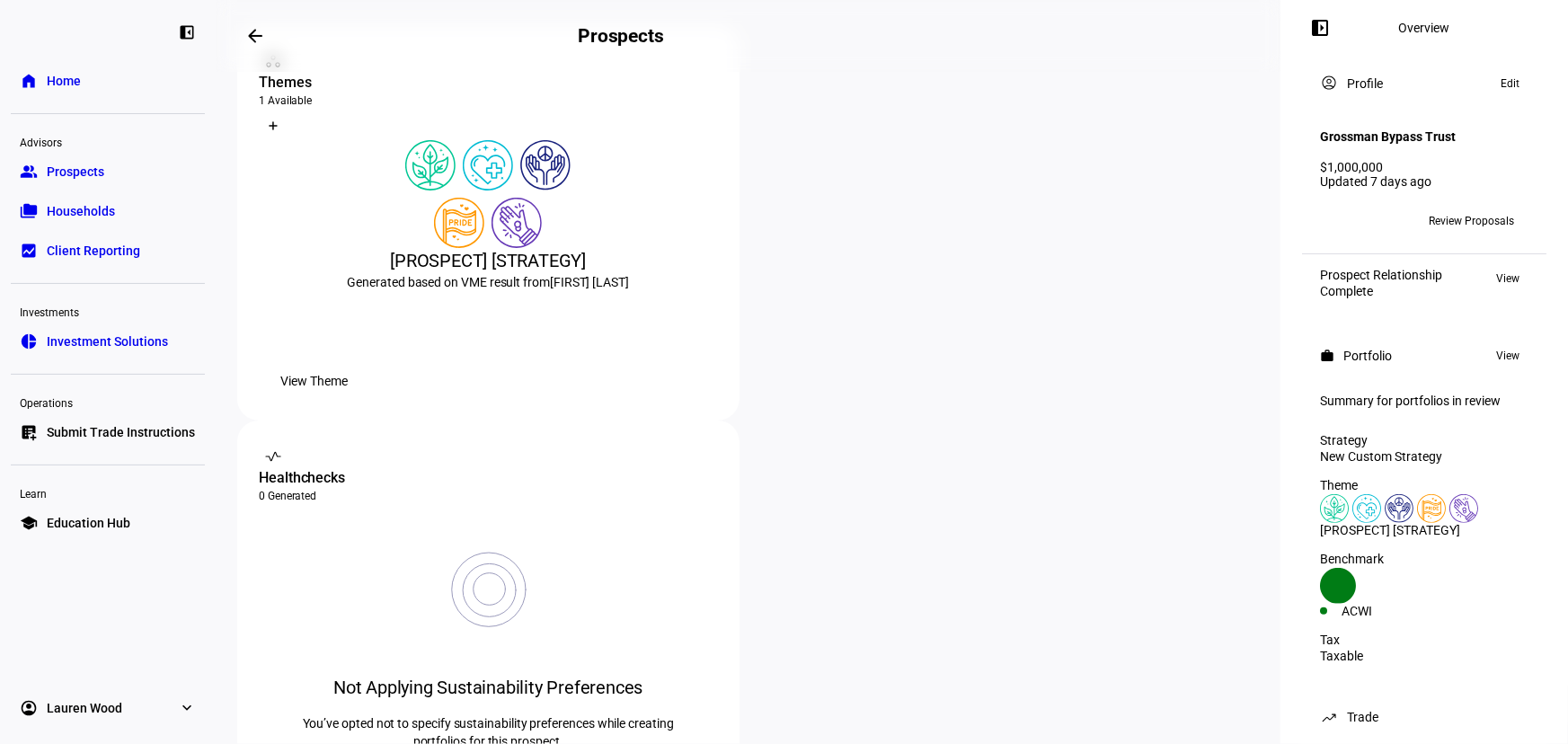 scroll, scrollTop: 326, scrollLeft: 0, axis: vertical 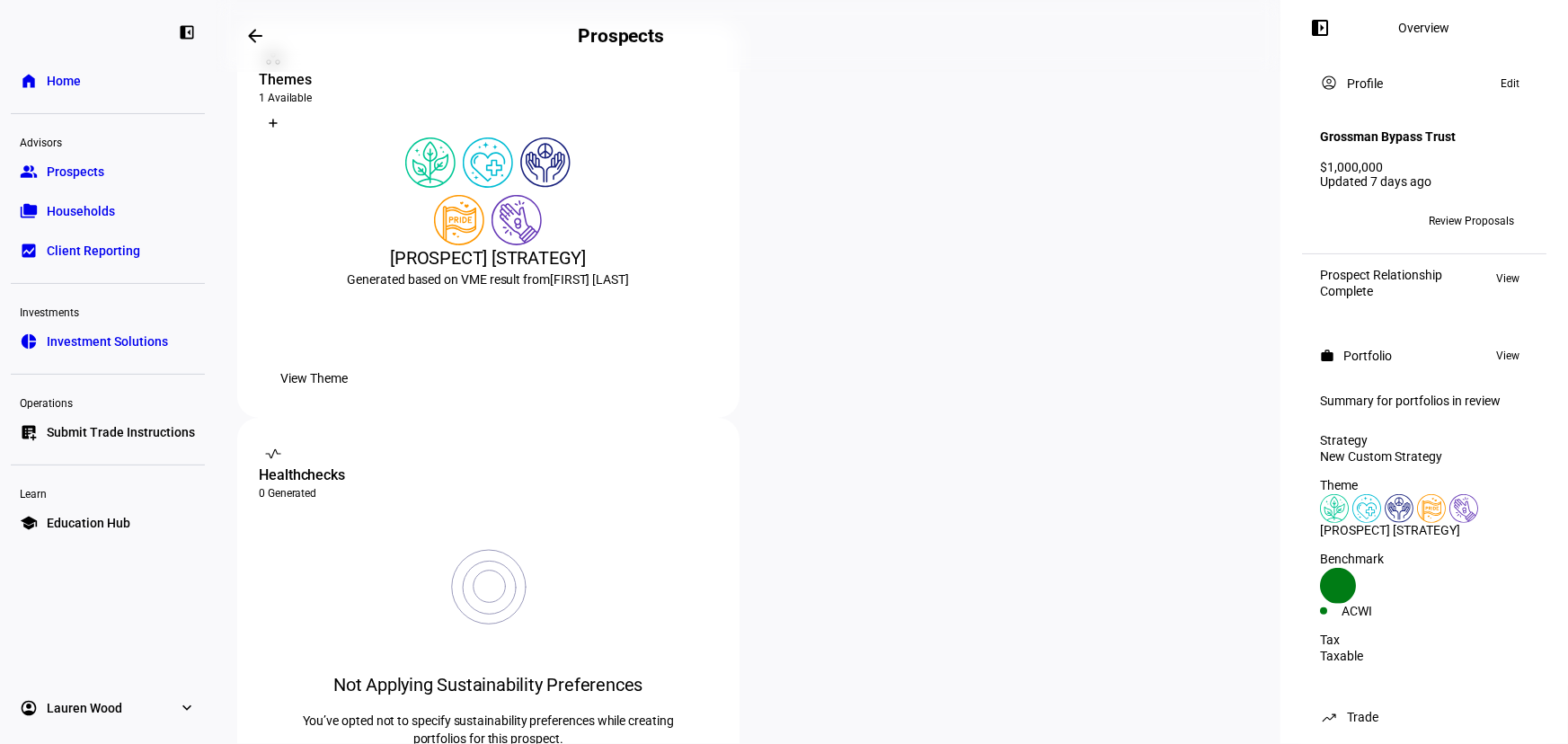 click on "arrow_backwards" 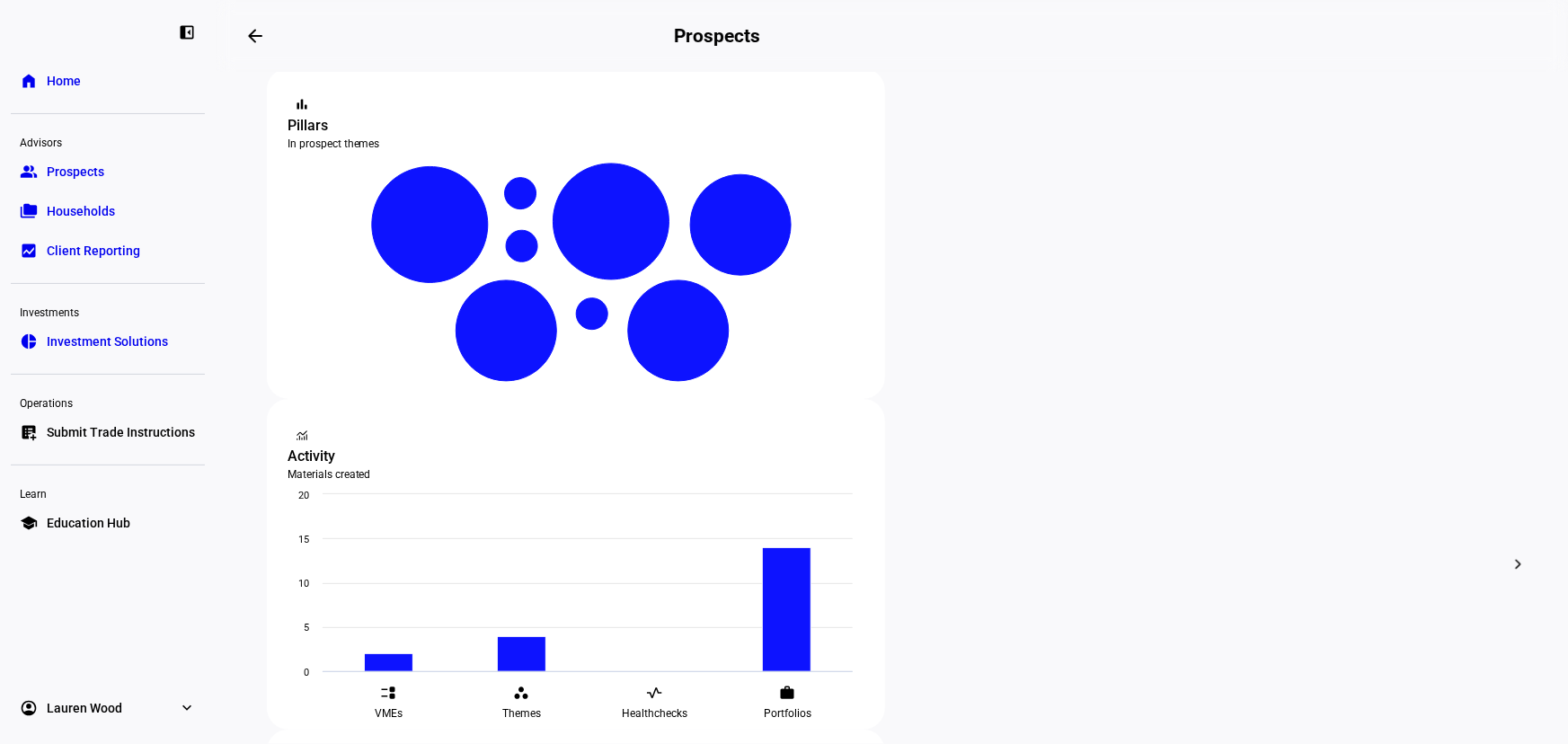 scroll, scrollTop: 545, scrollLeft: 0, axis: vertical 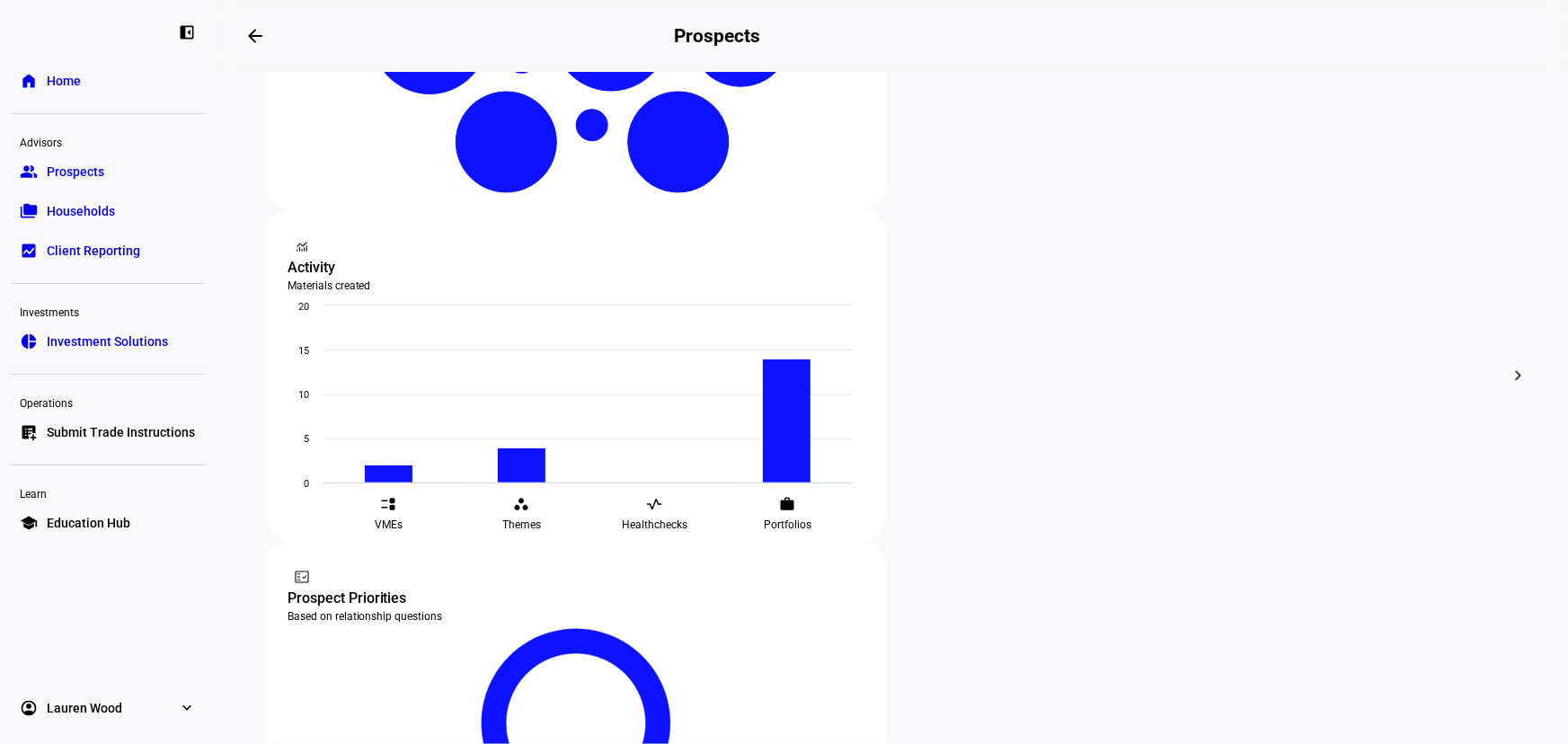 click on "Review Proposals" 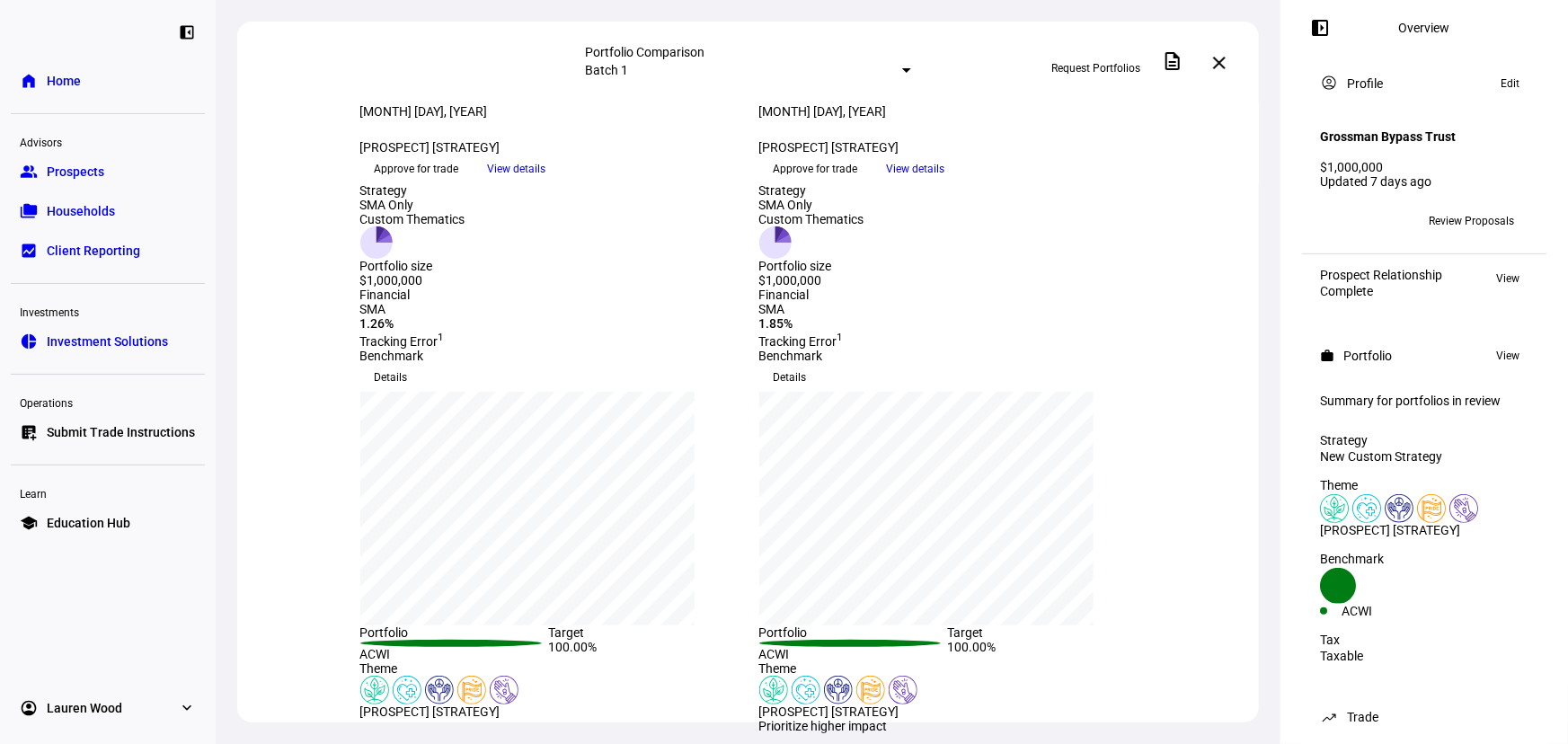 click on "View details" 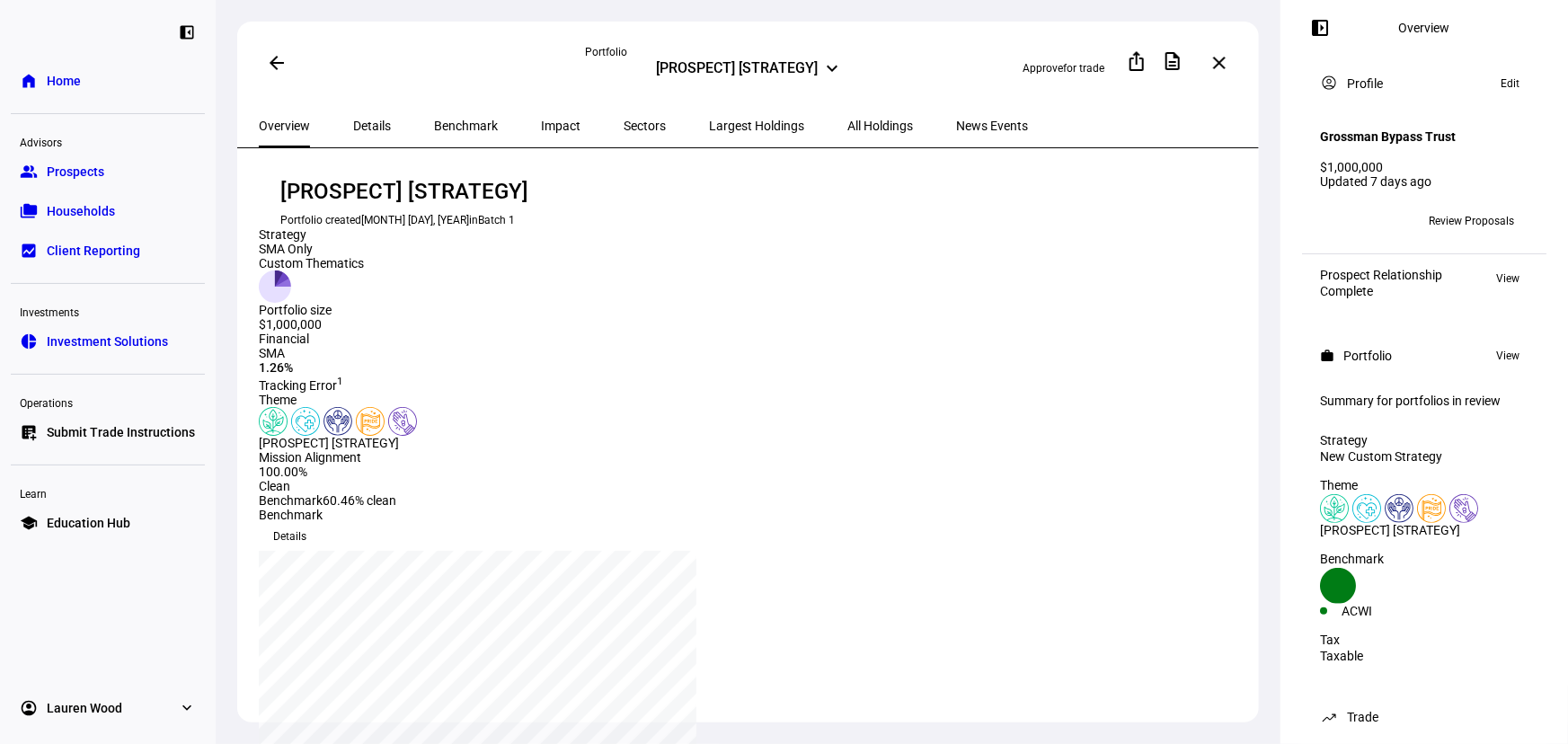 click 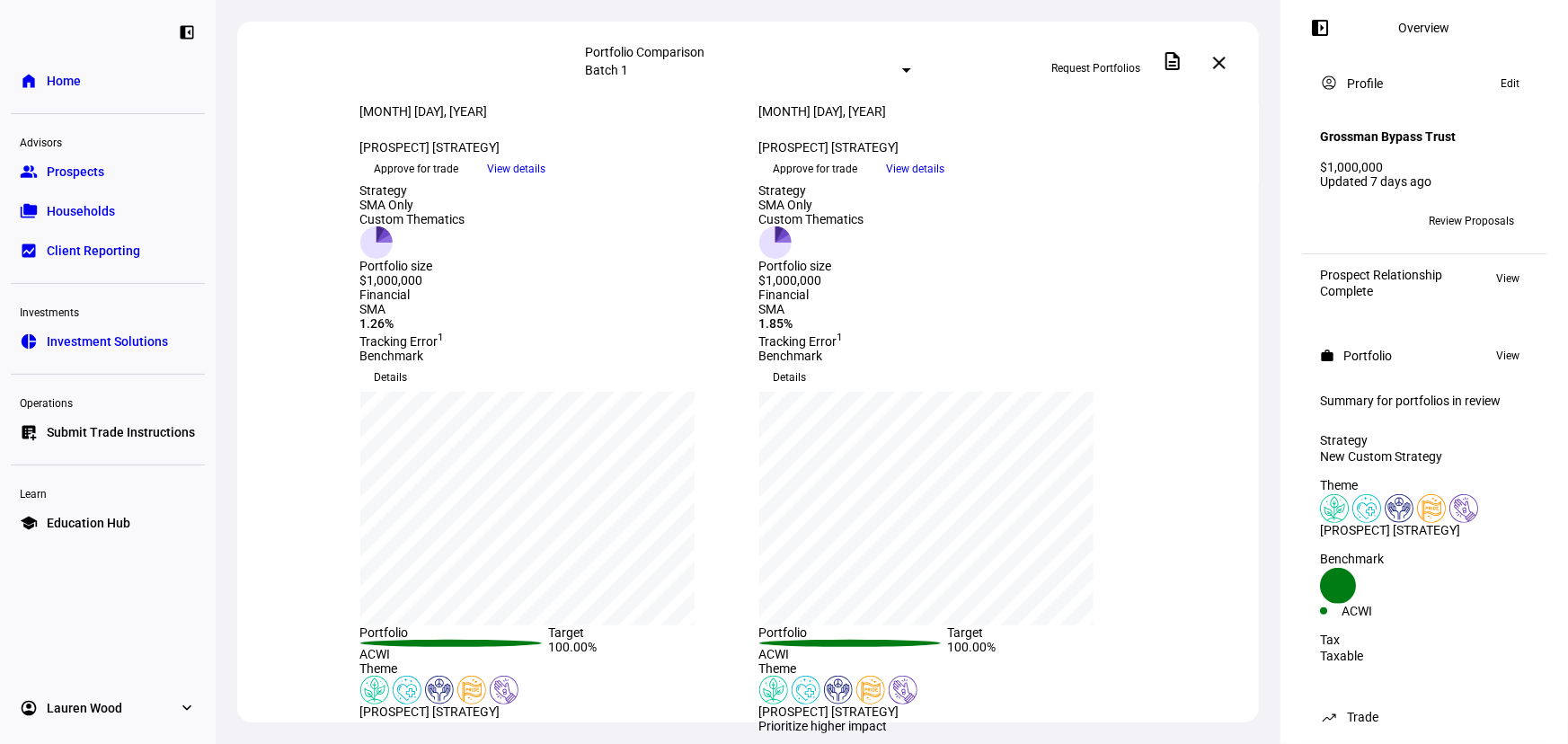 click on "Prospects" at bounding box center [75, 172] 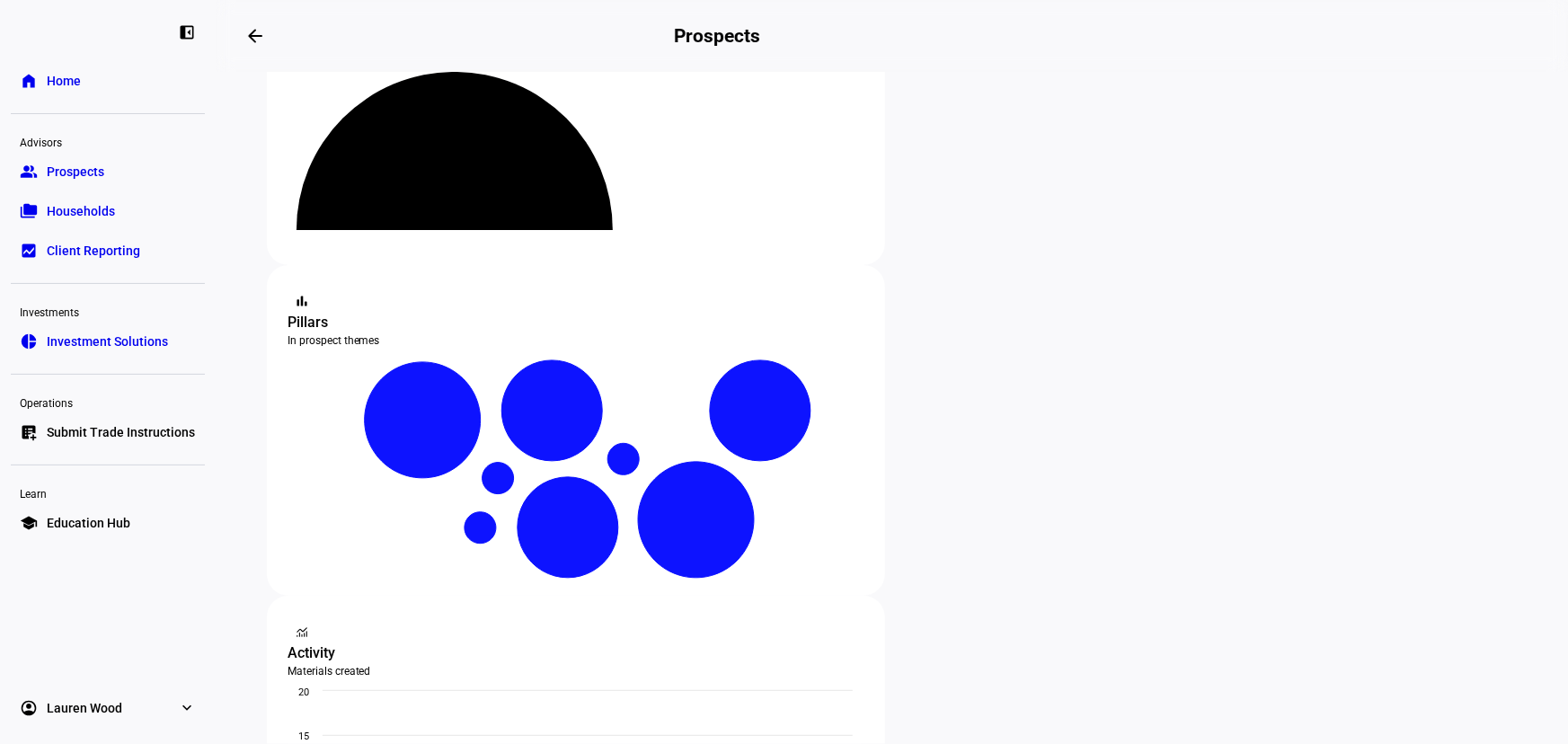 scroll, scrollTop: 326, scrollLeft: 0, axis: vertical 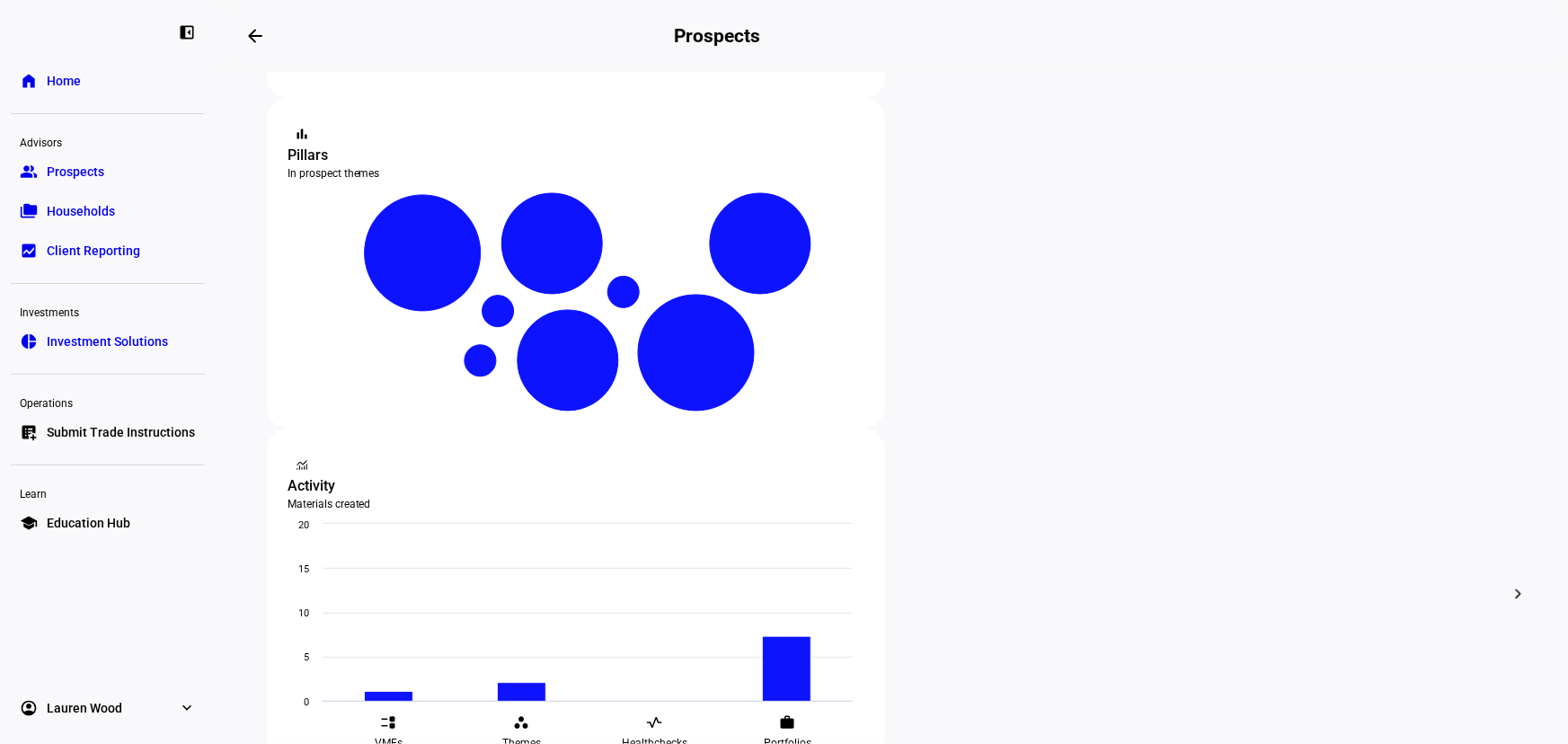 click on "ADI Trust - Intl Strategy" 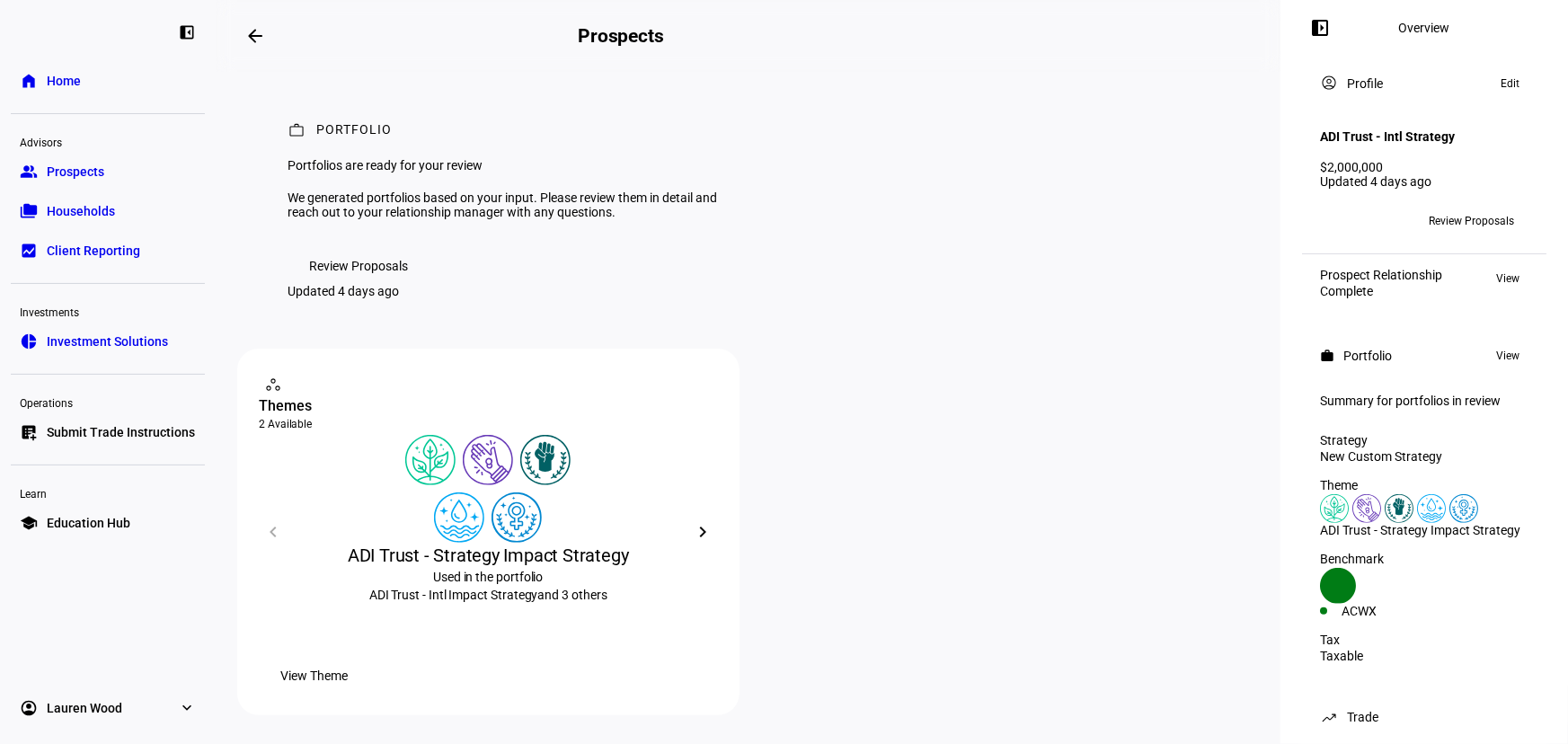 click on "Review Proposals" 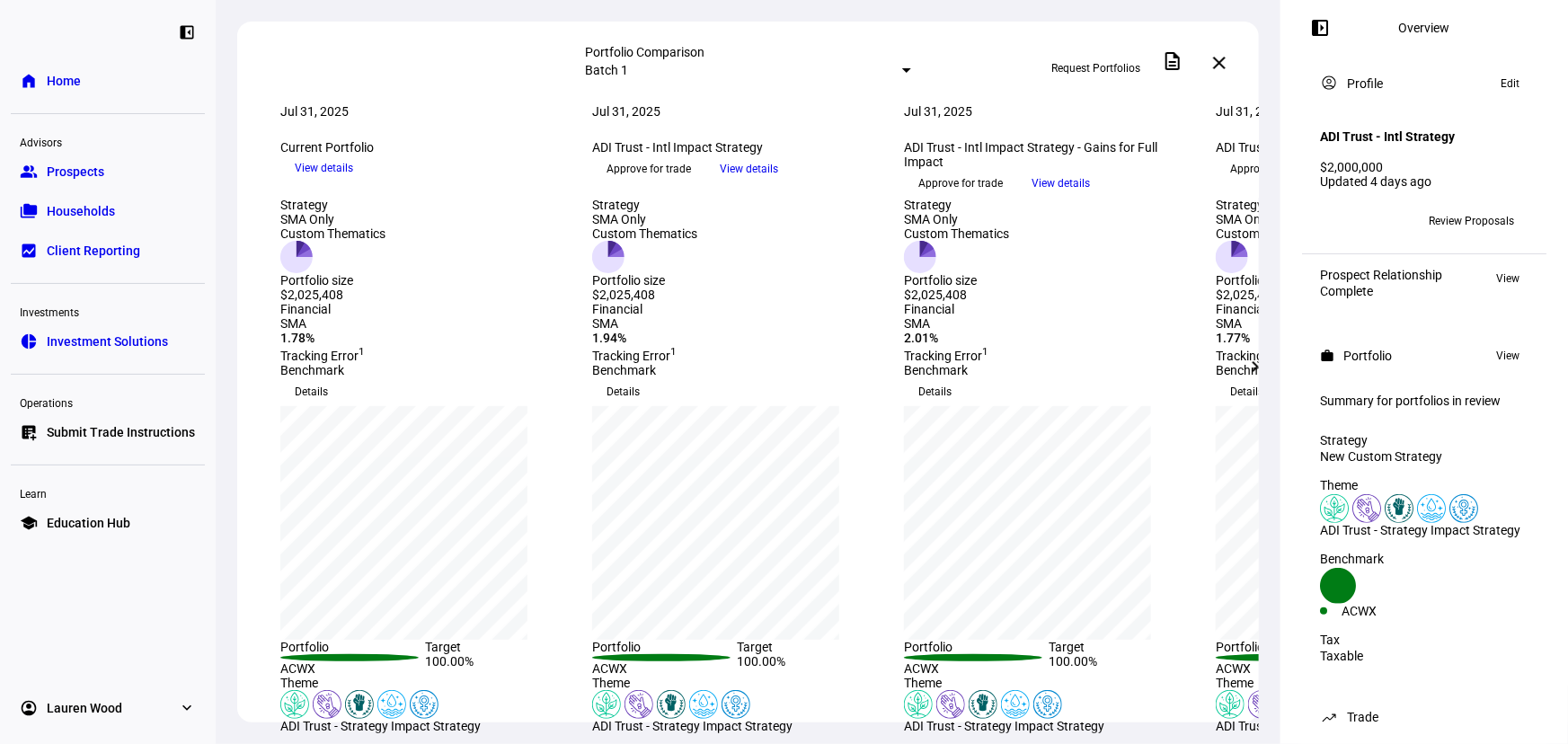 click on "View details" 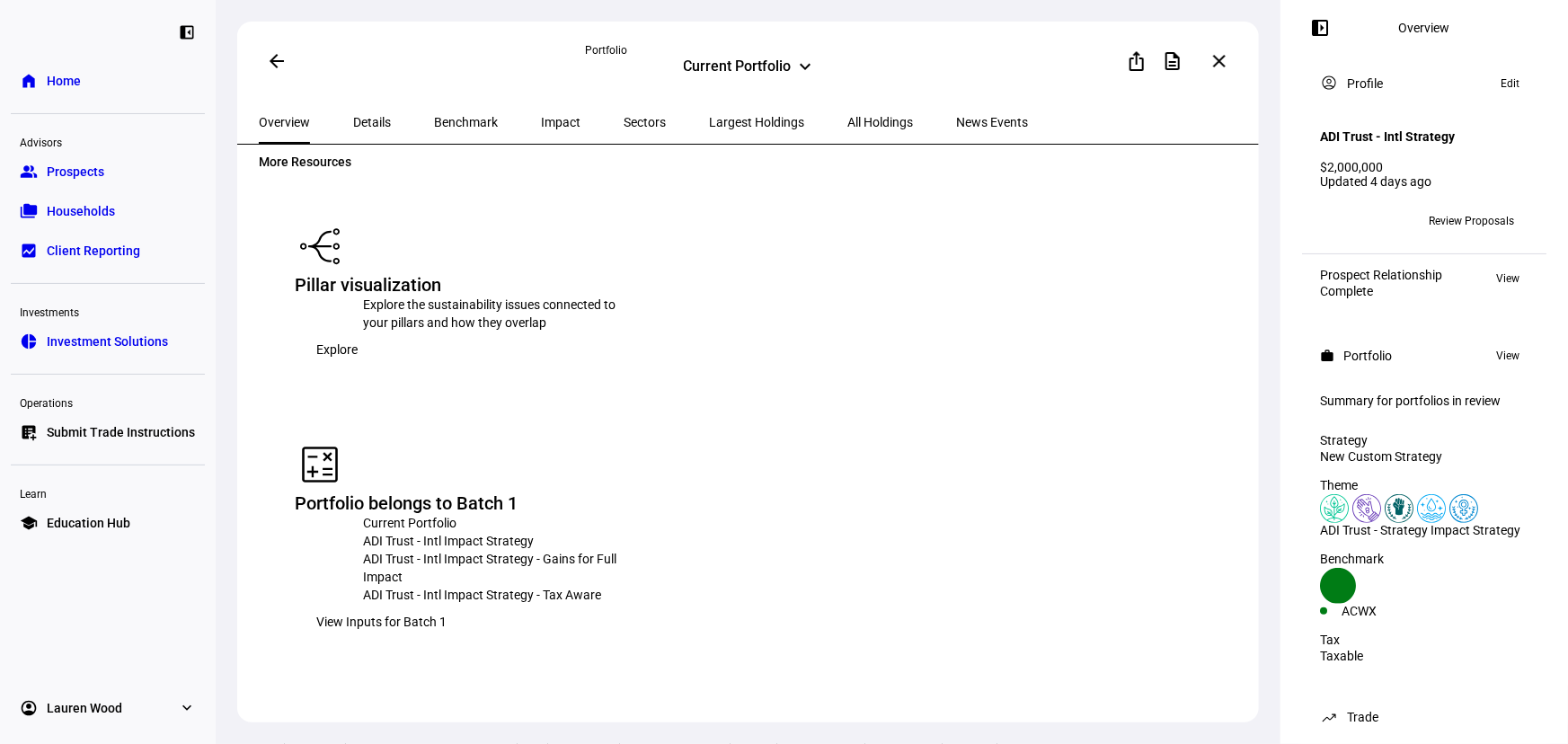 scroll, scrollTop: 2803, scrollLeft: 0, axis: vertical 